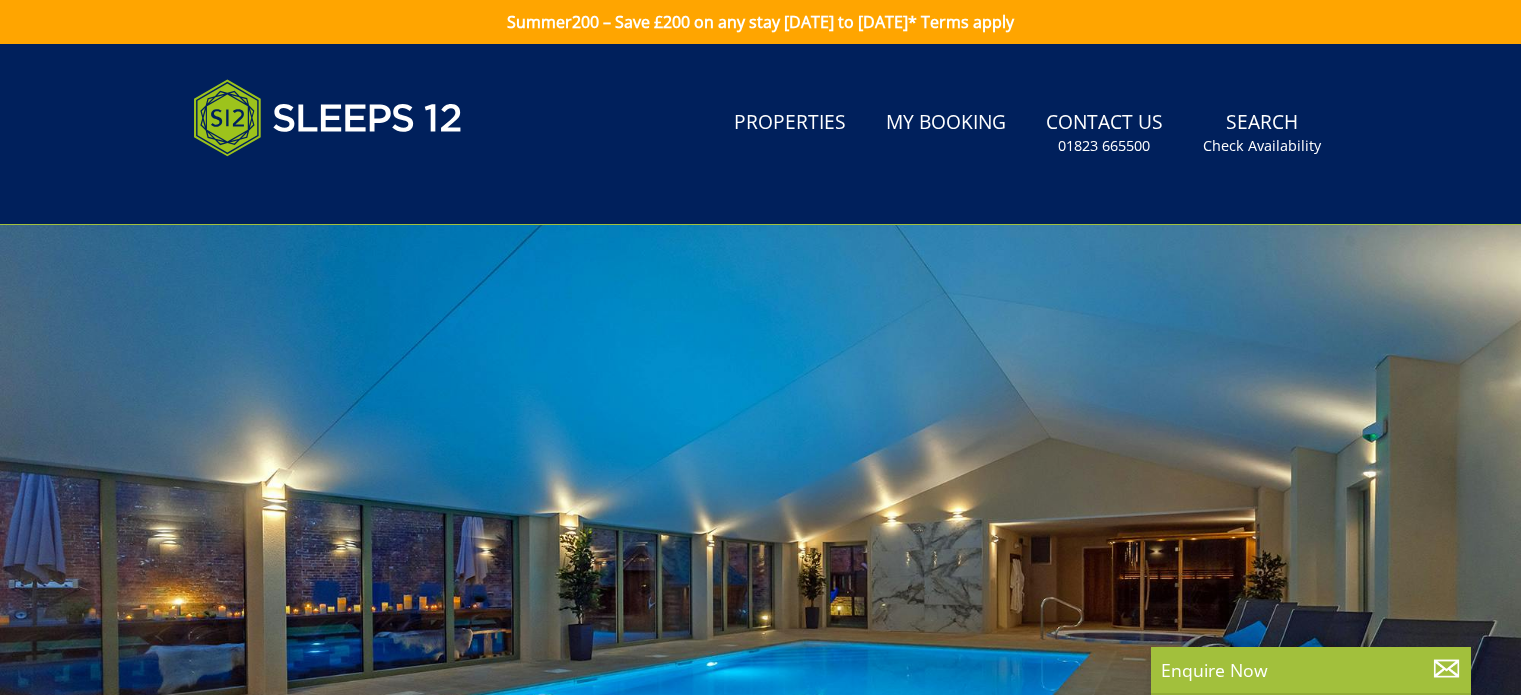 scroll, scrollTop: 0, scrollLeft: 0, axis: both 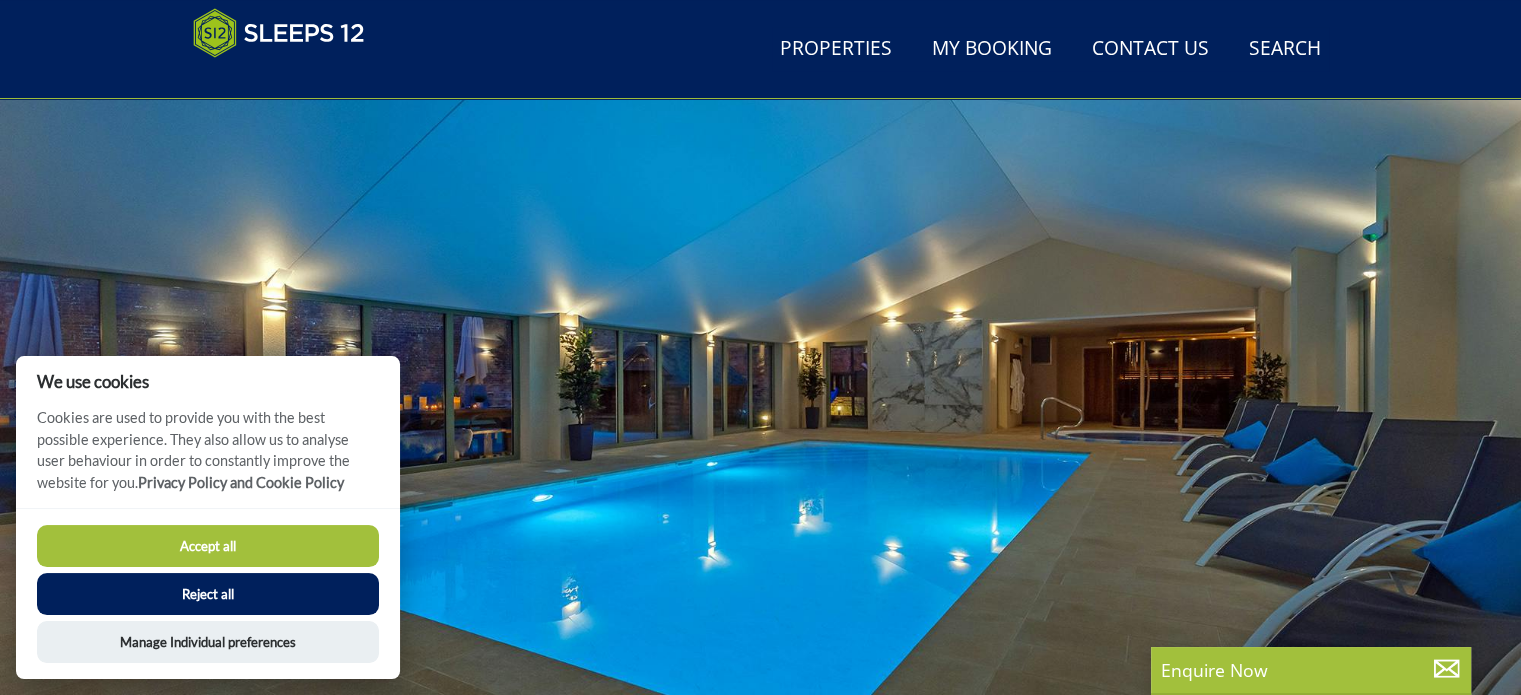 click on "Reject all" at bounding box center [208, 594] 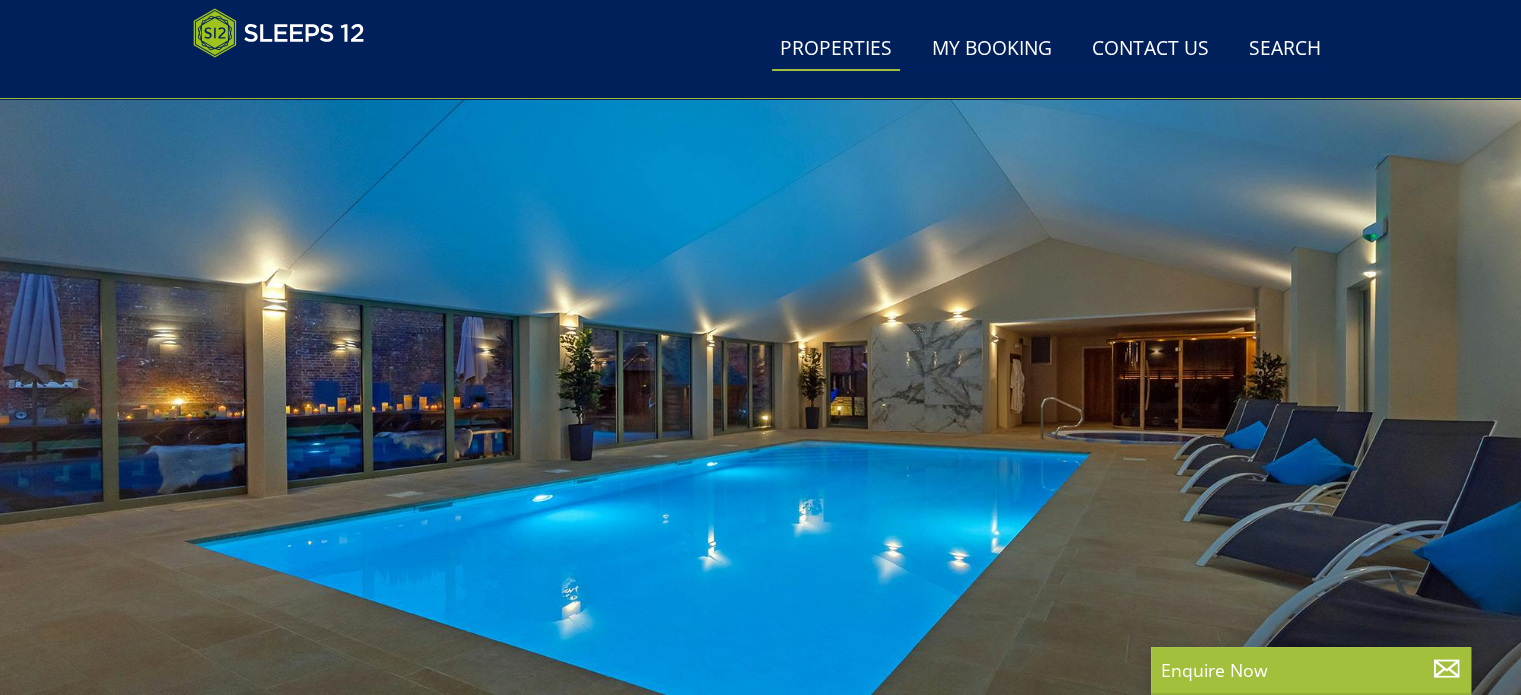 click on "Properties" at bounding box center (836, 49) 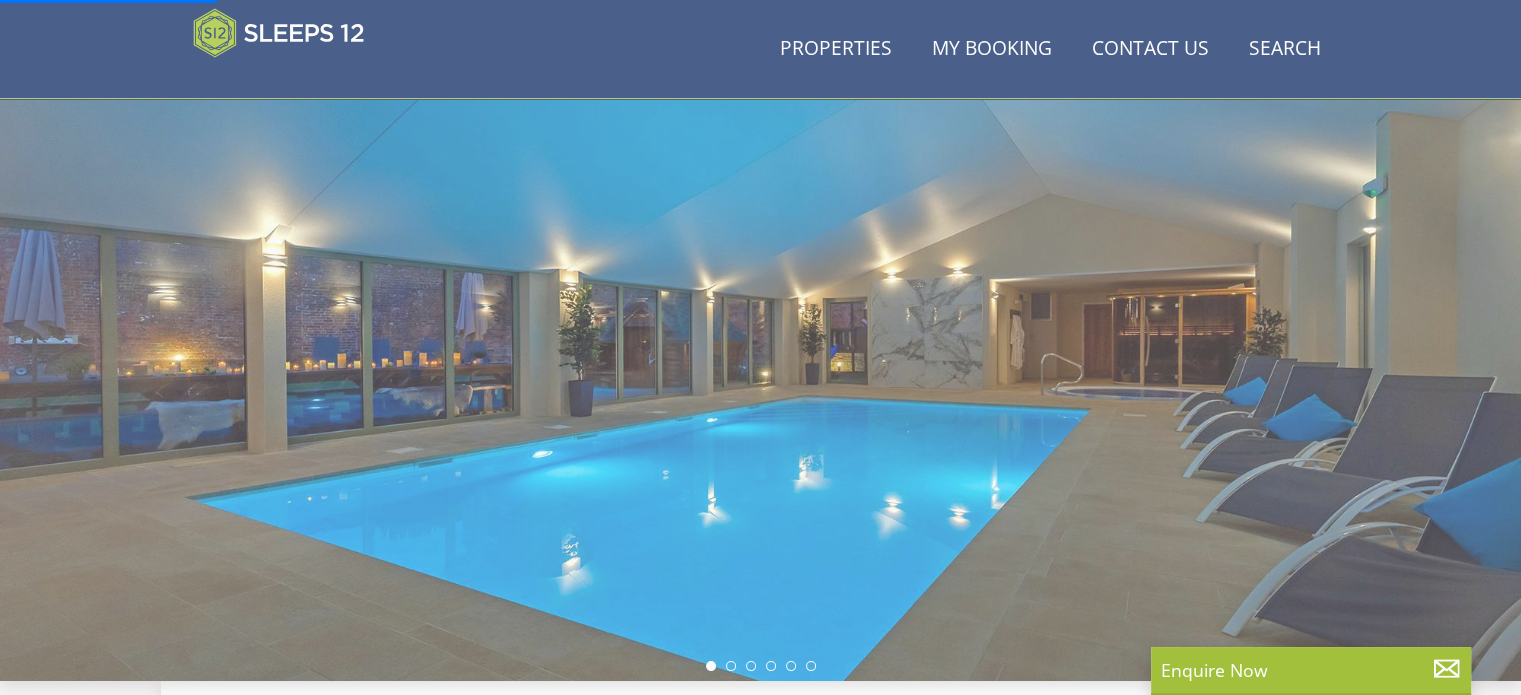 scroll, scrollTop: 216, scrollLeft: 0, axis: vertical 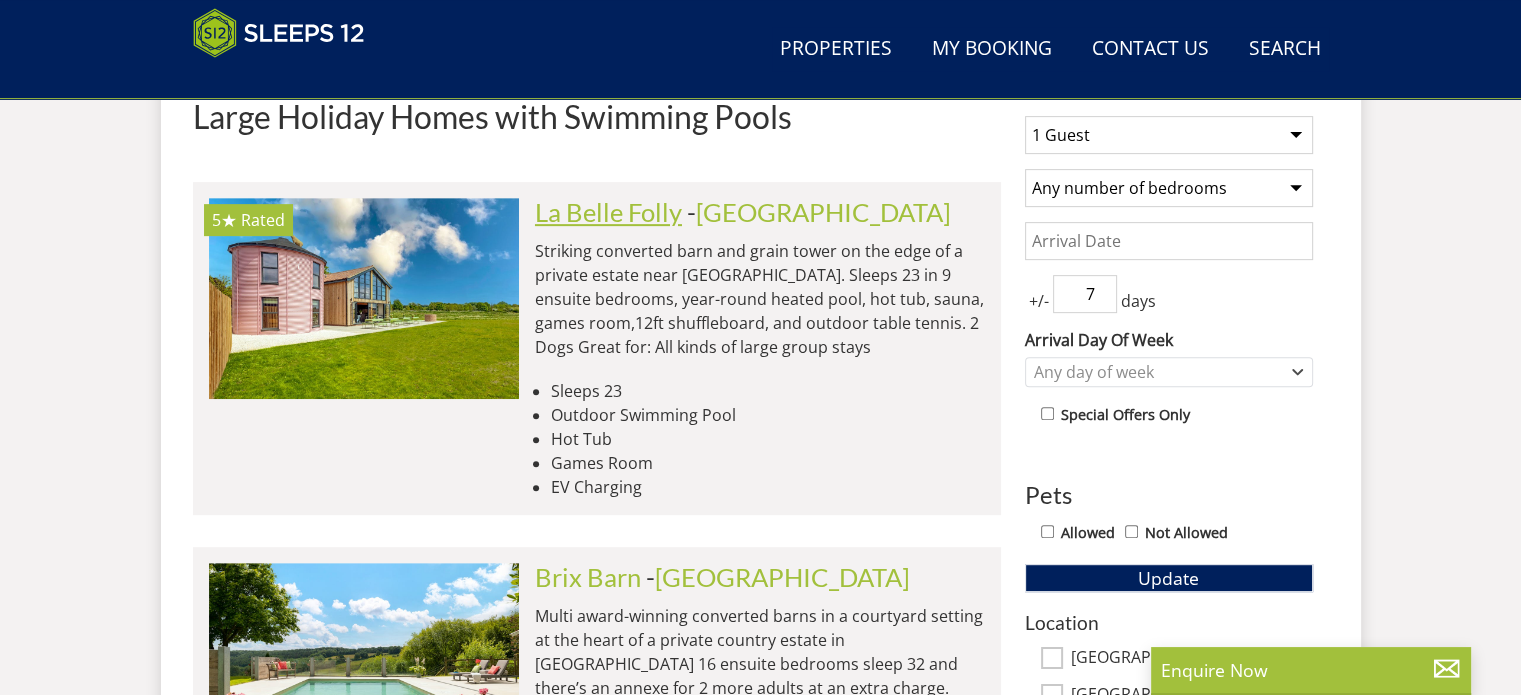 click on "La Belle Folly" at bounding box center [608, 212] 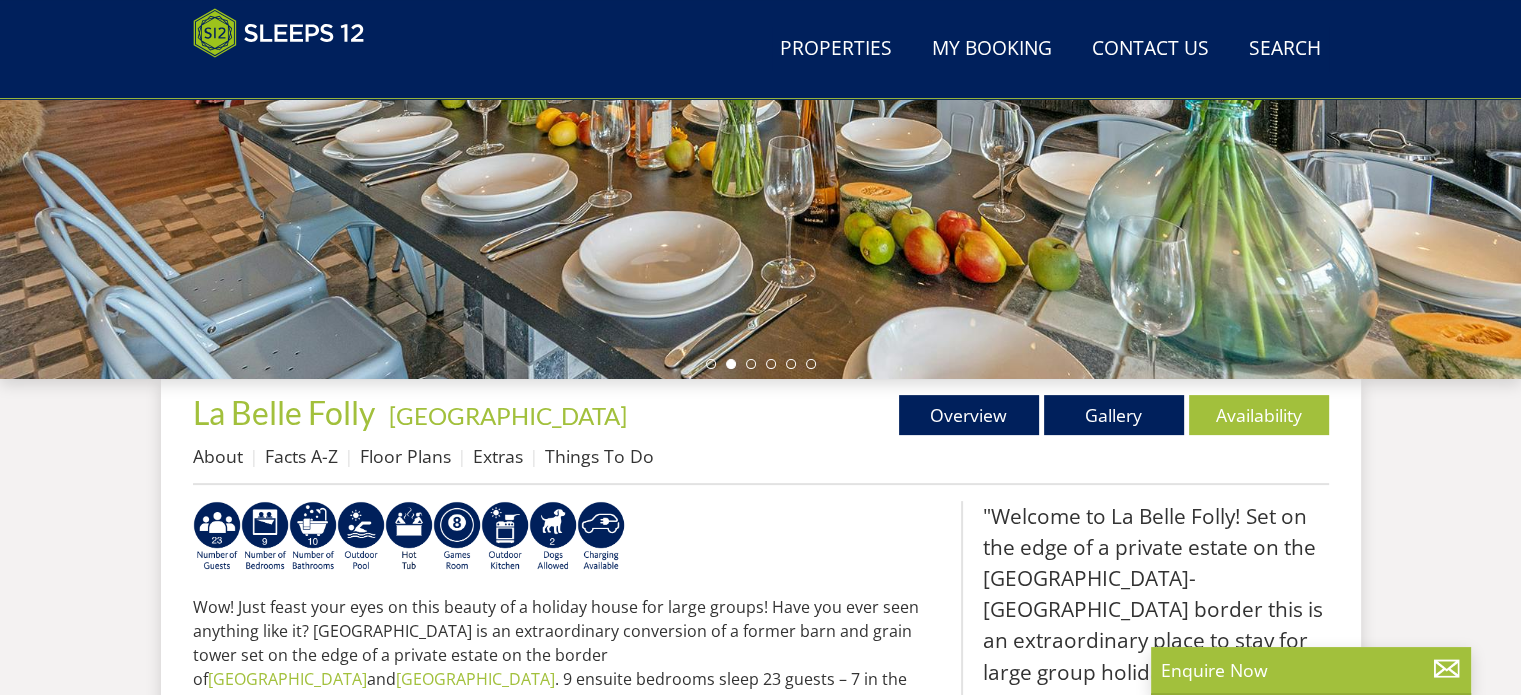 scroll, scrollTop: 500, scrollLeft: 0, axis: vertical 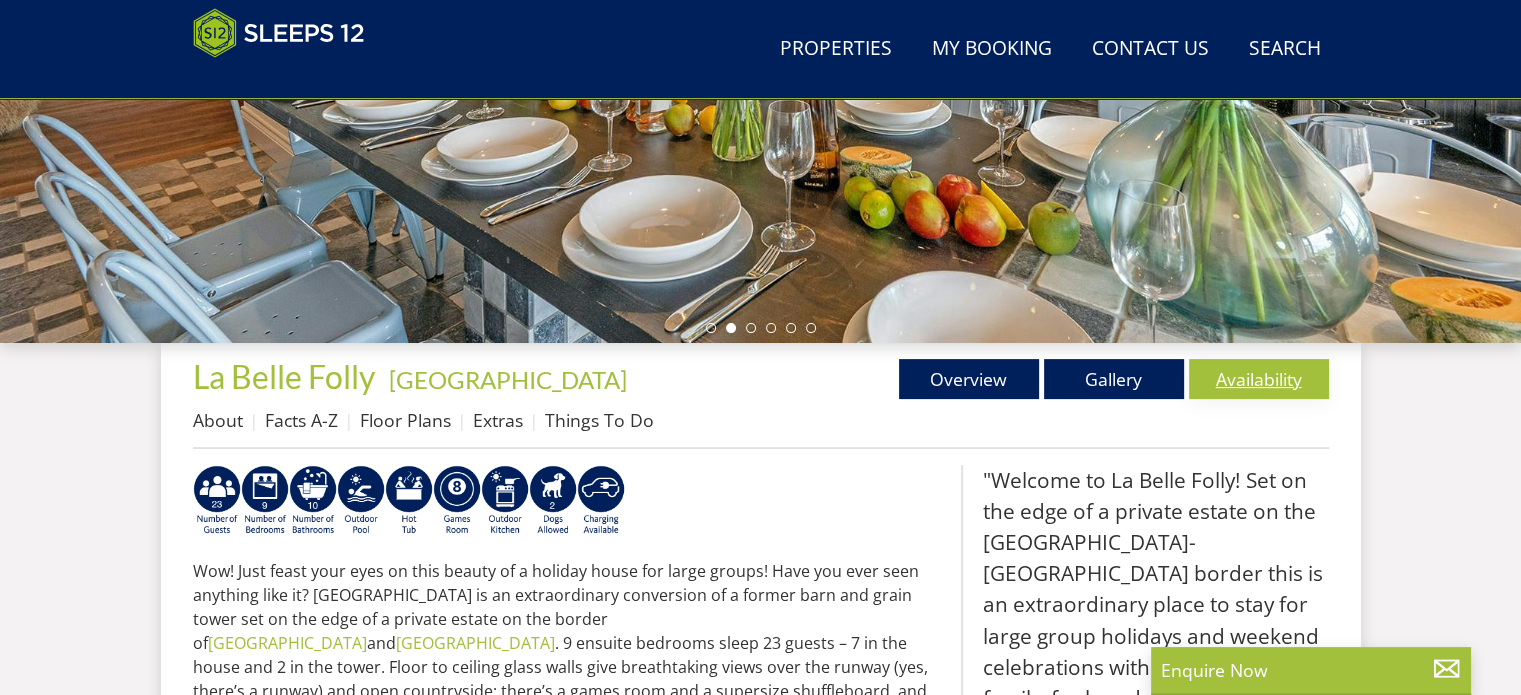 click on "Availability" at bounding box center (1259, 379) 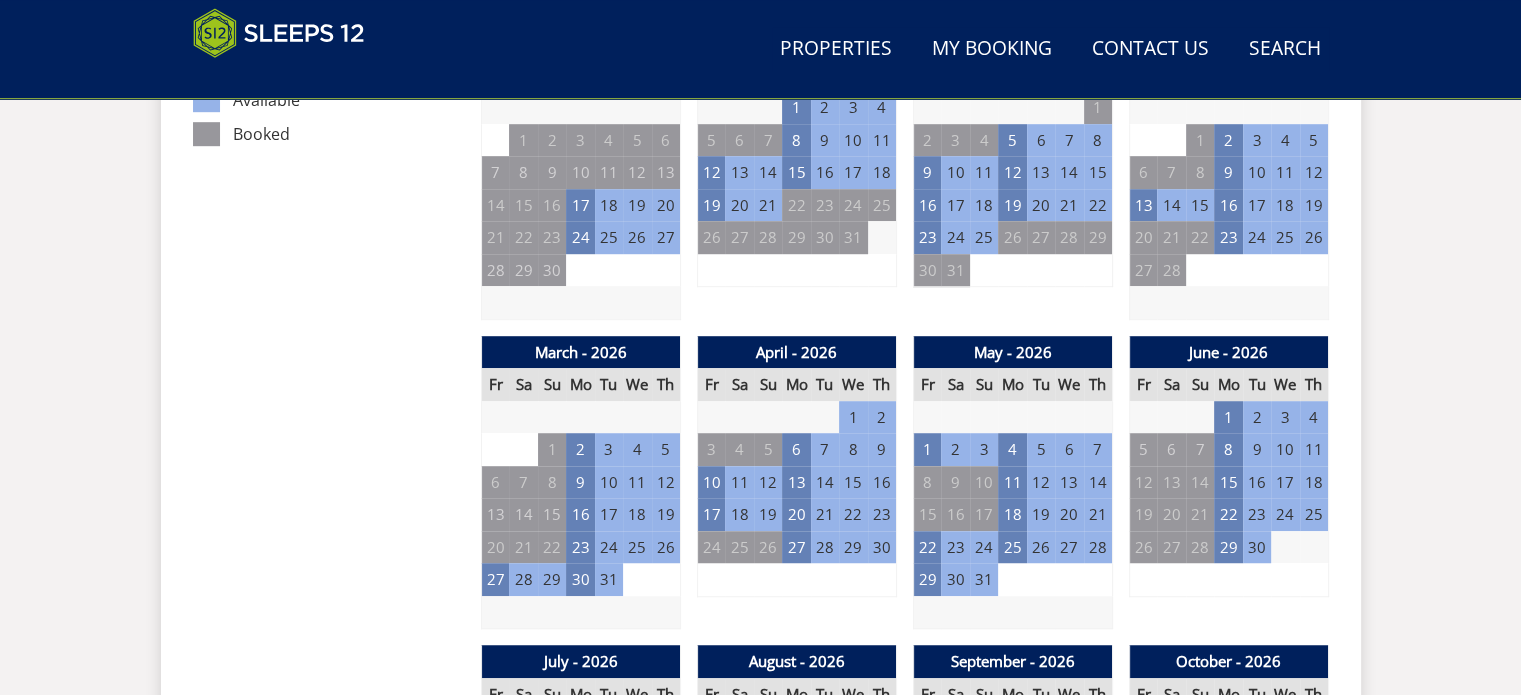 scroll, scrollTop: 1300, scrollLeft: 0, axis: vertical 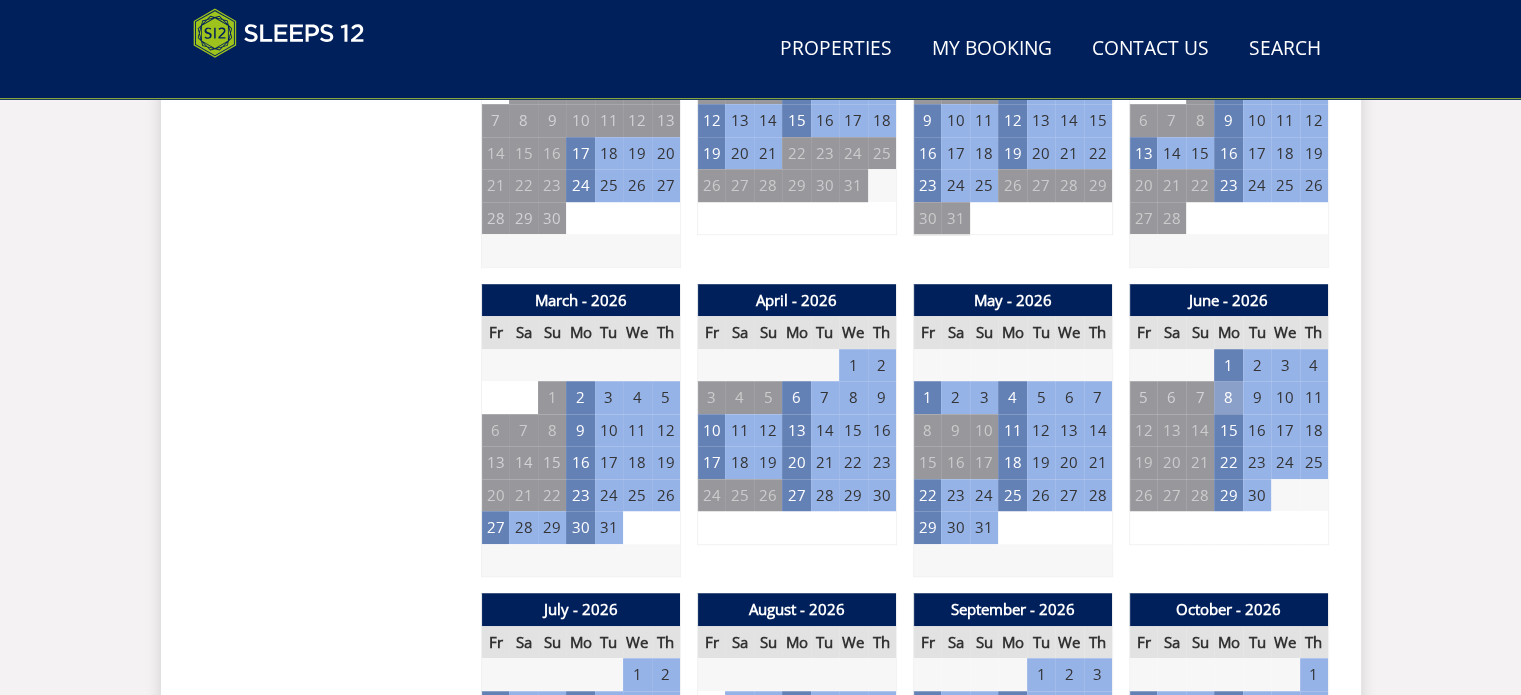 click on "8" at bounding box center (1228, 397) 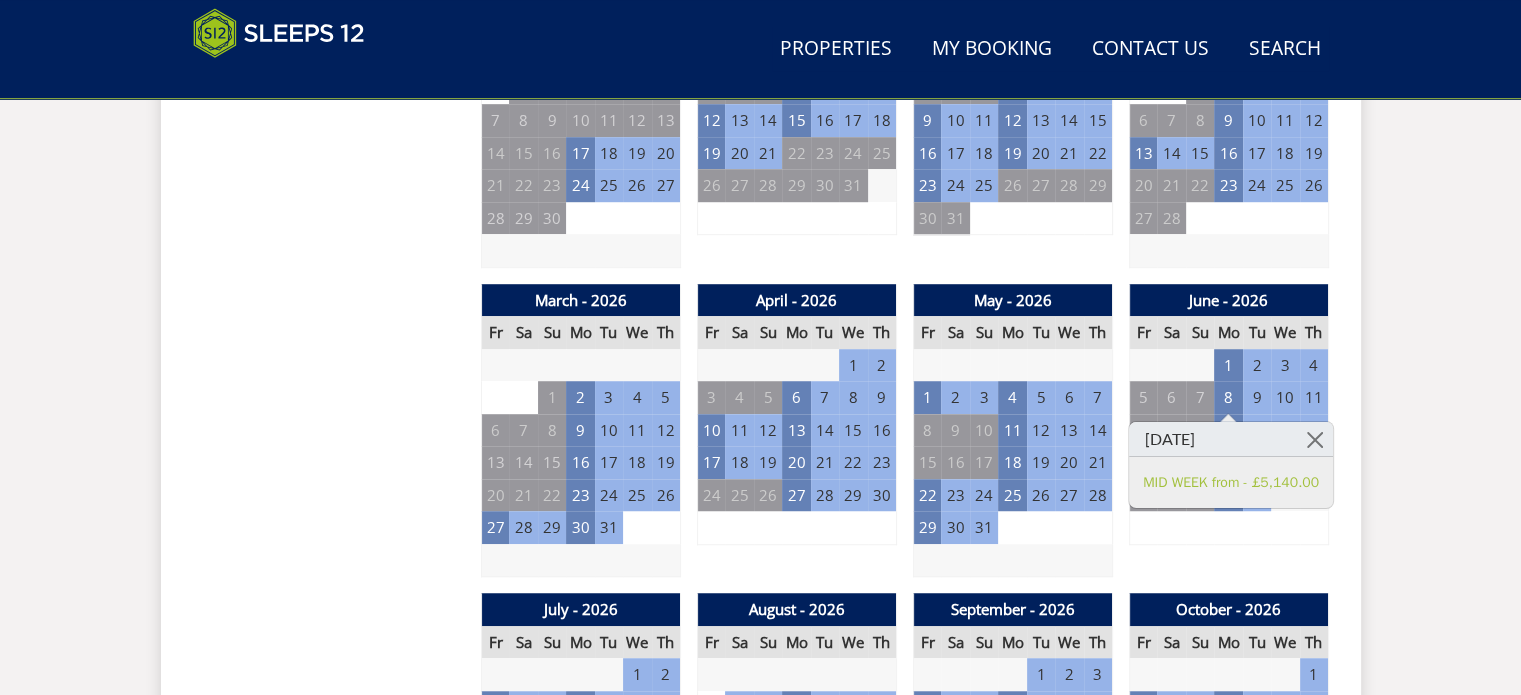 click at bounding box center [1315, 439] 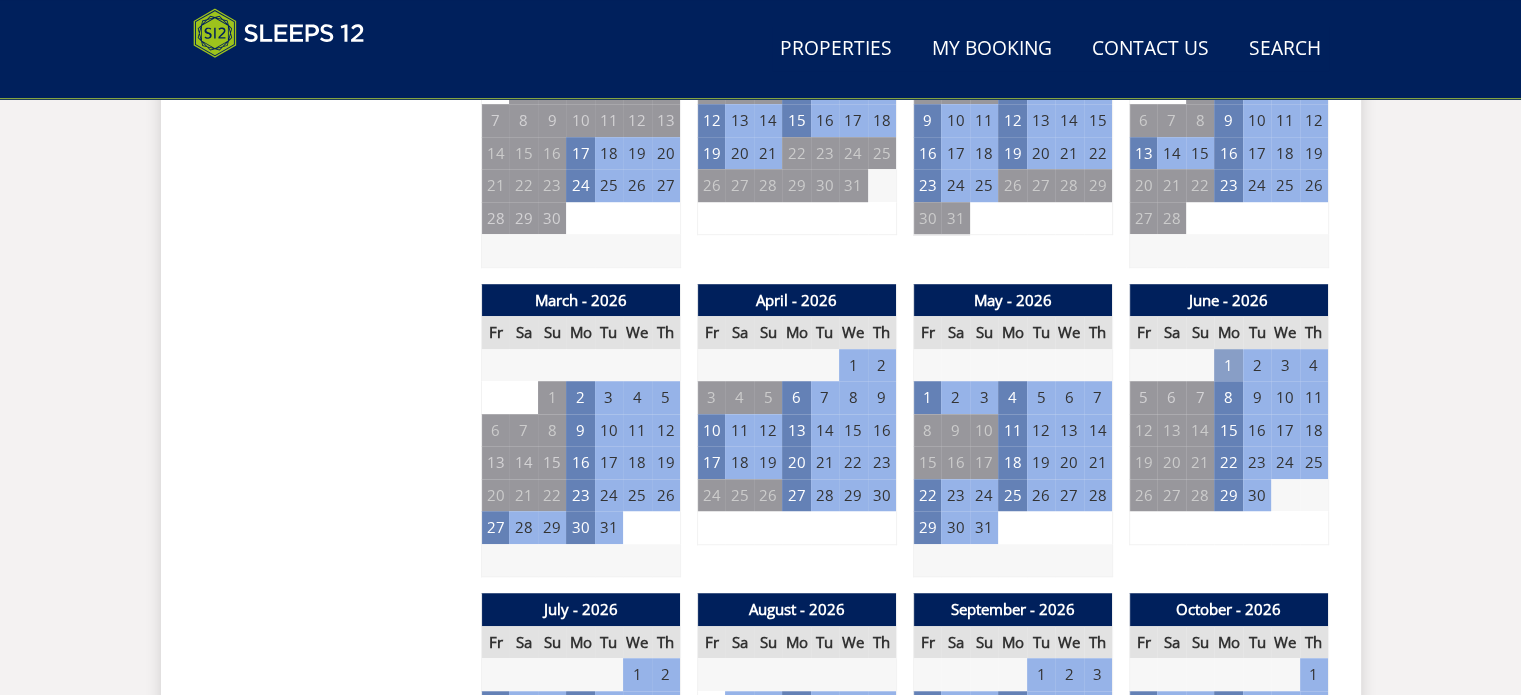 click on "1" at bounding box center (1228, 365) 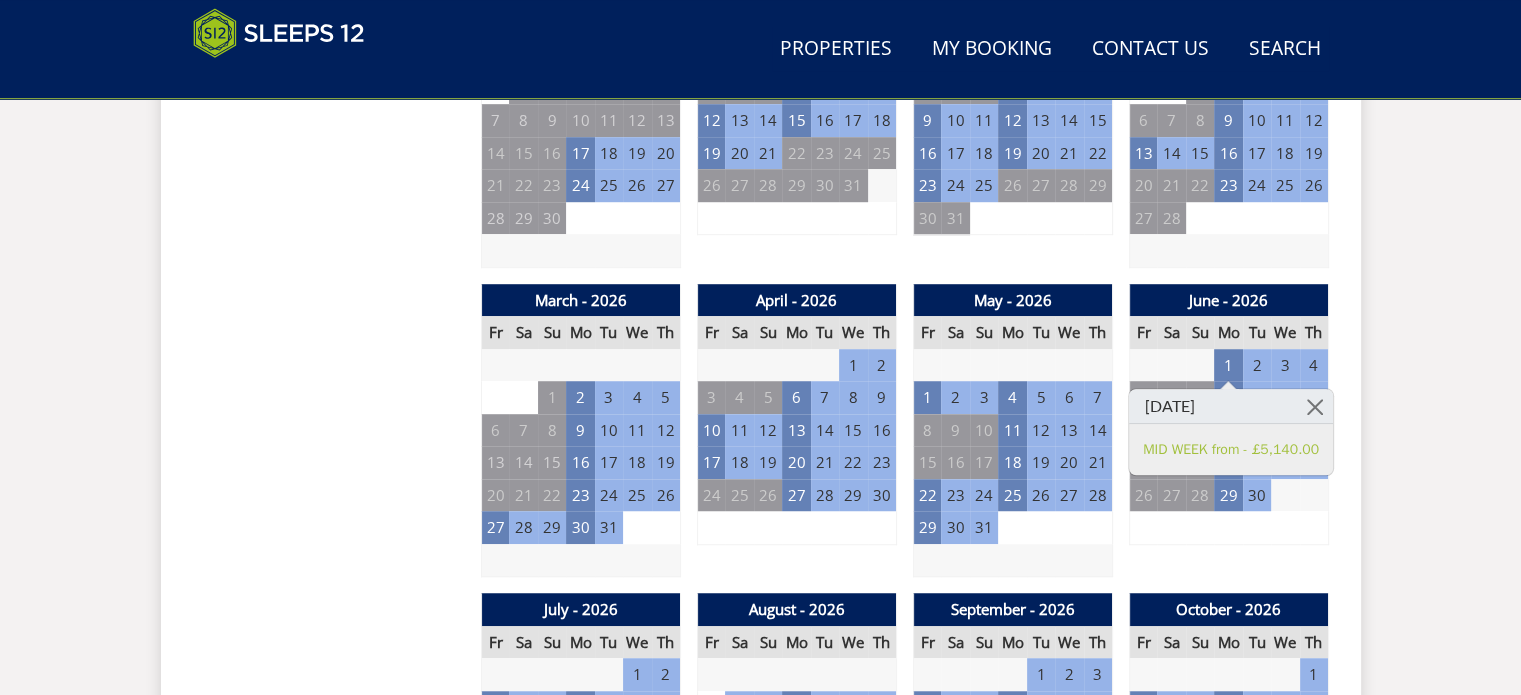 click at bounding box center (1315, 406) 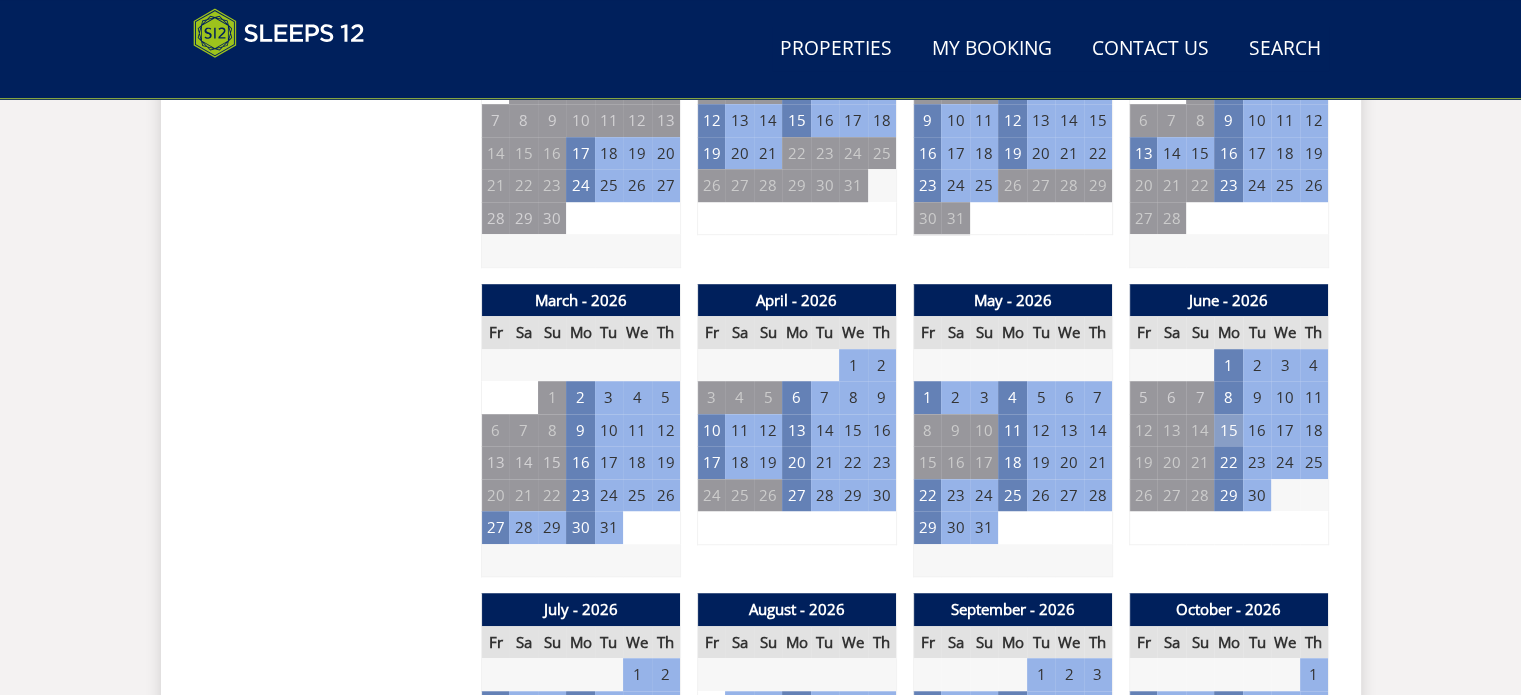 click on "15" at bounding box center [1228, 430] 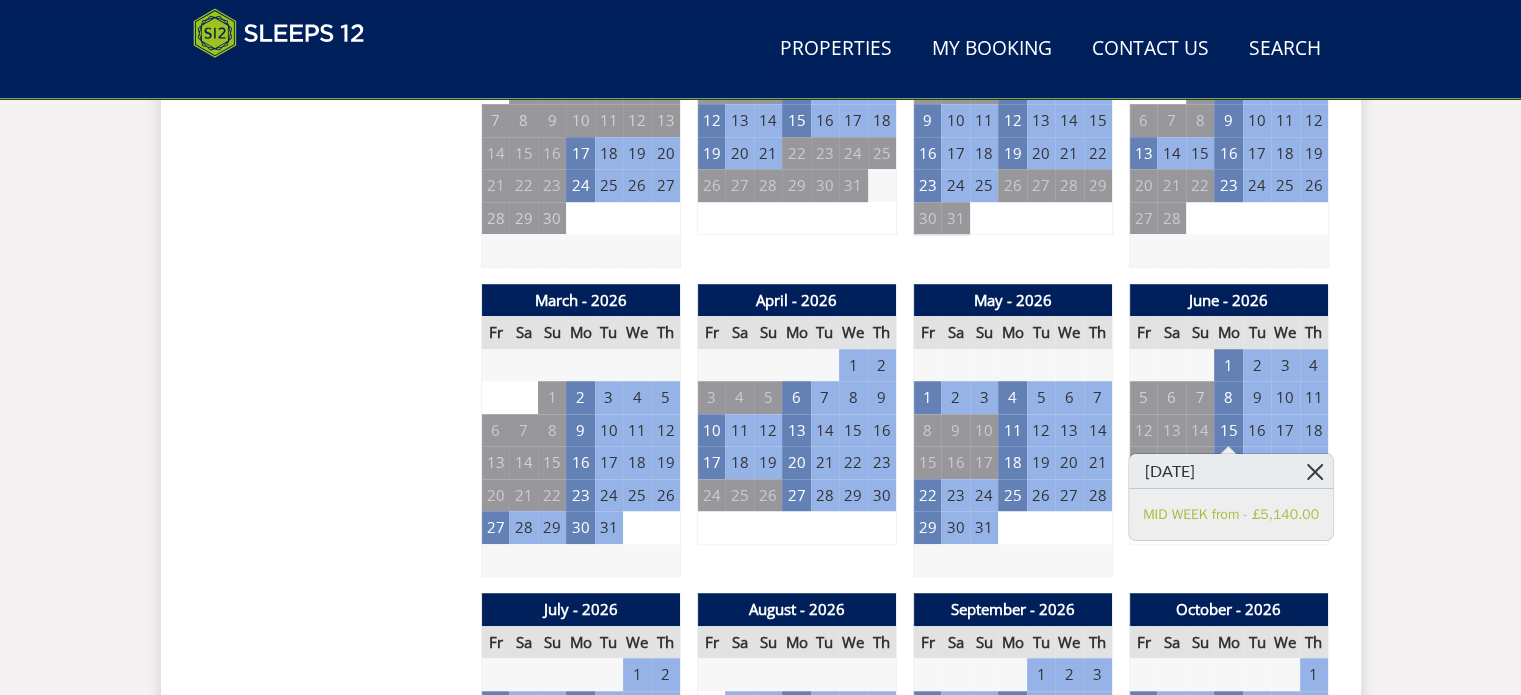 click at bounding box center (1315, 471) 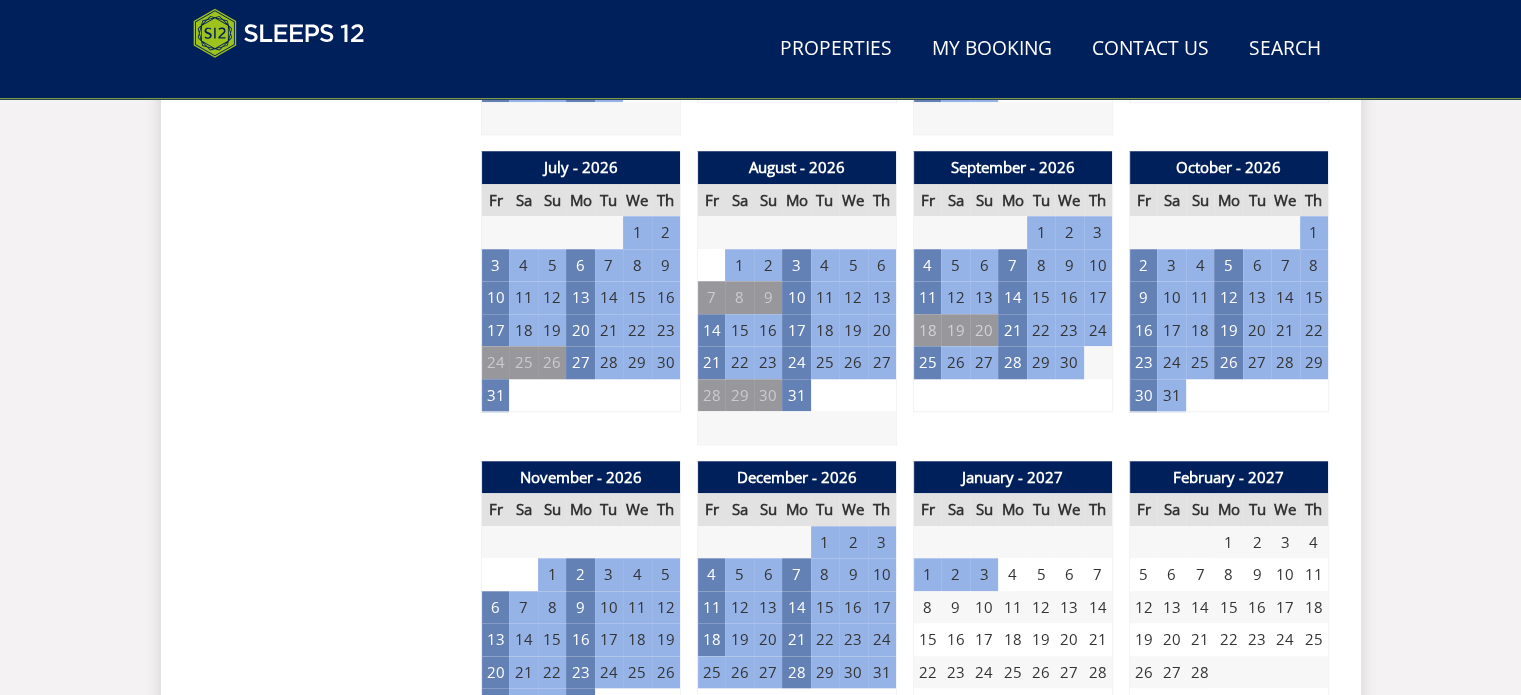 scroll, scrollTop: 1700, scrollLeft: 0, axis: vertical 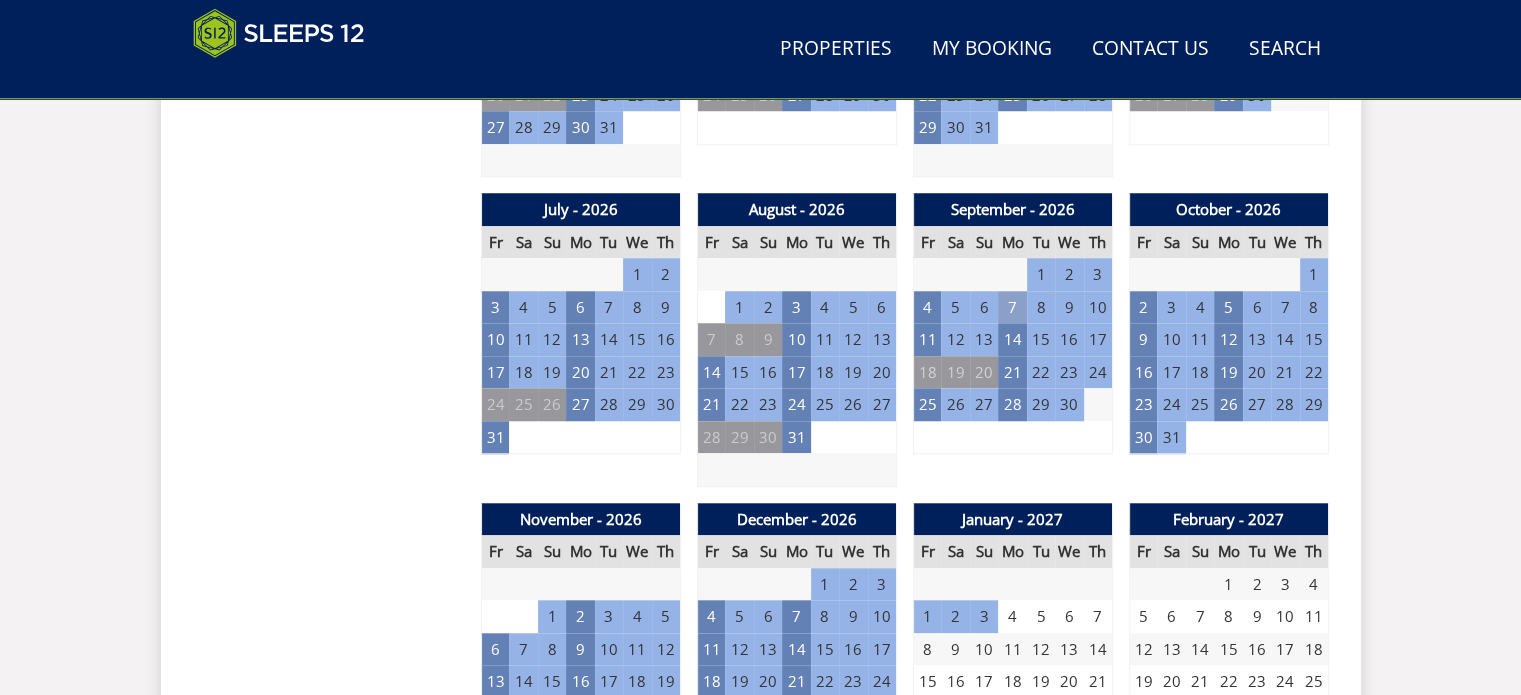click on "7" at bounding box center (1012, 307) 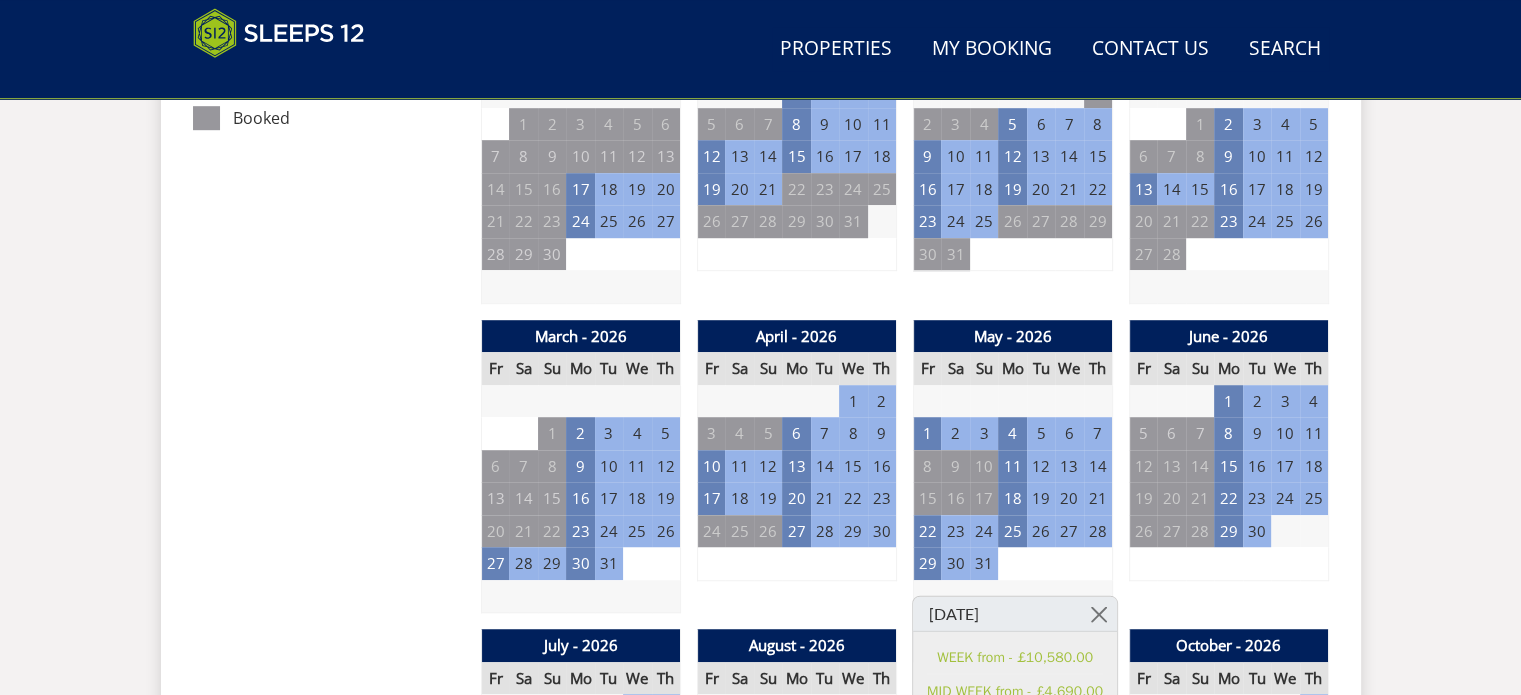 scroll, scrollTop: 1300, scrollLeft: 0, axis: vertical 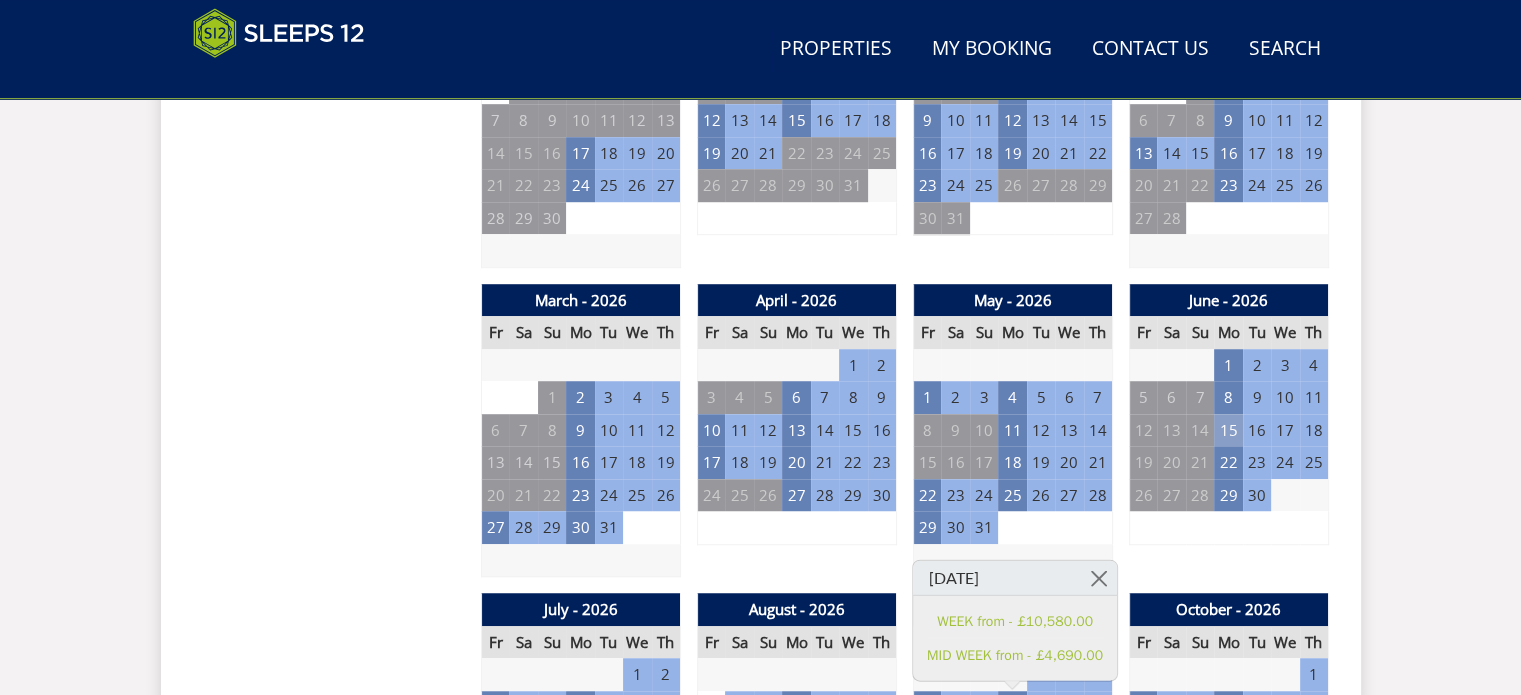 click on "15" at bounding box center [1228, 430] 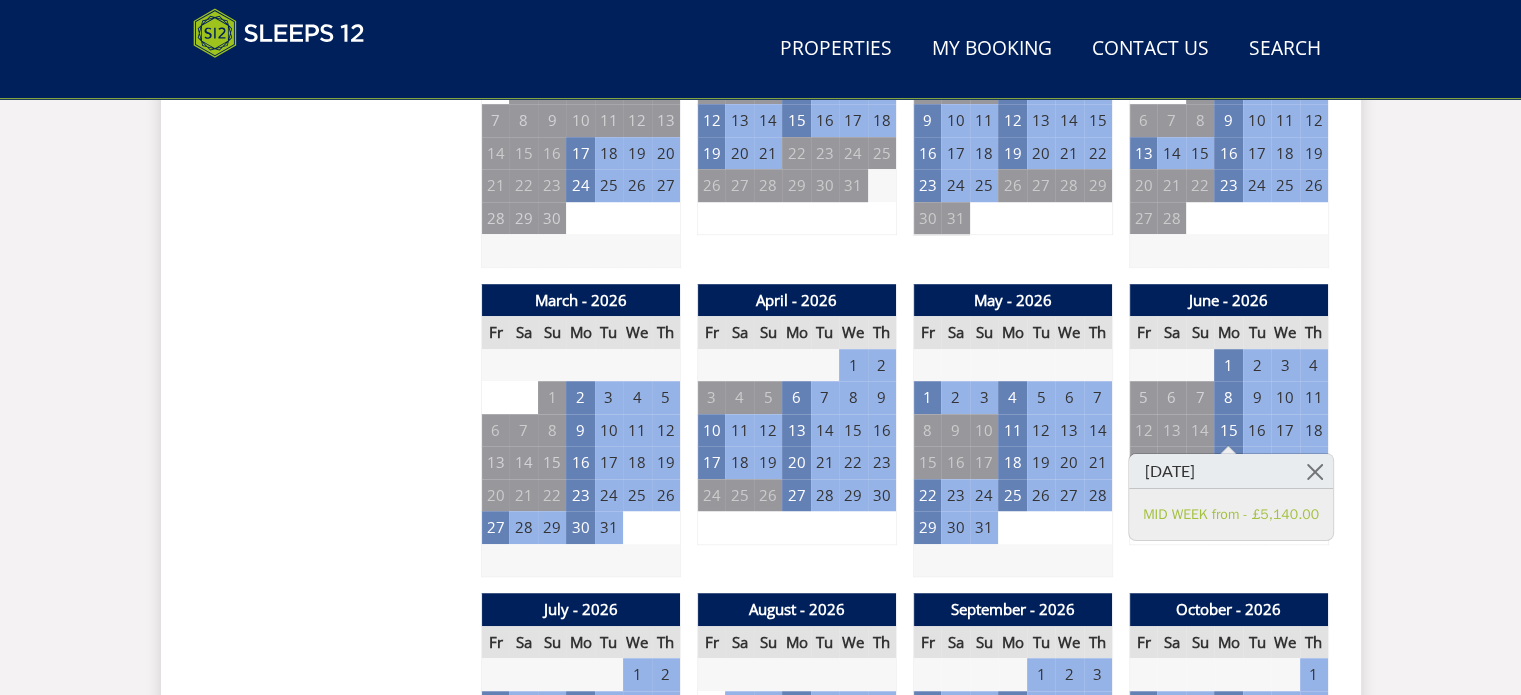 click on "9" at bounding box center (1257, 397) 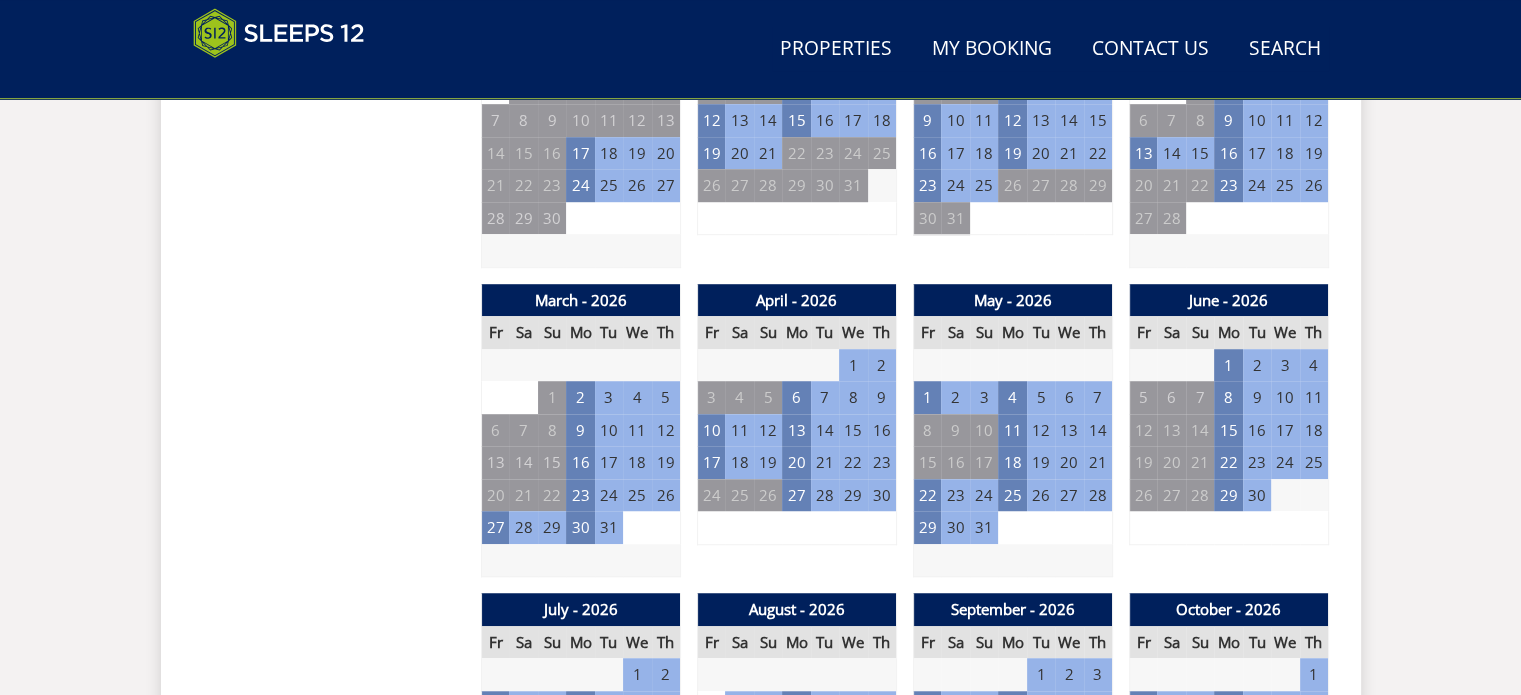 click on "9" at bounding box center [1257, 397] 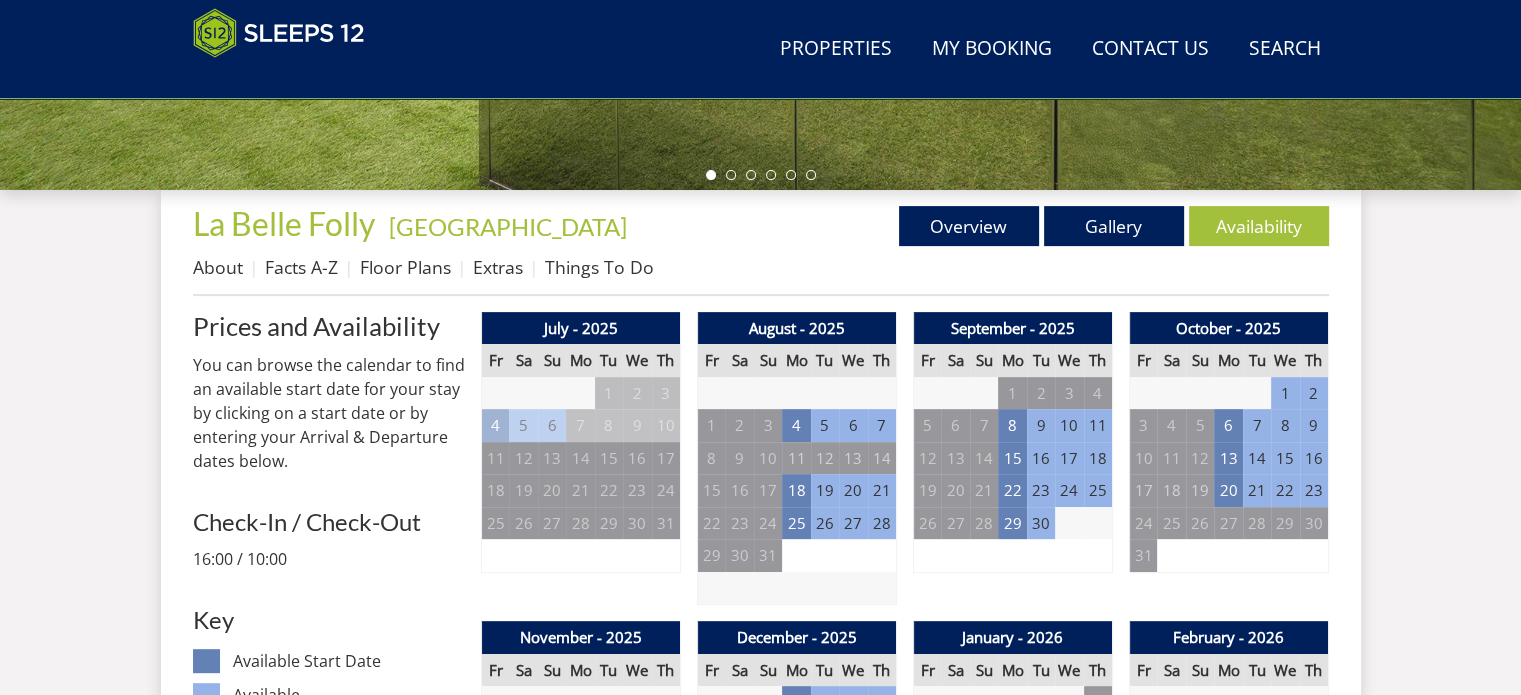 scroll, scrollTop: 0, scrollLeft: 0, axis: both 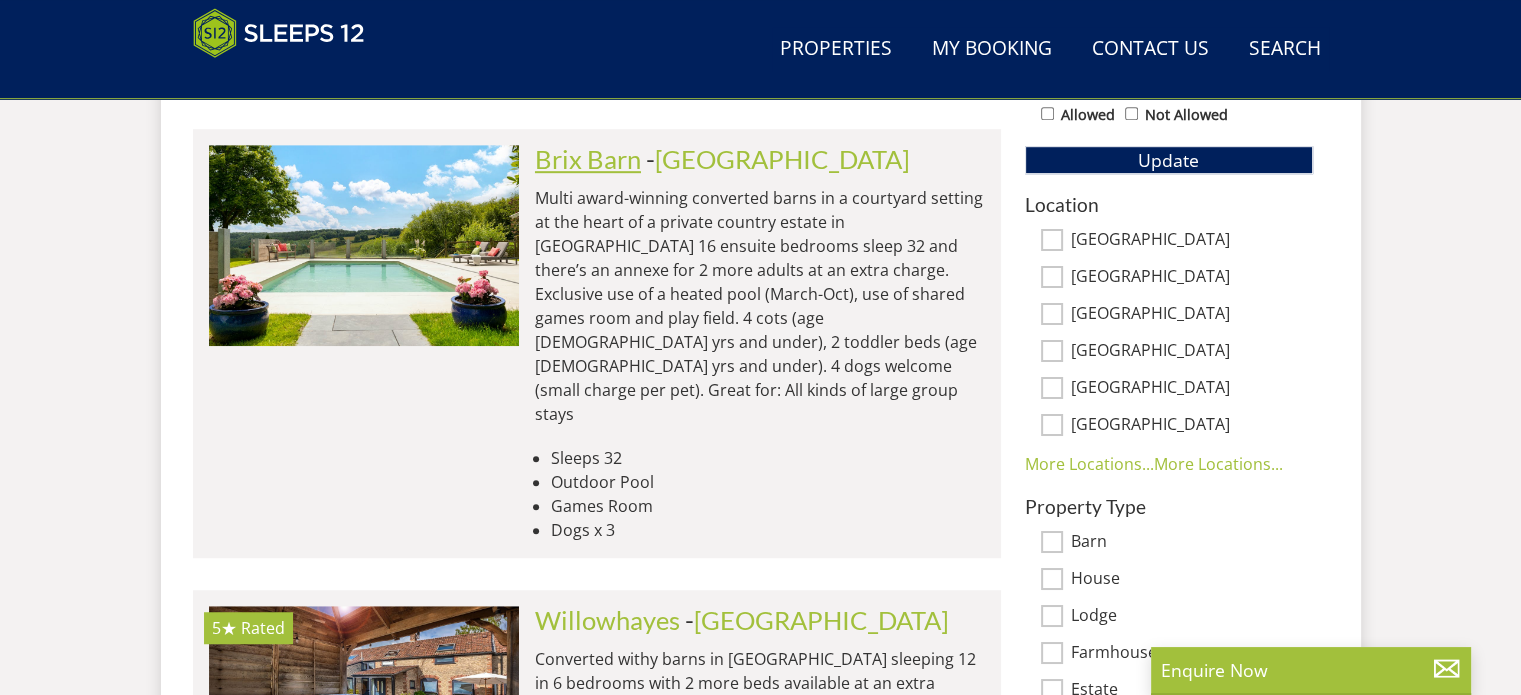 click on "Brix Barn" at bounding box center [588, 159] 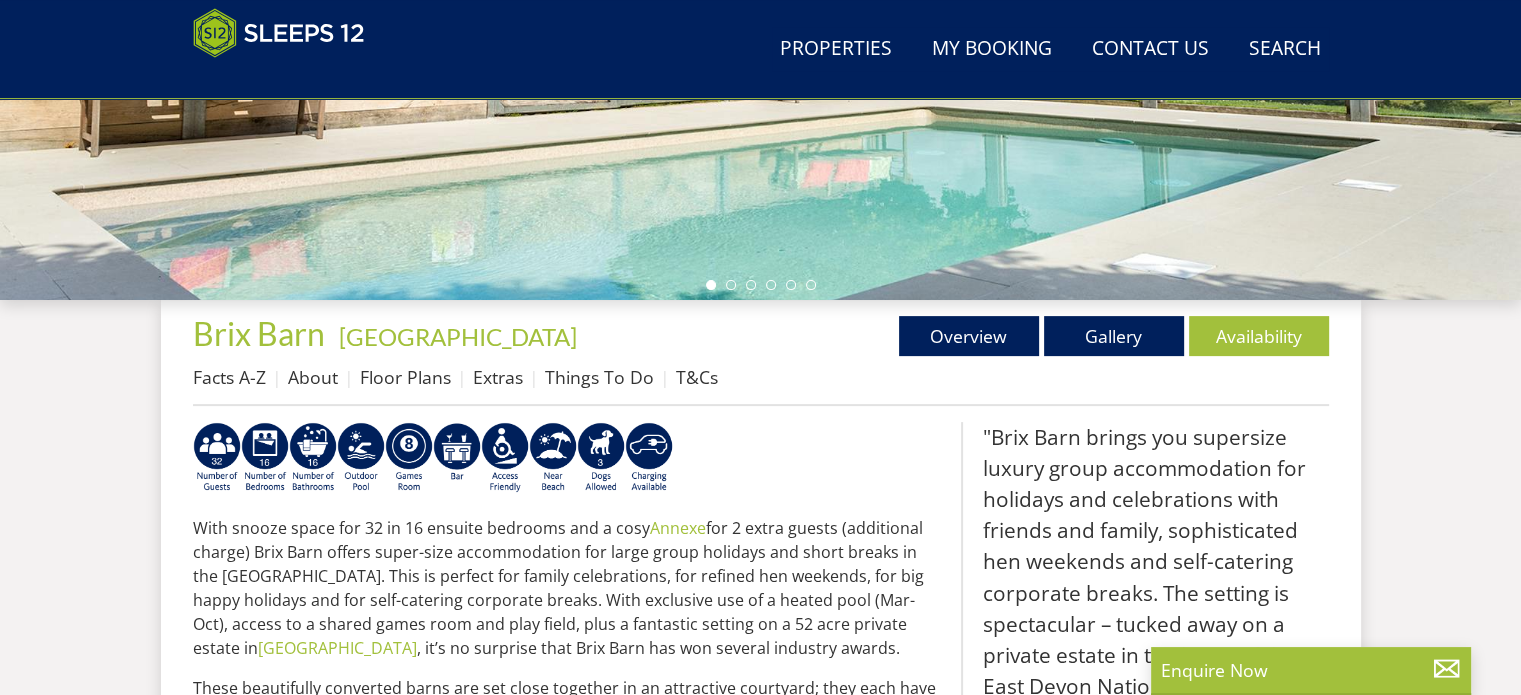 scroll, scrollTop: 600, scrollLeft: 0, axis: vertical 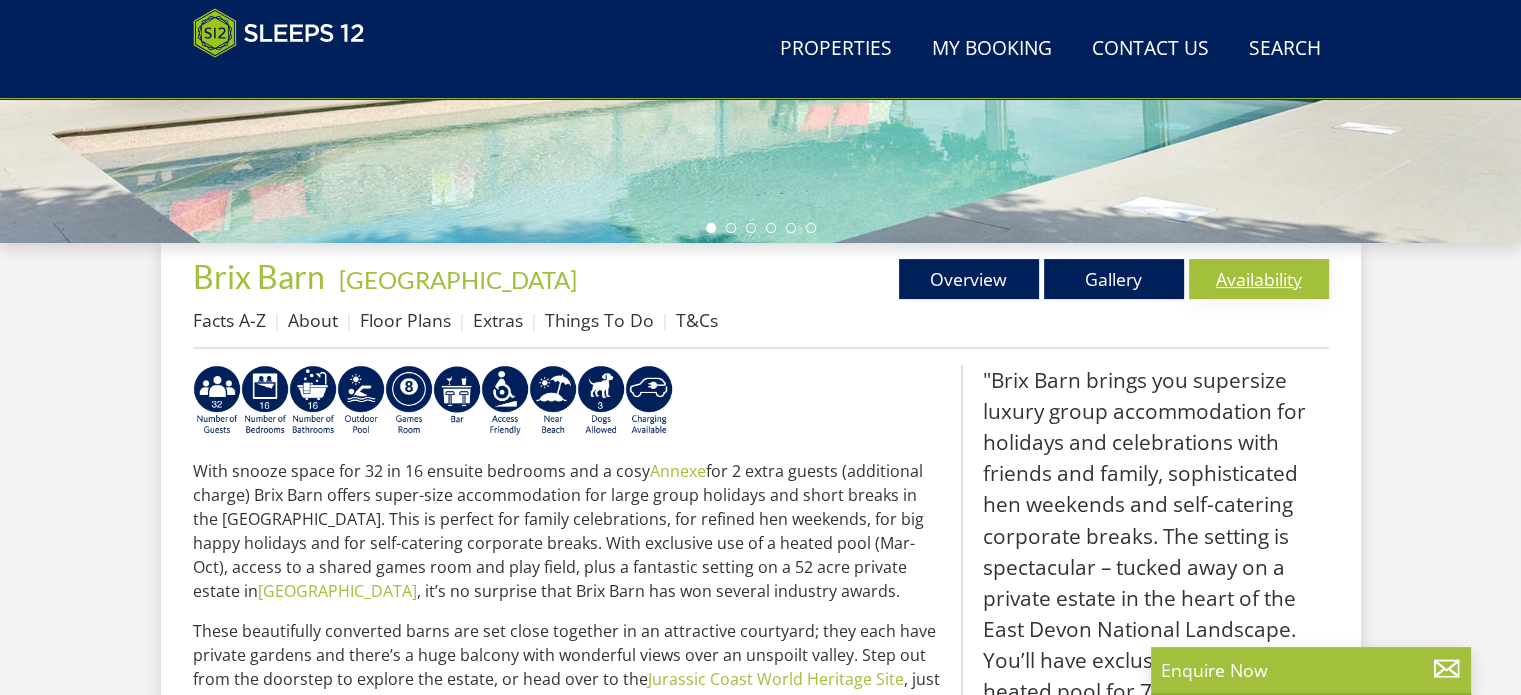click on "Availability" at bounding box center (1259, 279) 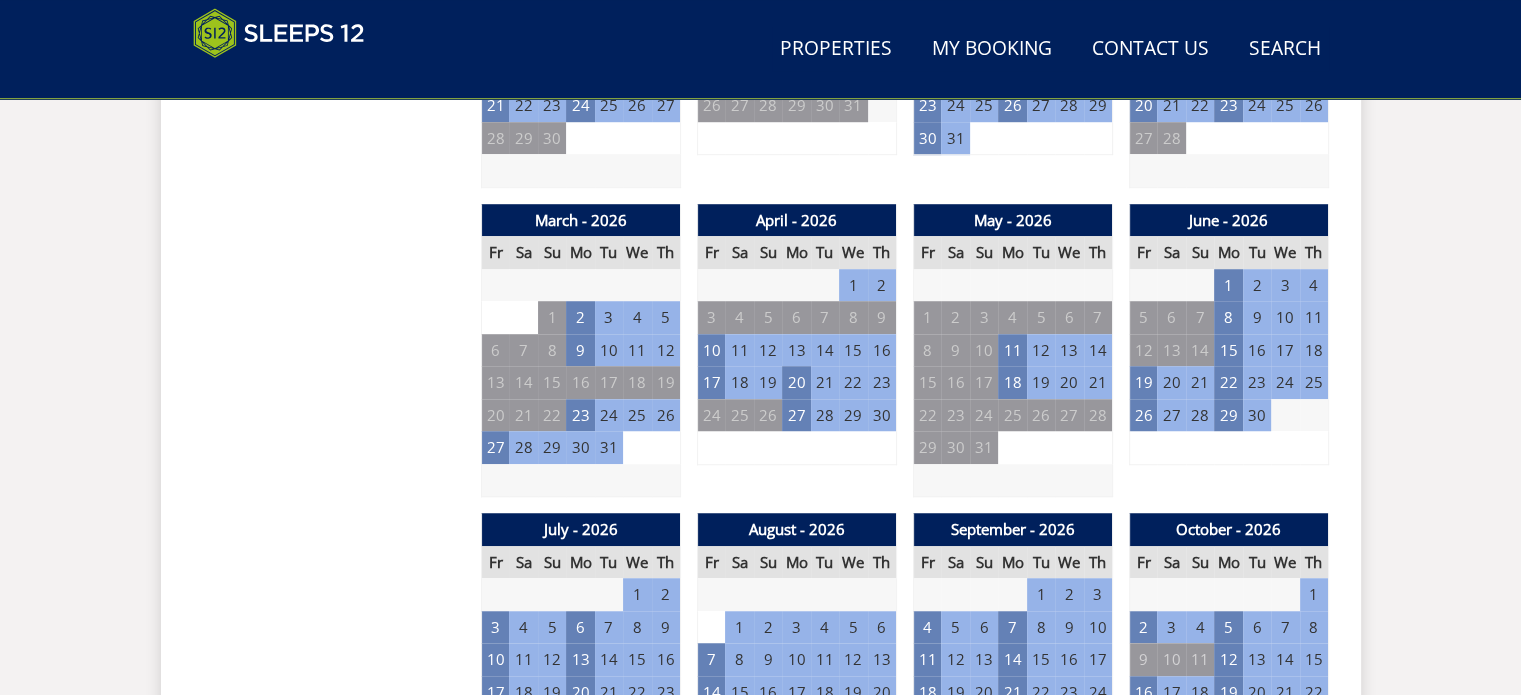 scroll, scrollTop: 1400, scrollLeft: 0, axis: vertical 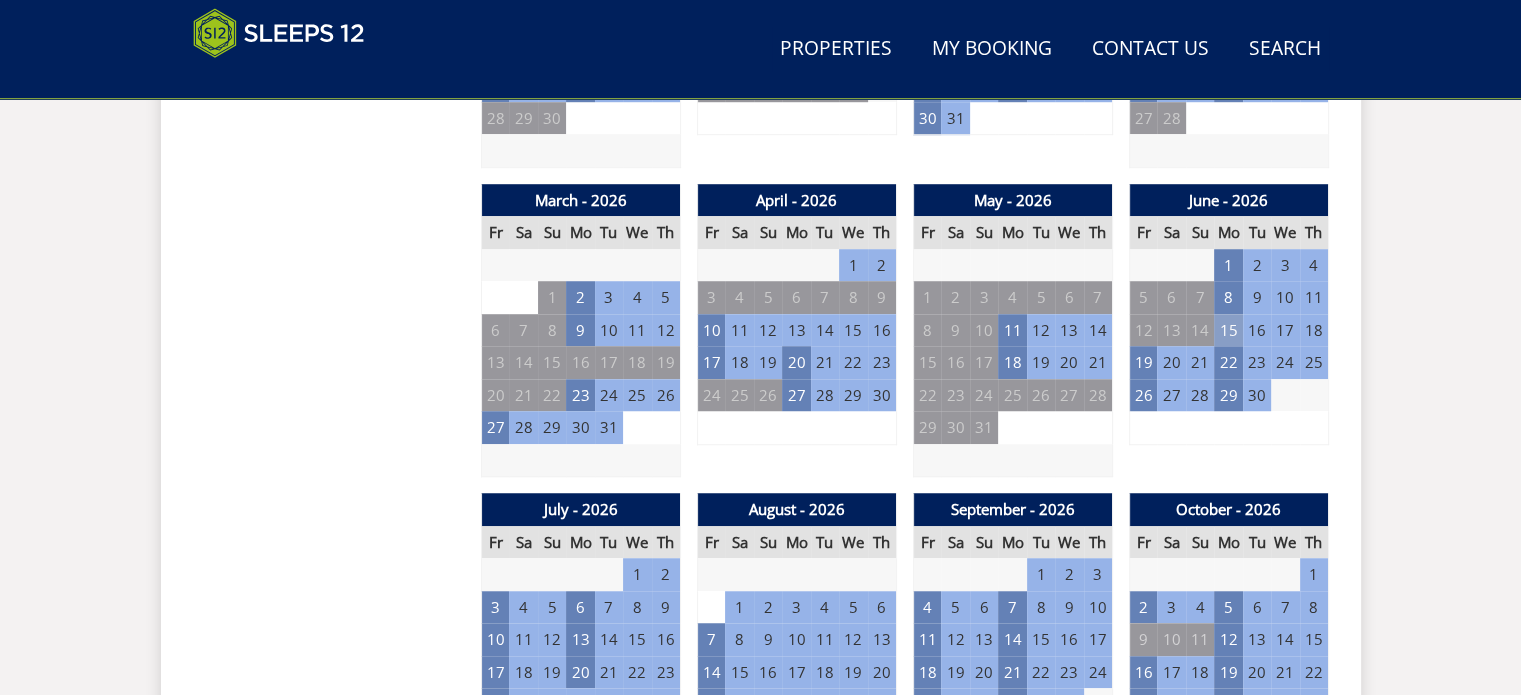 click on "15" at bounding box center (1228, 330) 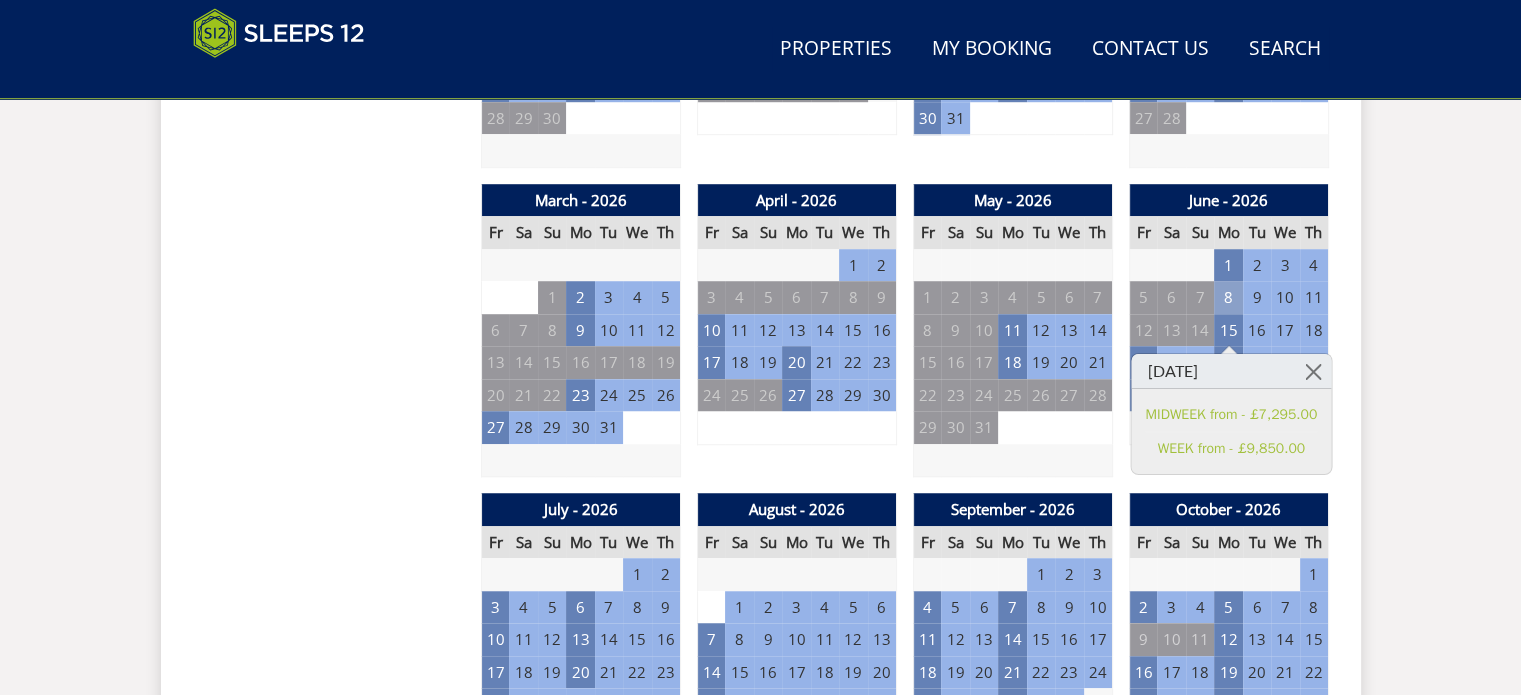 click on "8" at bounding box center (1228, 297) 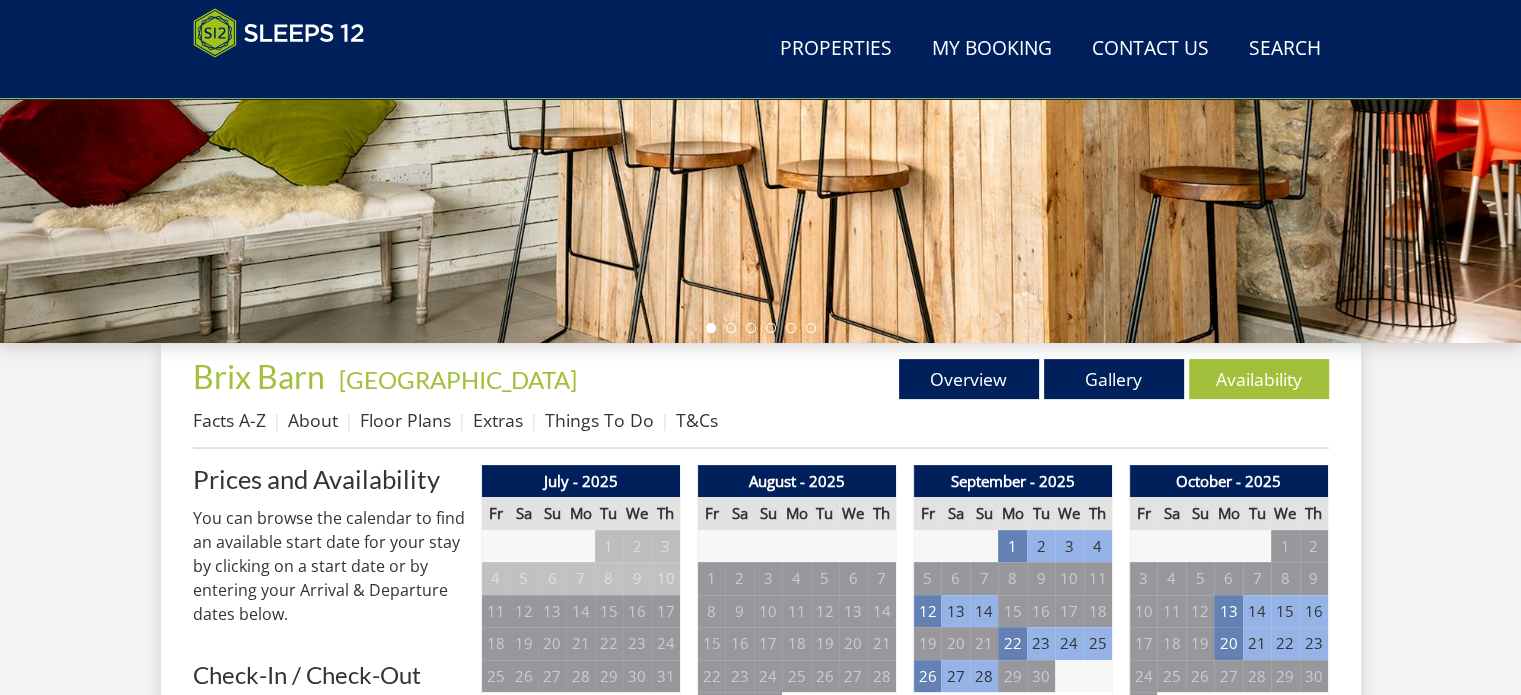 scroll, scrollTop: 0, scrollLeft: 0, axis: both 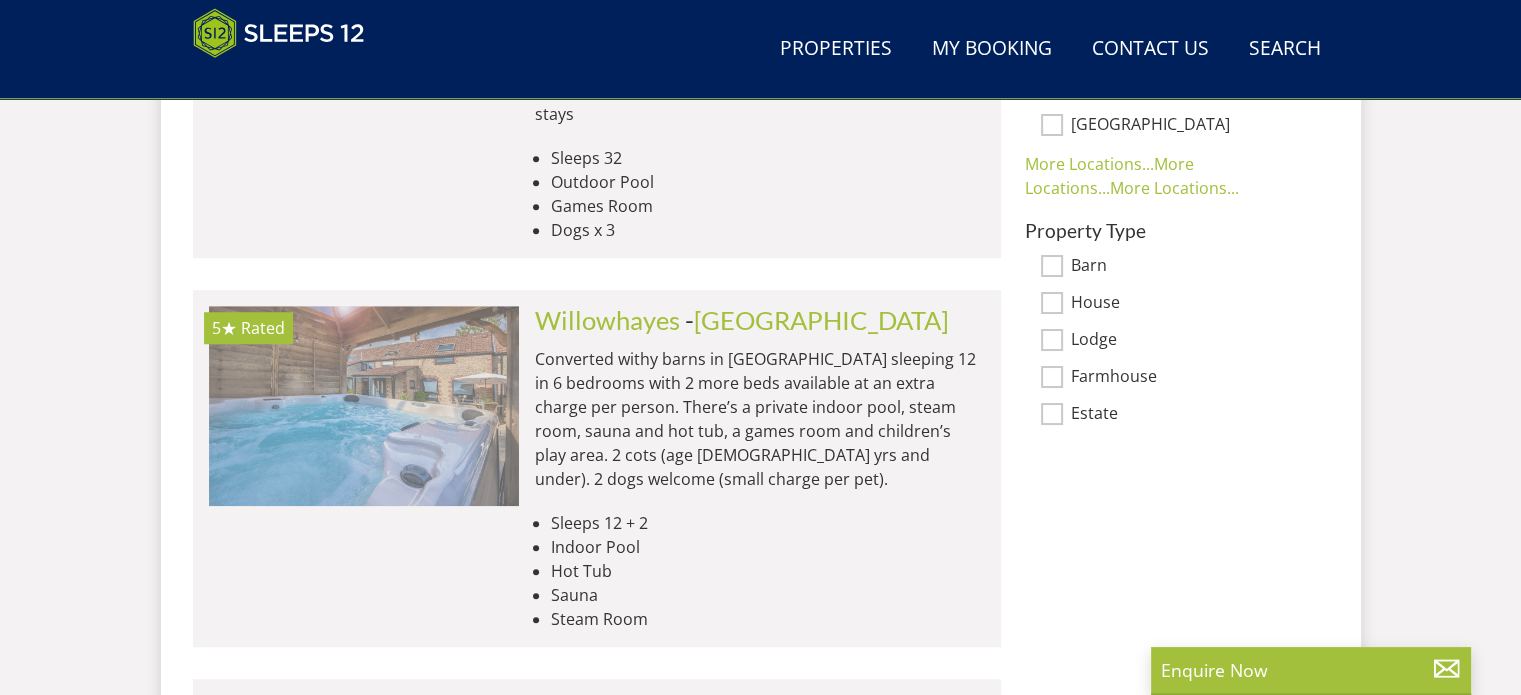 click at bounding box center (364, 406) 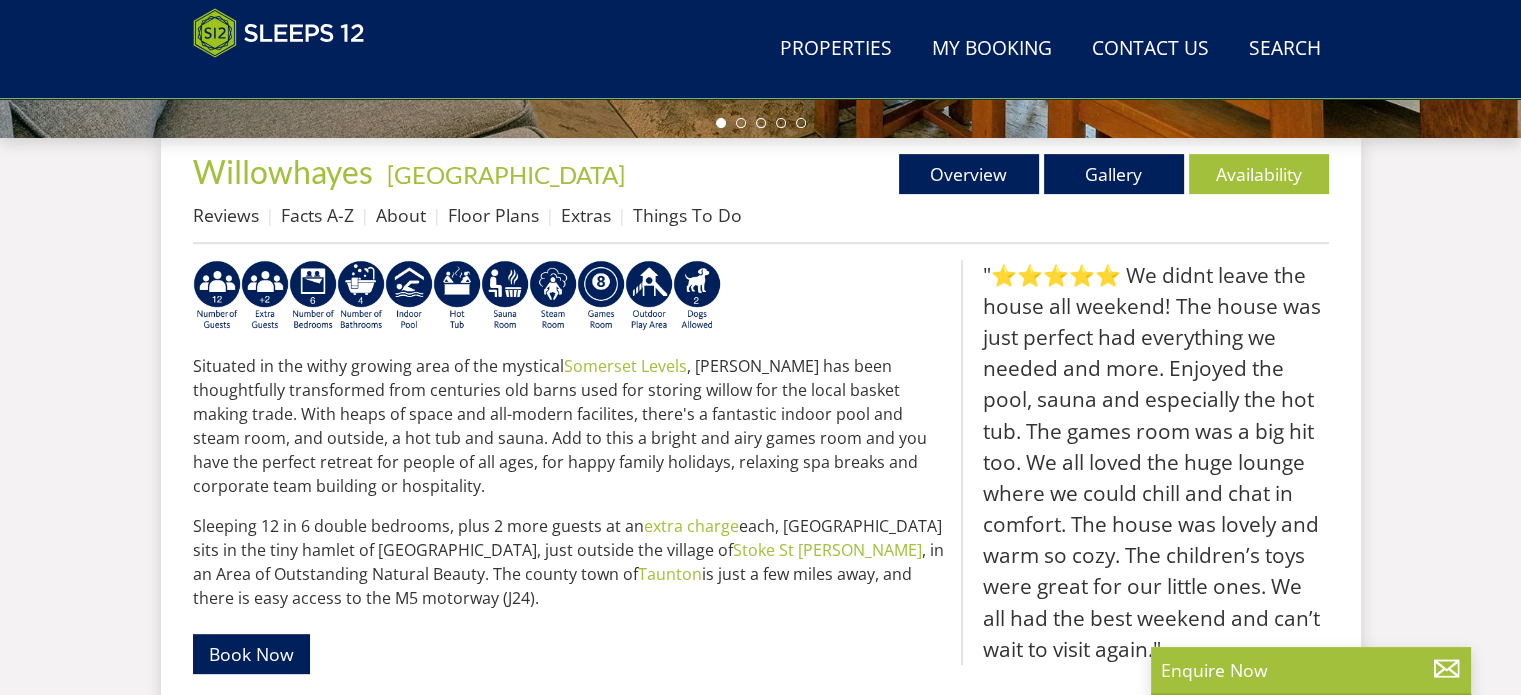 scroll, scrollTop: 500, scrollLeft: 0, axis: vertical 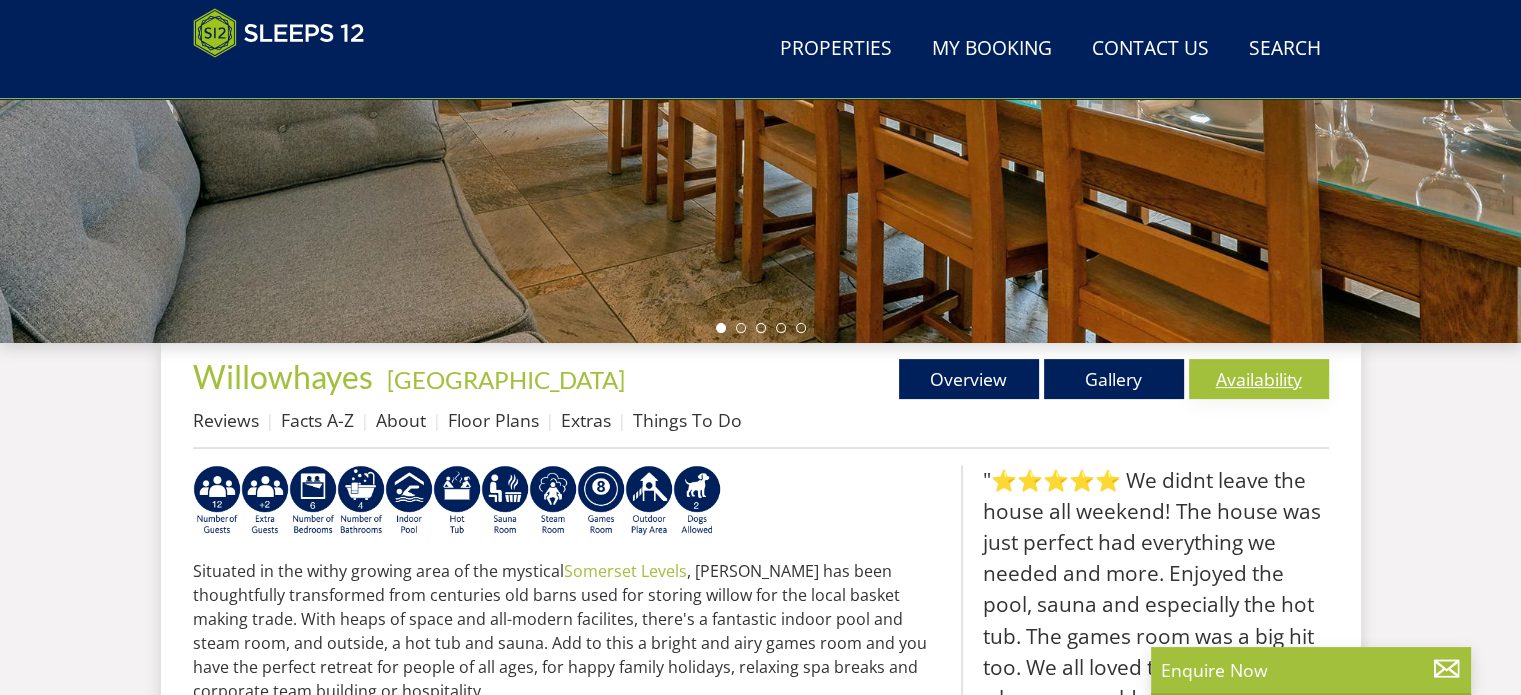 click on "Availability" at bounding box center [1259, 379] 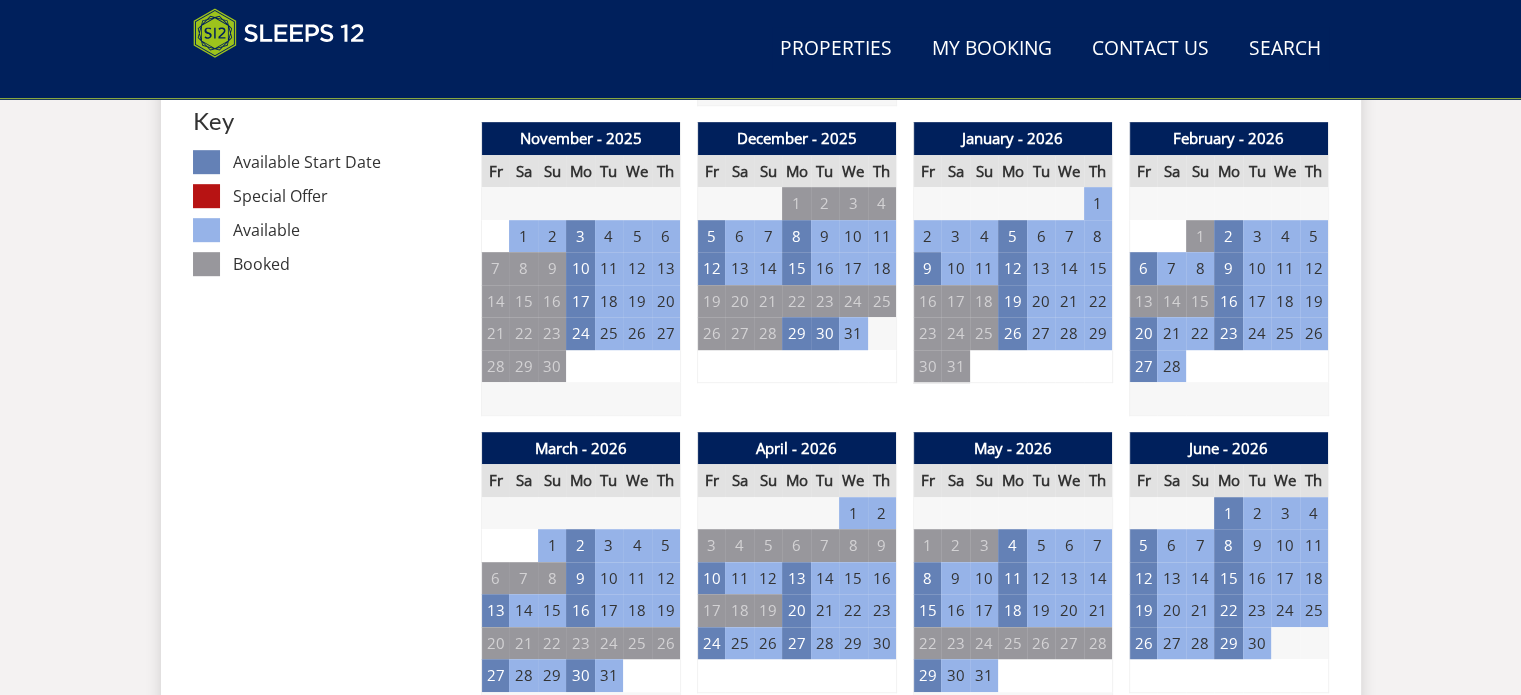 scroll, scrollTop: 1400, scrollLeft: 0, axis: vertical 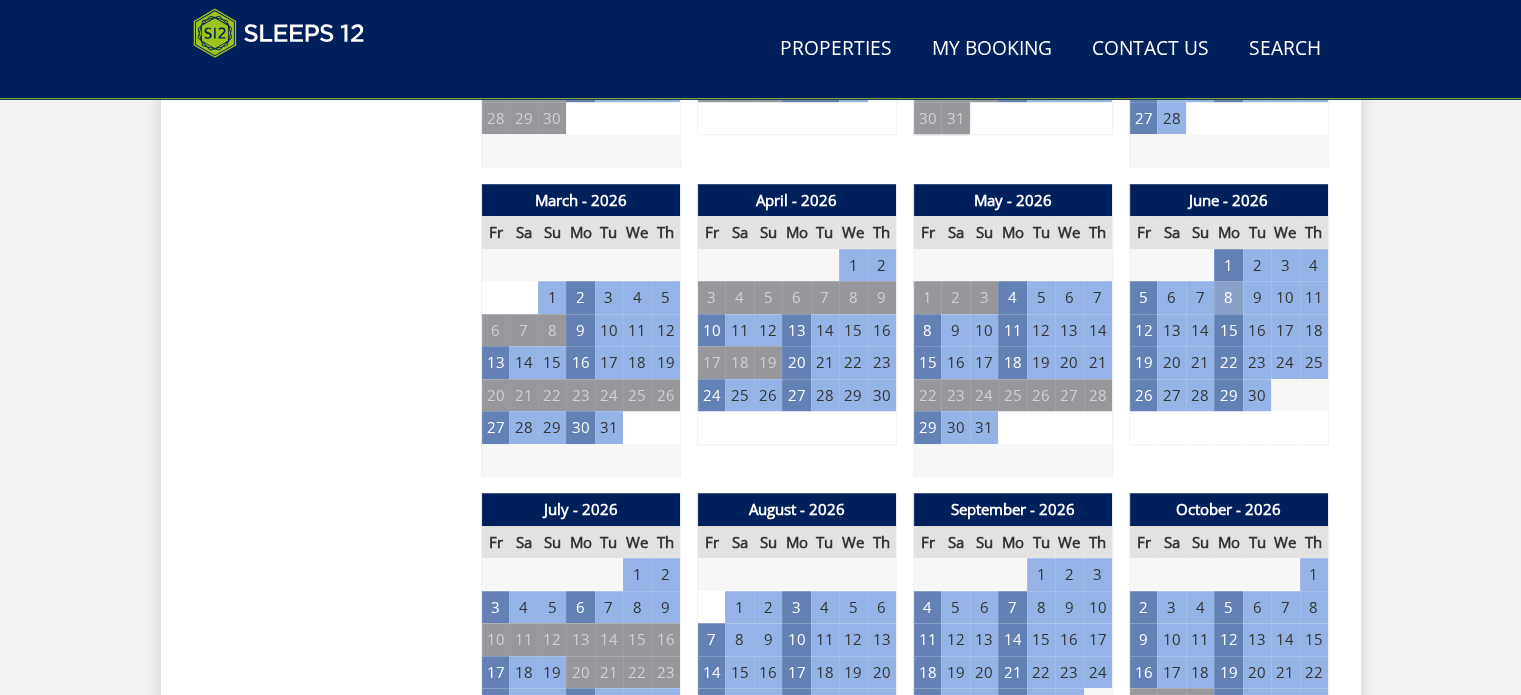 click on "8" at bounding box center (1228, 297) 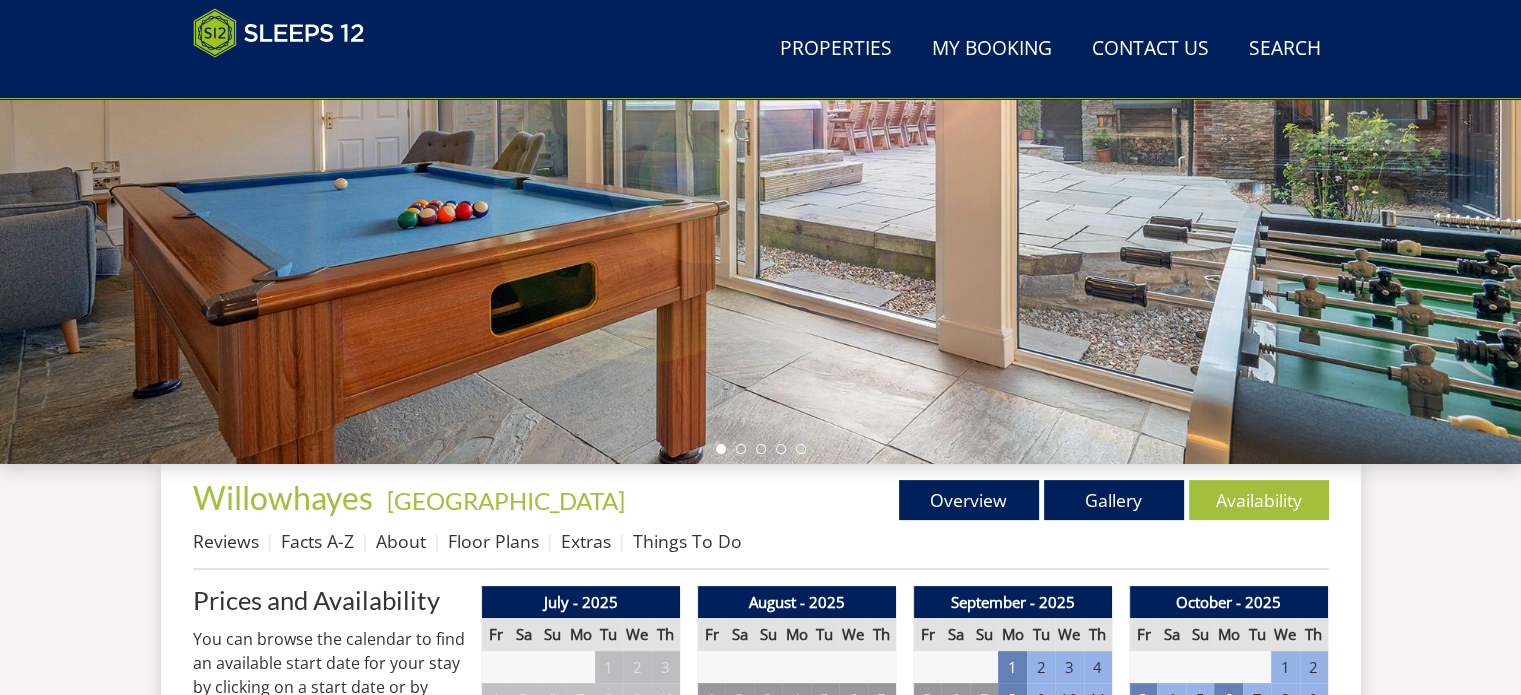 scroll, scrollTop: 400, scrollLeft: 0, axis: vertical 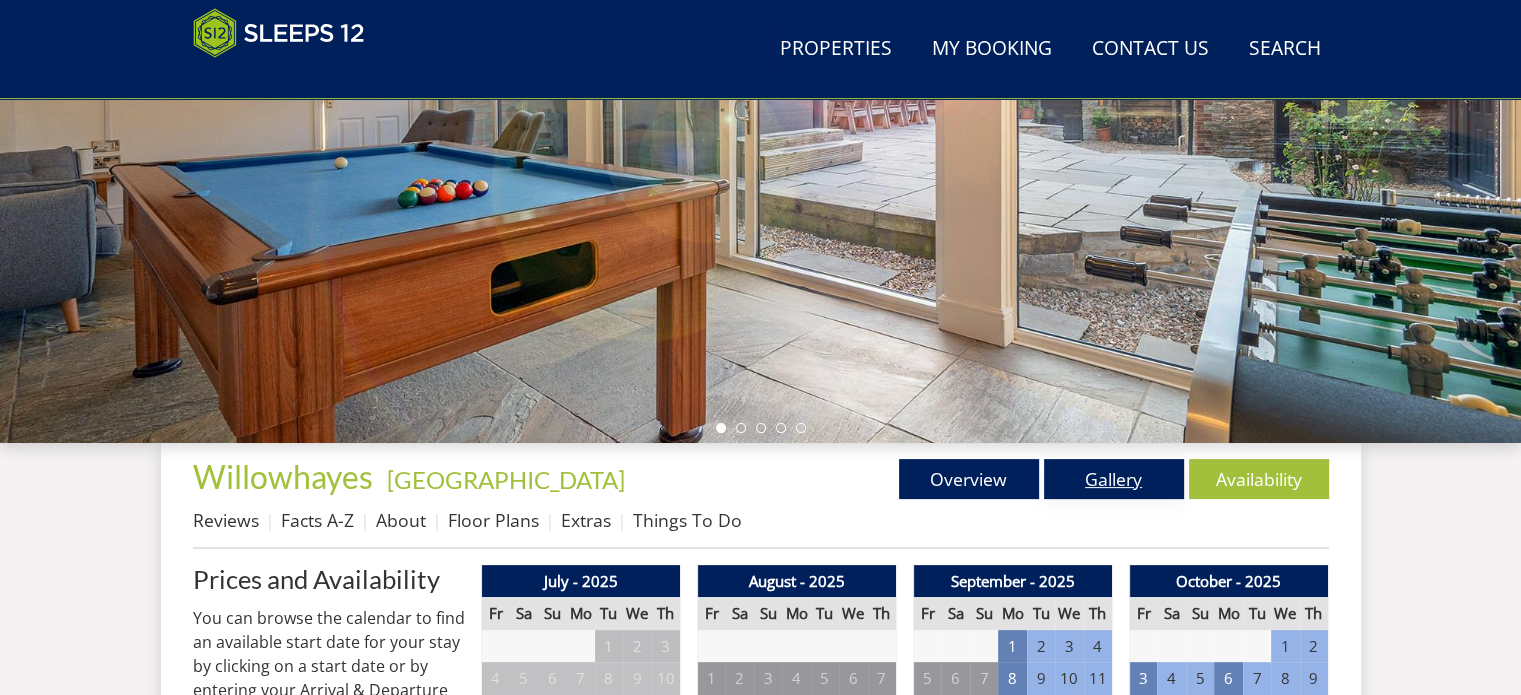 click on "Gallery" at bounding box center (1114, 479) 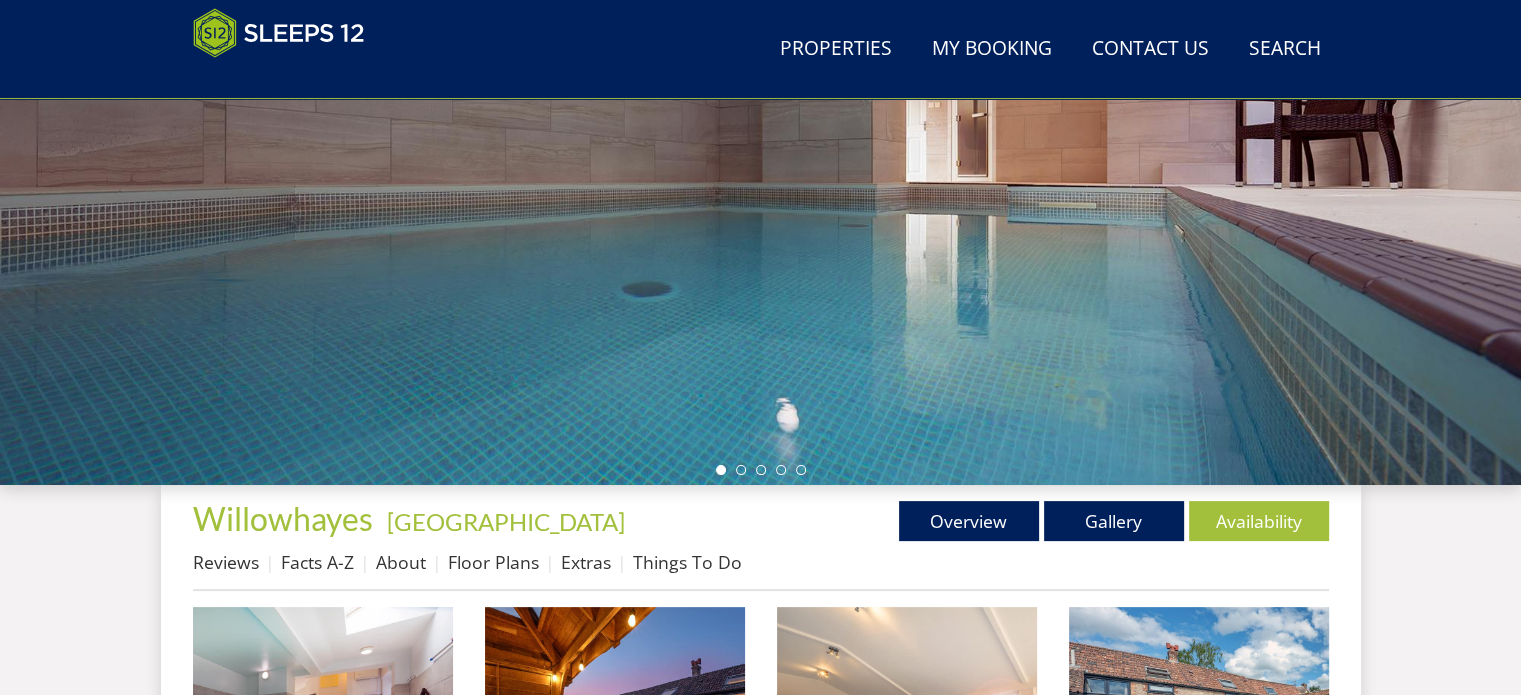 scroll, scrollTop: 600, scrollLeft: 0, axis: vertical 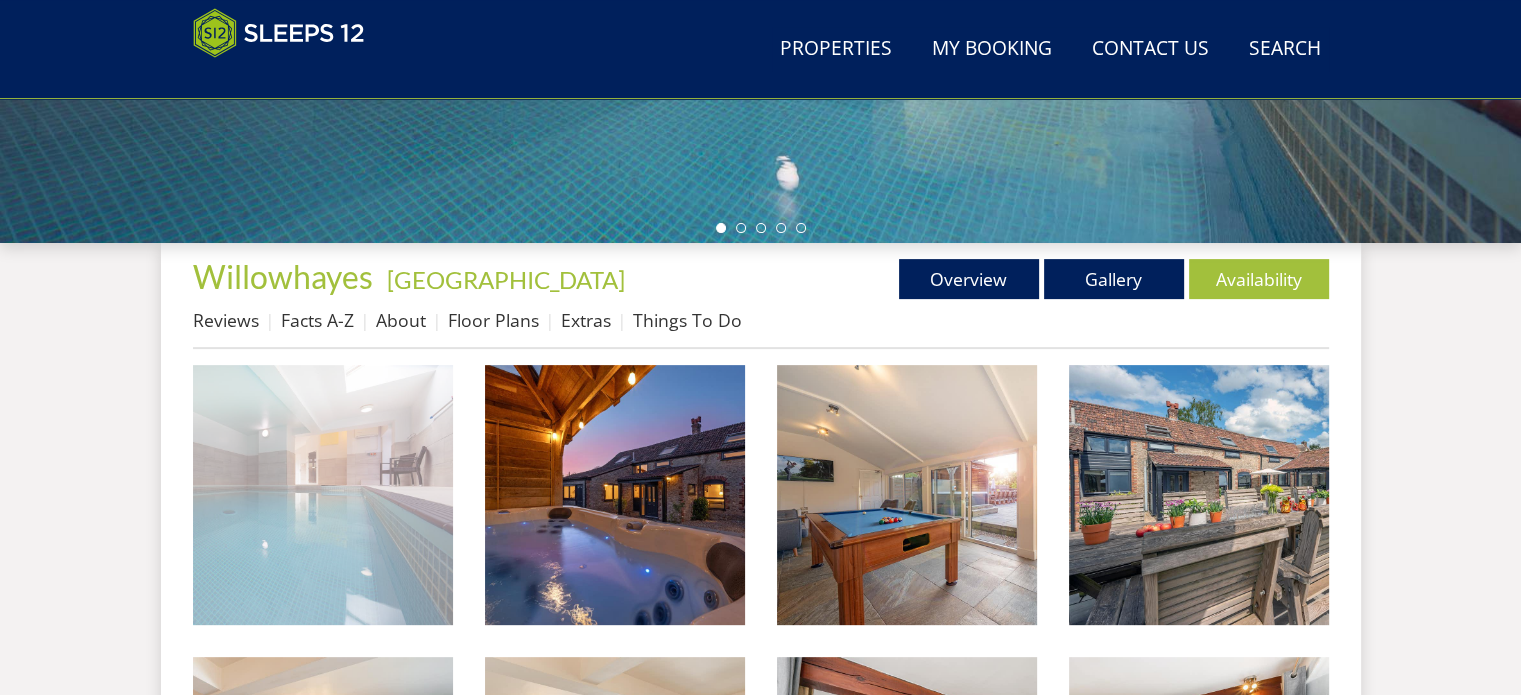 click at bounding box center [323, 495] 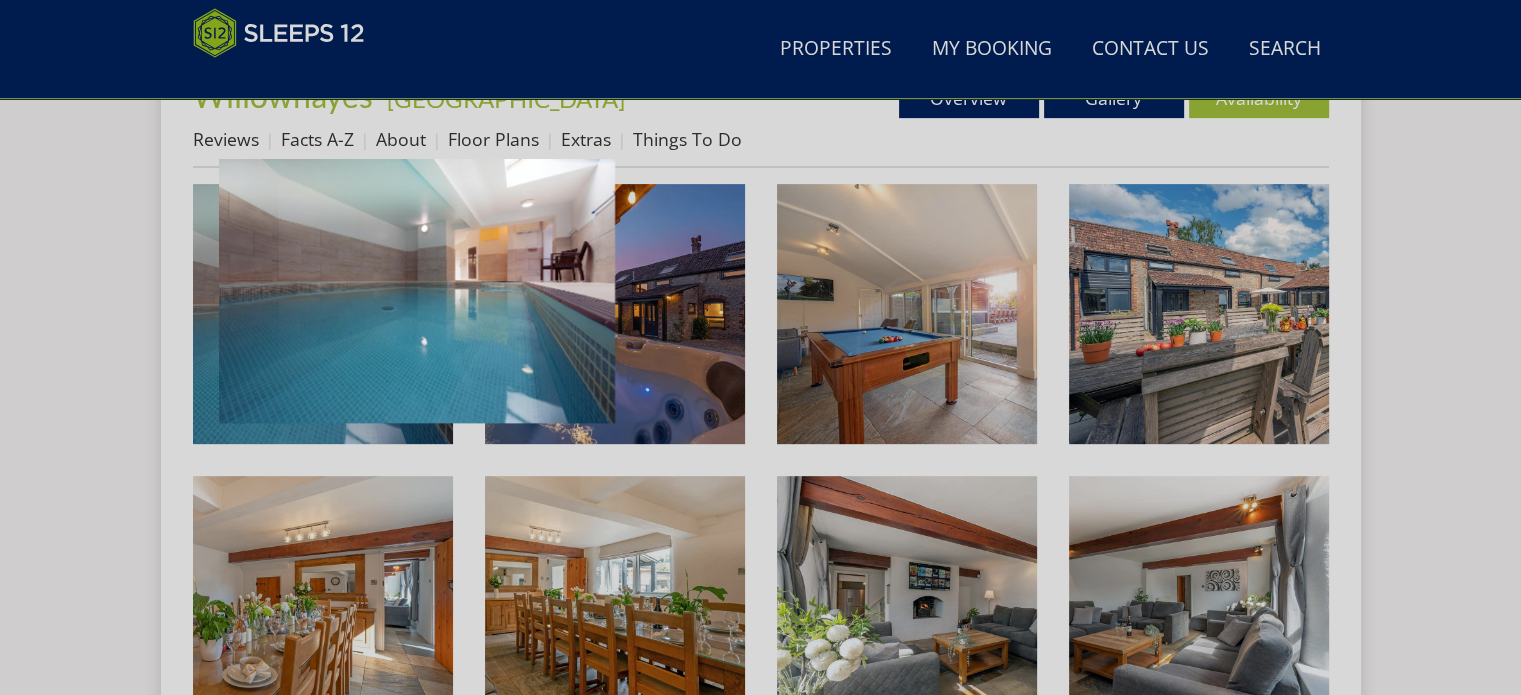 scroll, scrollTop: 800, scrollLeft: 0, axis: vertical 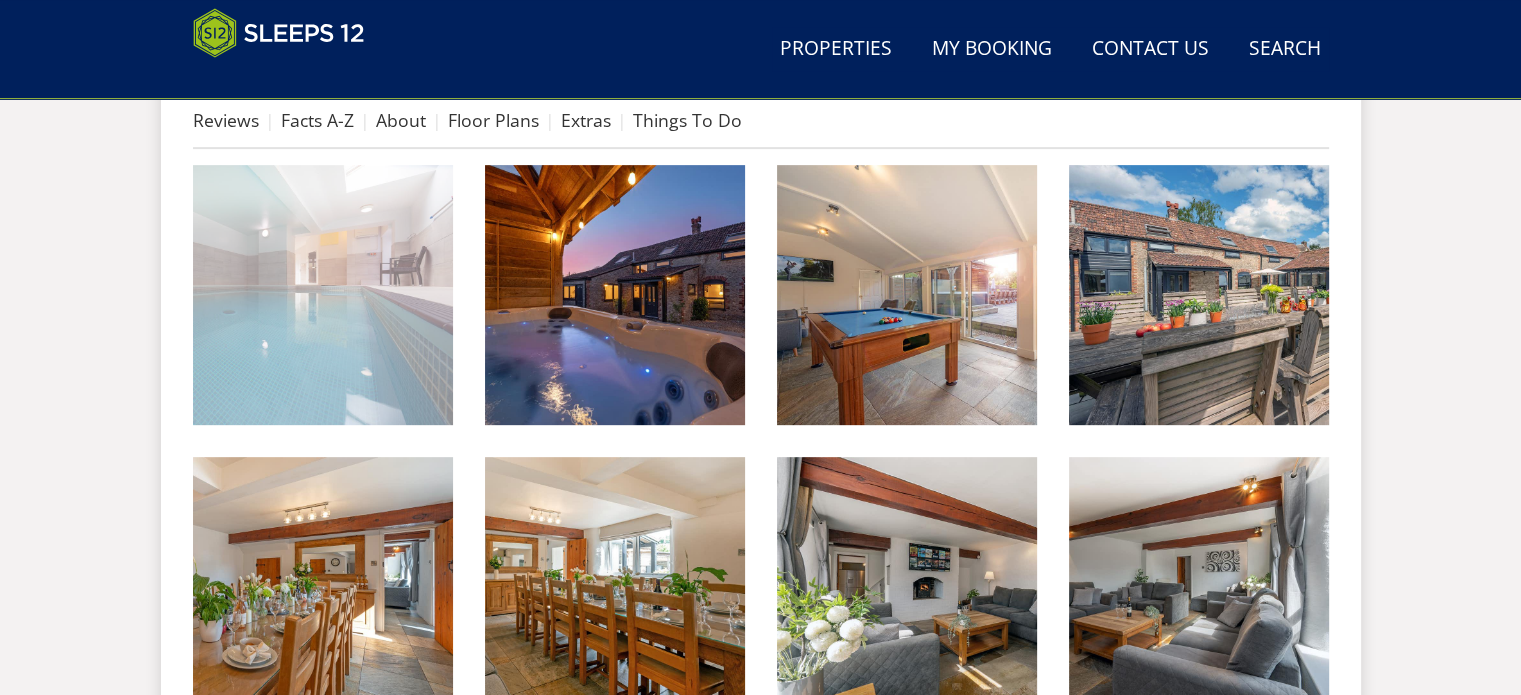 click at bounding box center (323, 295) 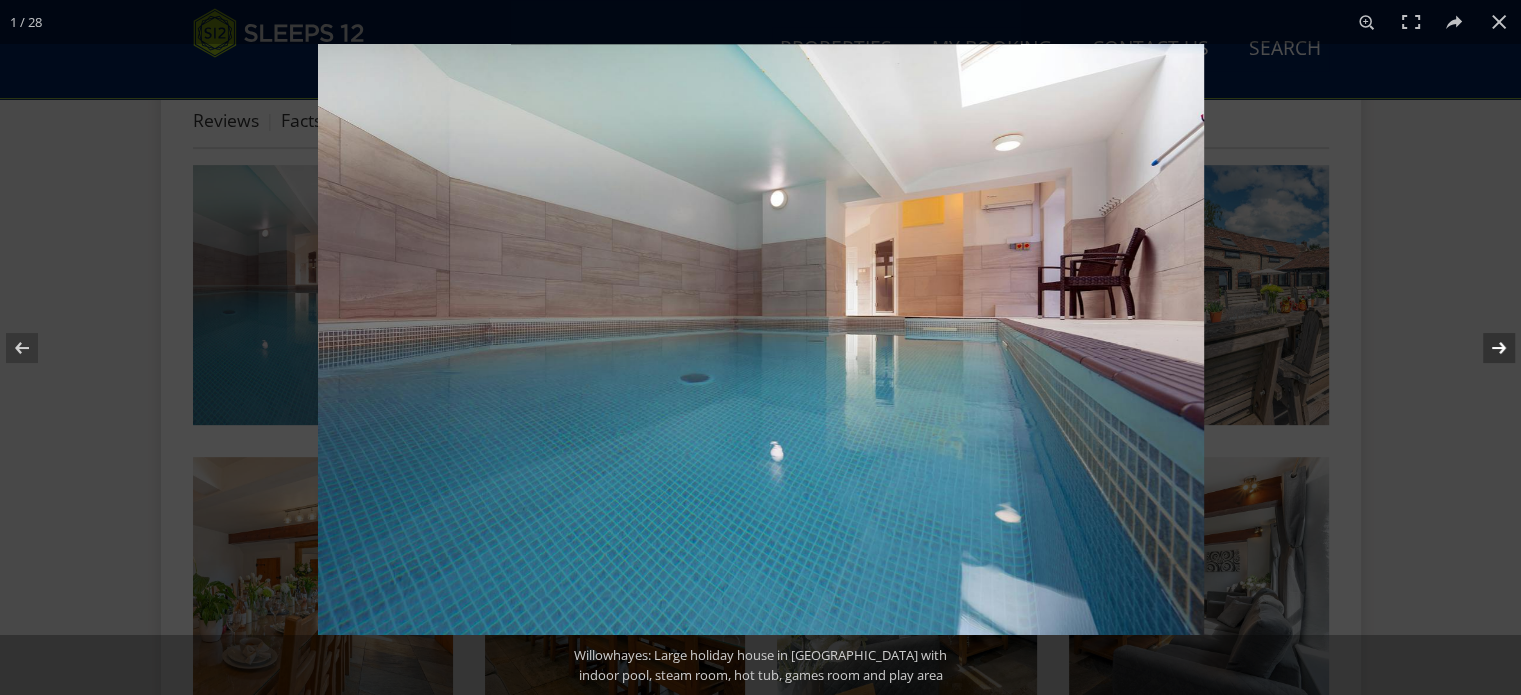 click at bounding box center (1486, 348) 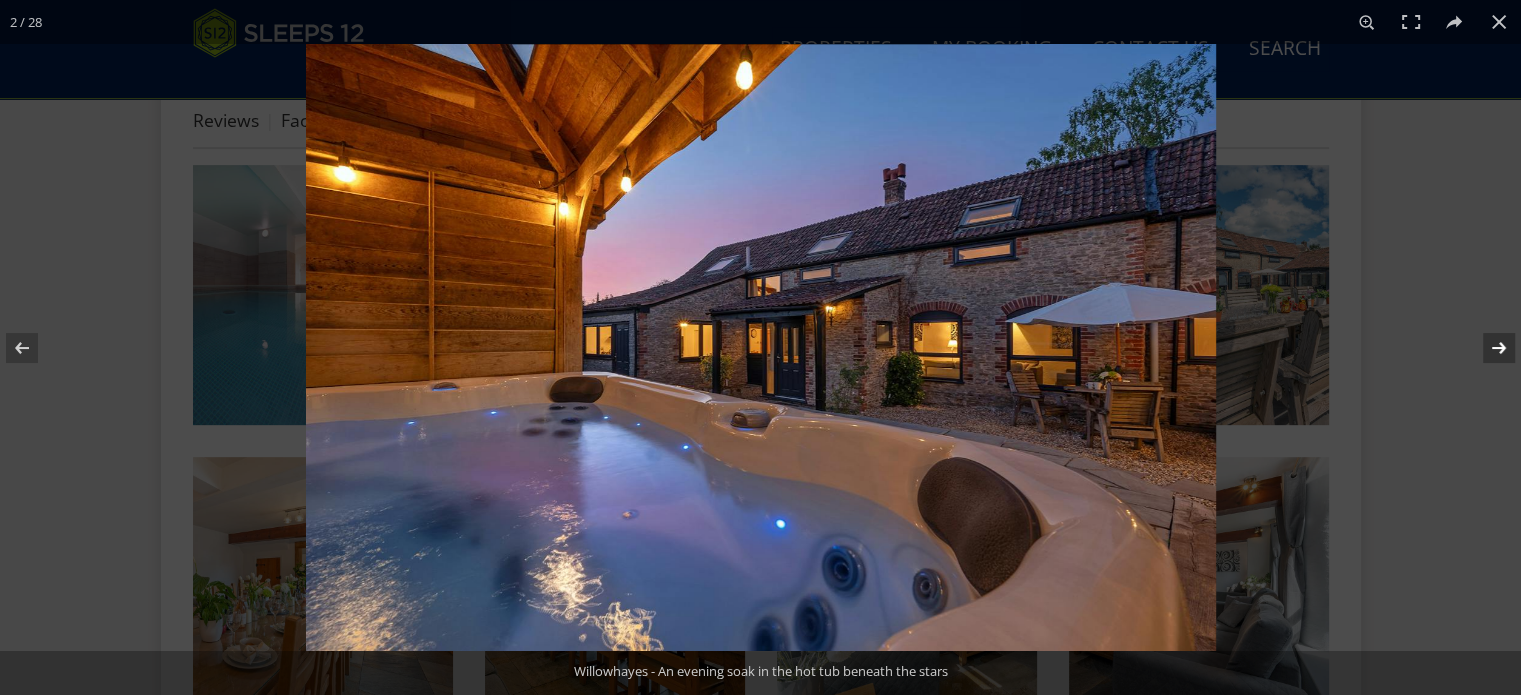 click at bounding box center [1486, 348] 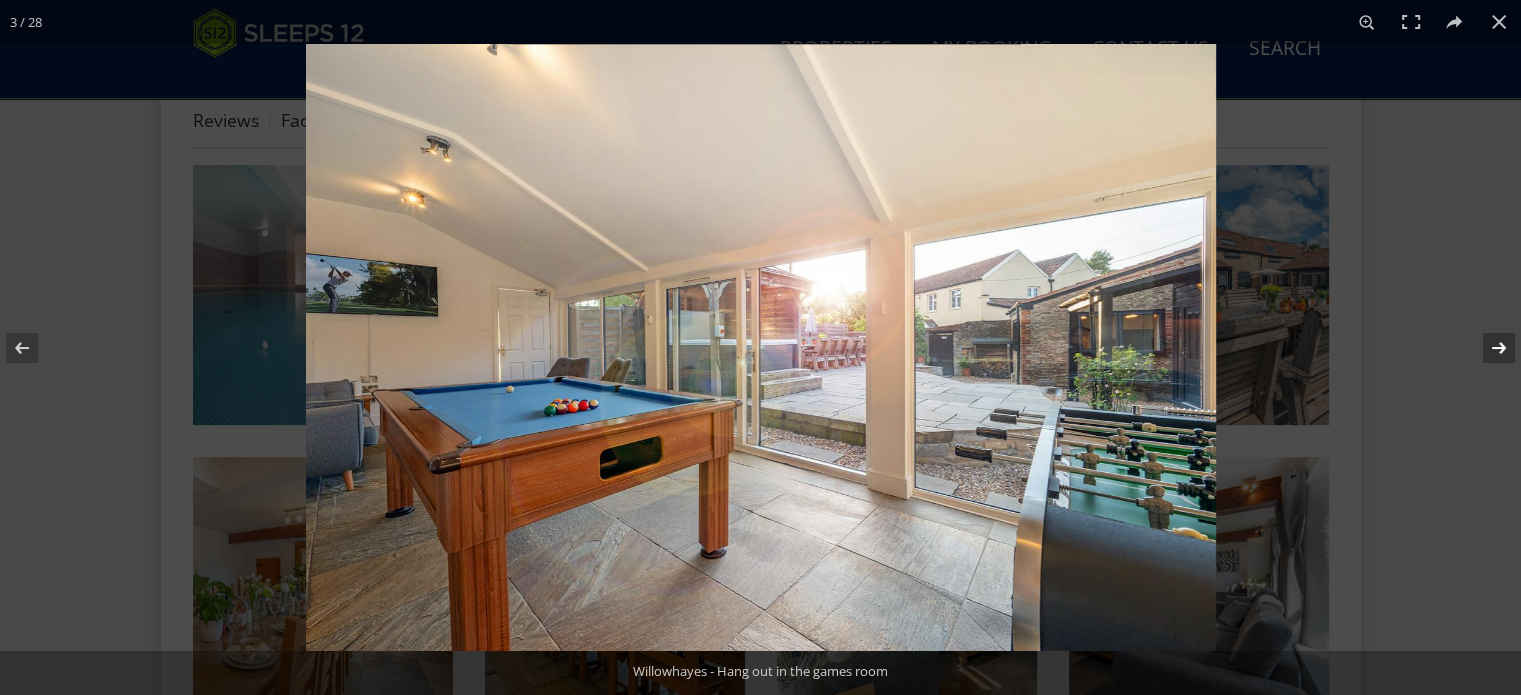 click at bounding box center [1486, 348] 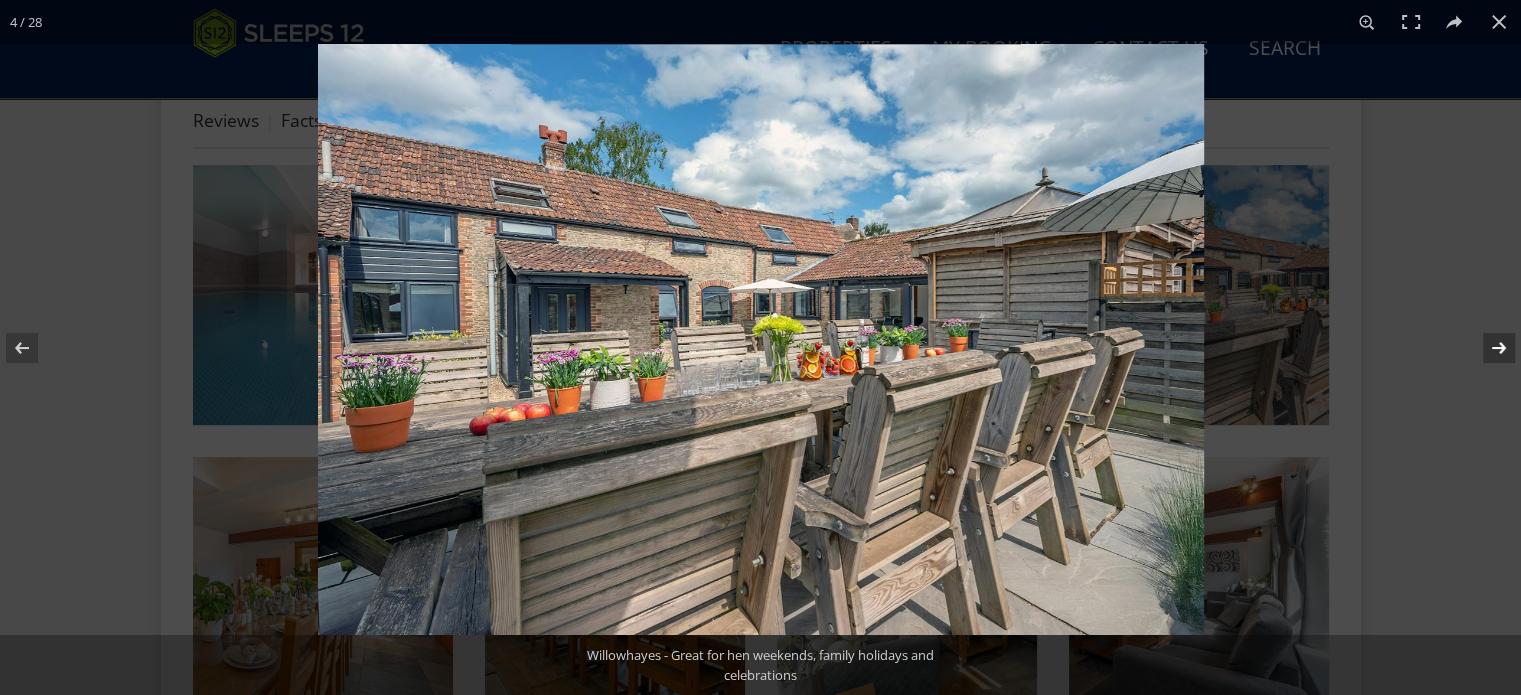 click at bounding box center [1486, 348] 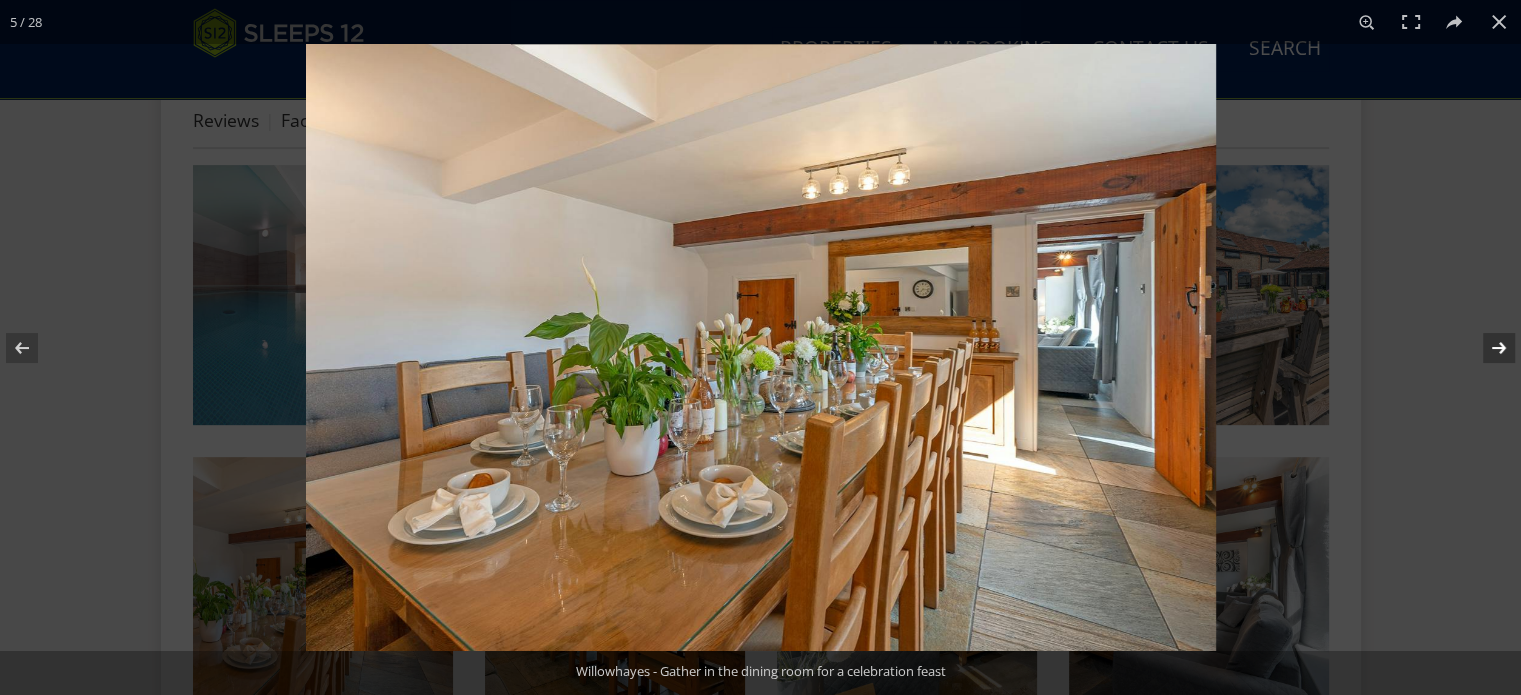click at bounding box center (1486, 348) 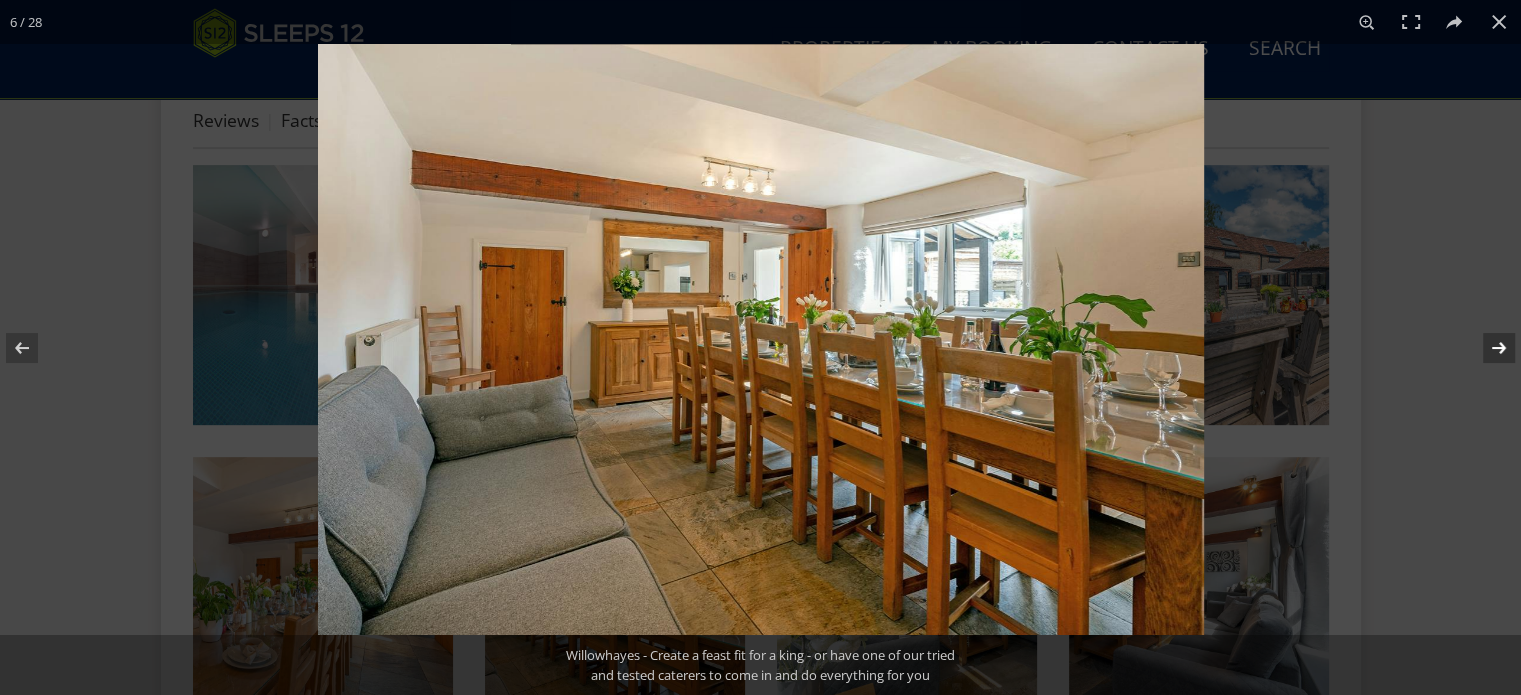 click at bounding box center (1486, 348) 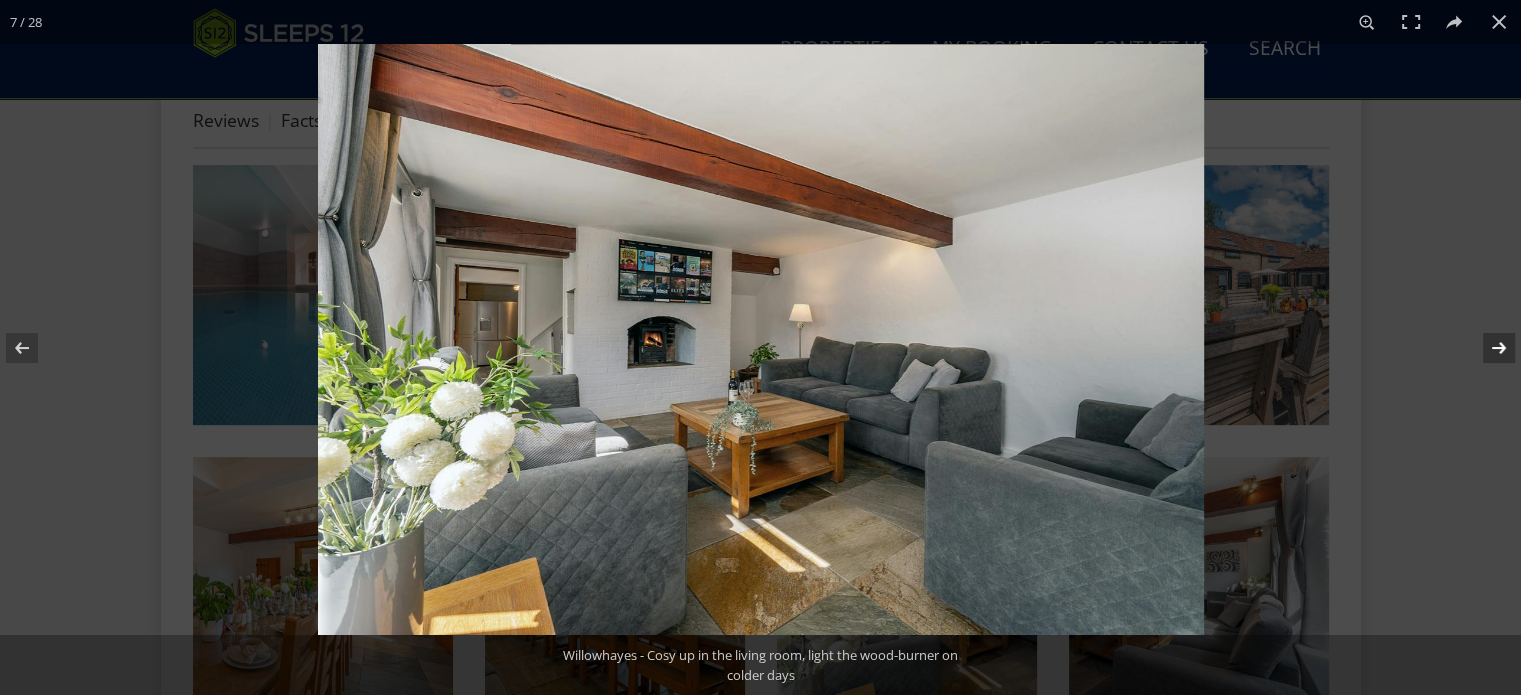 click at bounding box center [1486, 348] 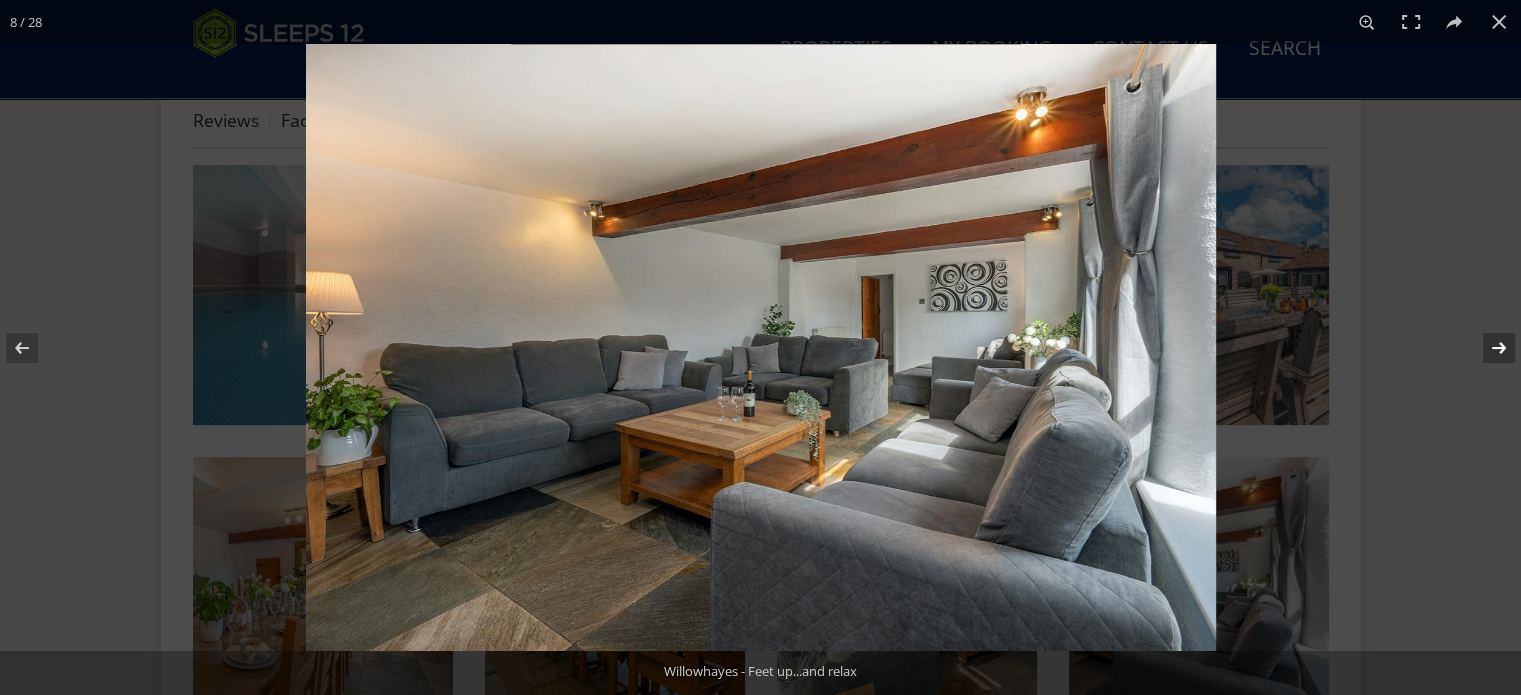 click at bounding box center [1486, 348] 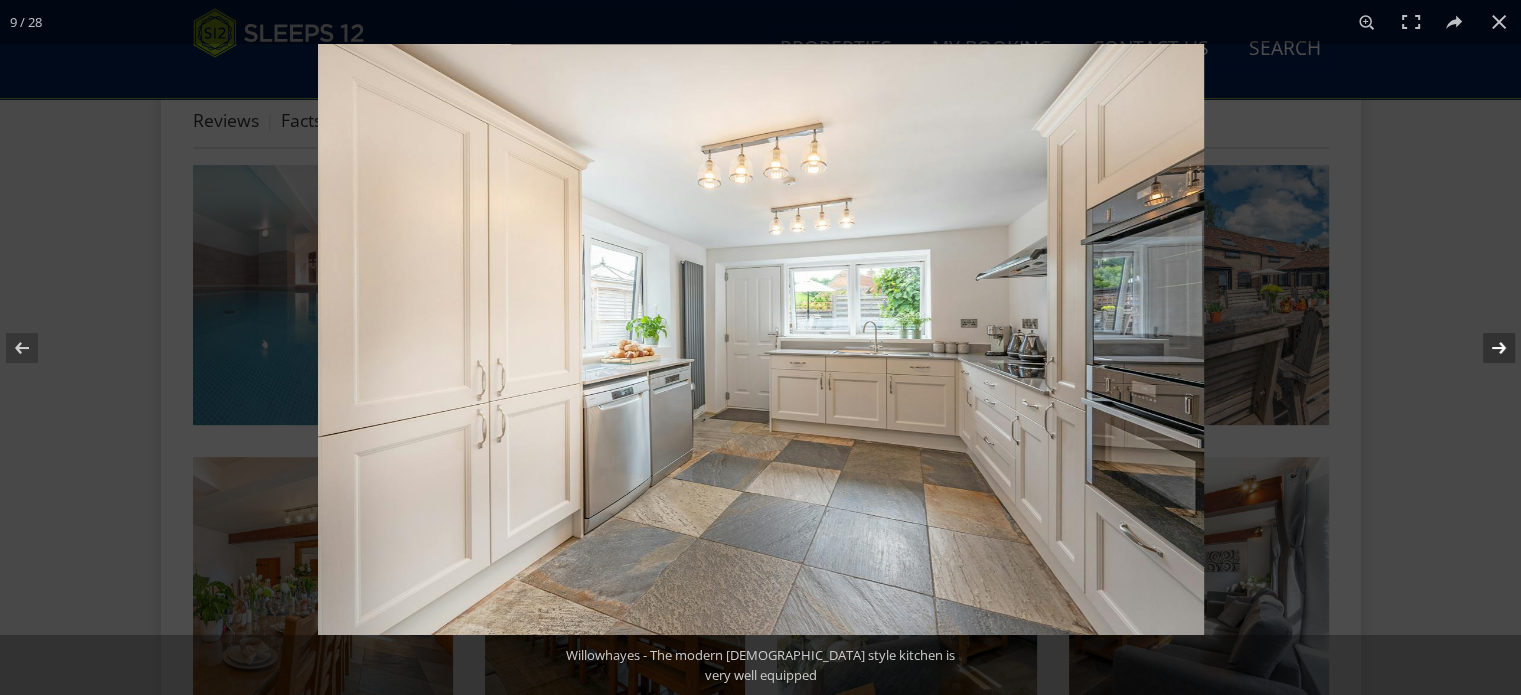 click at bounding box center [1486, 348] 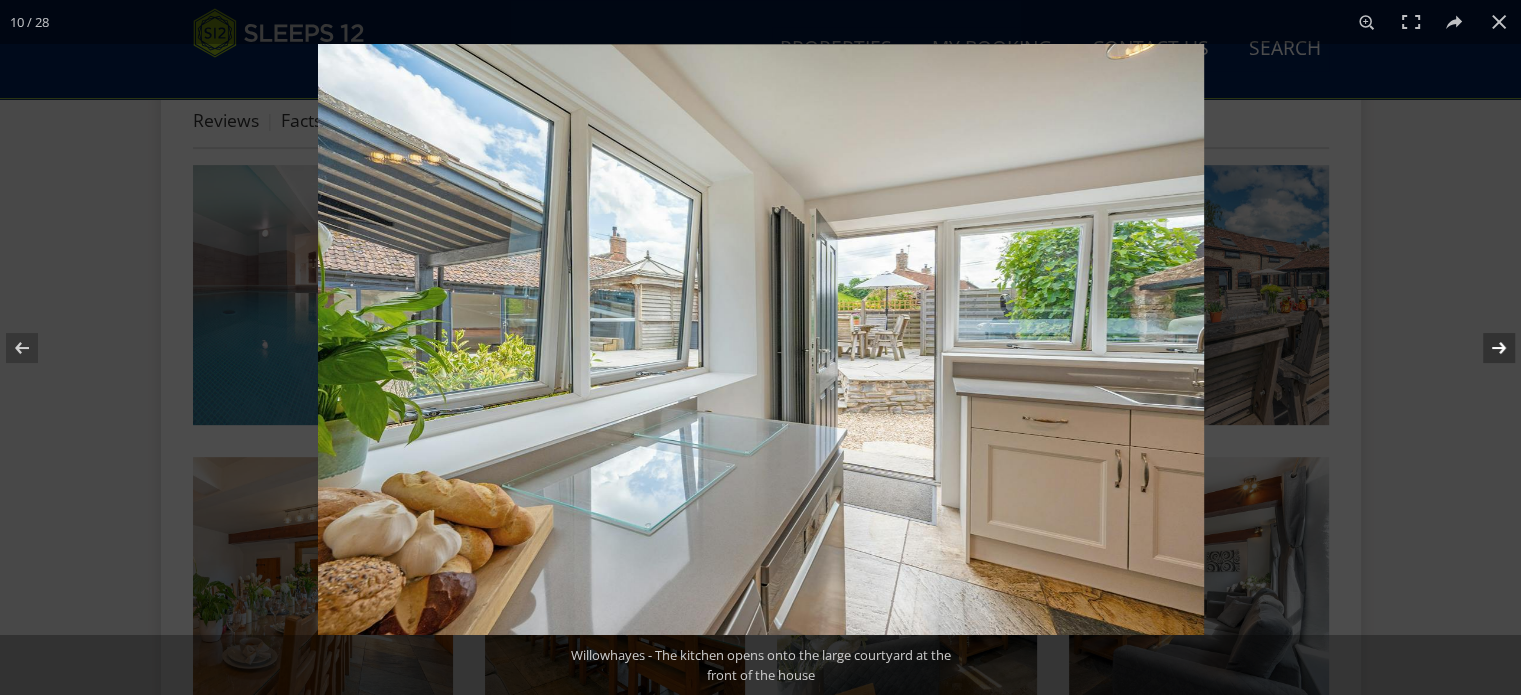click at bounding box center [1486, 348] 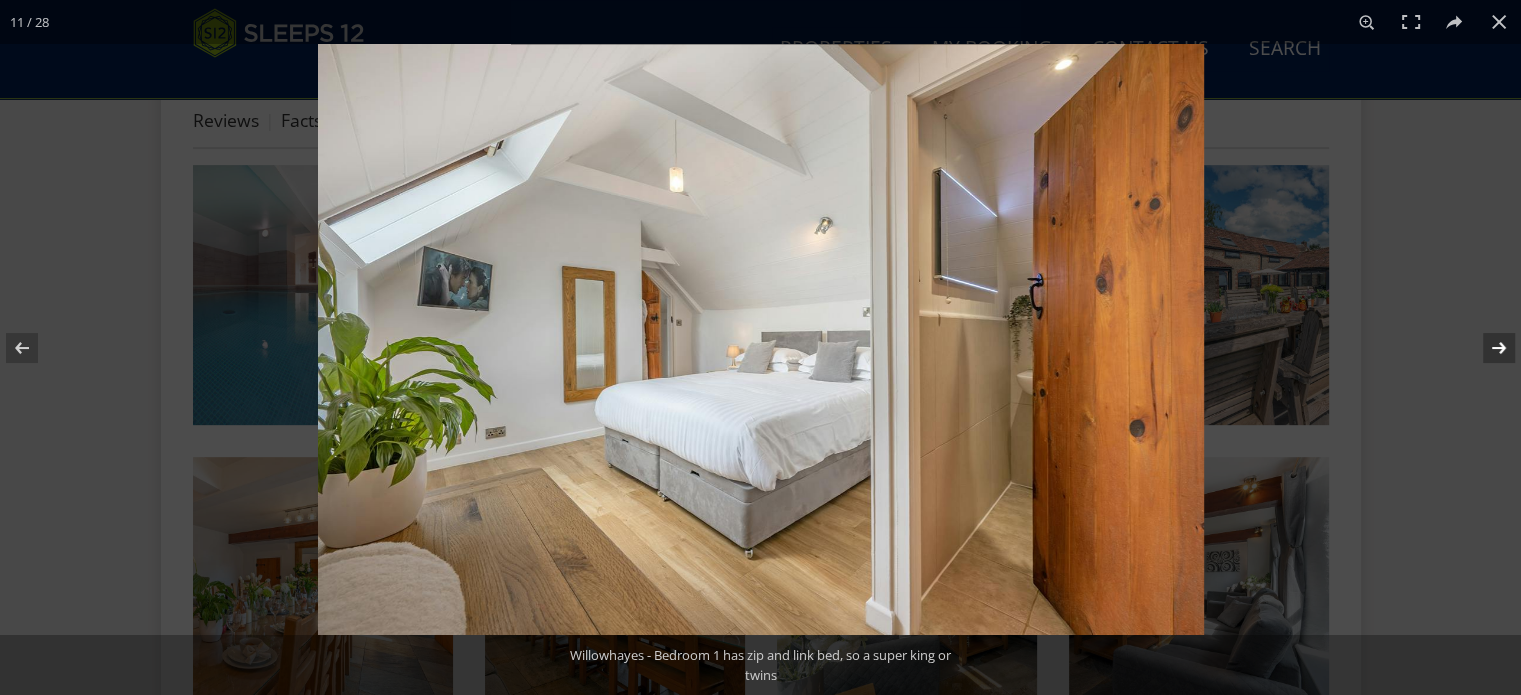 click at bounding box center (1486, 348) 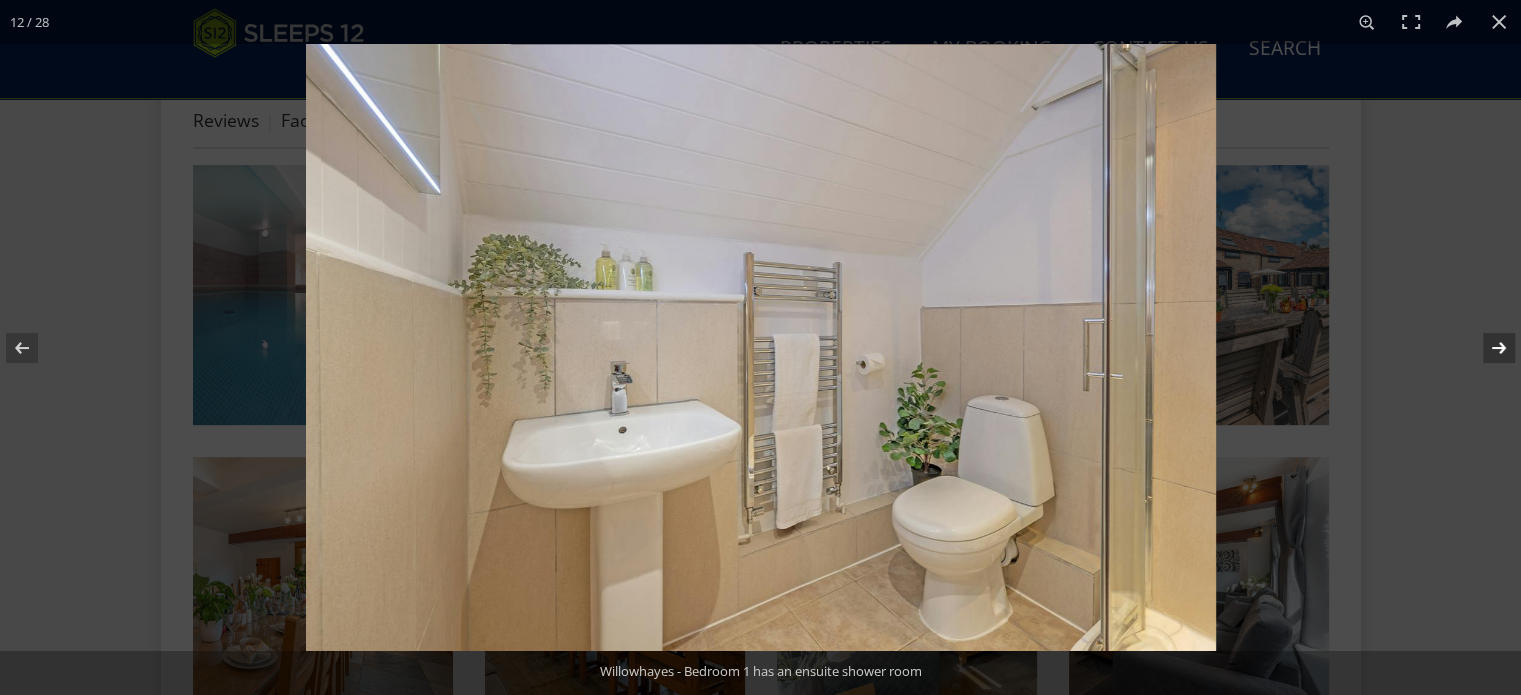 click at bounding box center [1486, 348] 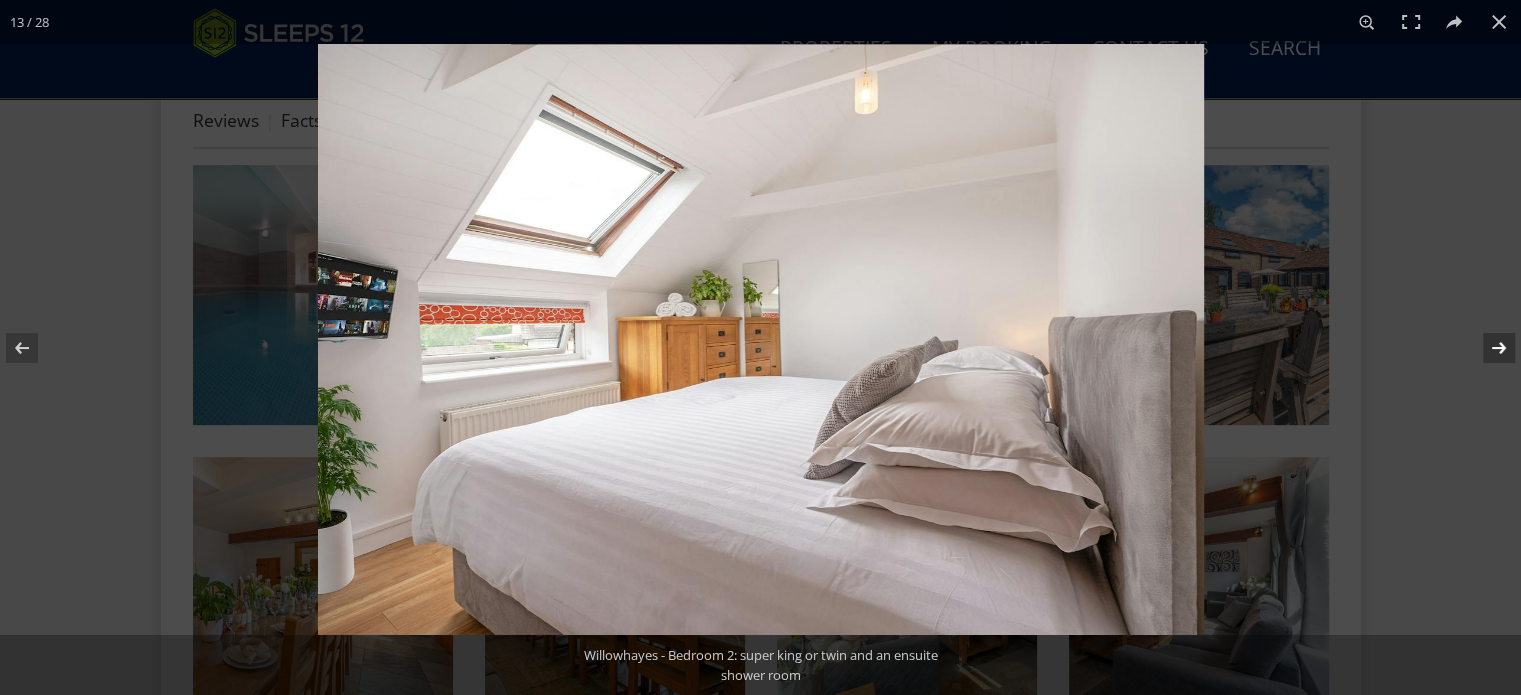click at bounding box center (1486, 348) 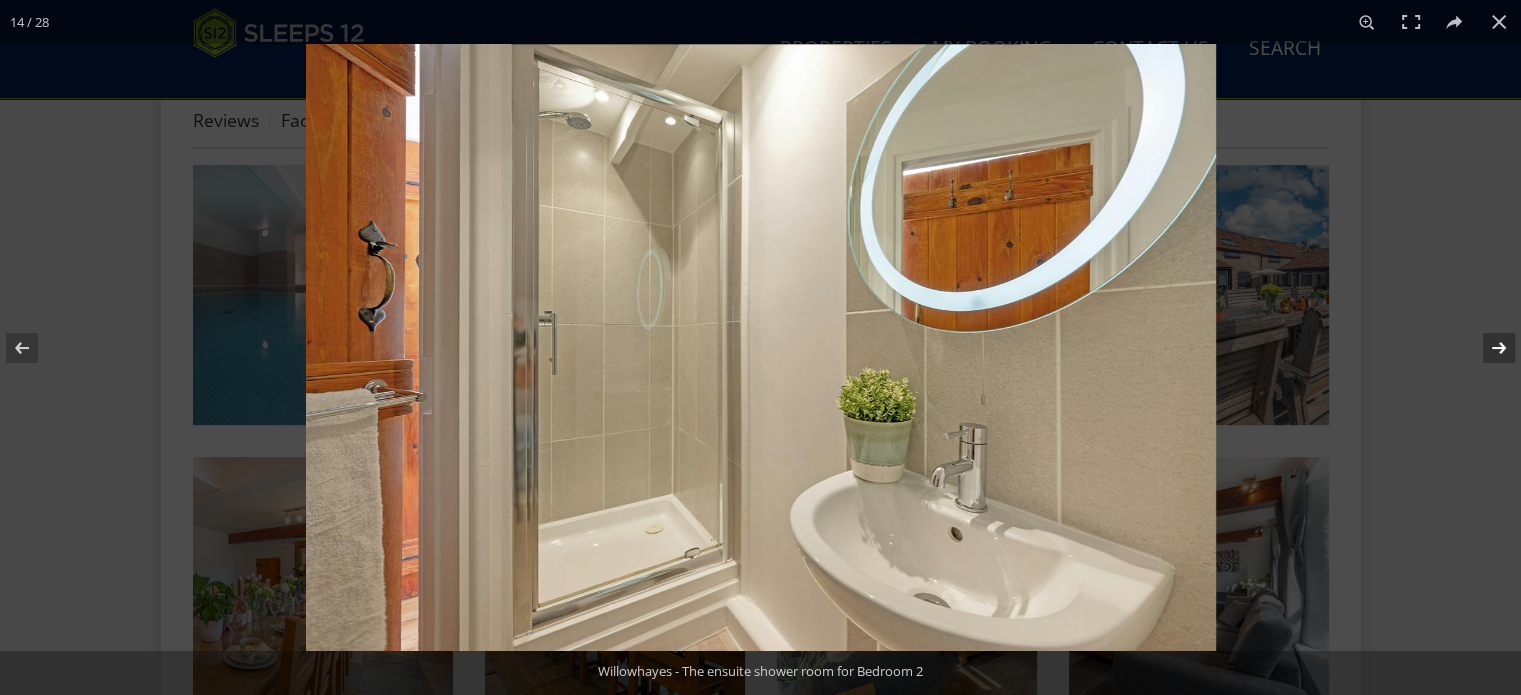 click at bounding box center (1486, 348) 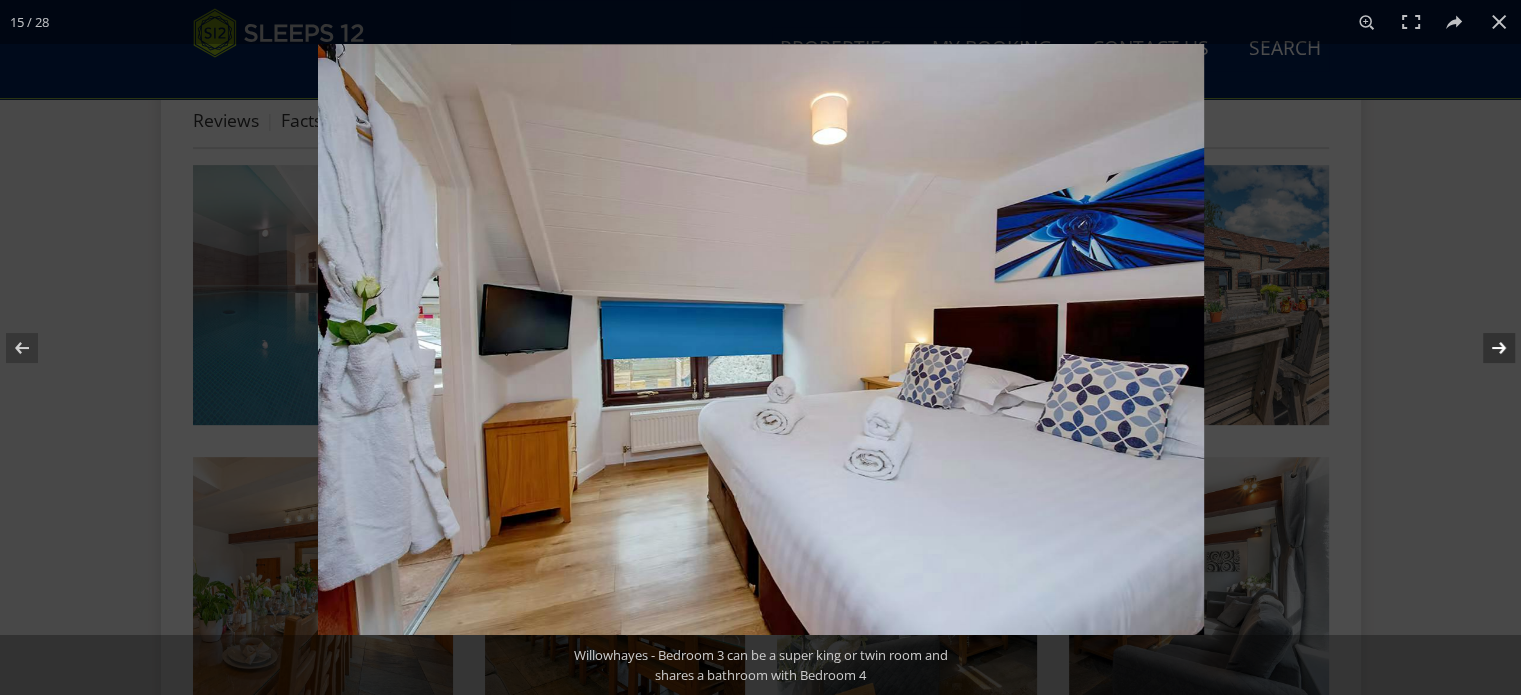 click at bounding box center (1486, 348) 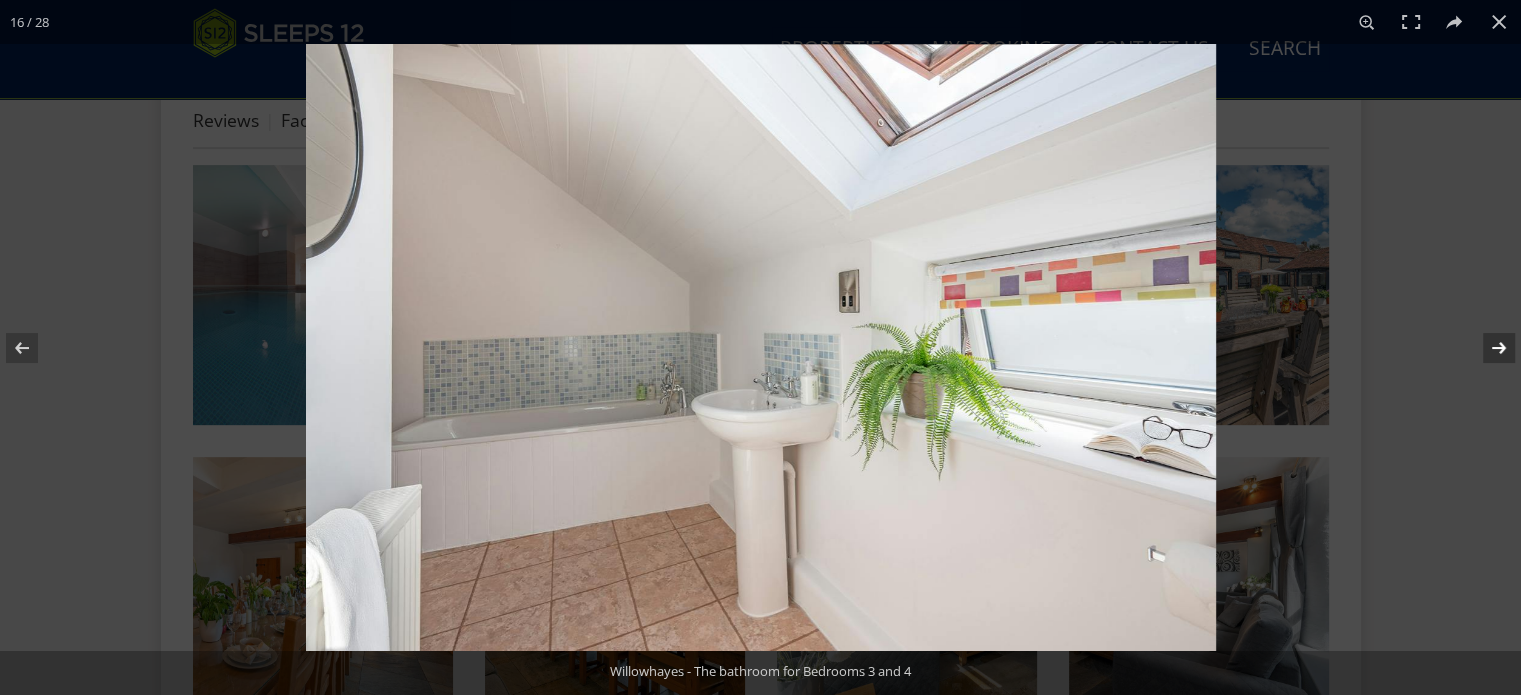 click at bounding box center [1486, 348] 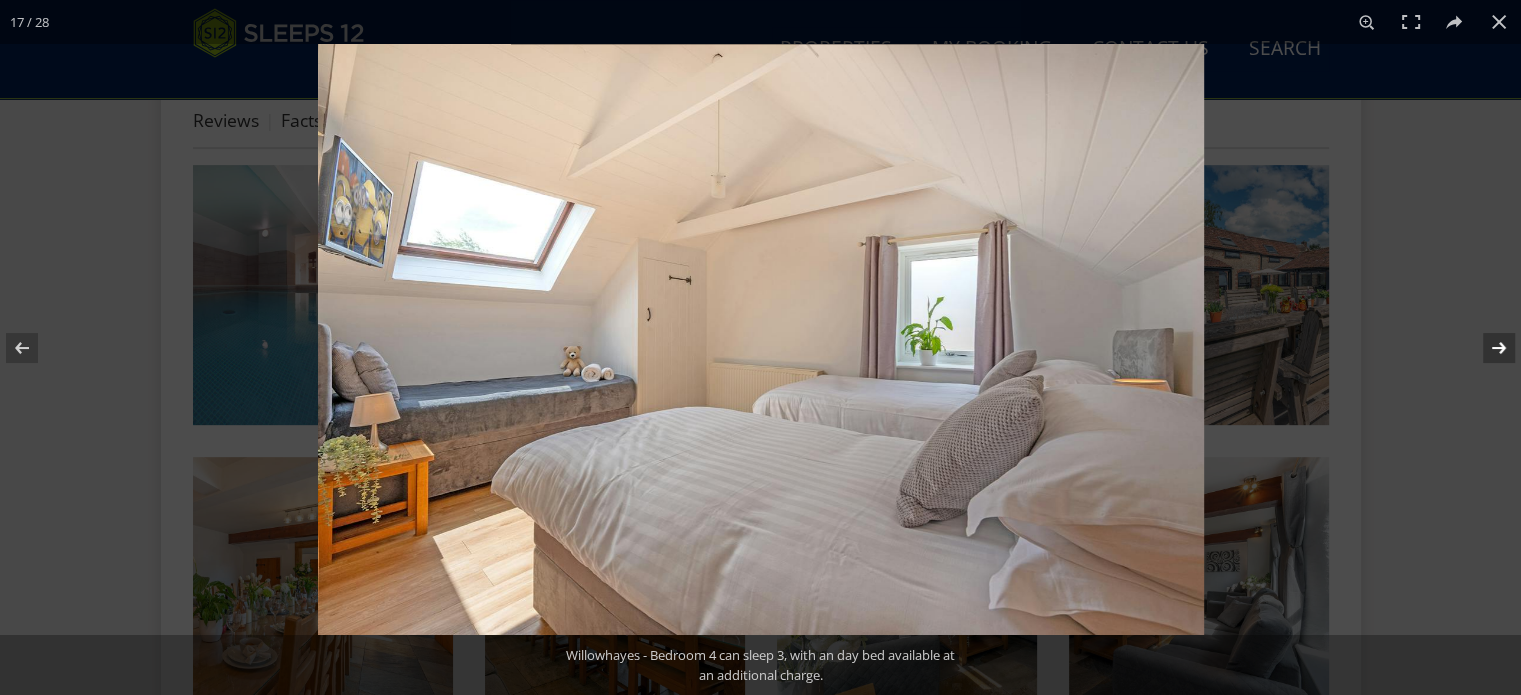 click at bounding box center (1486, 348) 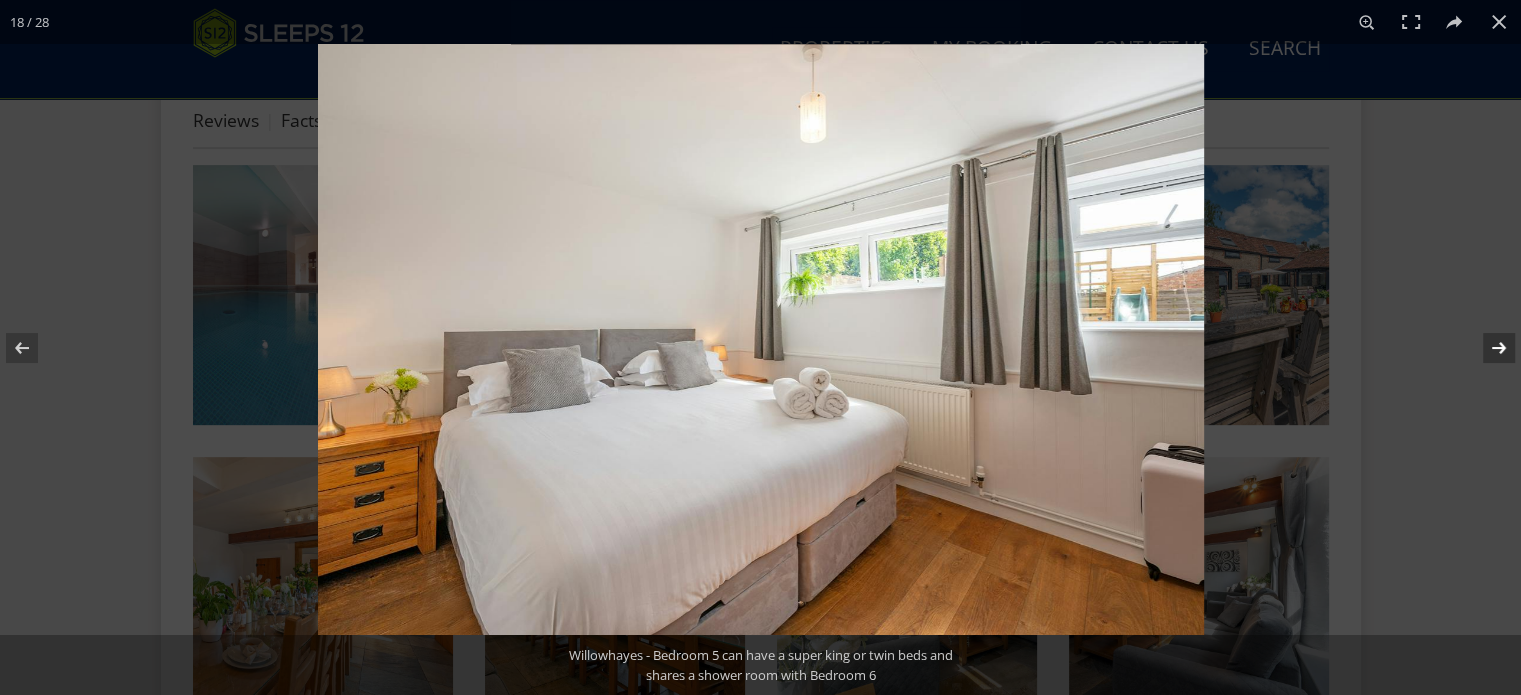 click at bounding box center (1486, 348) 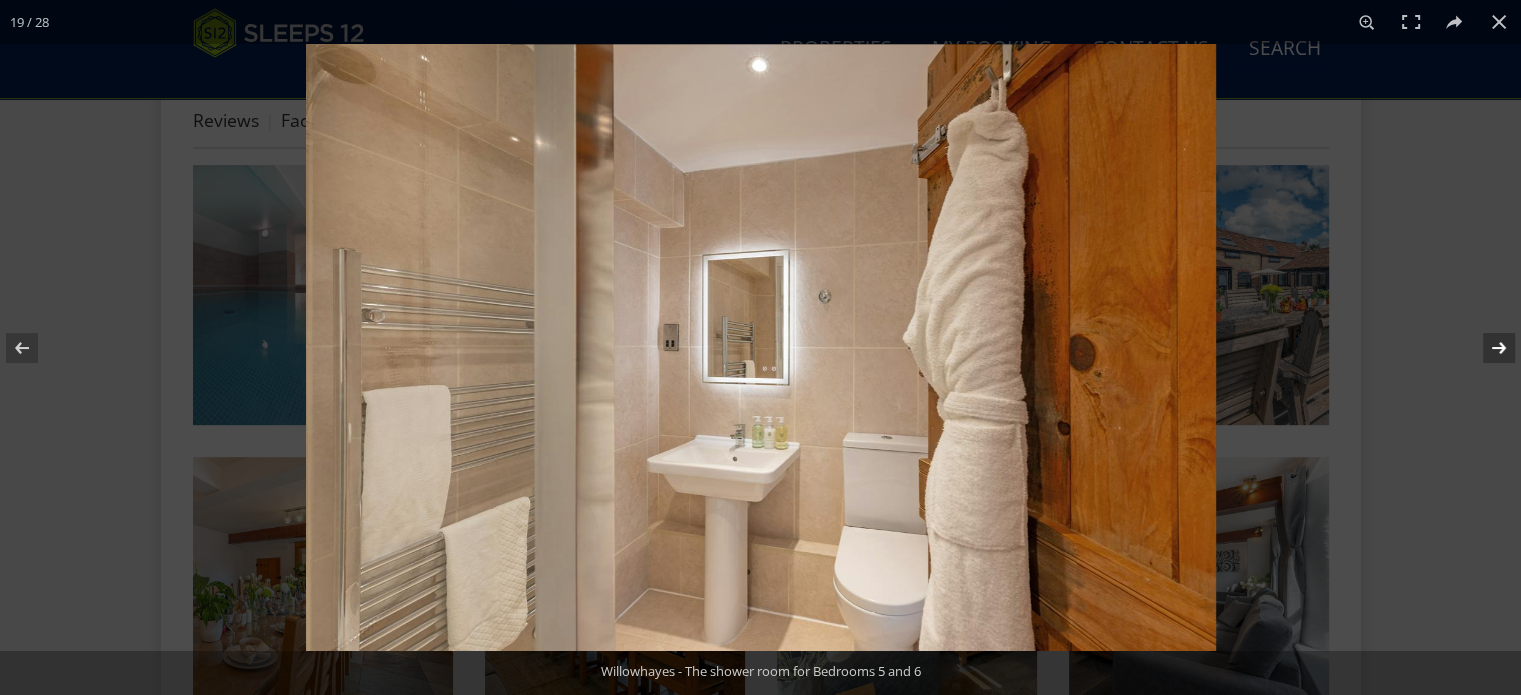 click at bounding box center [1486, 348] 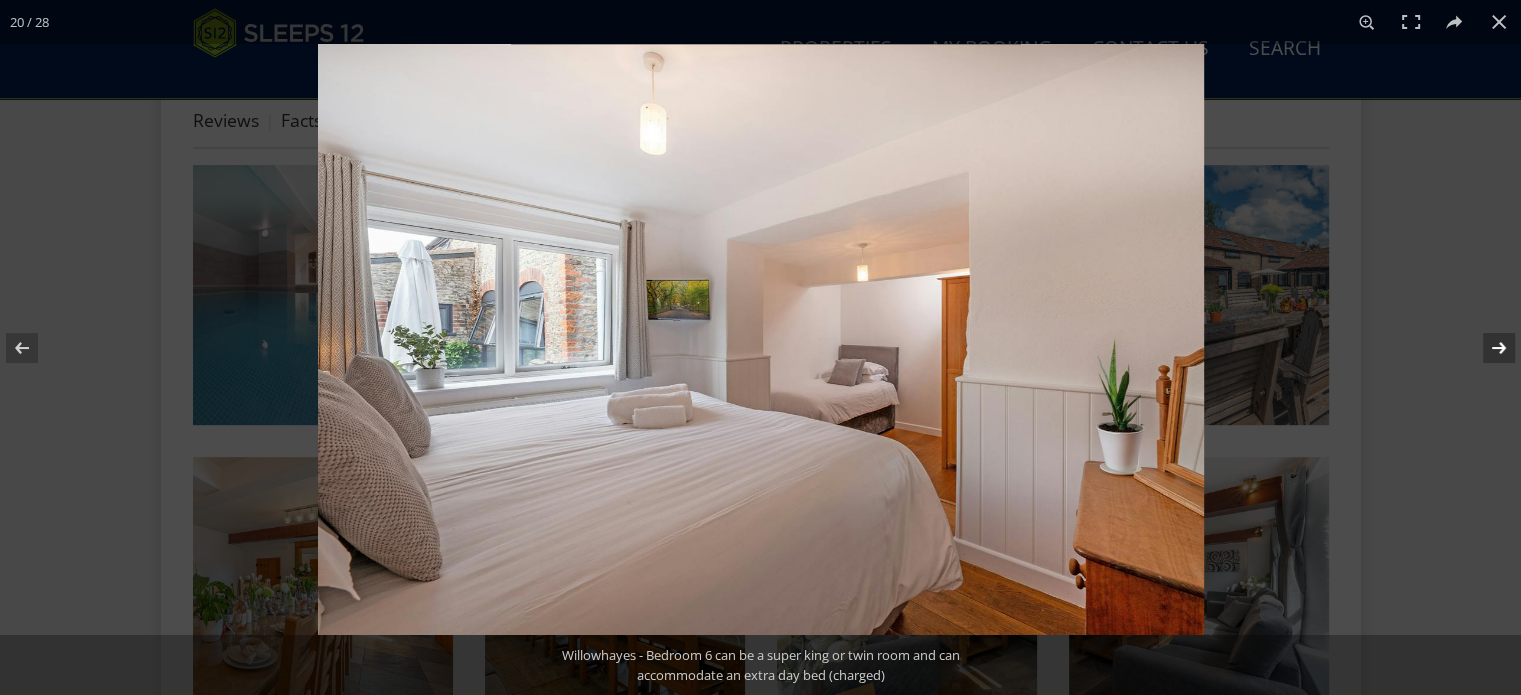 click at bounding box center (1486, 348) 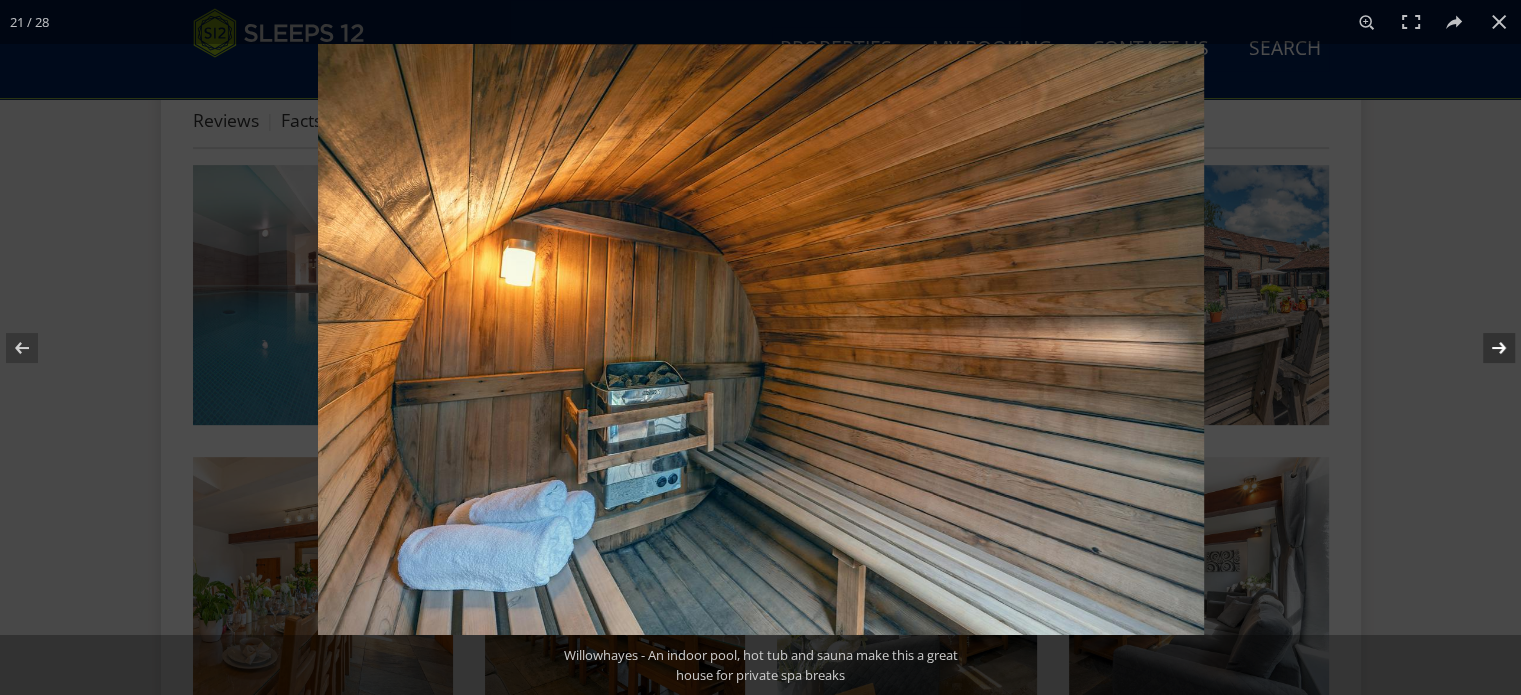 click at bounding box center [1486, 348] 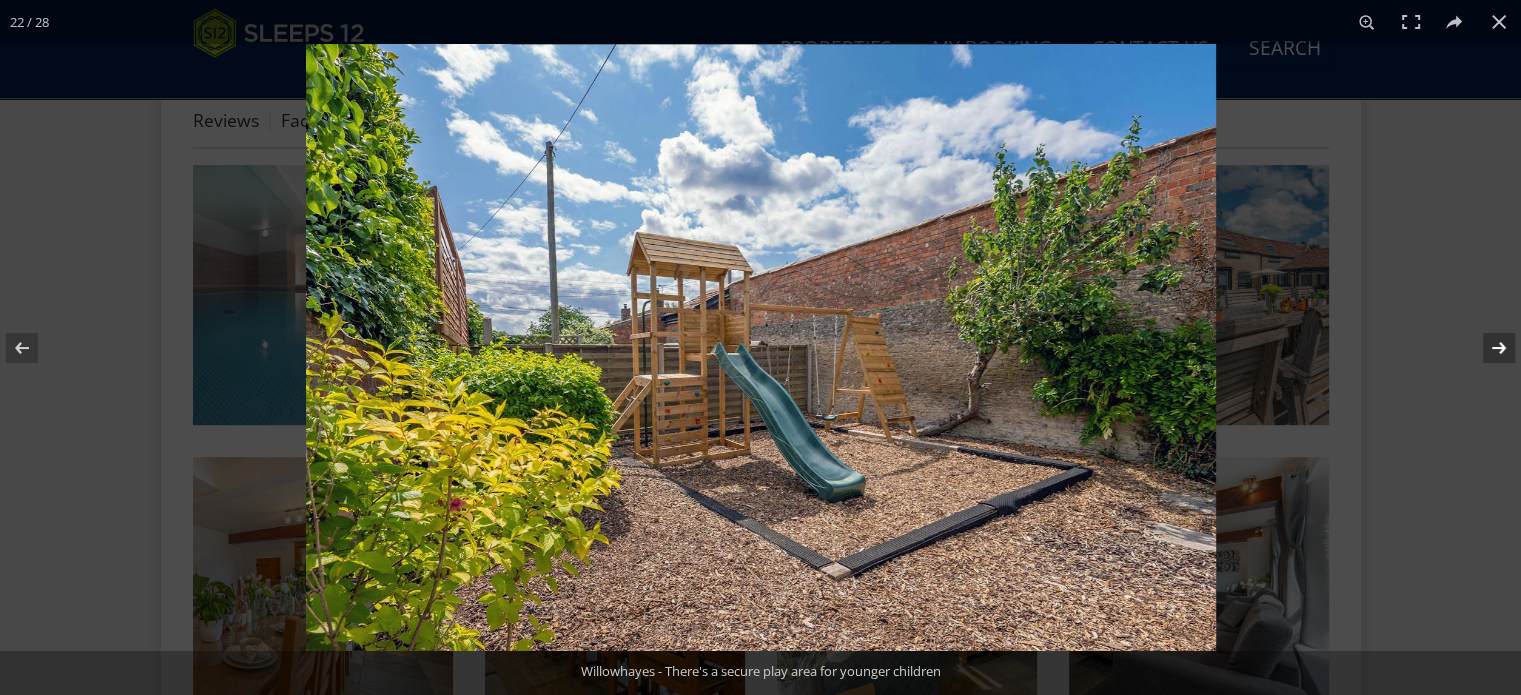 click at bounding box center (1486, 348) 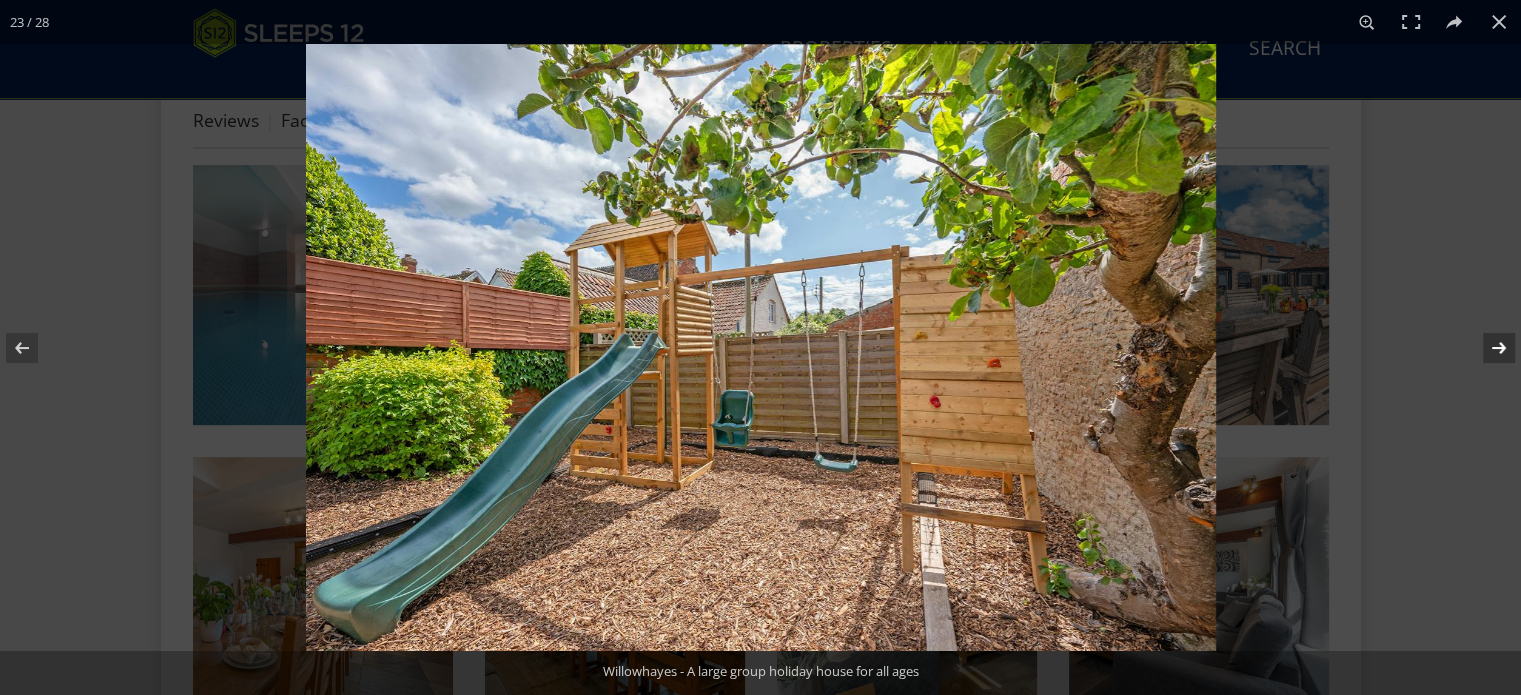 click at bounding box center (1486, 348) 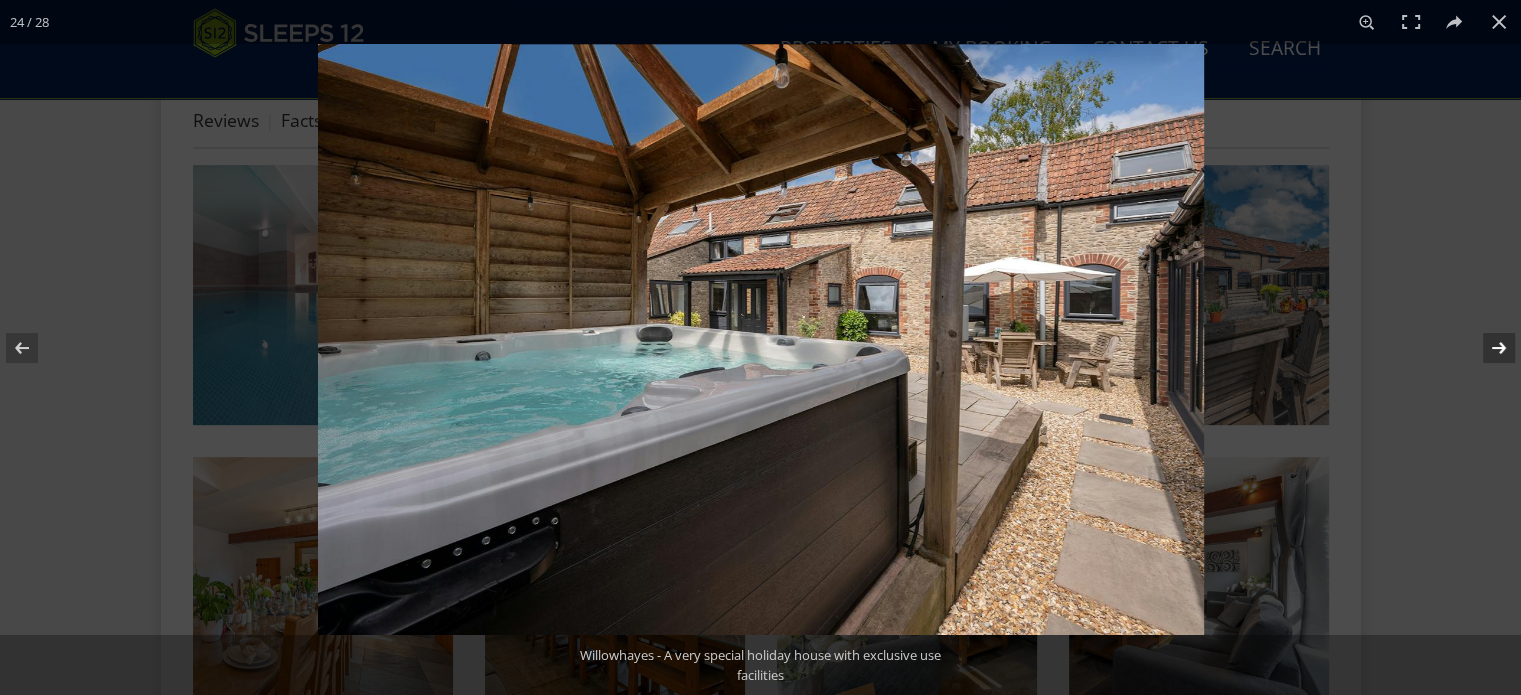 click at bounding box center (1486, 348) 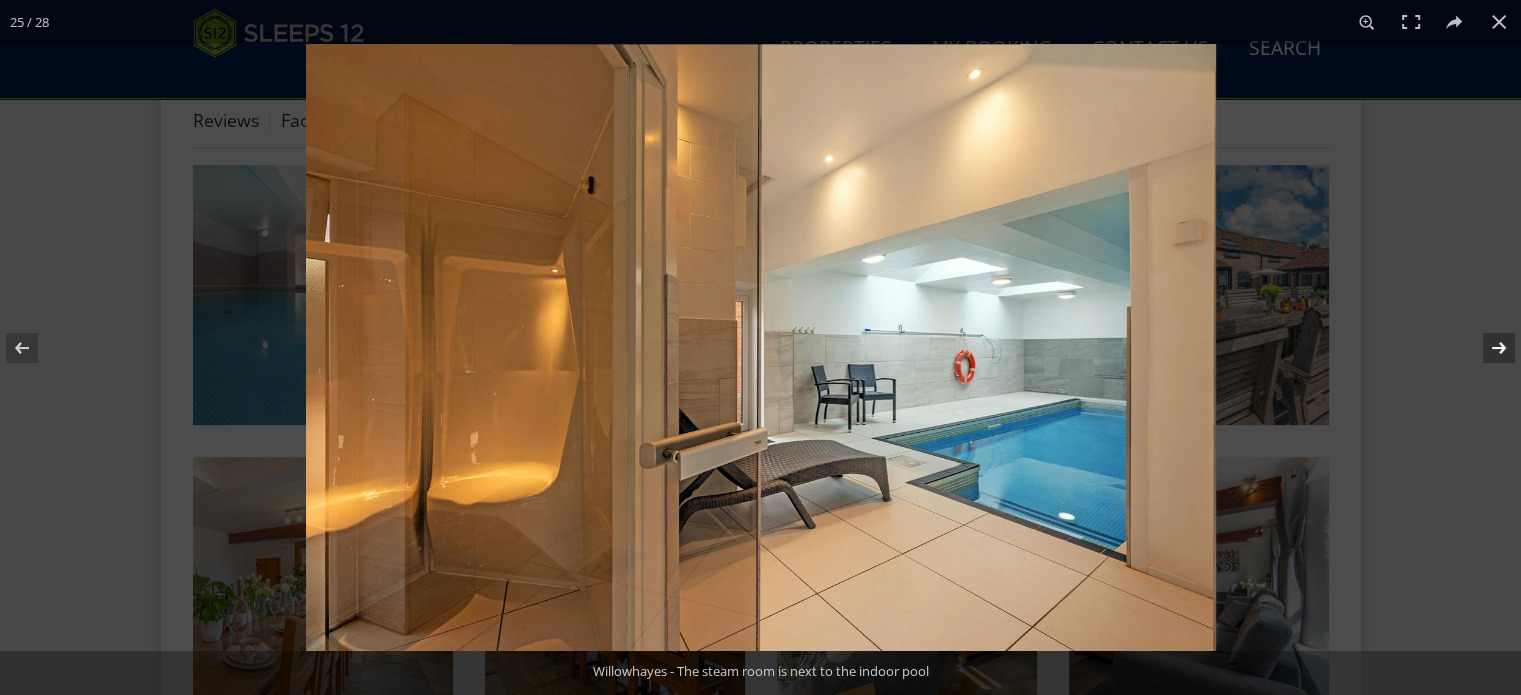 click at bounding box center [1486, 348] 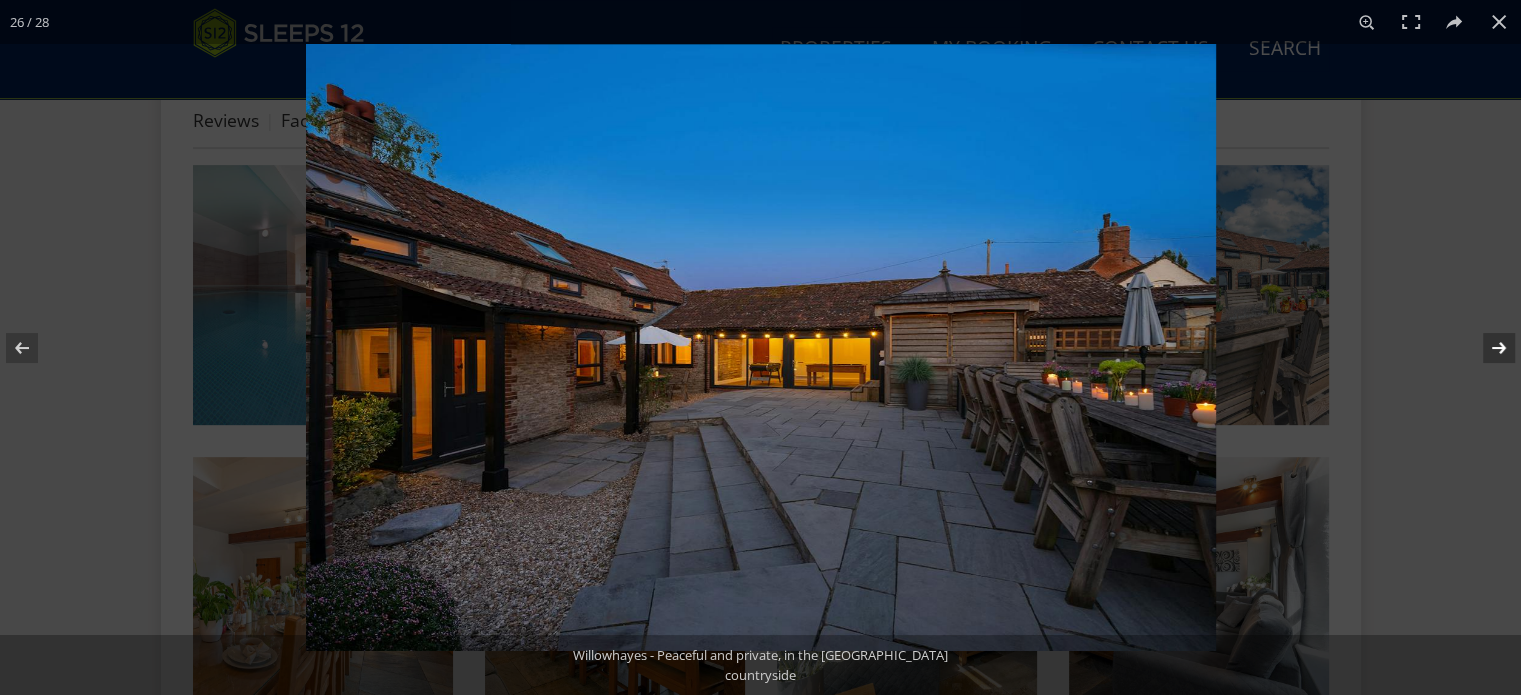 click at bounding box center [1486, 348] 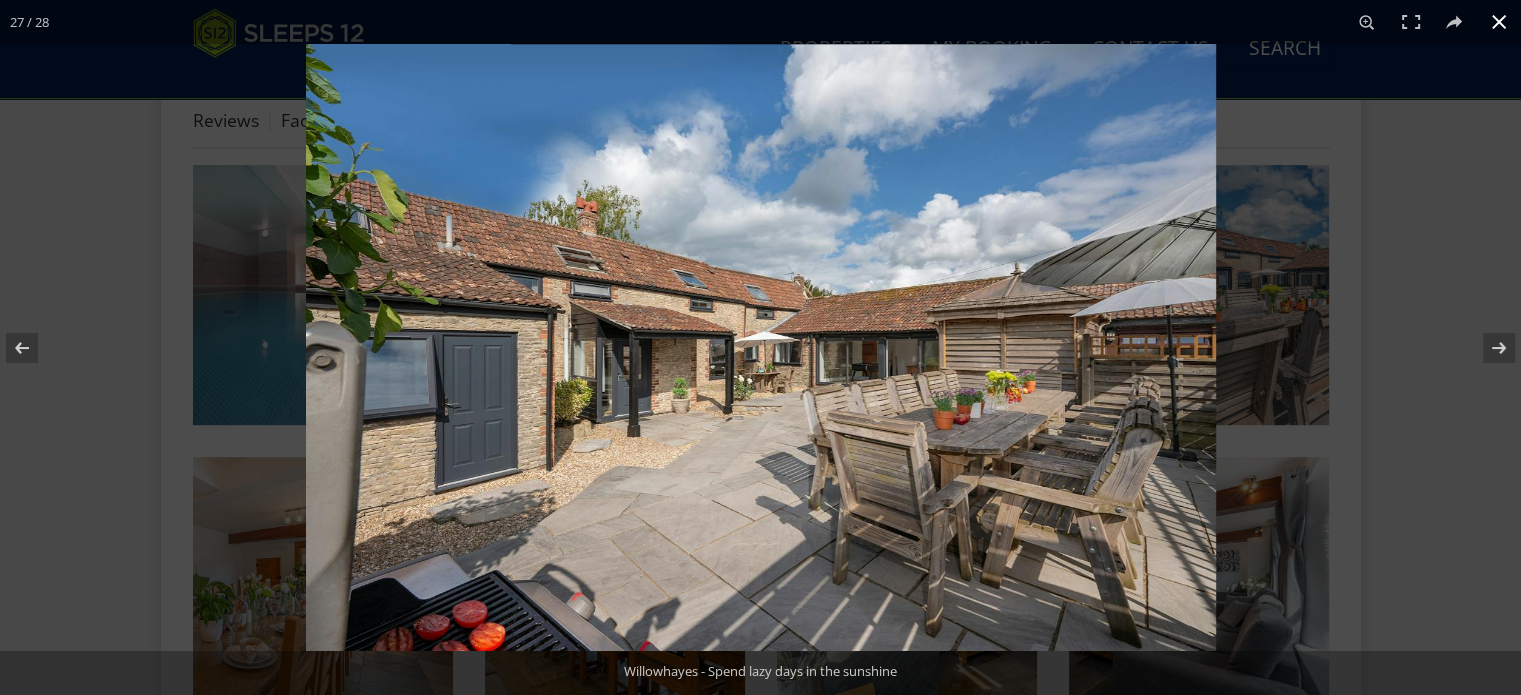 click at bounding box center [1499, 22] 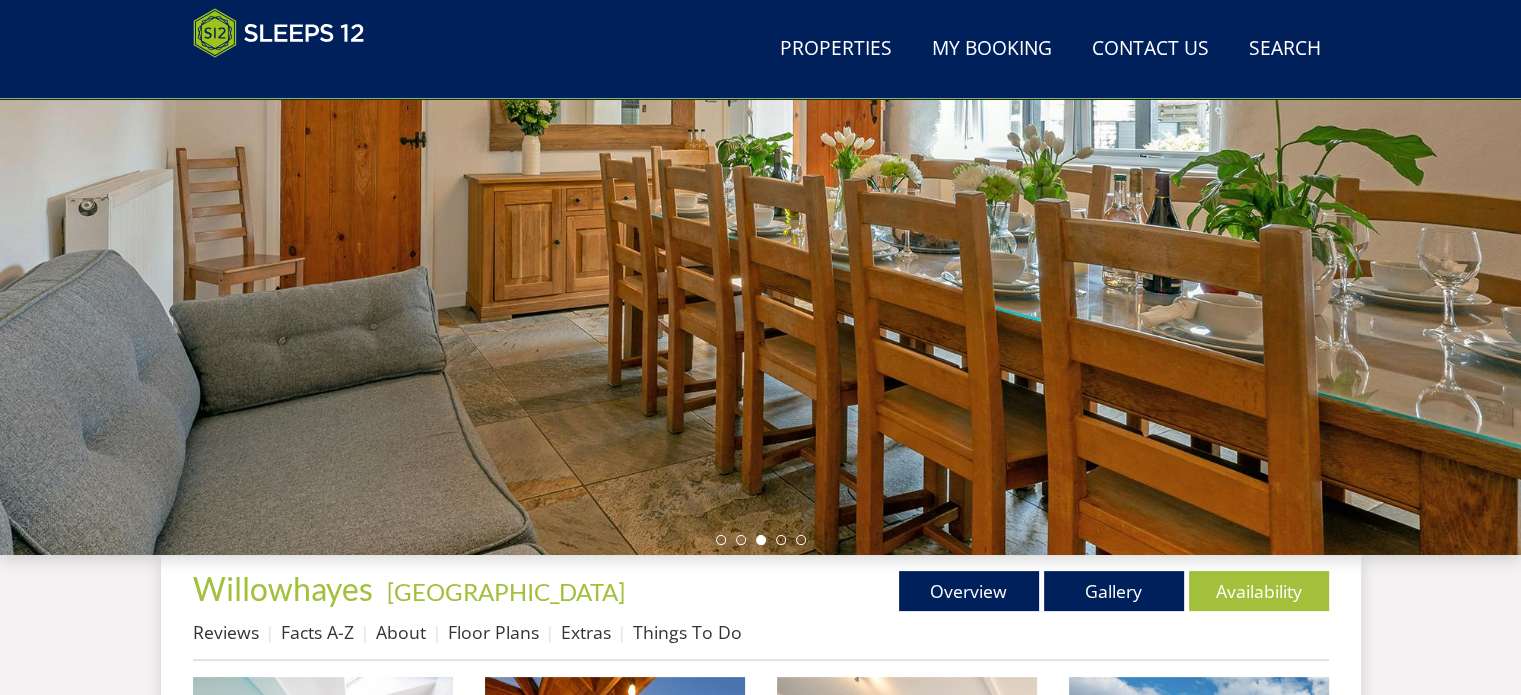 scroll, scrollTop: 287, scrollLeft: 0, axis: vertical 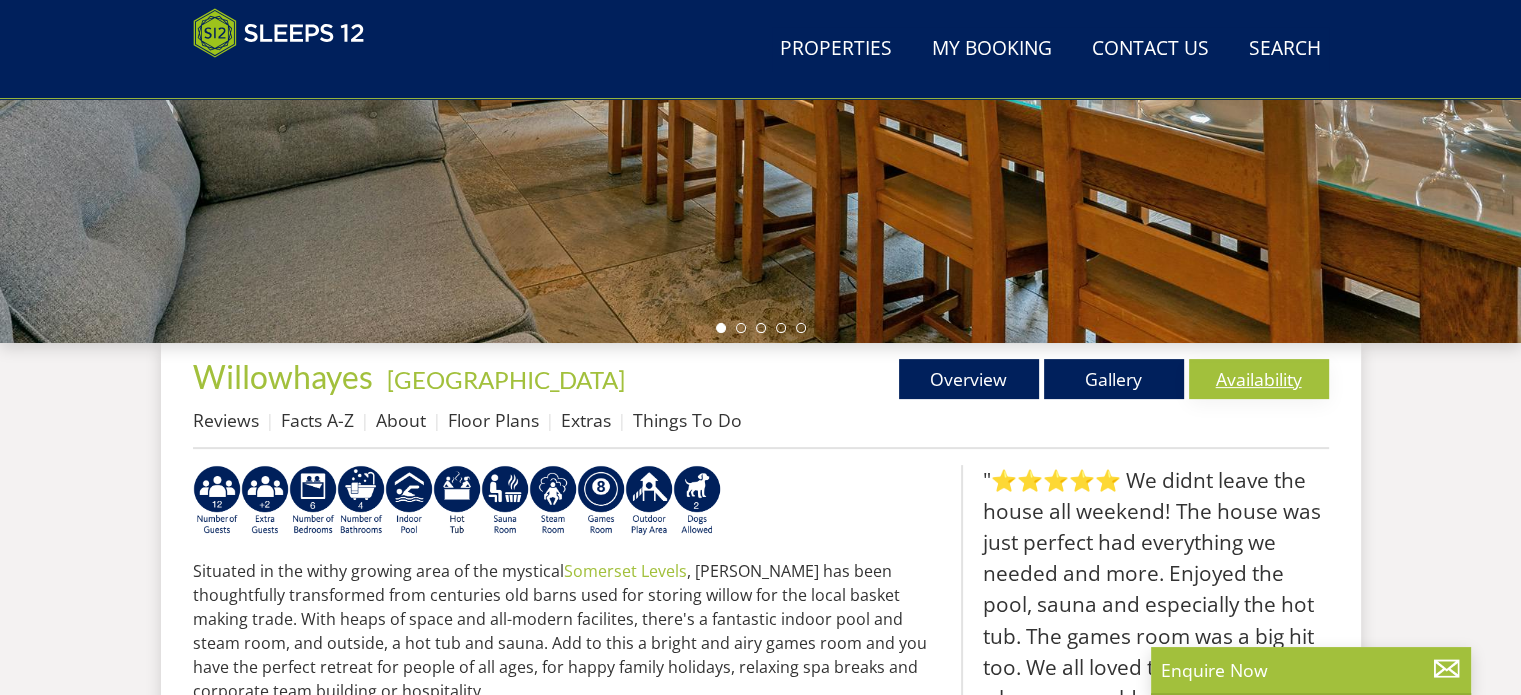 click on "Availability" at bounding box center [1259, 379] 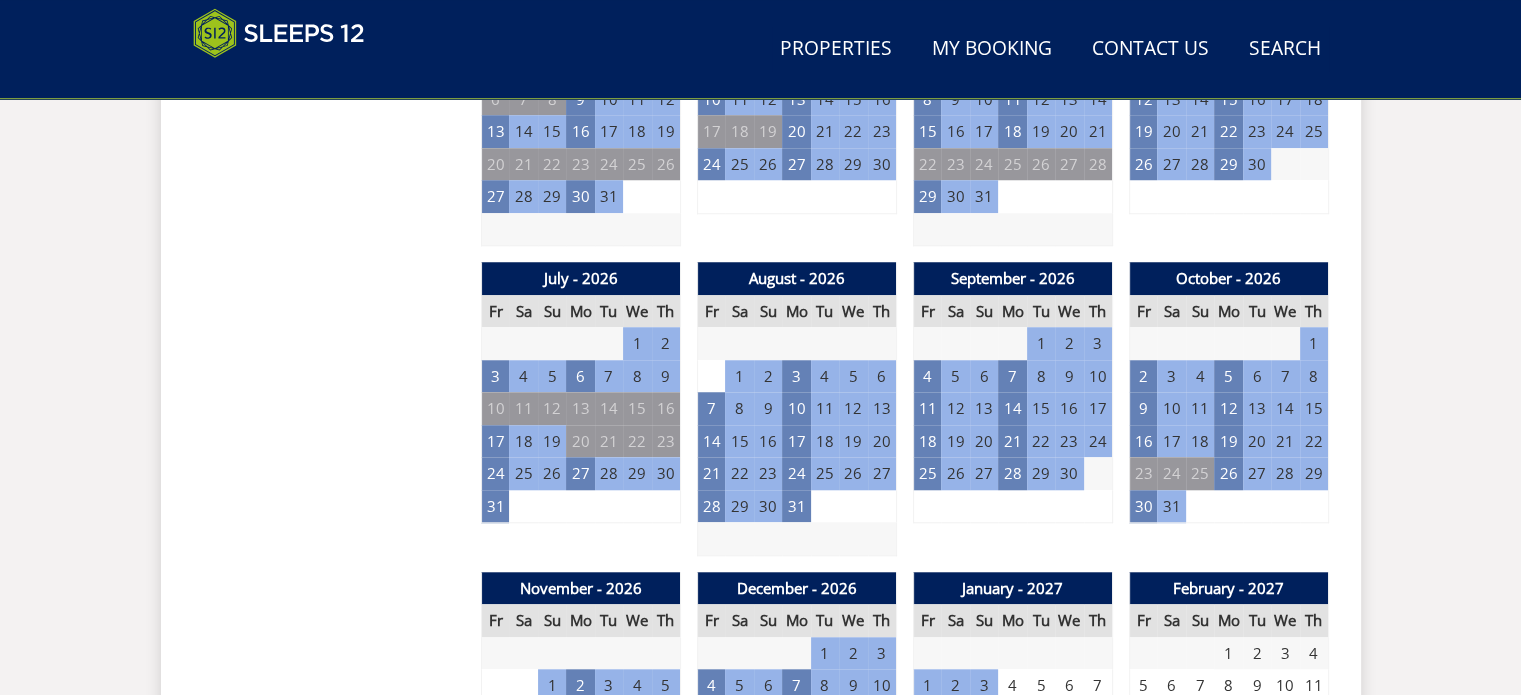 scroll, scrollTop: 1700, scrollLeft: 0, axis: vertical 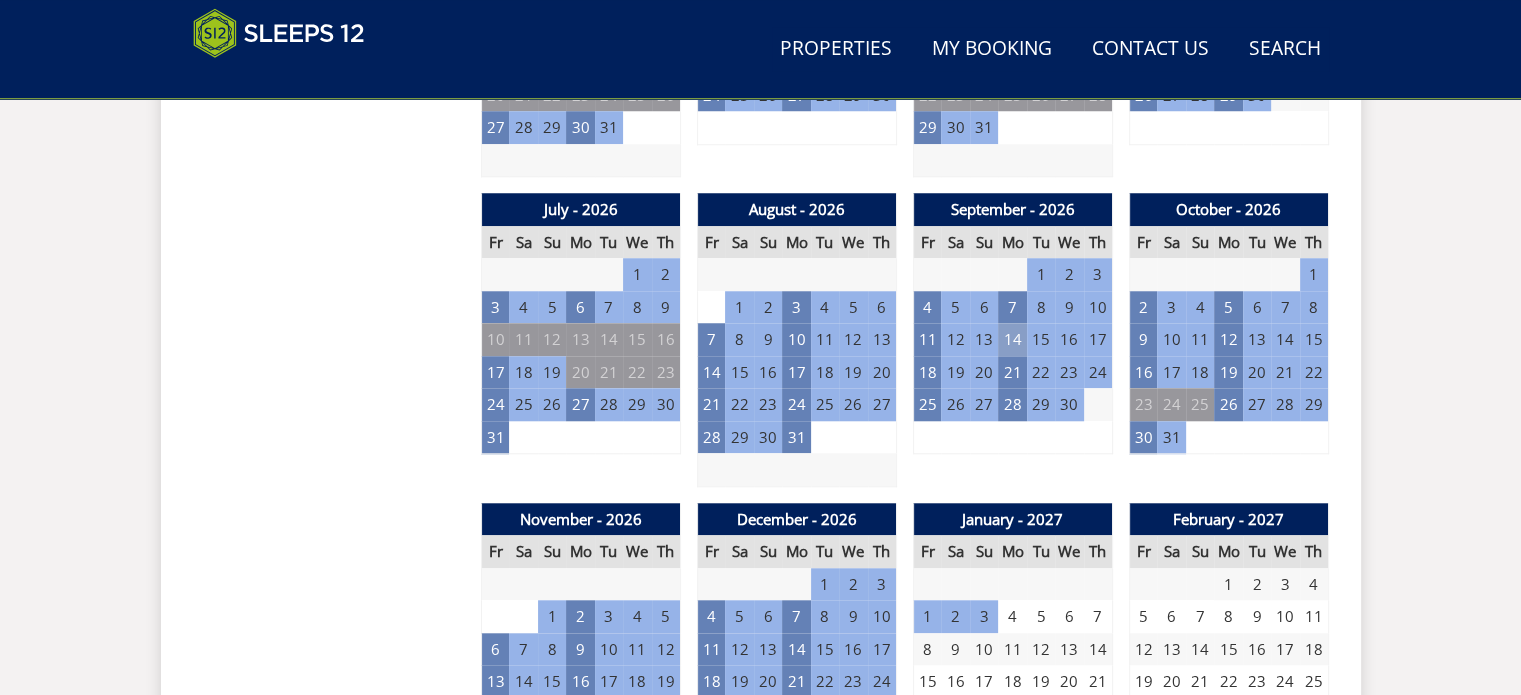 click on "14" at bounding box center [1012, 339] 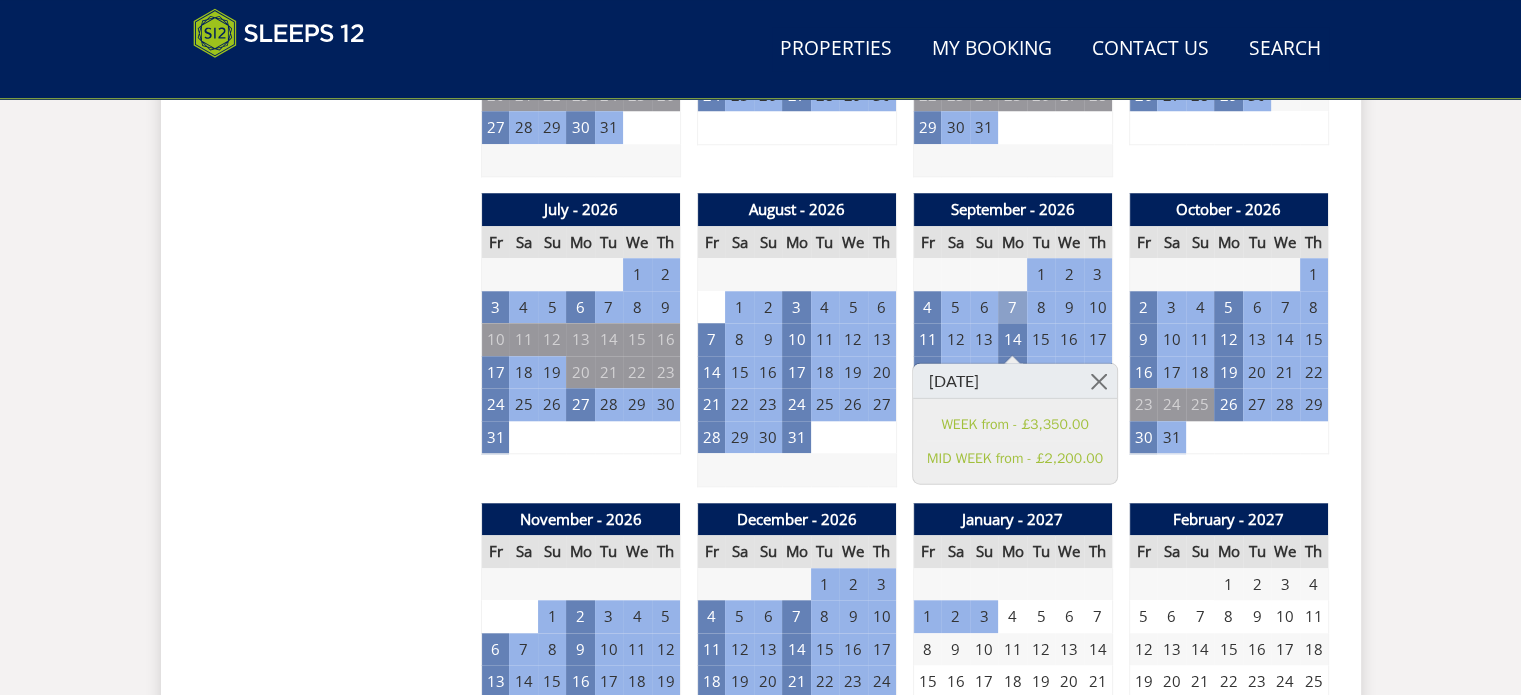 click on "7" at bounding box center (1012, 307) 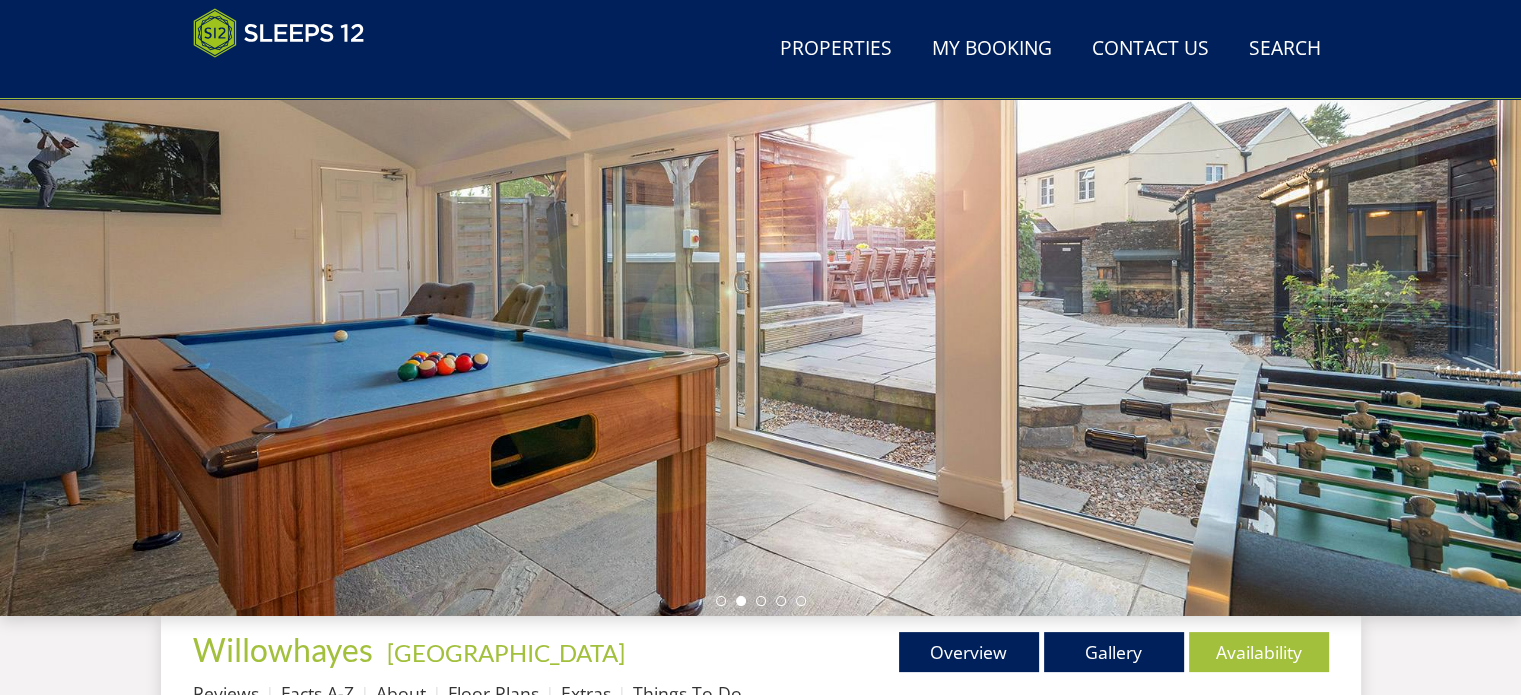 scroll, scrollTop: 200, scrollLeft: 0, axis: vertical 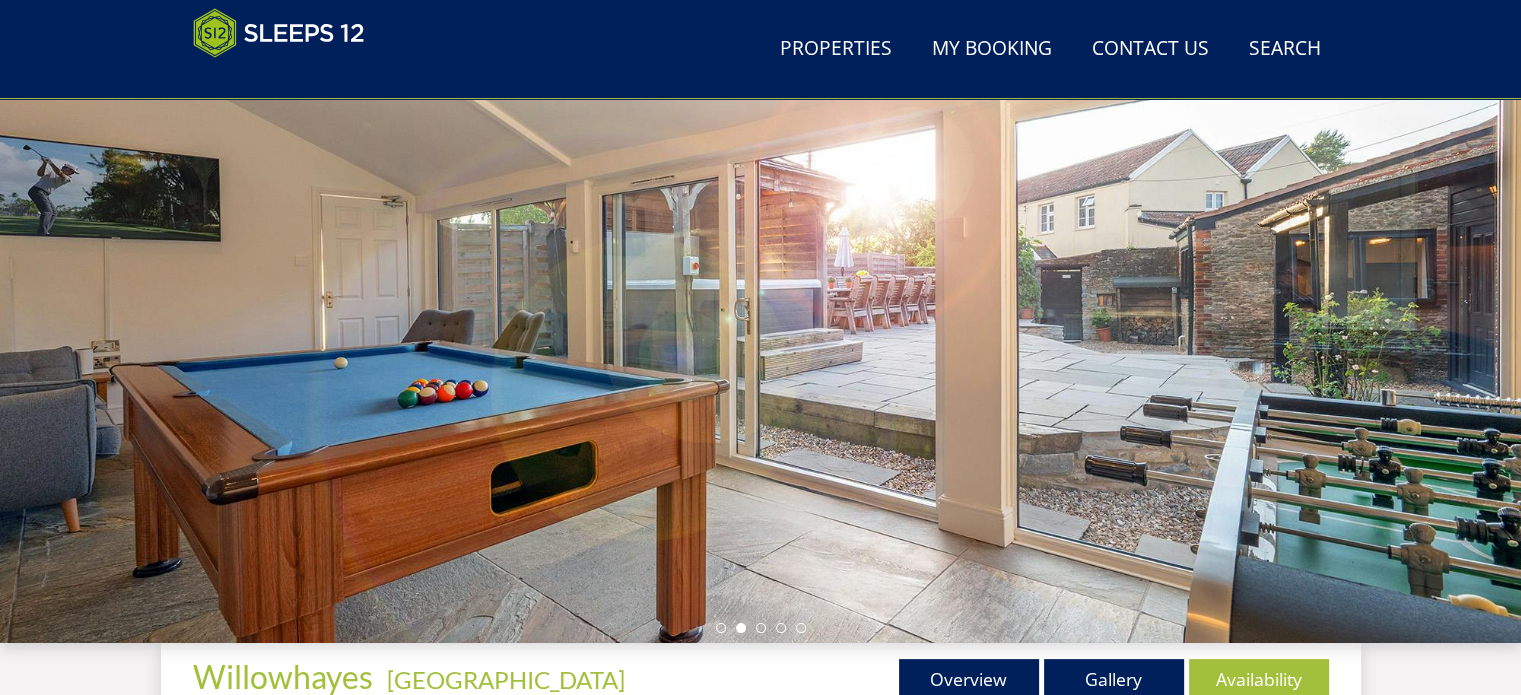 click at bounding box center [760, 293] 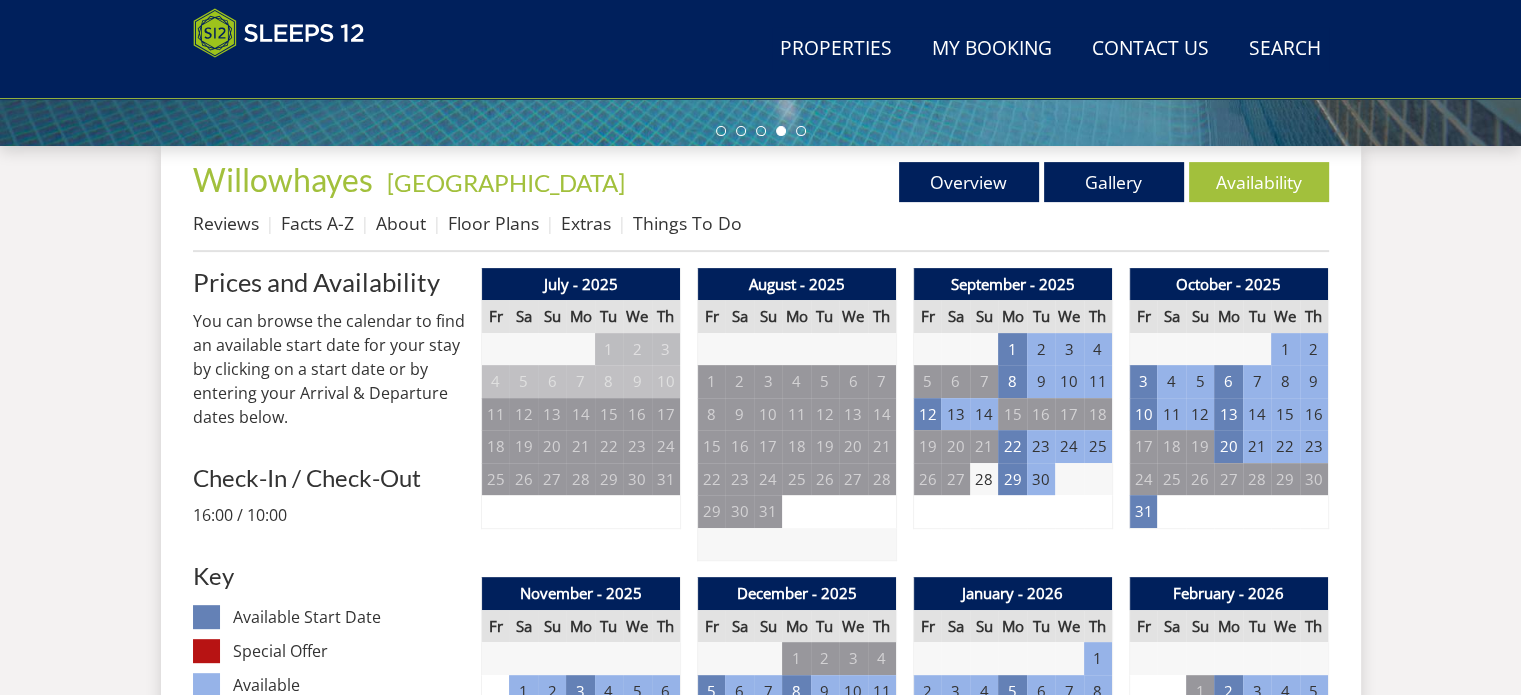 scroll, scrollTop: 700, scrollLeft: 0, axis: vertical 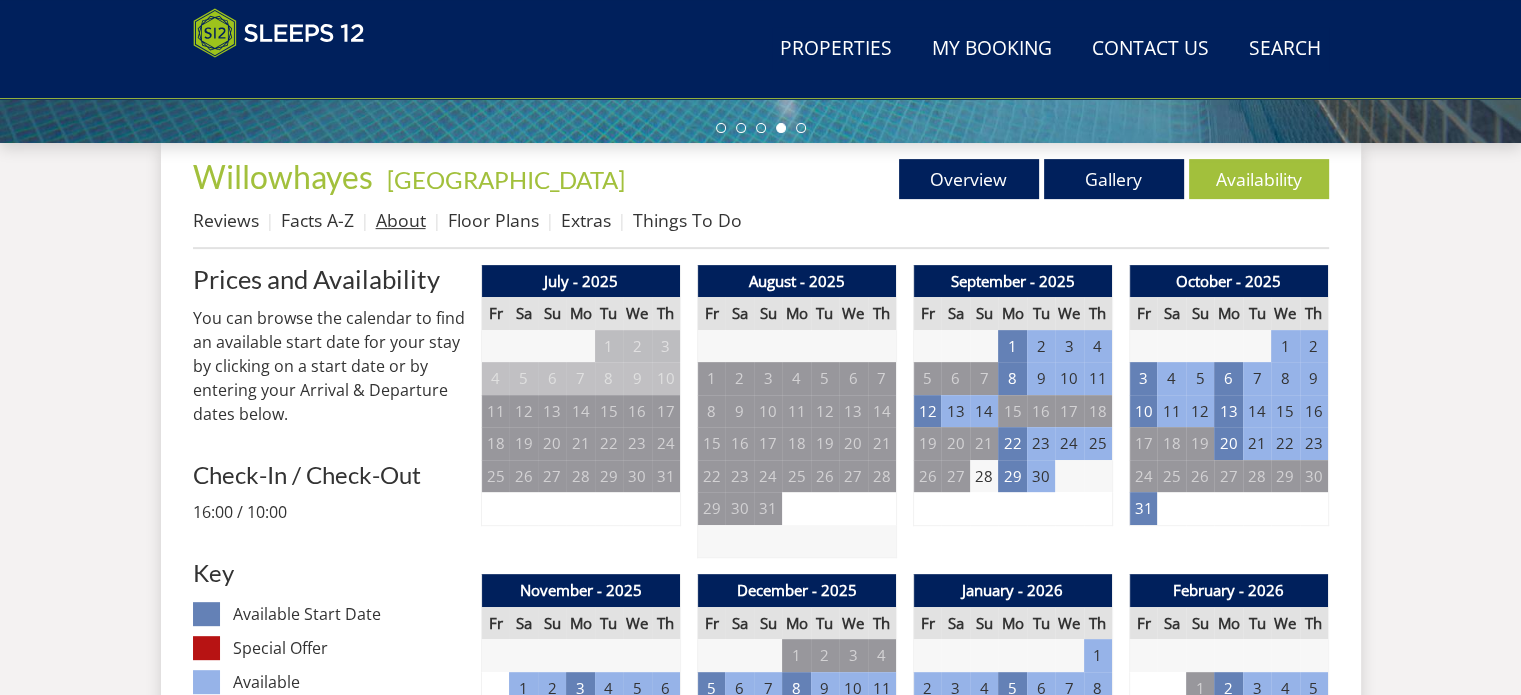 click on "About" at bounding box center [401, 220] 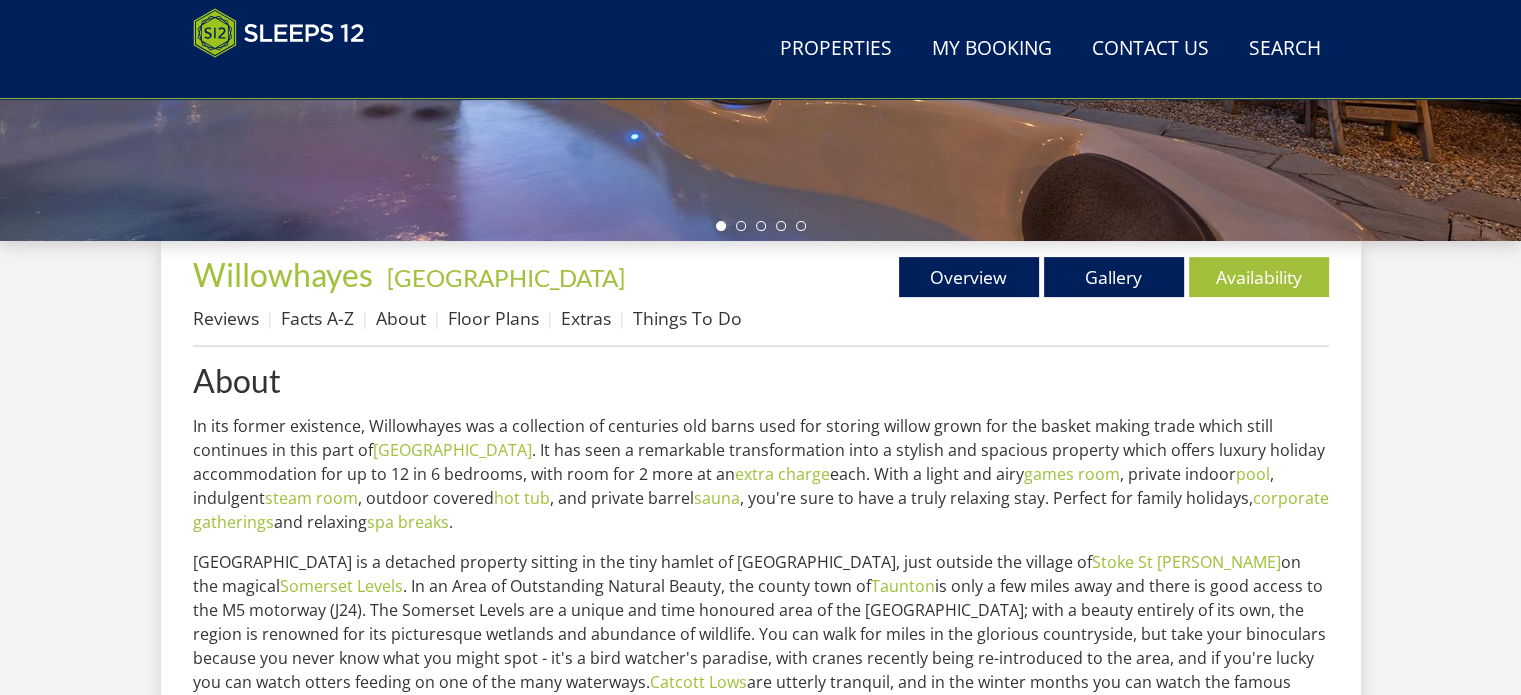 scroll, scrollTop: 600, scrollLeft: 0, axis: vertical 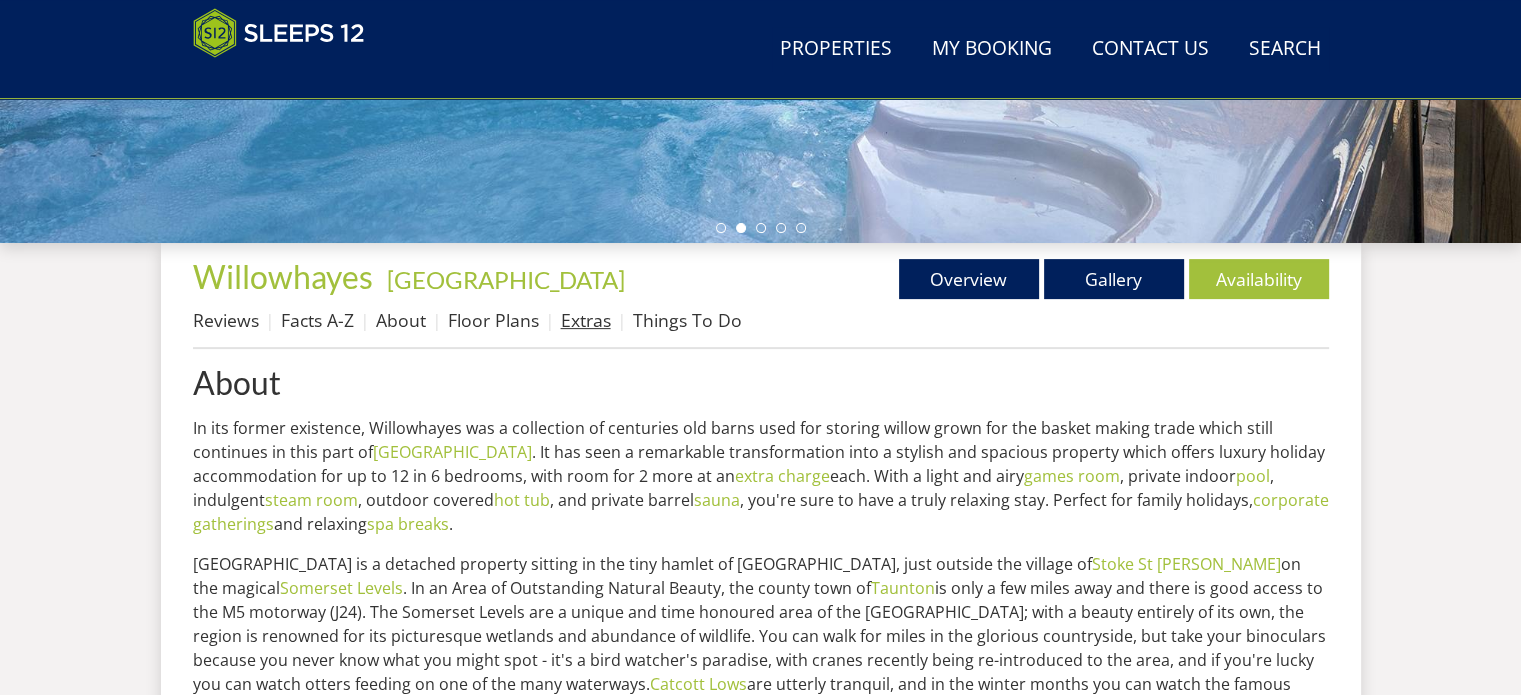 click on "Extras" at bounding box center (586, 320) 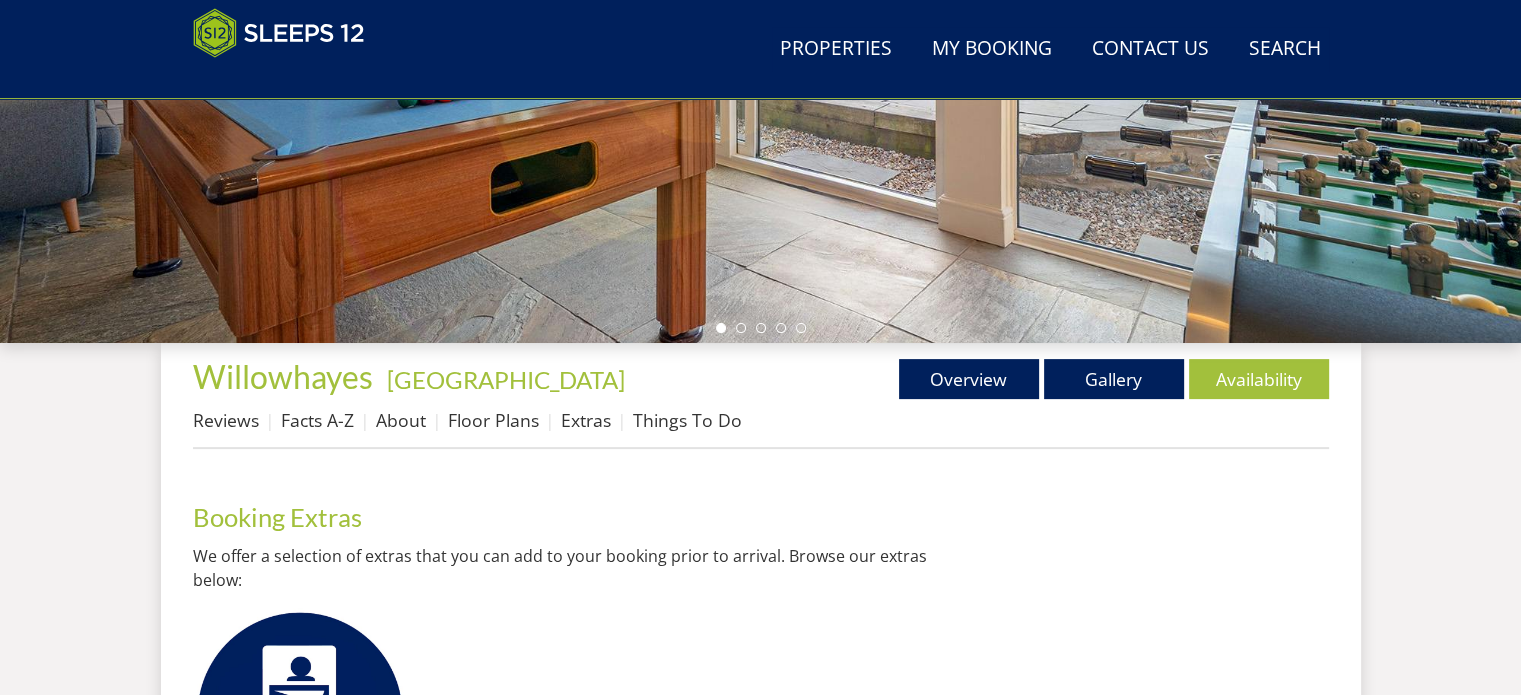scroll, scrollTop: 500, scrollLeft: 0, axis: vertical 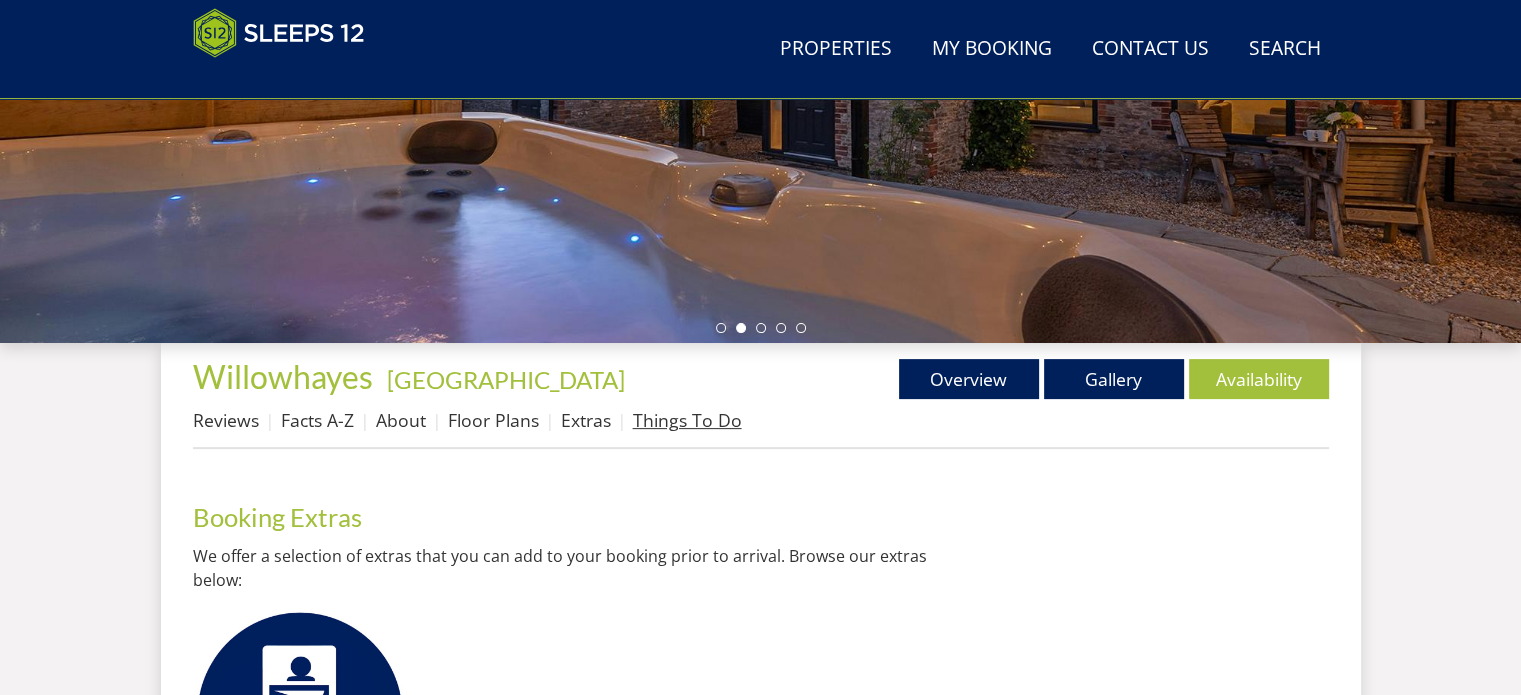 click on "Things To Do" at bounding box center [687, 420] 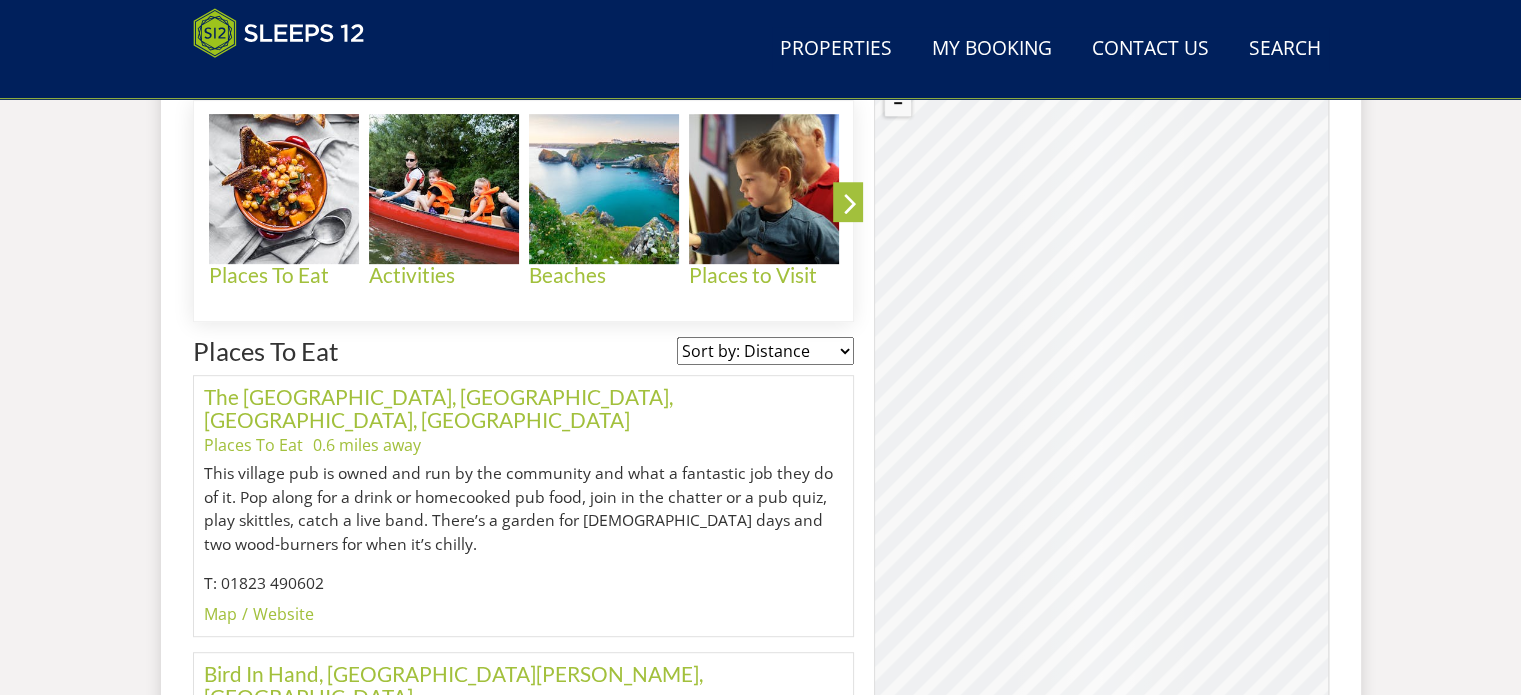 scroll, scrollTop: 918, scrollLeft: 0, axis: vertical 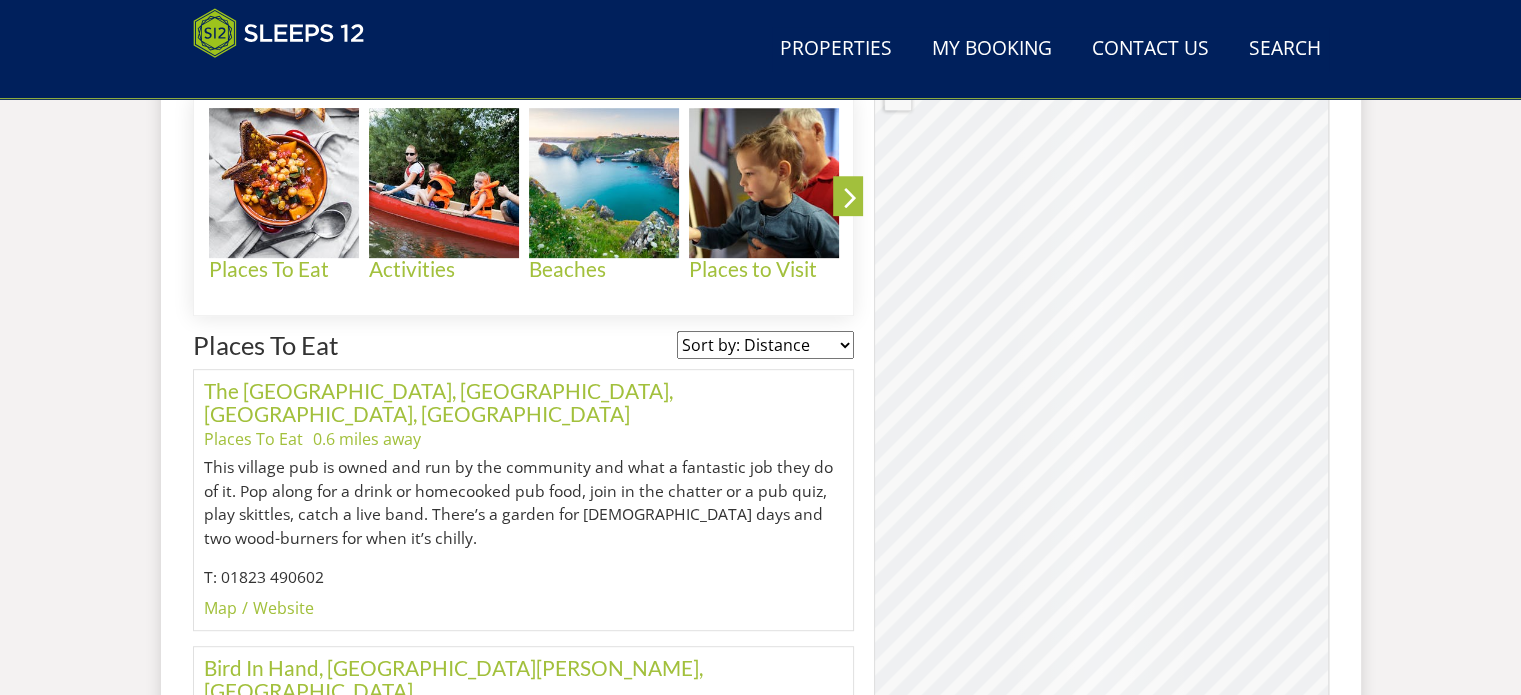 click on "© MapTiler   © OpenStreetMap contributors" 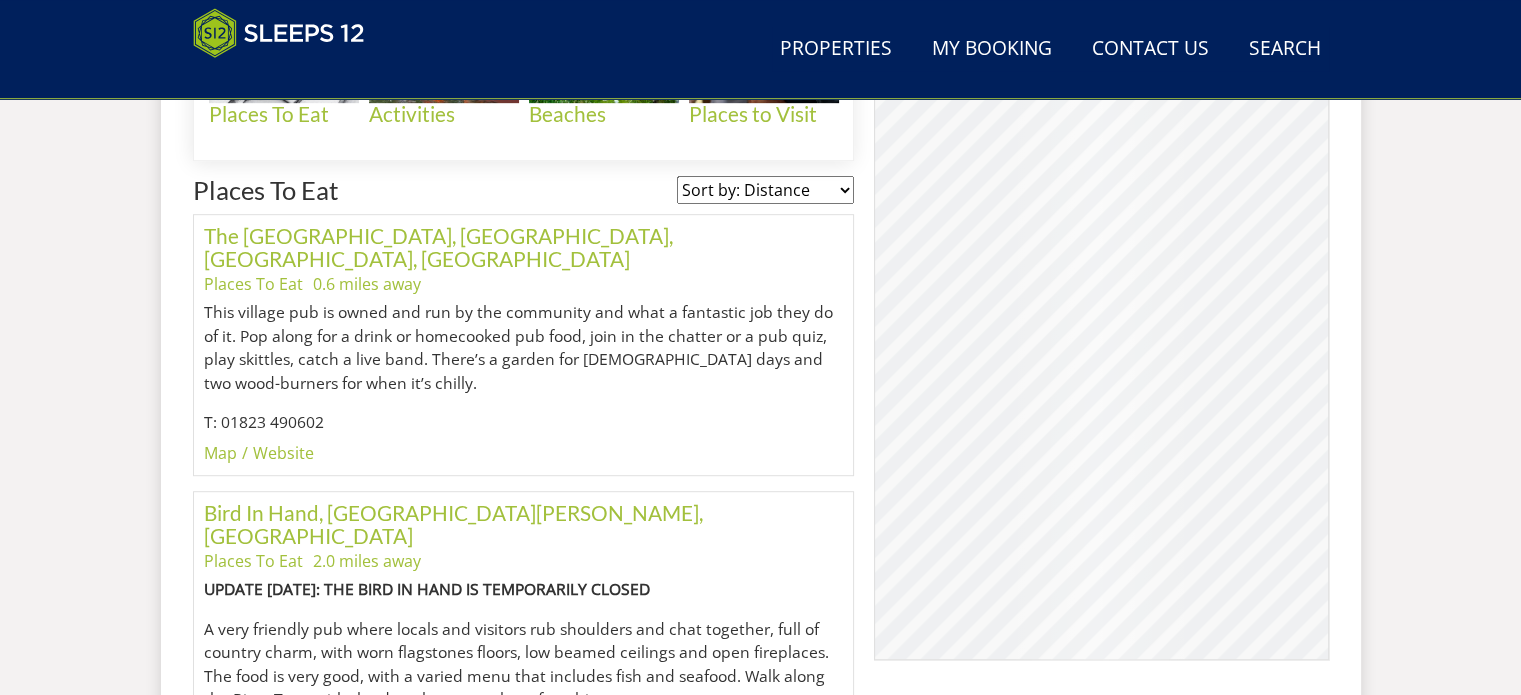 scroll, scrollTop: 1118, scrollLeft: 0, axis: vertical 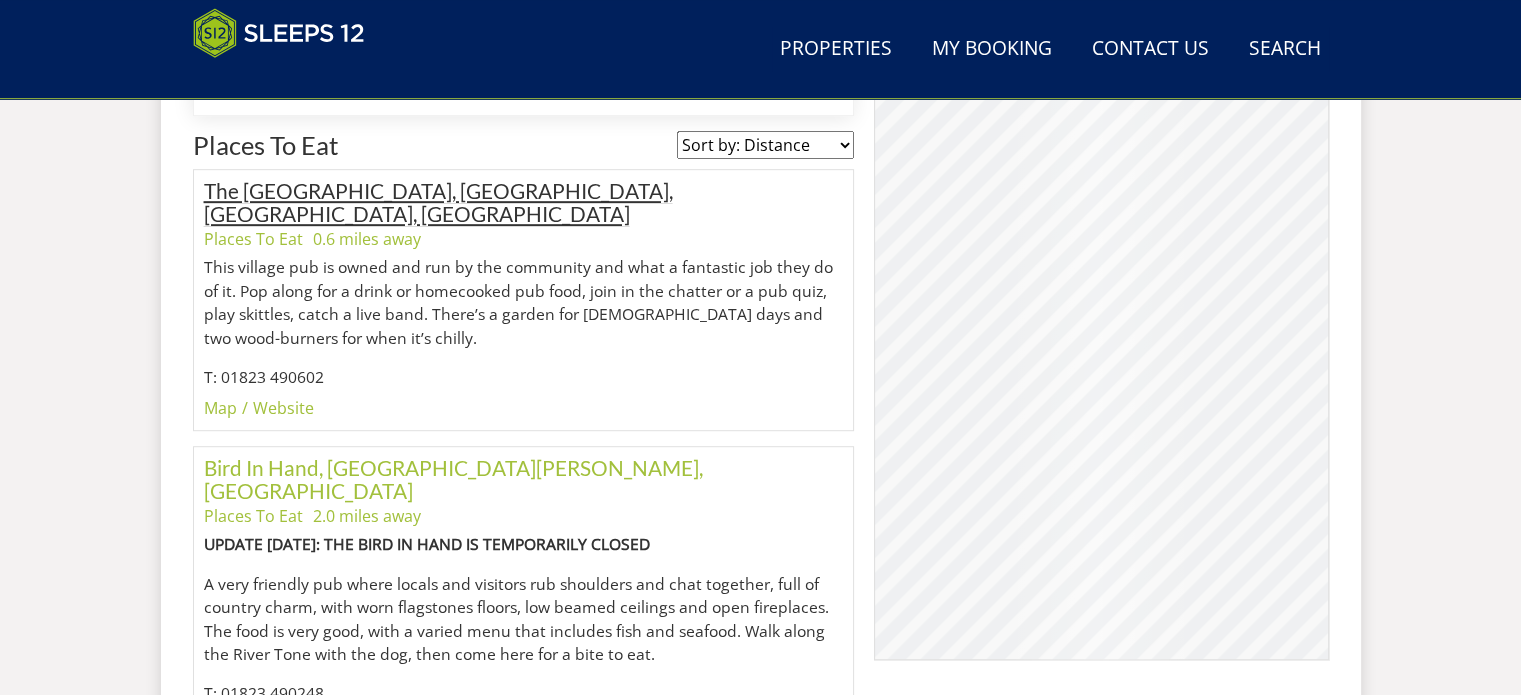 click on "The [GEOGRAPHIC_DATA], [GEOGRAPHIC_DATA], [GEOGRAPHIC_DATA], [GEOGRAPHIC_DATA]" 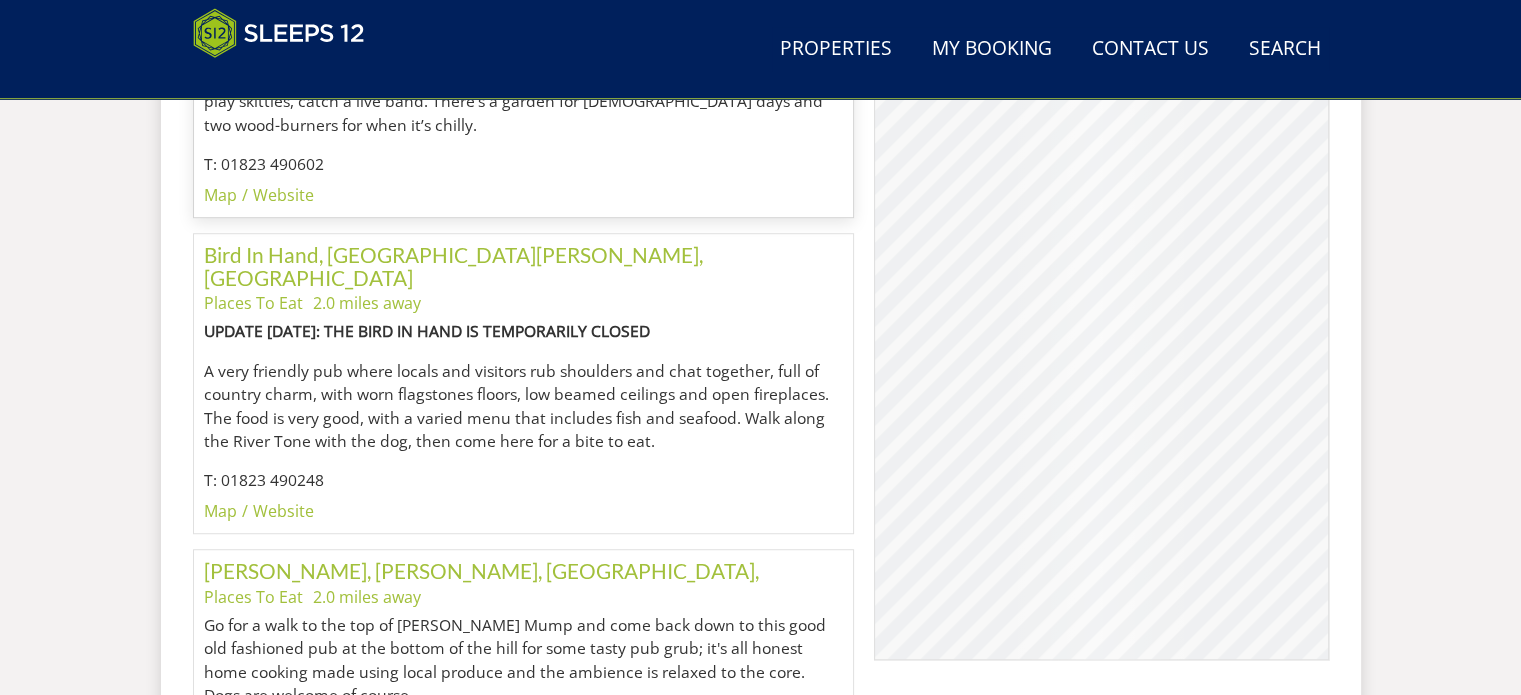 scroll, scrollTop: 728, scrollLeft: 0, axis: vertical 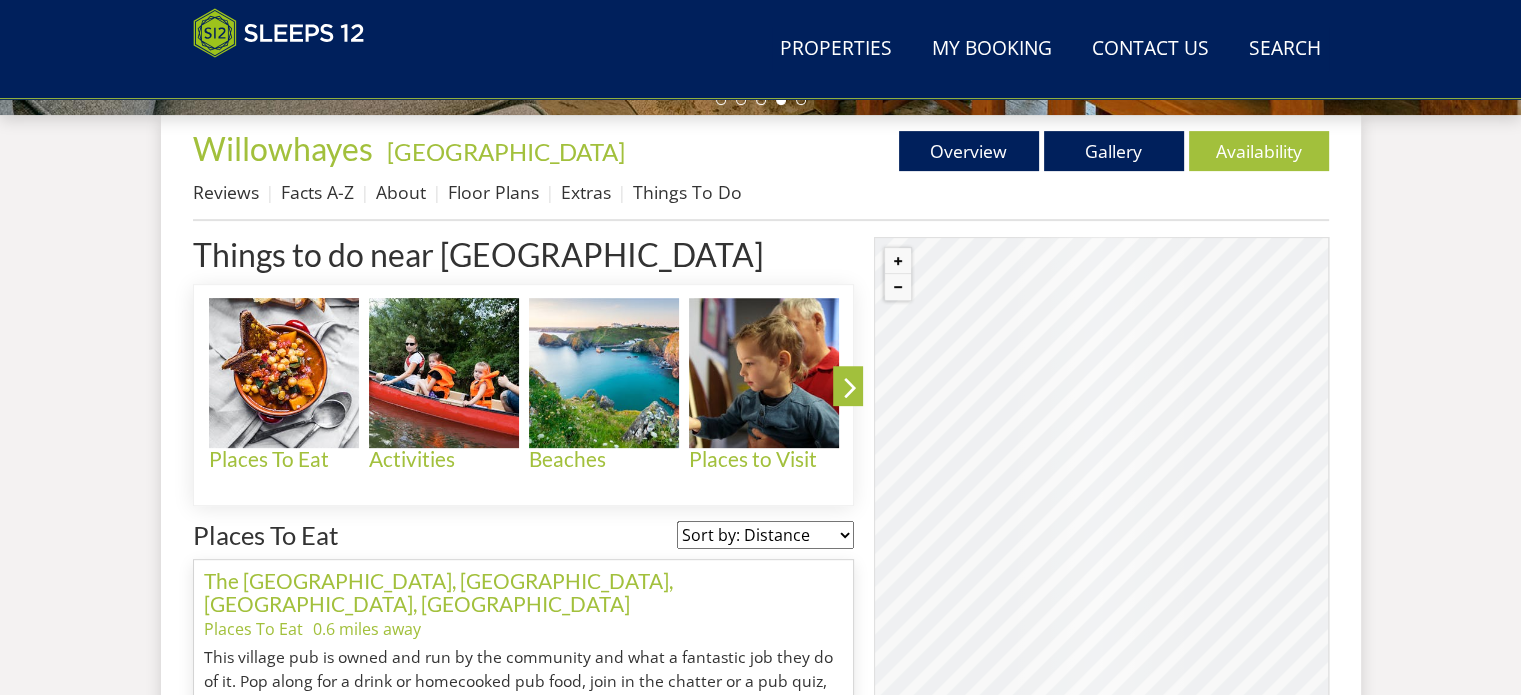 drag, startPoint x: 968, startPoint y: 397, endPoint x: 1297, endPoint y: 417, distance: 329.60733 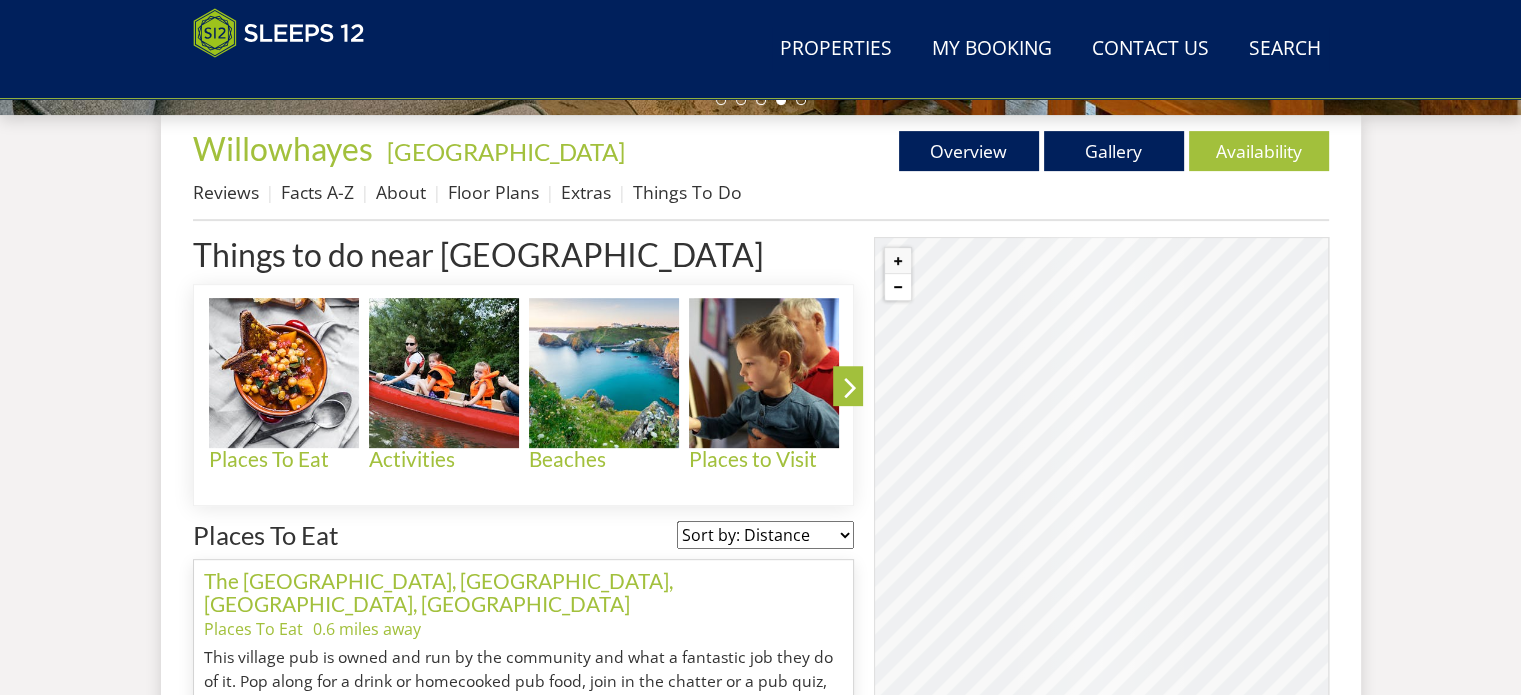 click 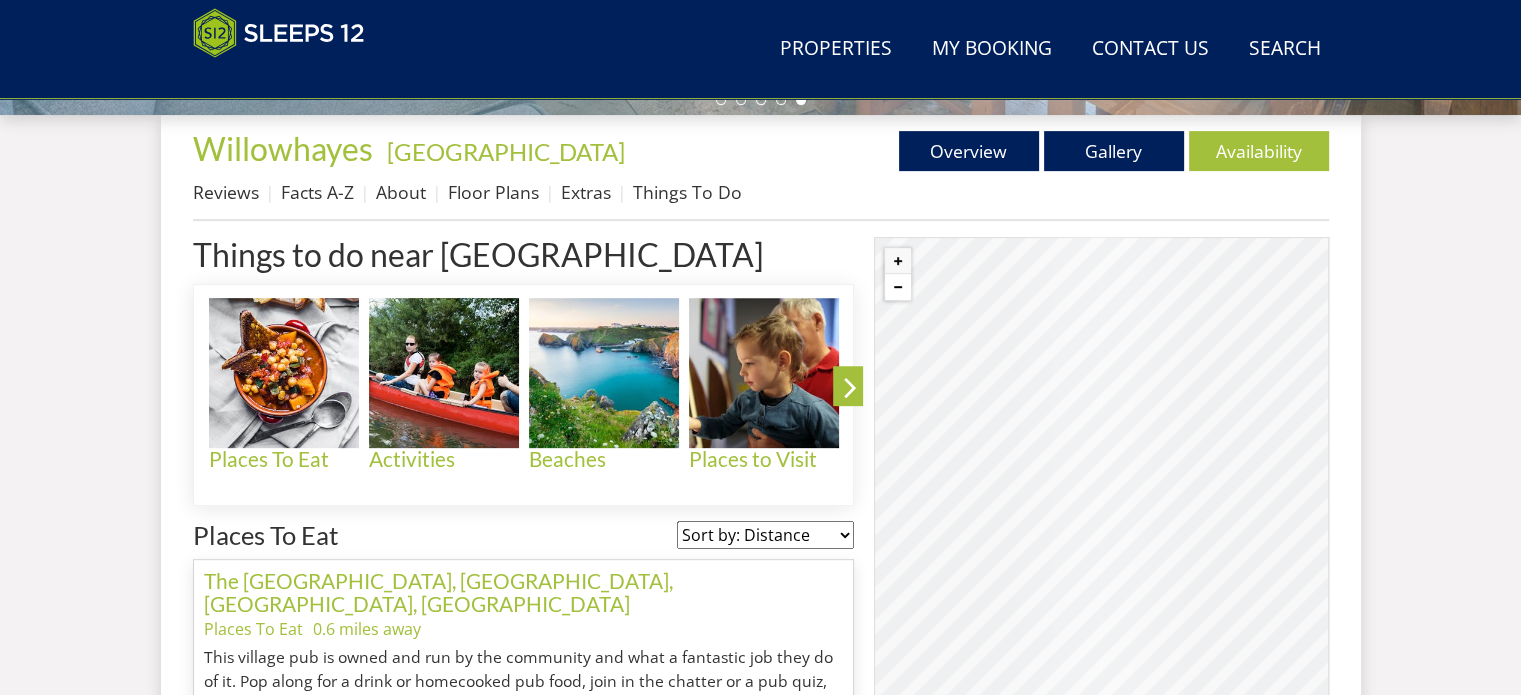 click 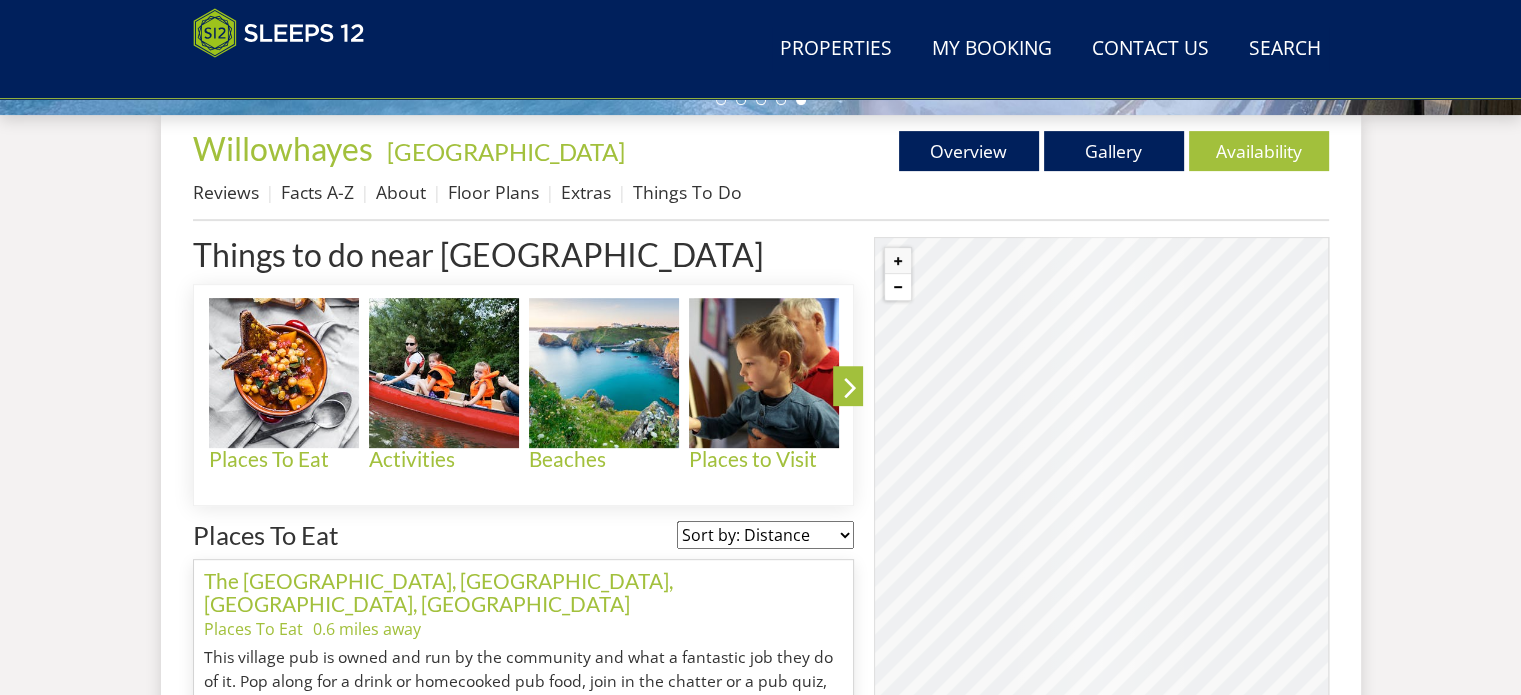 click 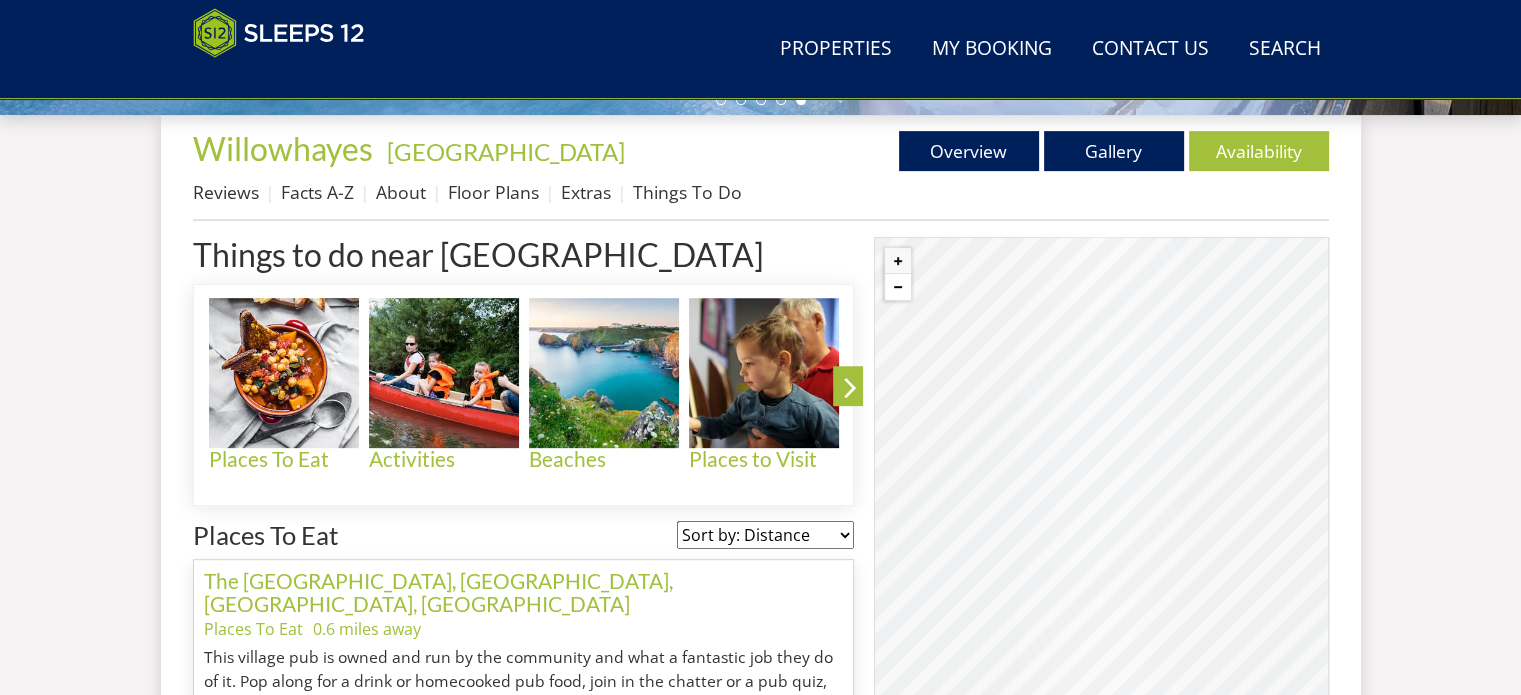click 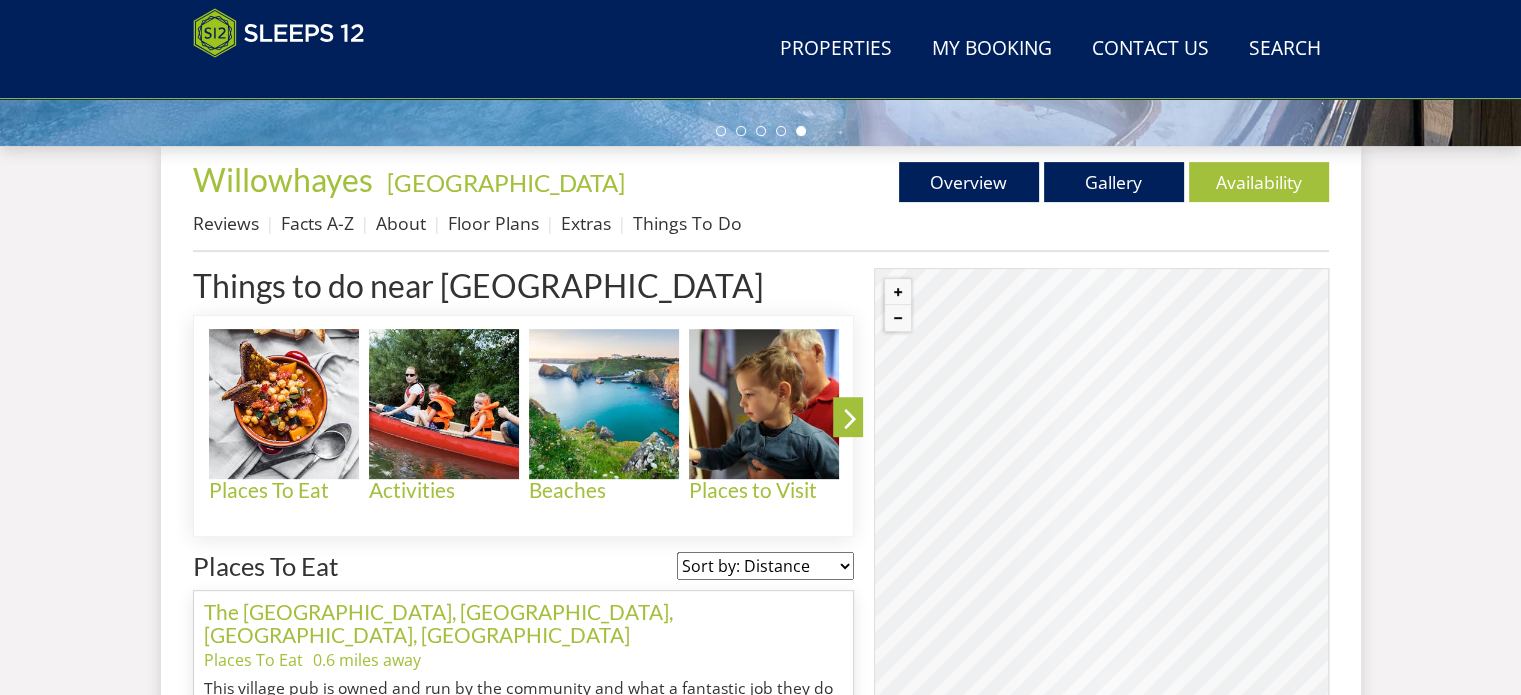 scroll, scrollTop: 628, scrollLeft: 0, axis: vertical 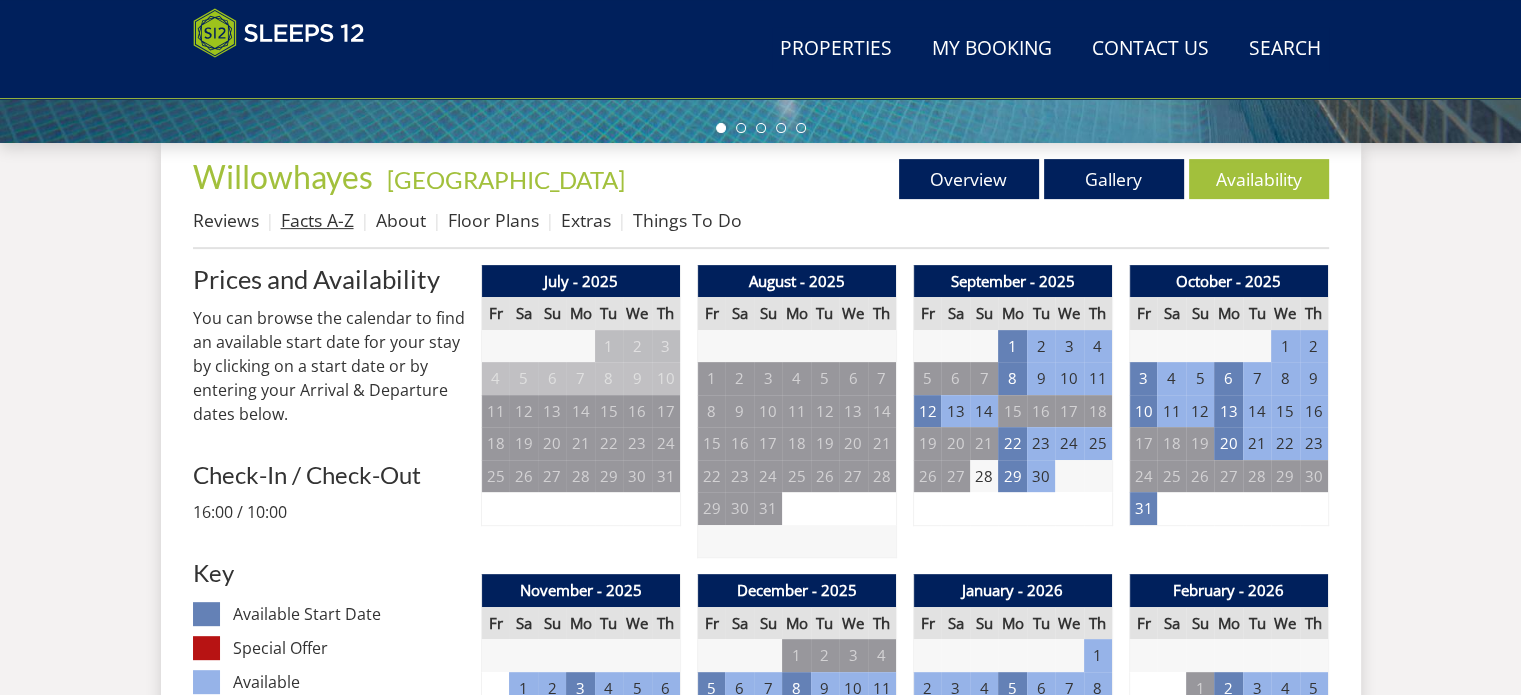 click on "Facts A-Z" at bounding box center [317, 220] 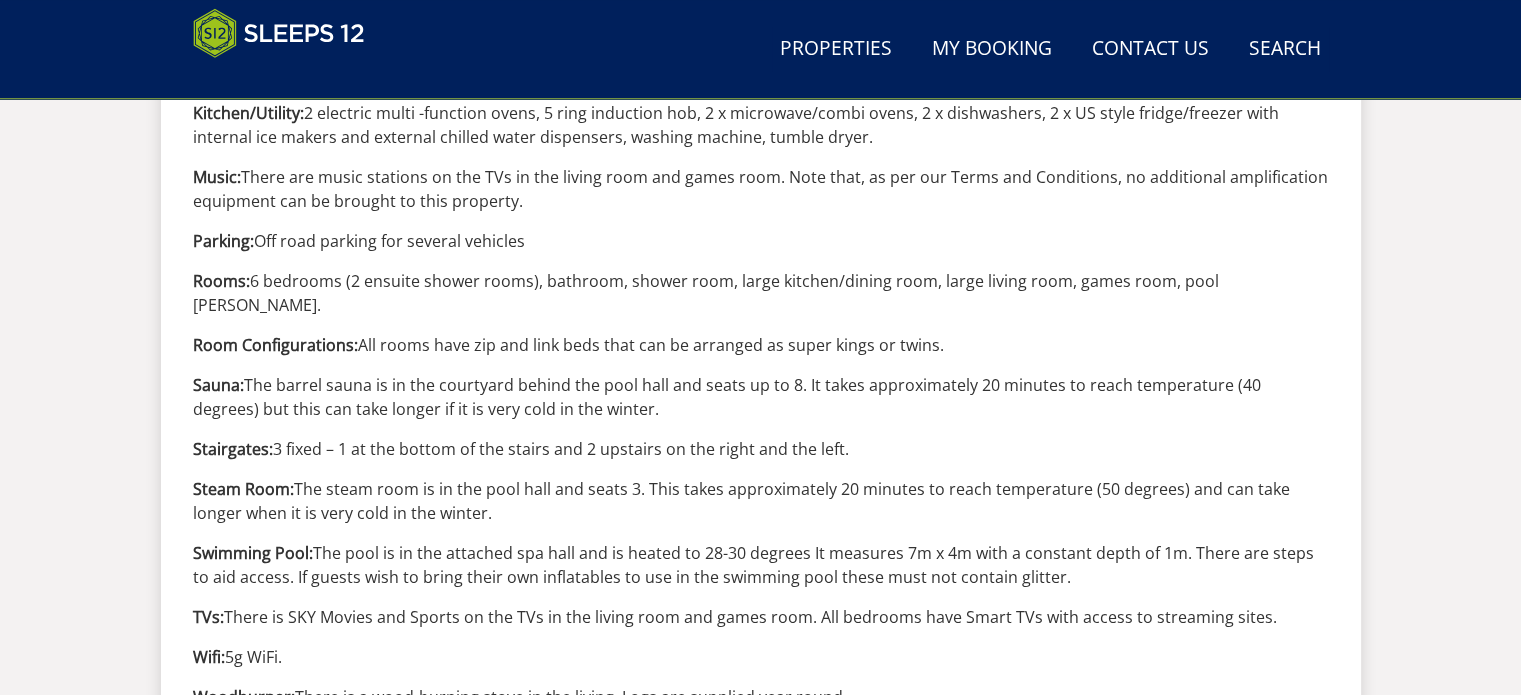 scroll, scrollTop: 2100, scrollLeft: 0, axis: vertical 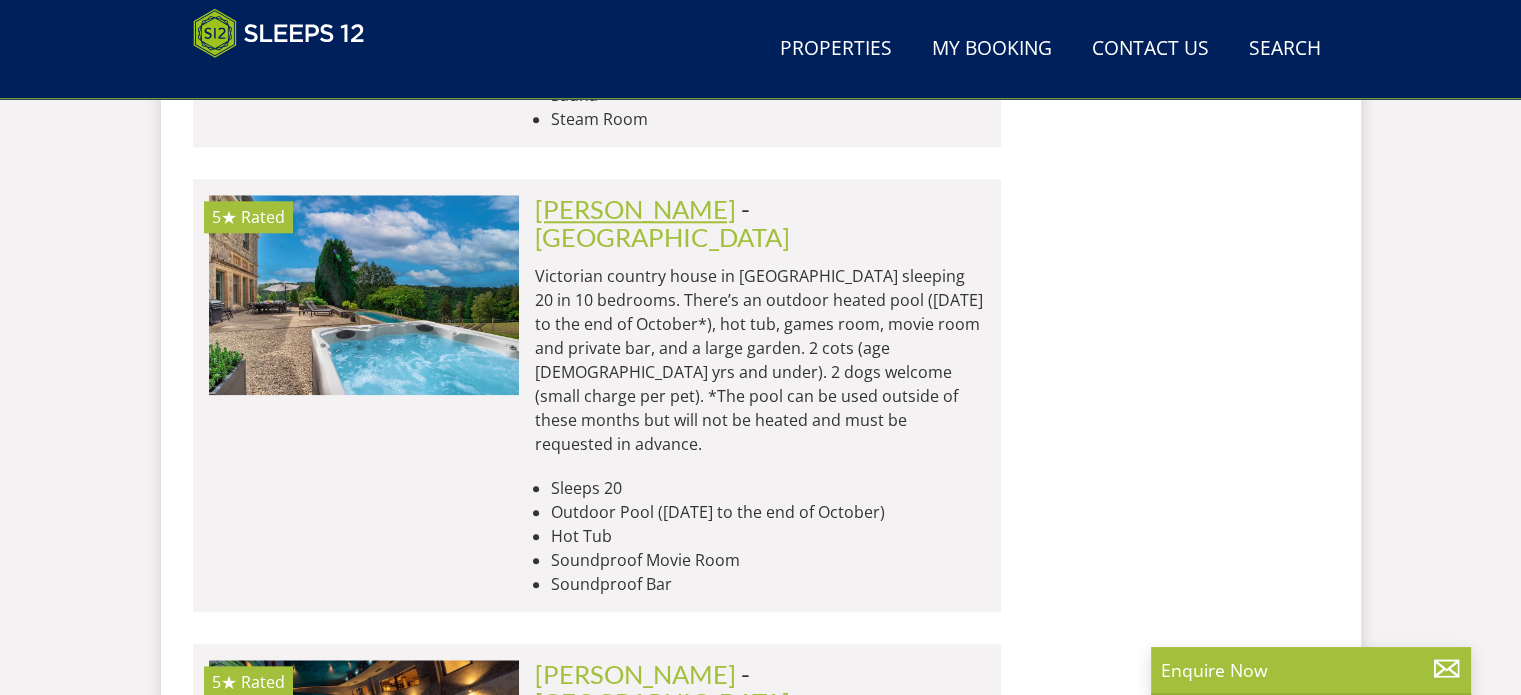 click on "[PERSON_NAME]" at bounding box center (635, 209) 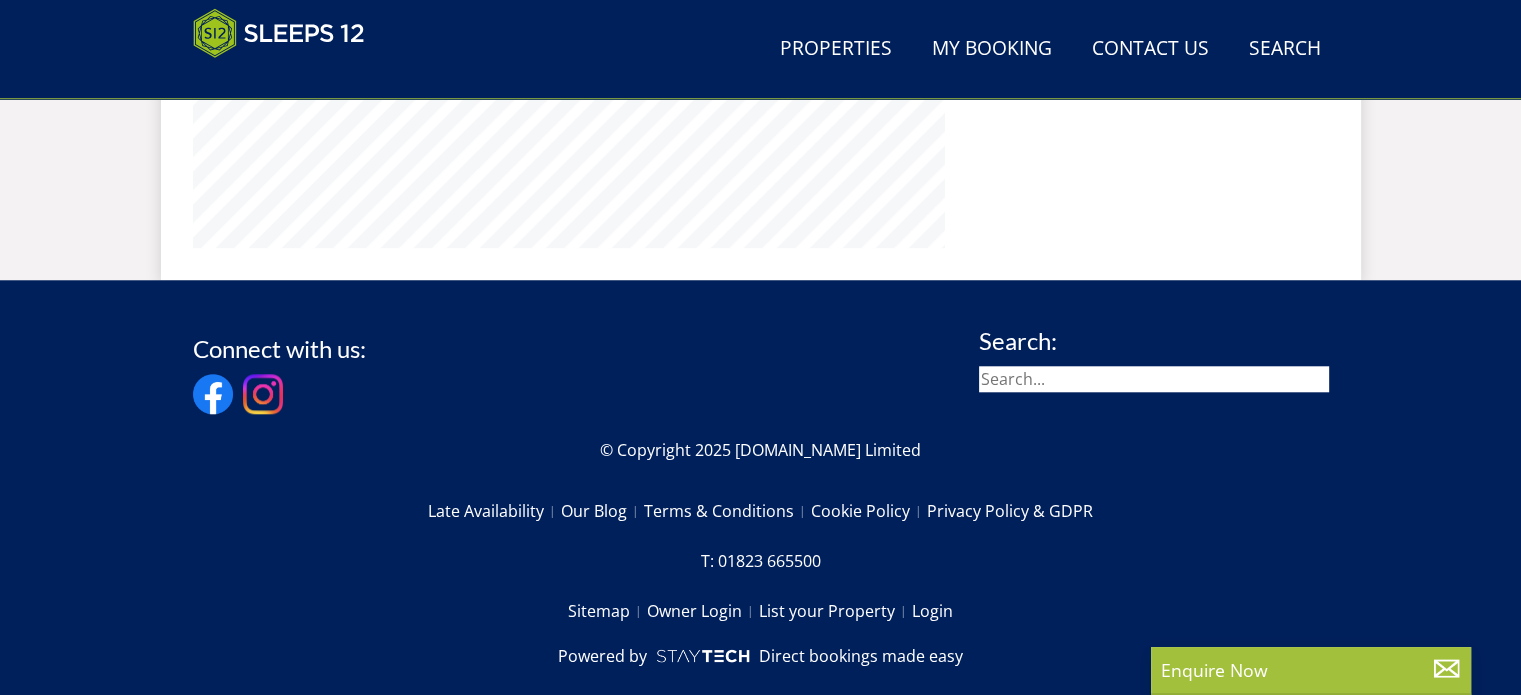 scroll, scrollTop: 1500, scrollLeft: 0, axis: vertical 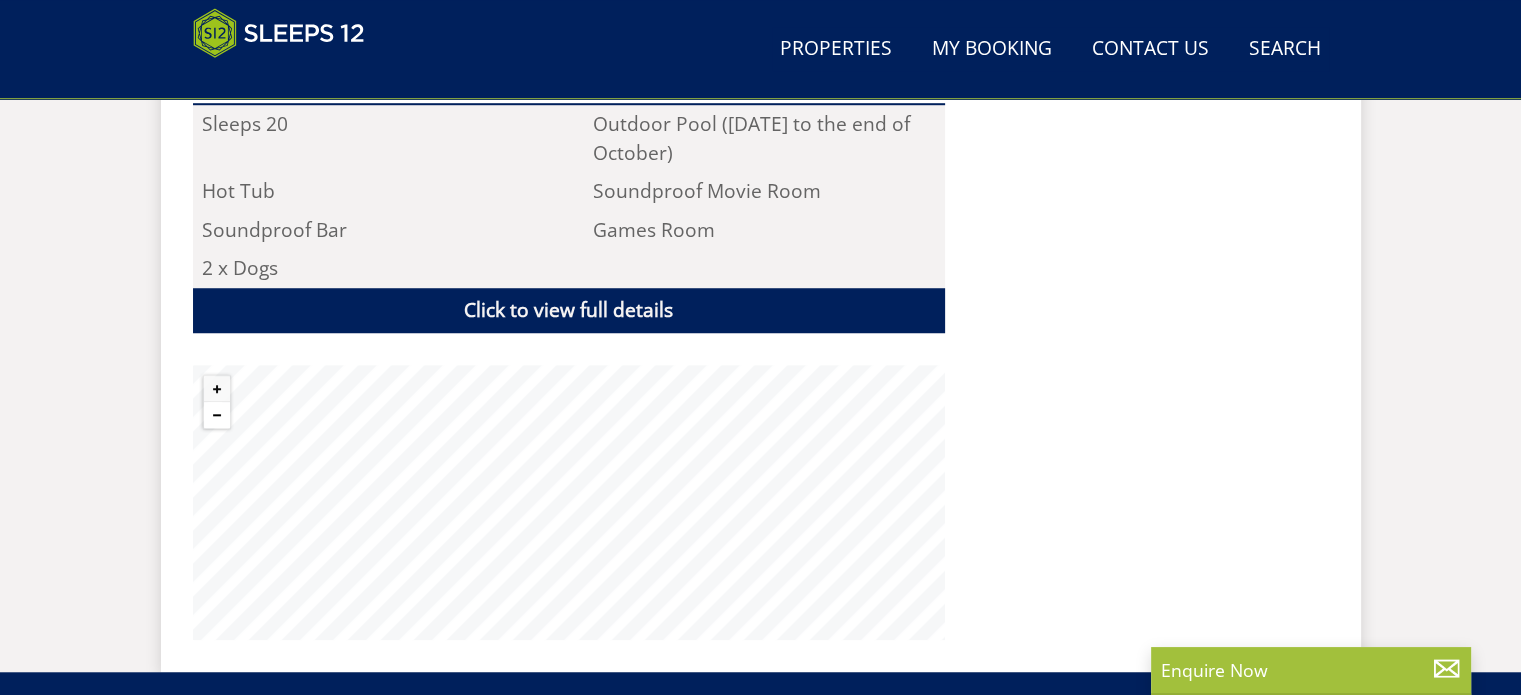 click at bounding box center (217, 415) 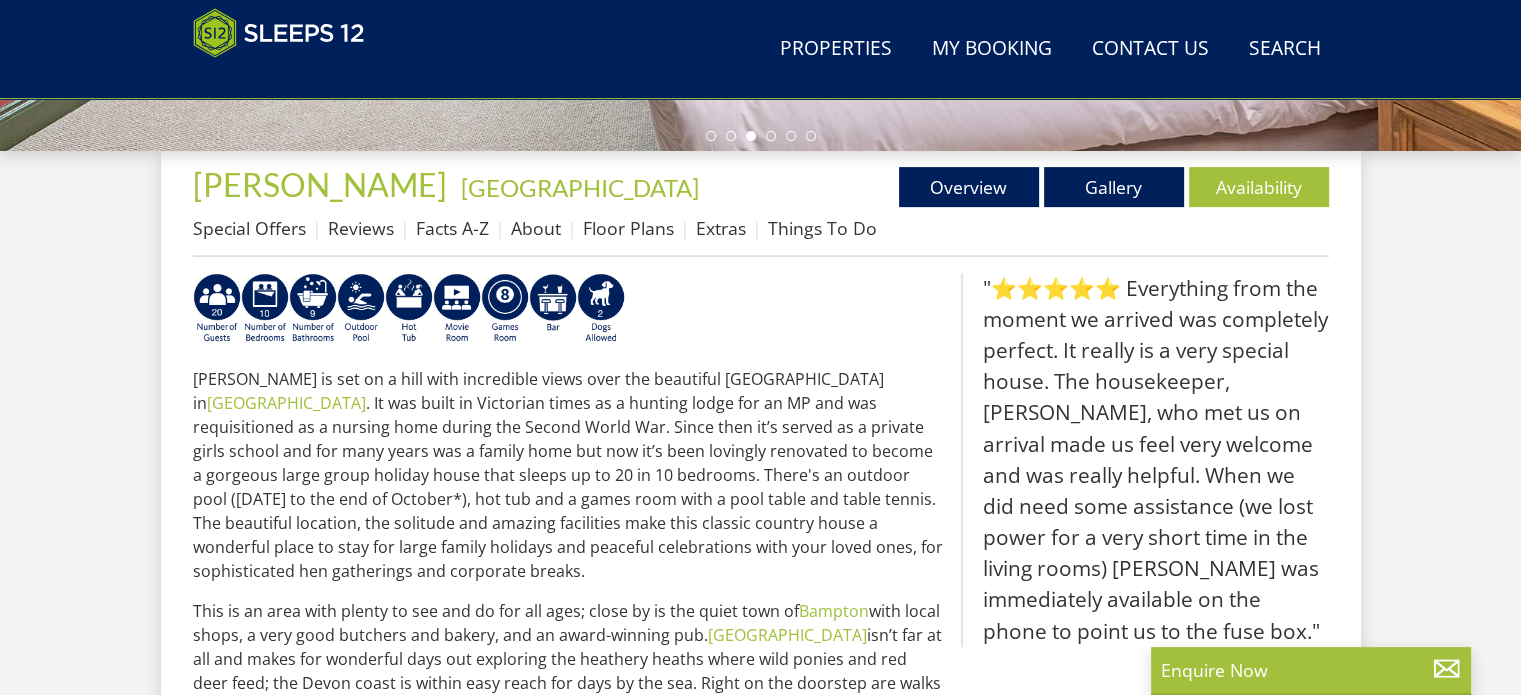 scroll, scrollTop: 700, scrollLeft: 0, axis: vertical 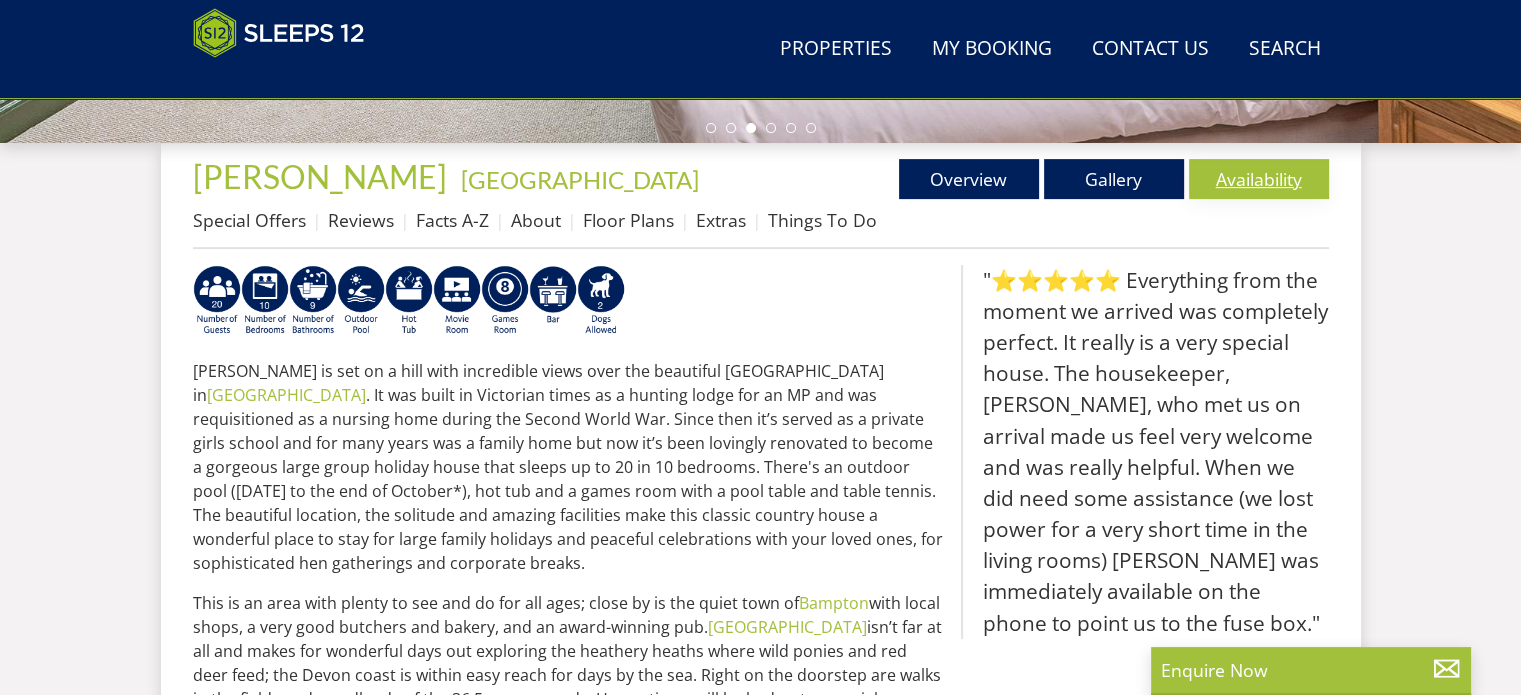 click on "Availability" at bounding box center [1259, 179] 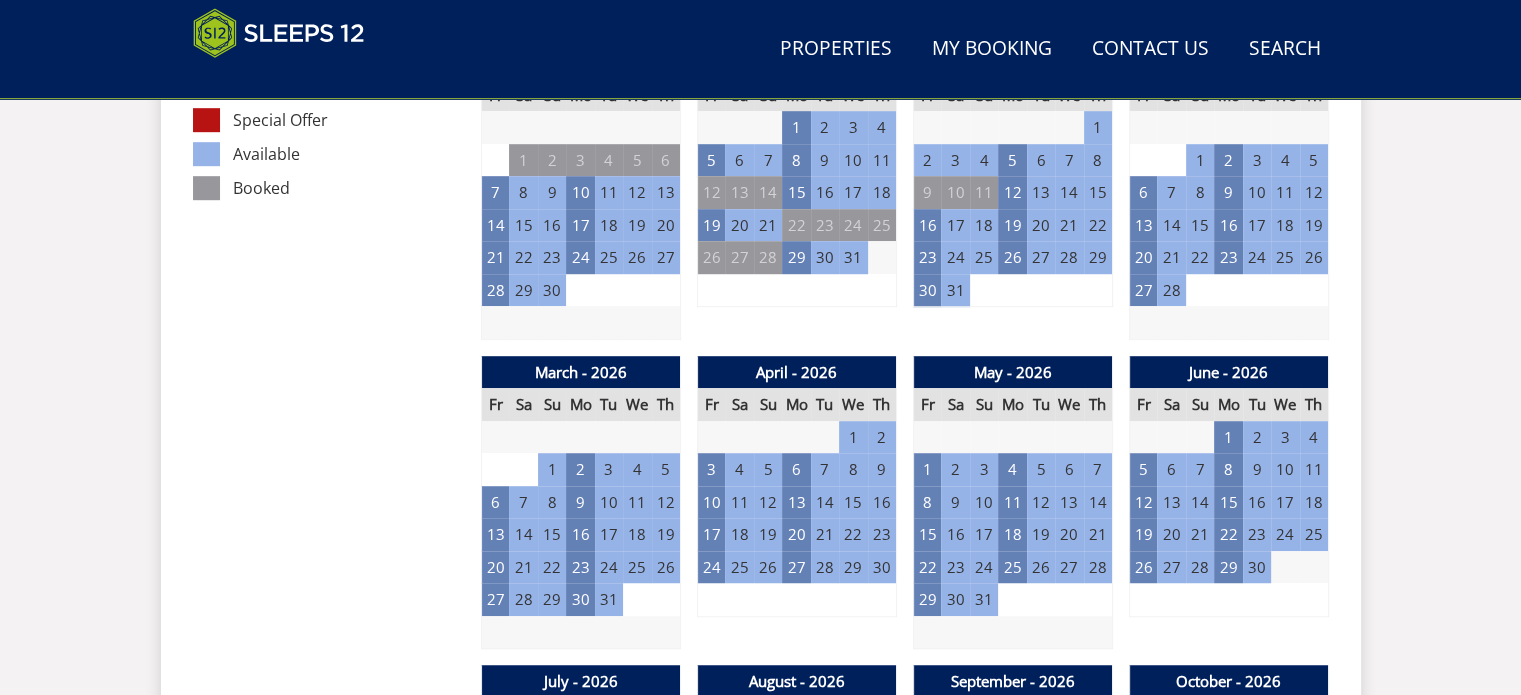 scroll, scrollTop: 1300, scrollLeft: 0, axis: vertical 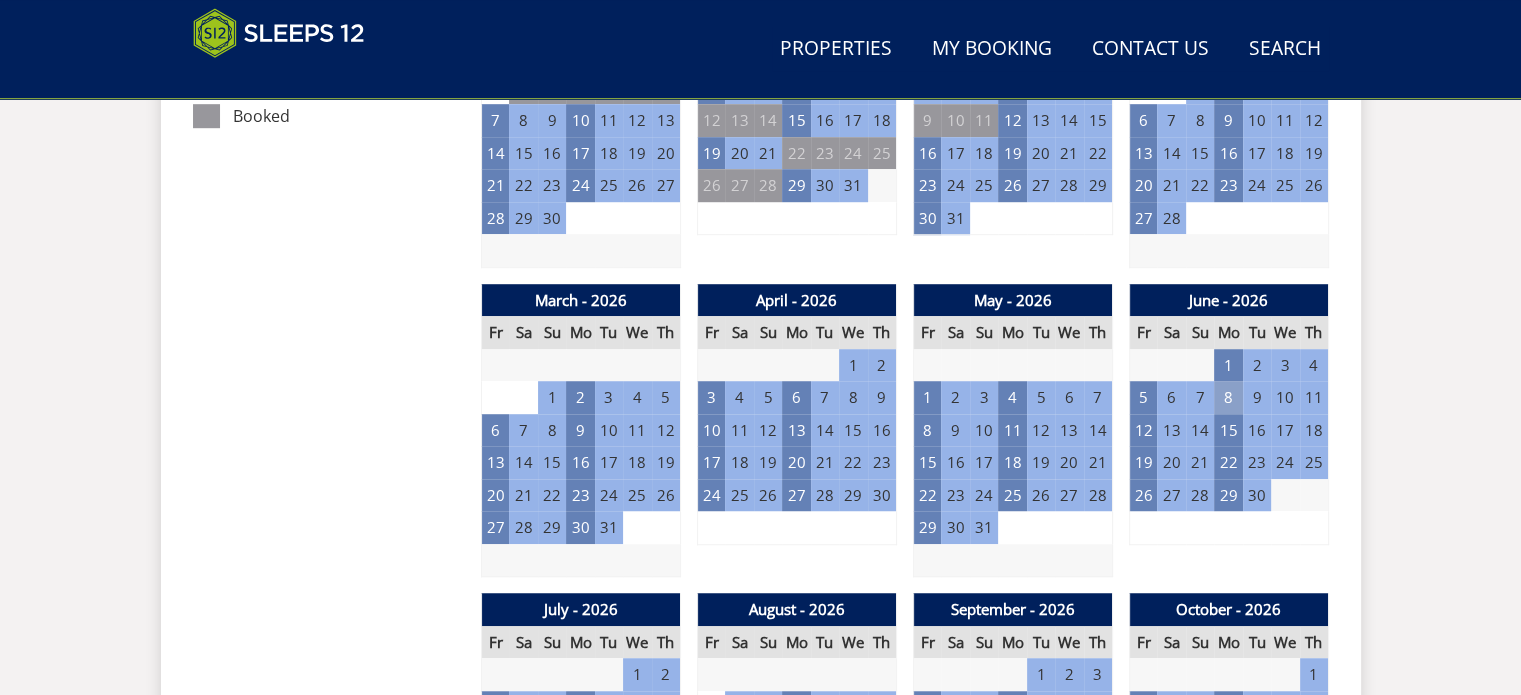 click on "8" at bounding box center (1228, 397) 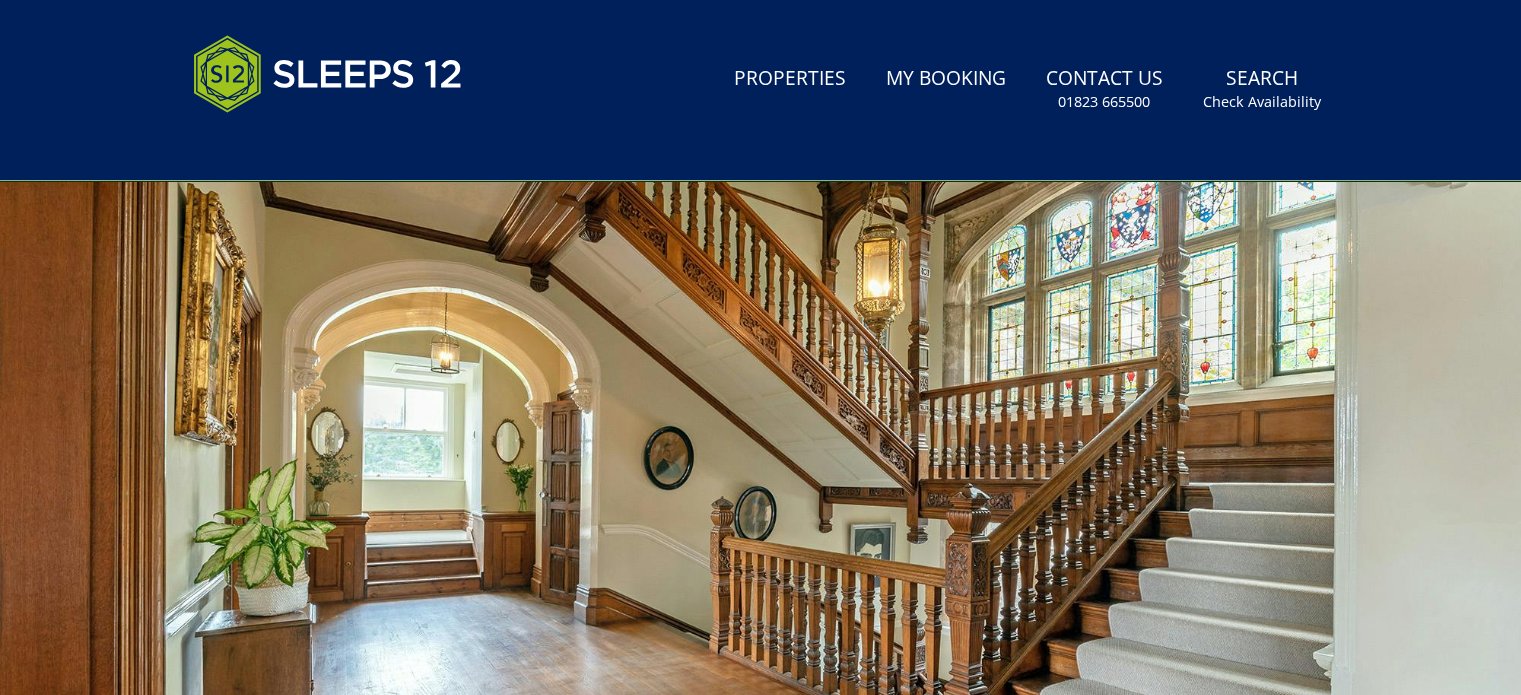 scroll, scrollTop: 0, scrollLeft: 0, axis: both 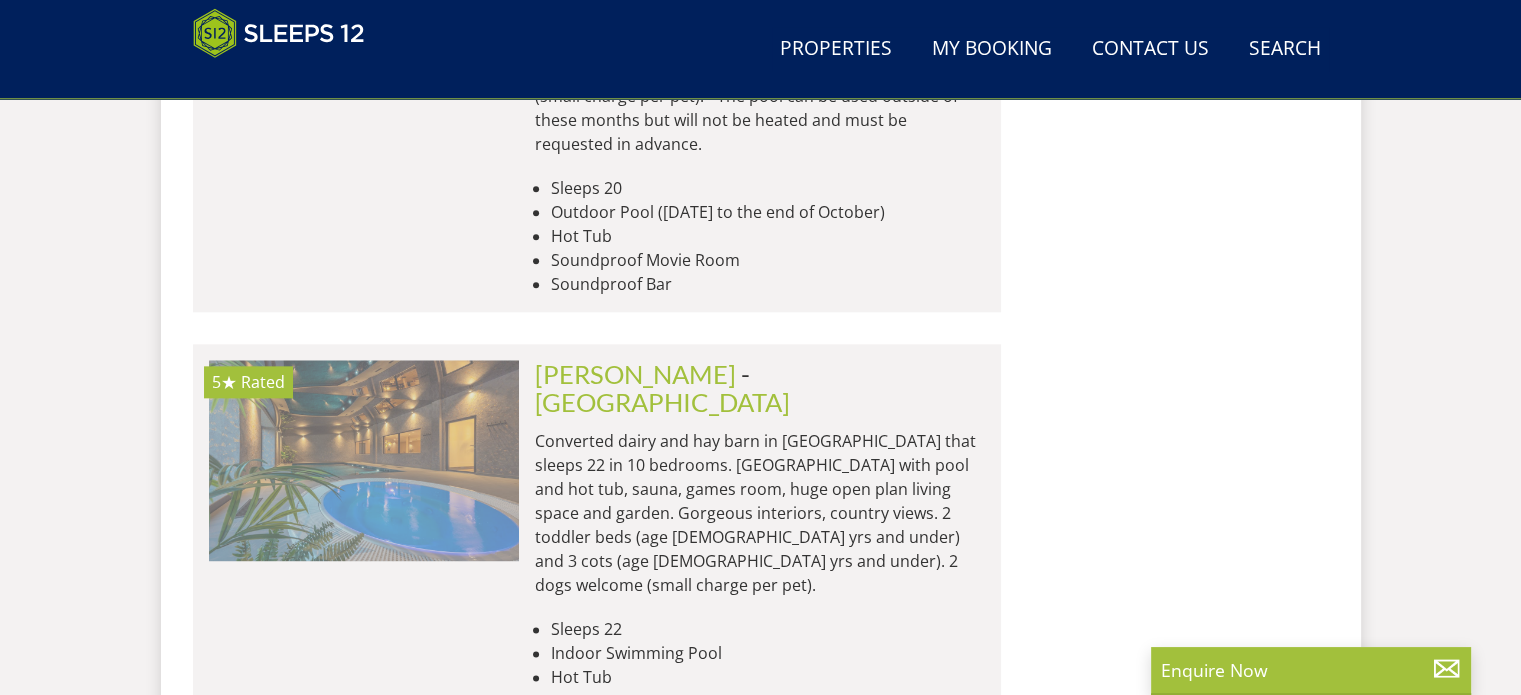 click at bounding box center [364, 460] 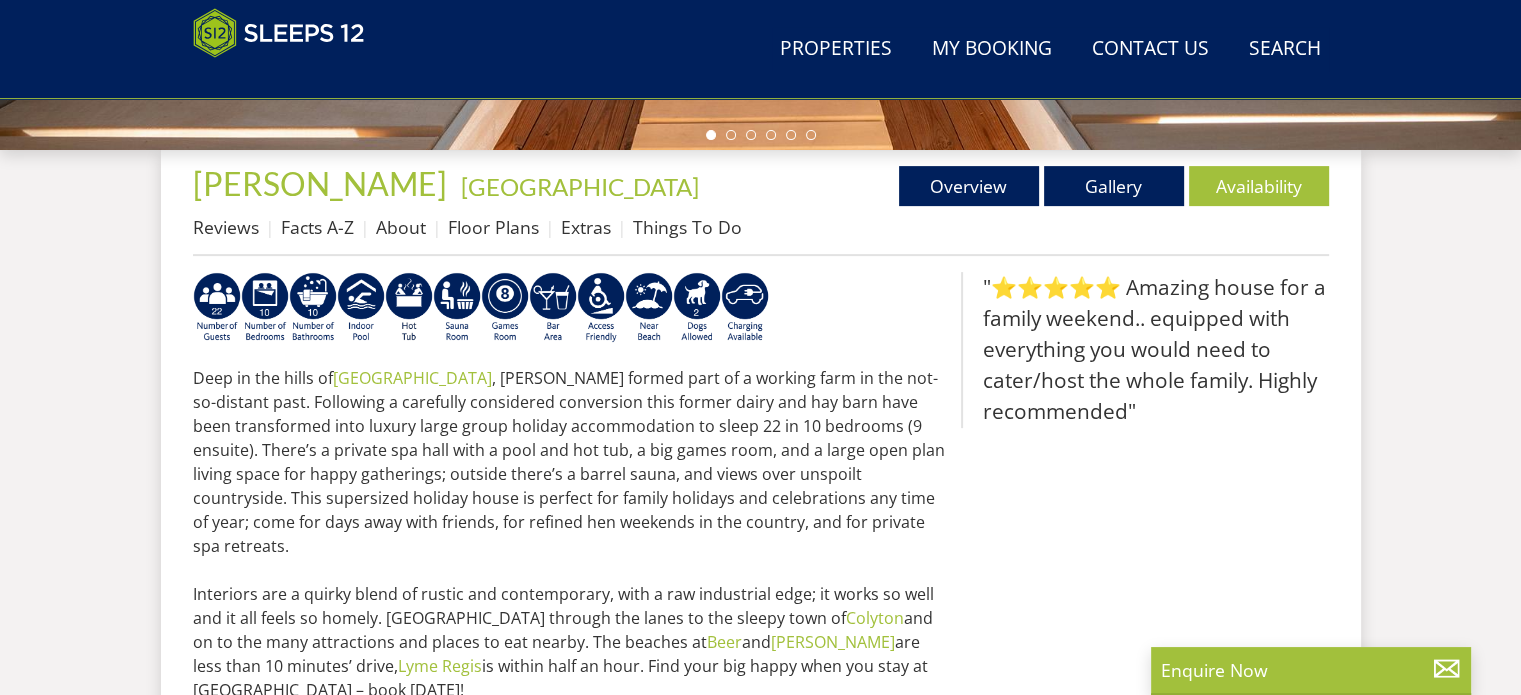 scroll, scrollTop: 700, scrollLeft: 0, axis: vertical 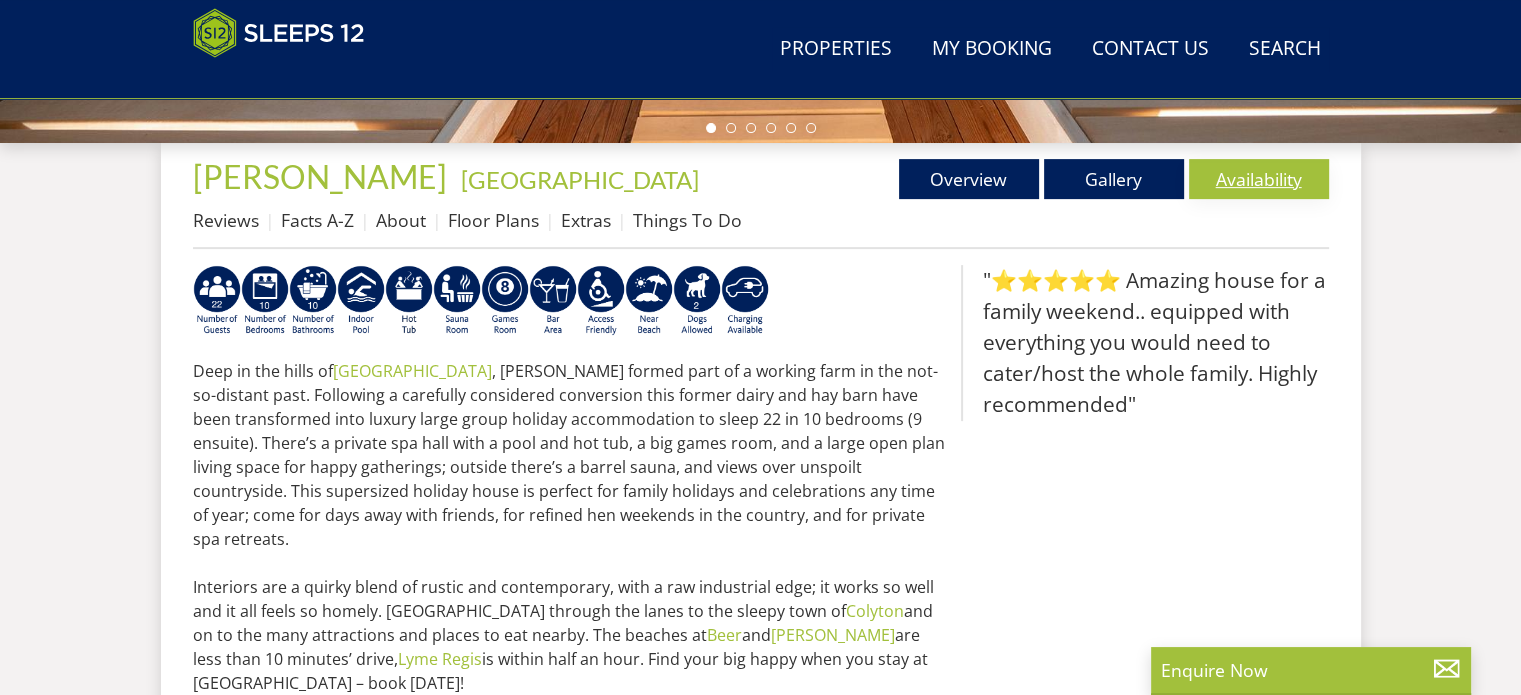 click on "Availability" at bounding box center (1259, 179) 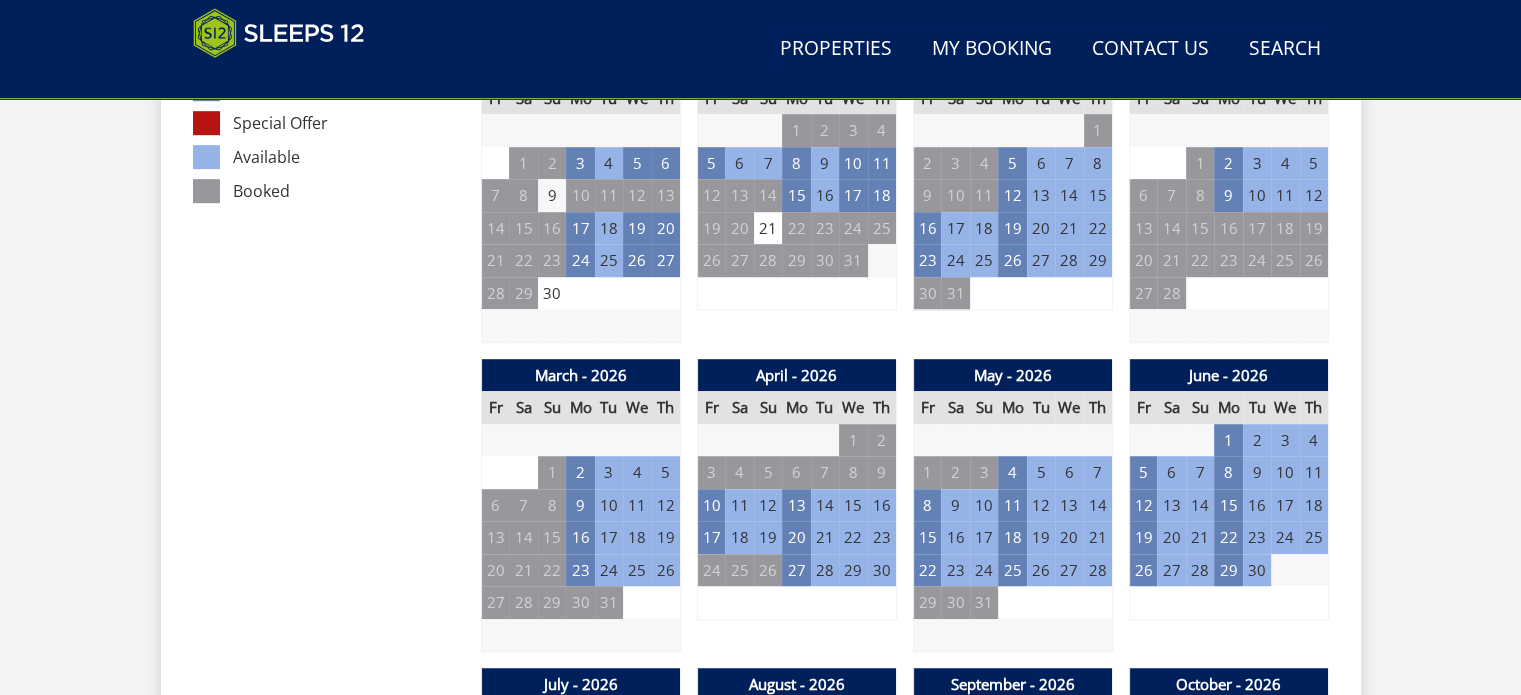 scroll, scrollTop: 1300, scrollLeft: 0, axis: vertical 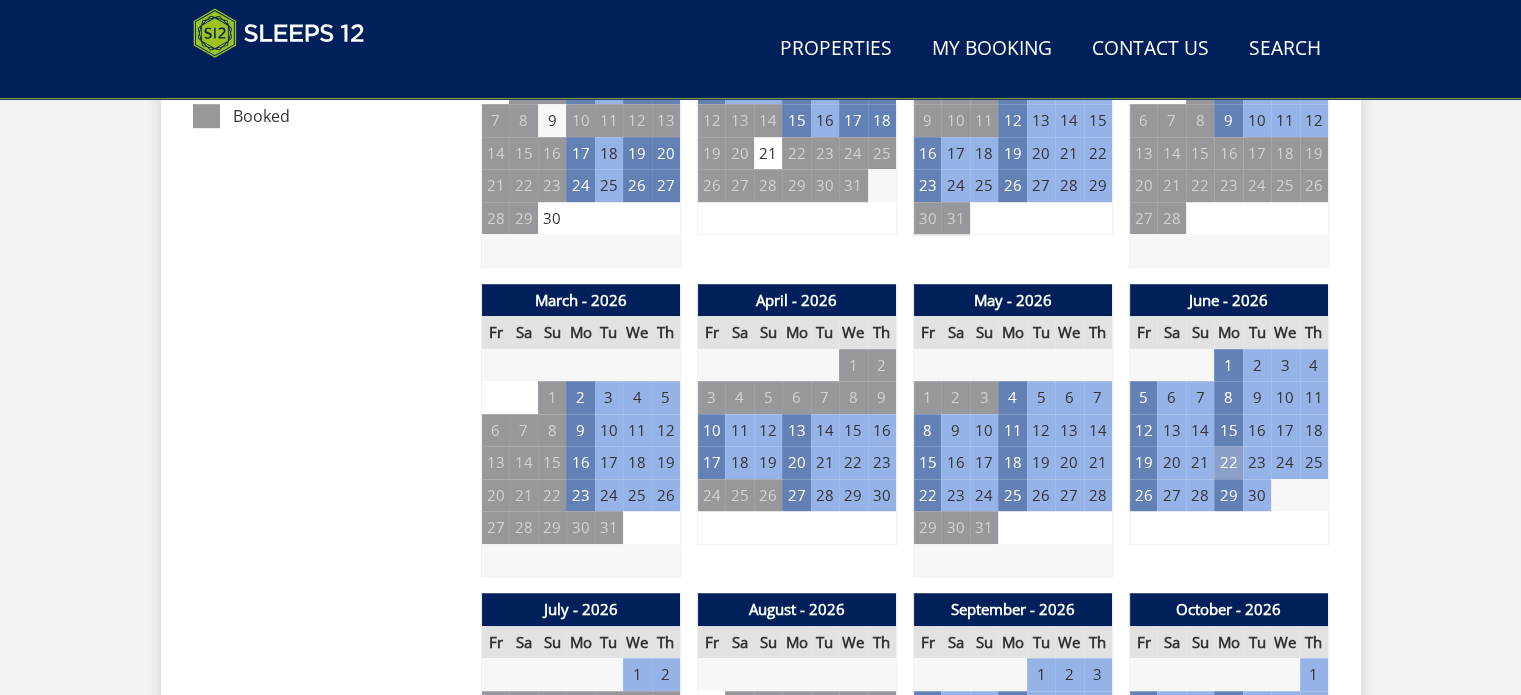 click on "22" at bounding box center (1228, 462) 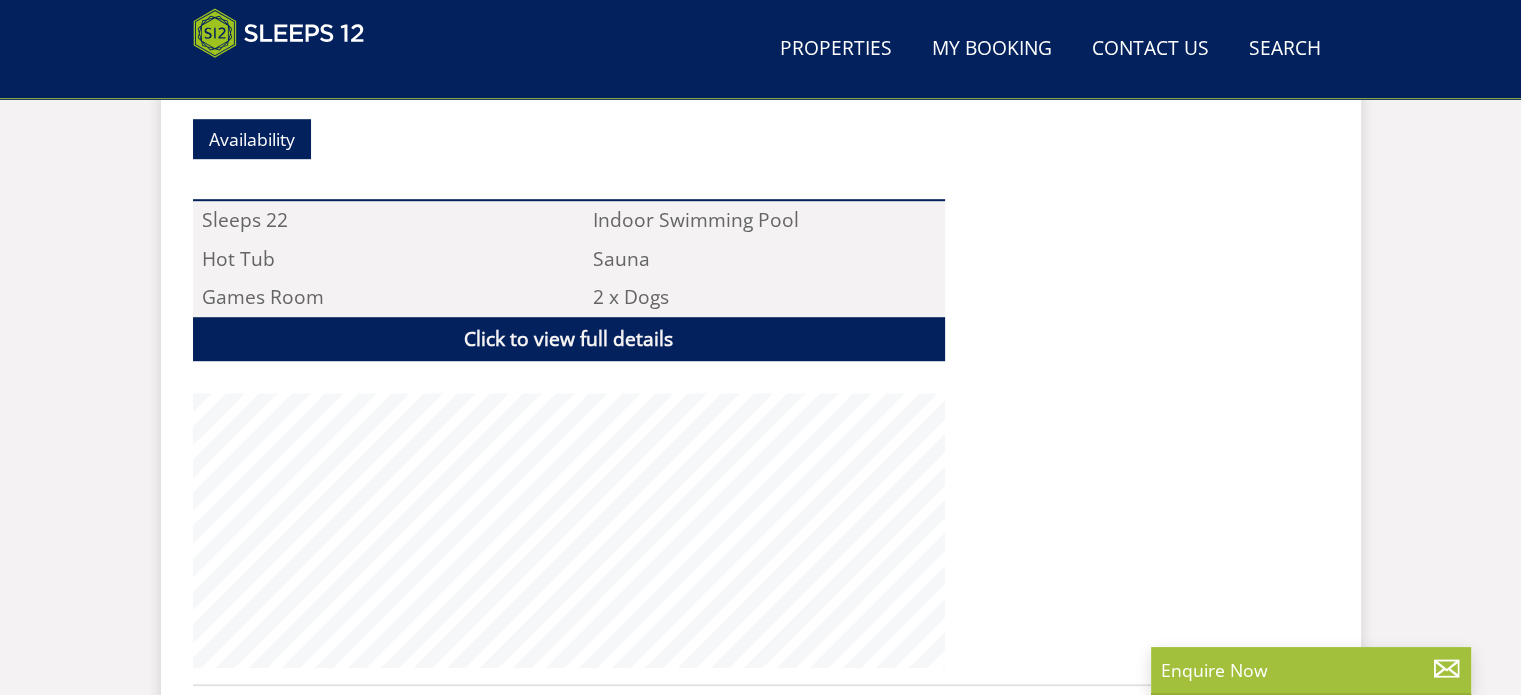 scroll, scrollTop: 700, scrollLeft: 0, axis: vertical 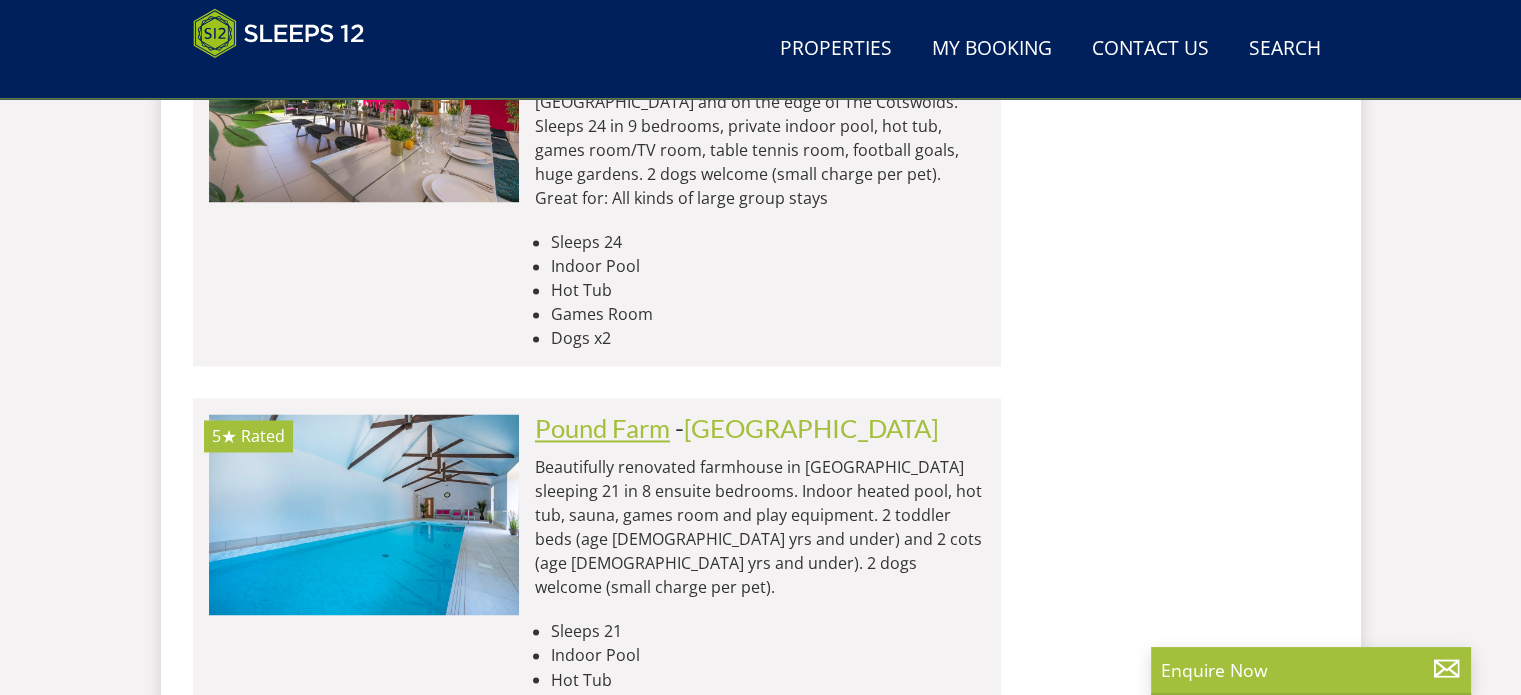 click on "Pound Farm" at bounding box center (602, 428) 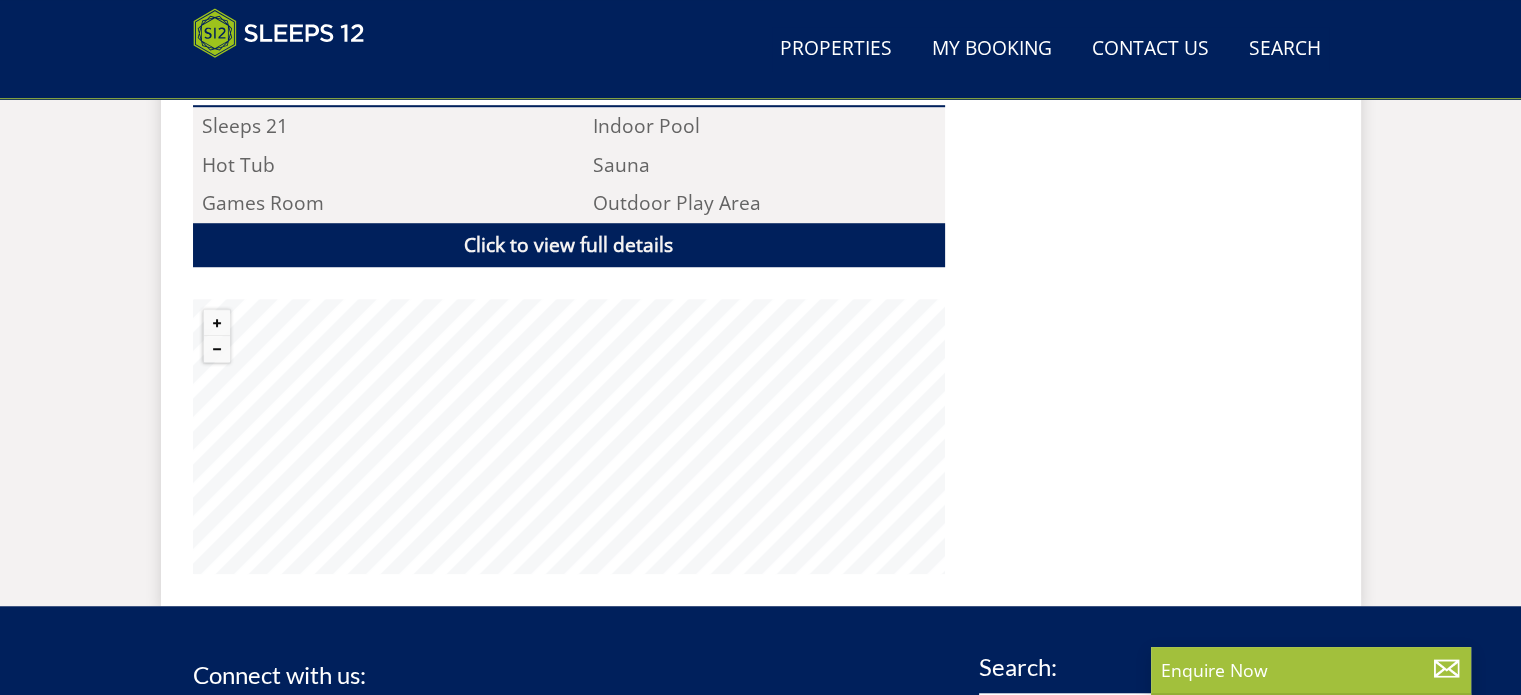 scroll, scrollTop: 1500, scrollLeft: 0, axis: vertical 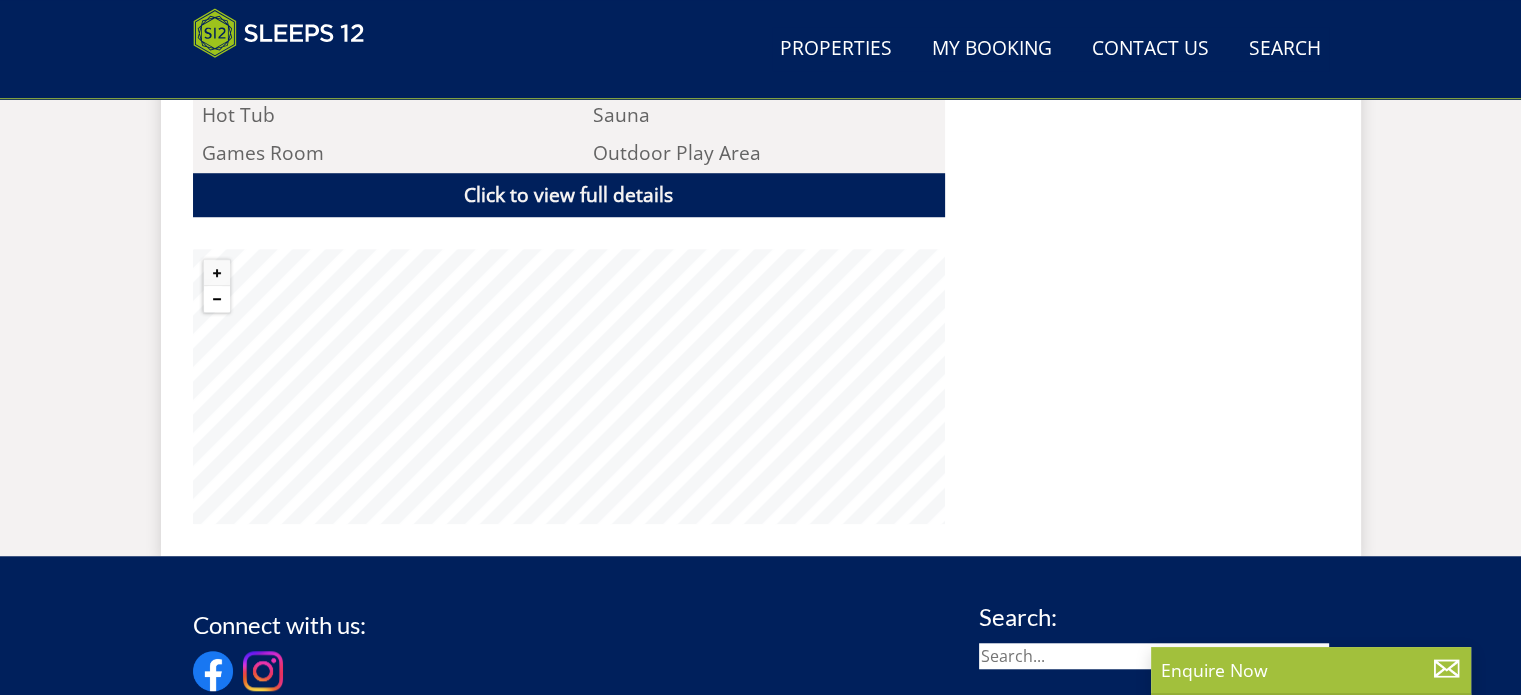 click at bounding box center (217, 299) 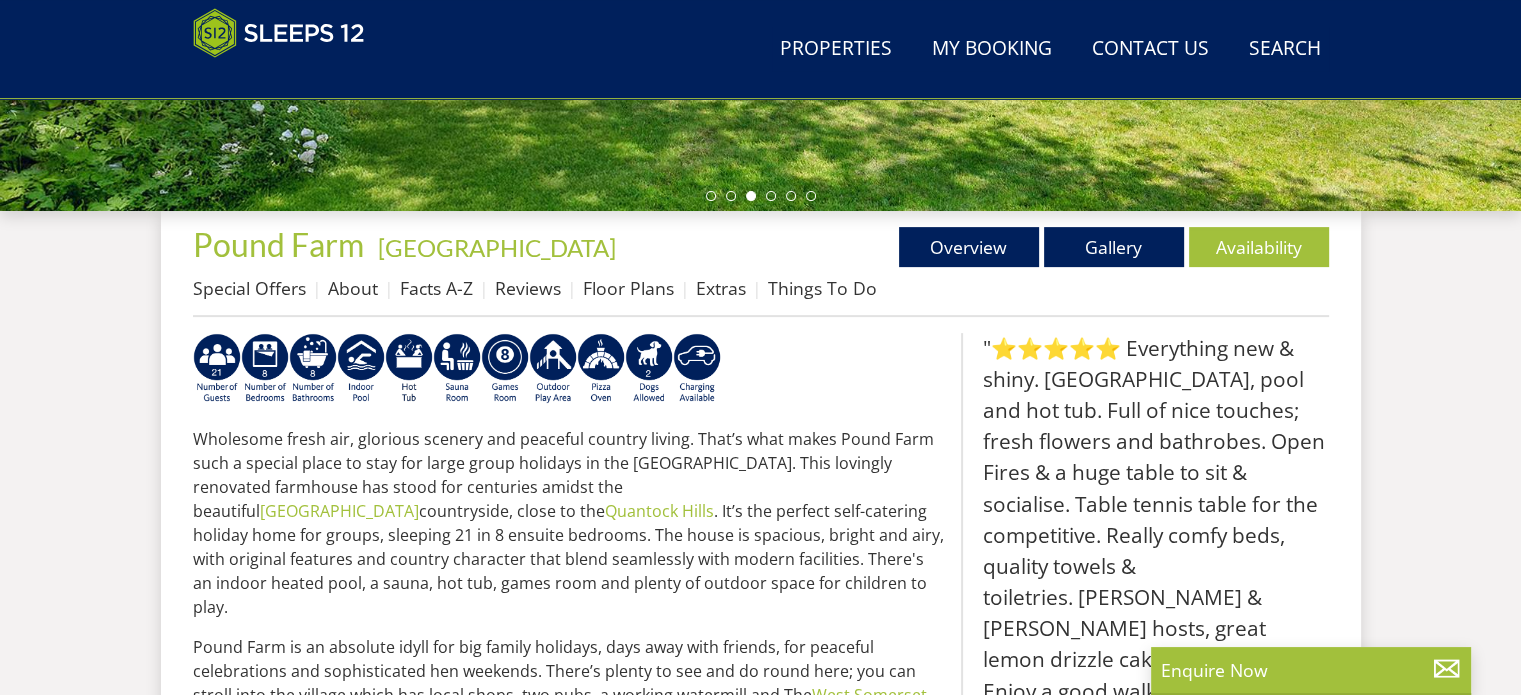 scroll, scrollTop: 600, scrollLeft: 0, axis: vertical 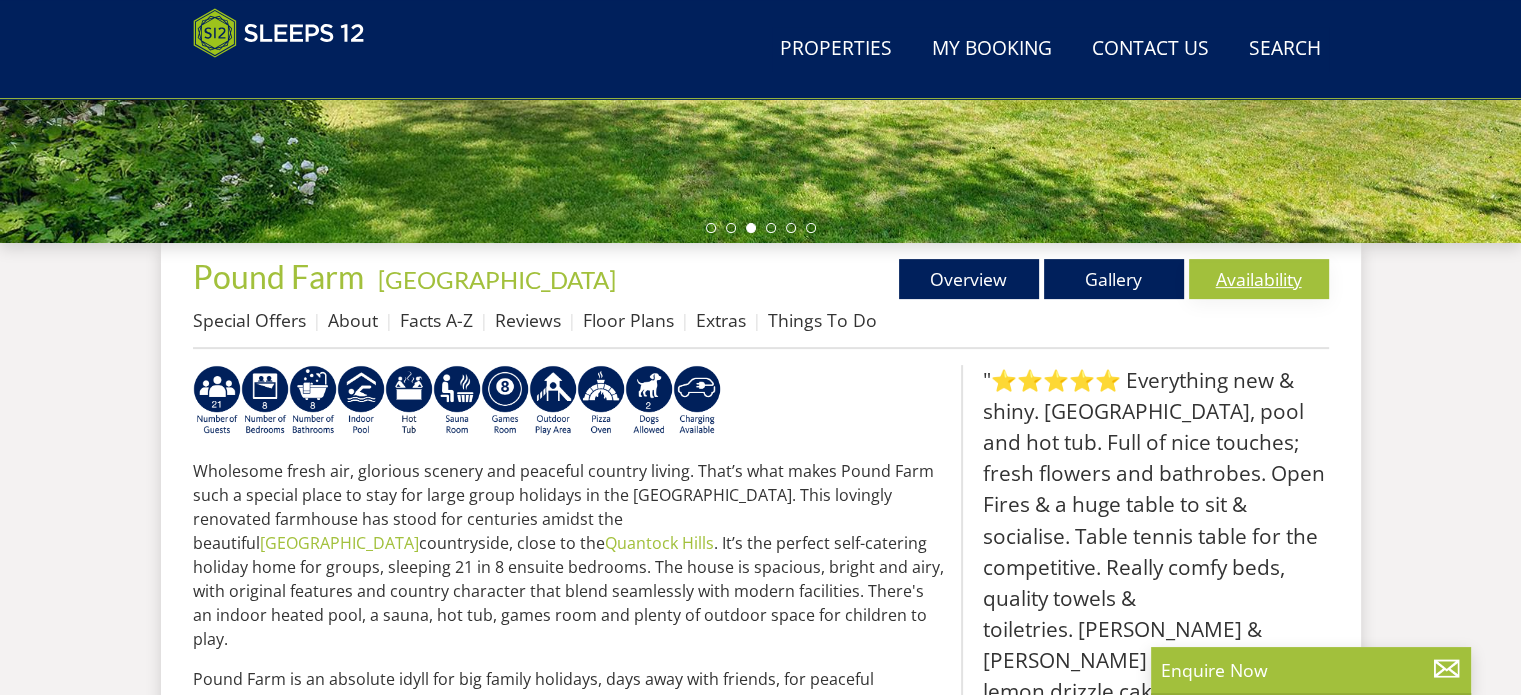 click on "Availability" at bounding box center (1259, 279) 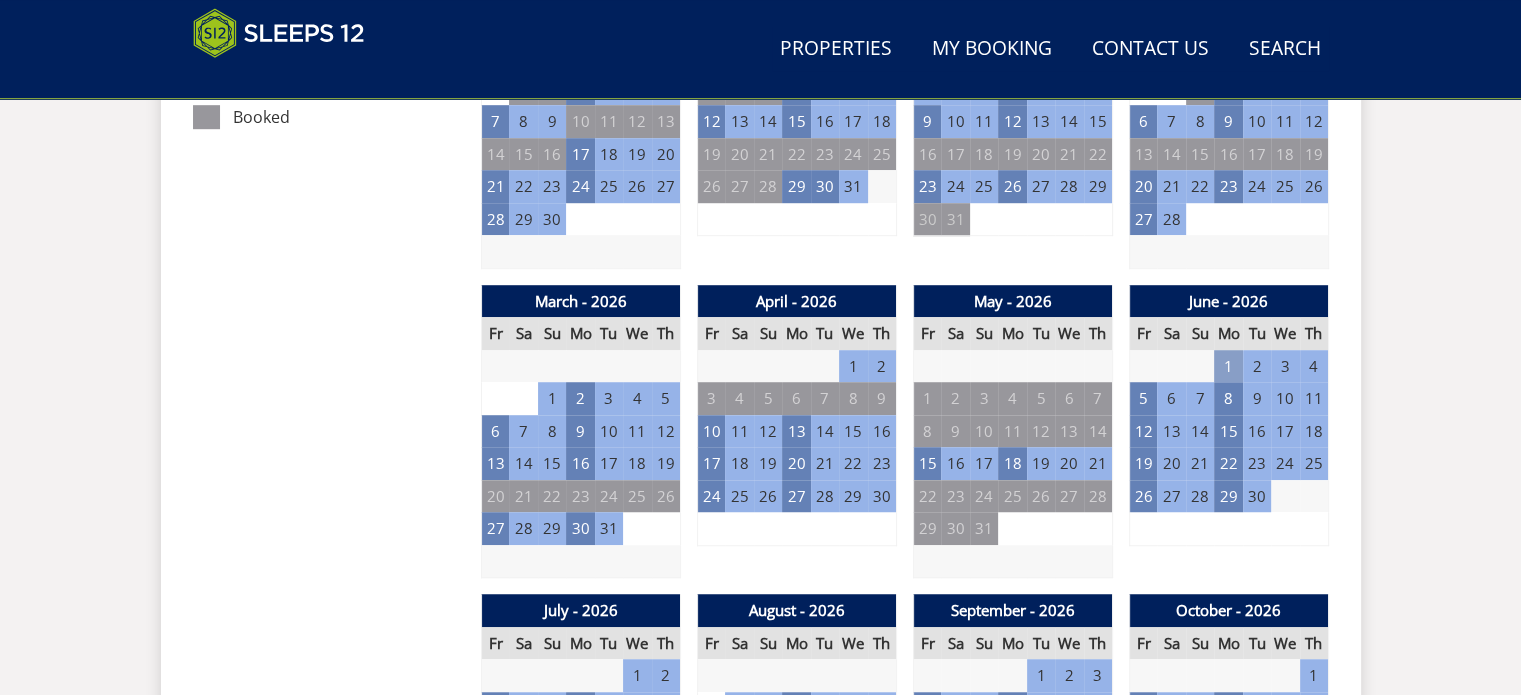 scroll, scrollTop: 1300, scrollLeft: 0, axis: vertical 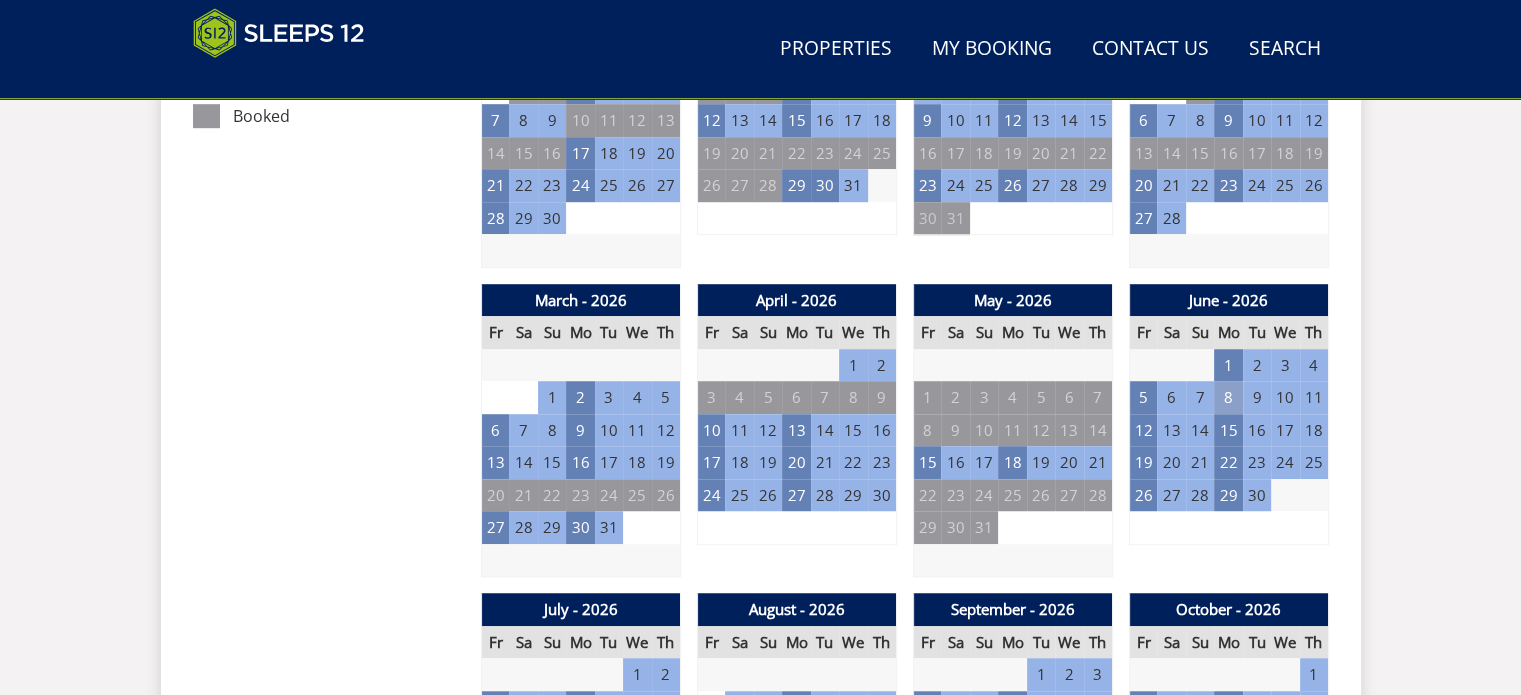 click on "8" at bounding box center (1228, 397) 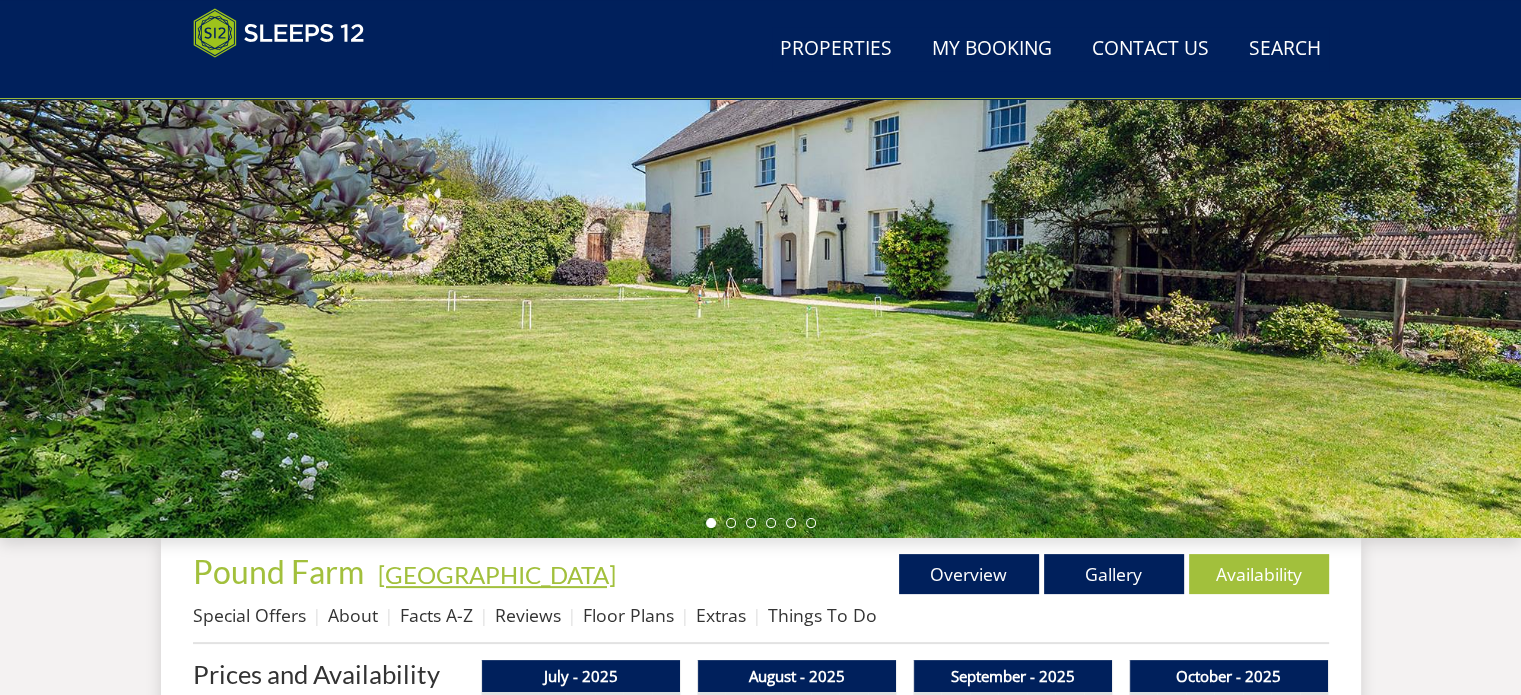 scroll, scrollTop: 500, scrollLeft: 0, axis: vertical 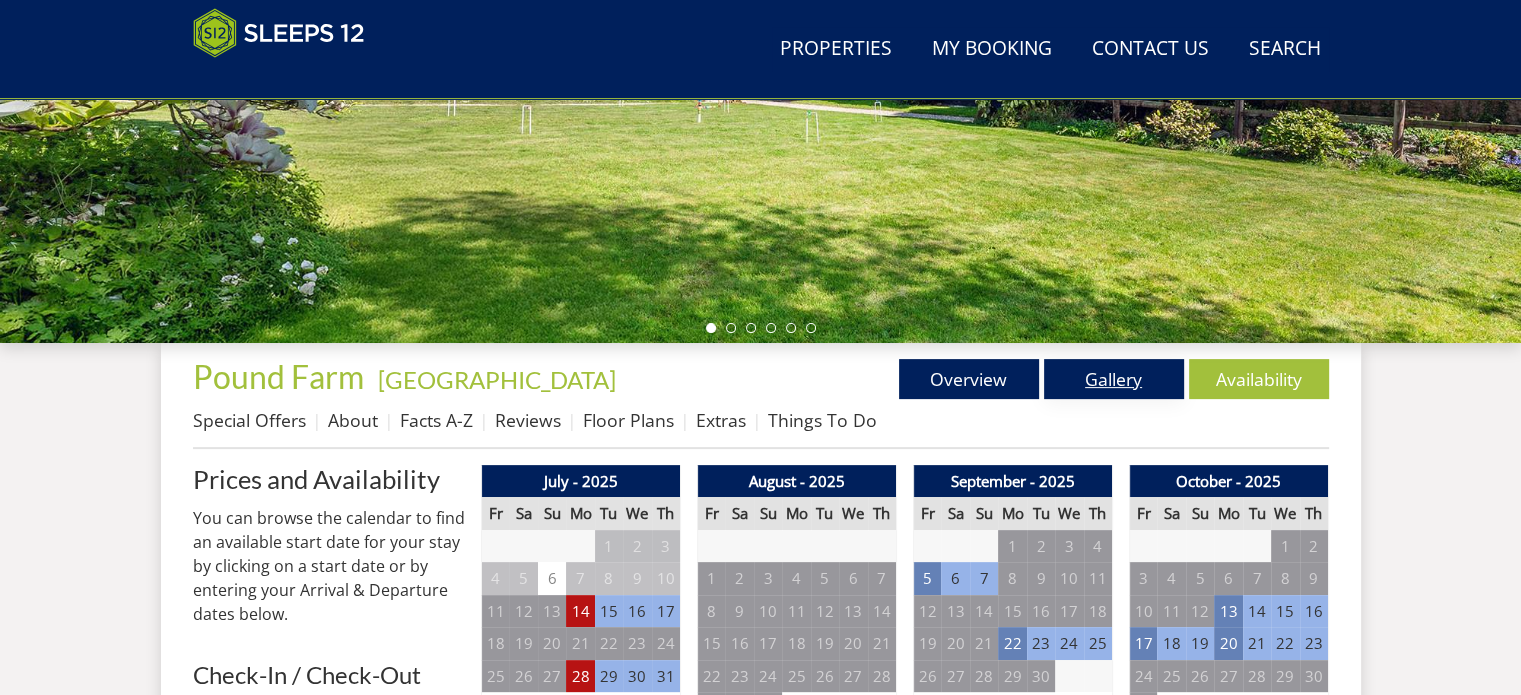 drag, startPoint x: 1090, startPoint y: 375, endPoint x: 1060, endPoint y: 375, distance: 30 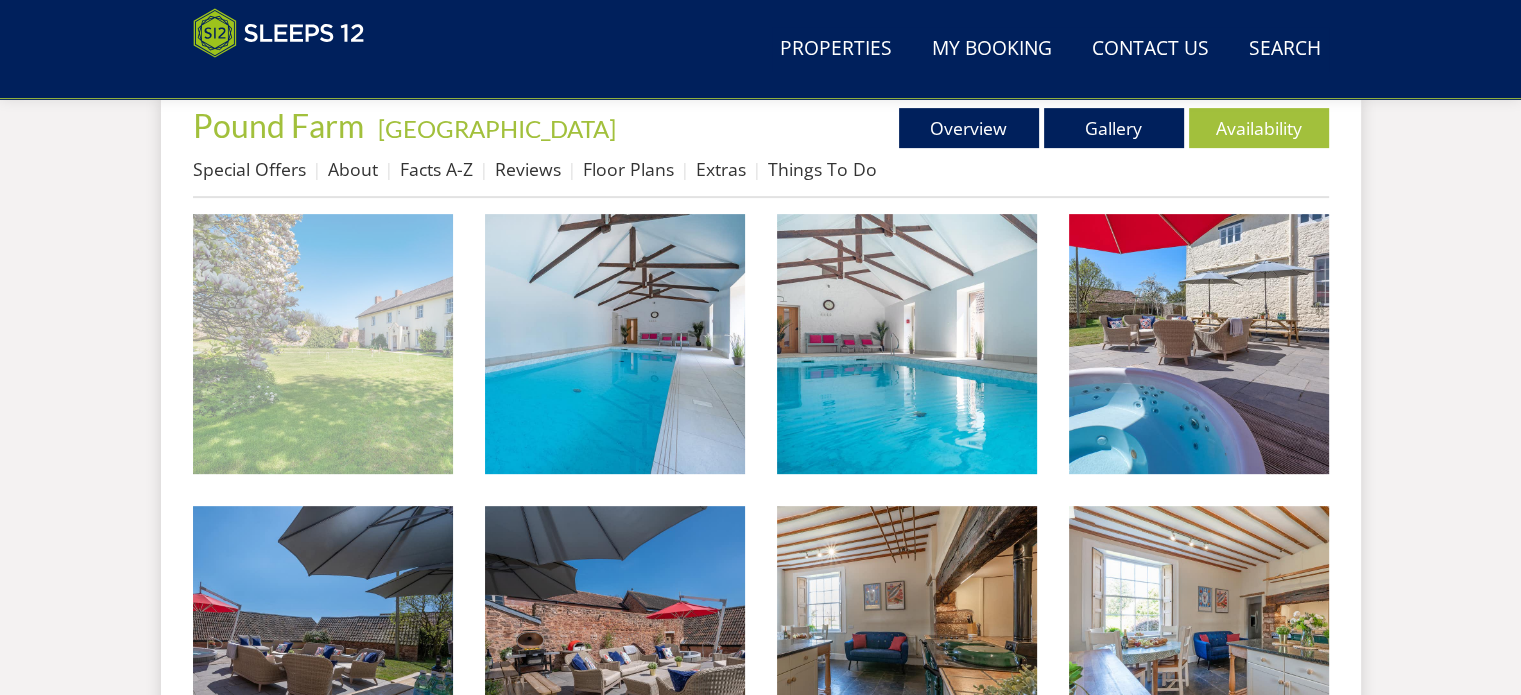scroll, scrollTop: 800, scrollLeft: 0, axis: vertical 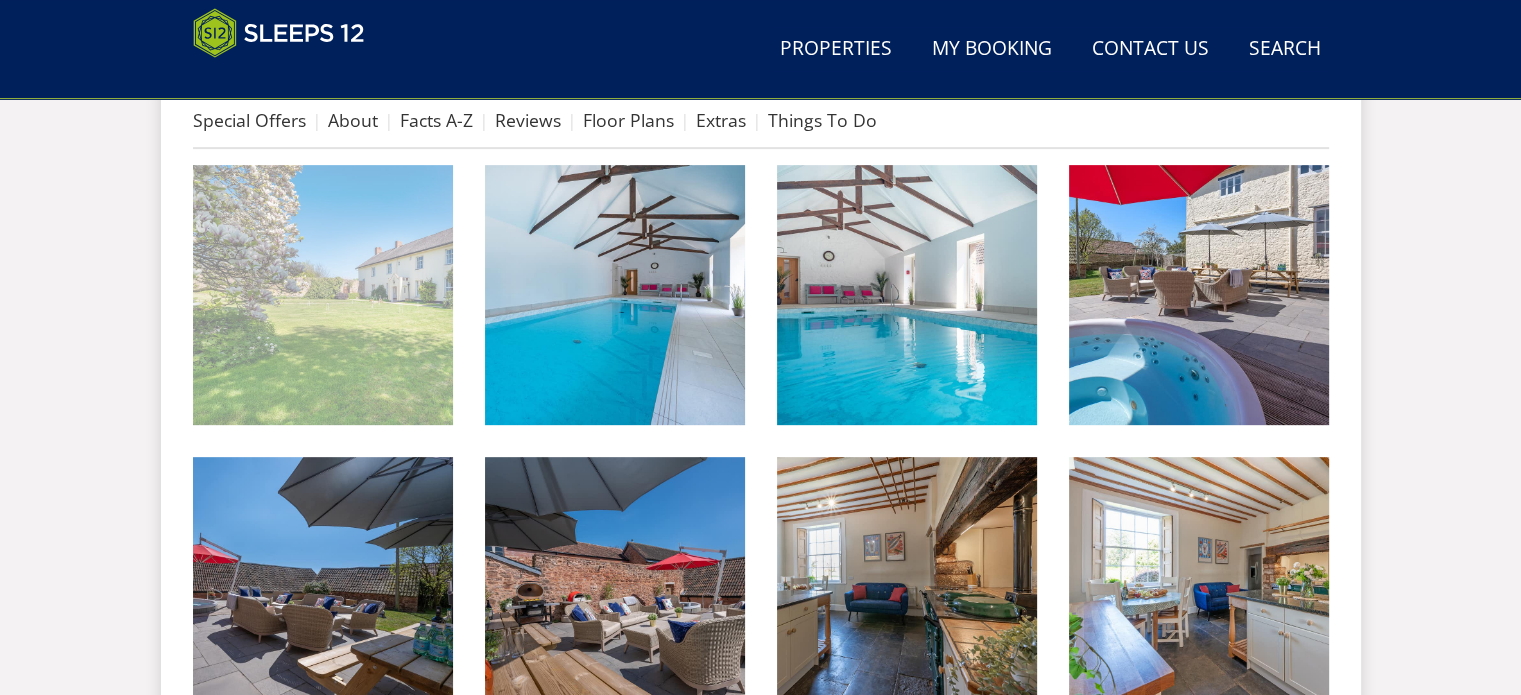 click at bounding box center [323, 295] 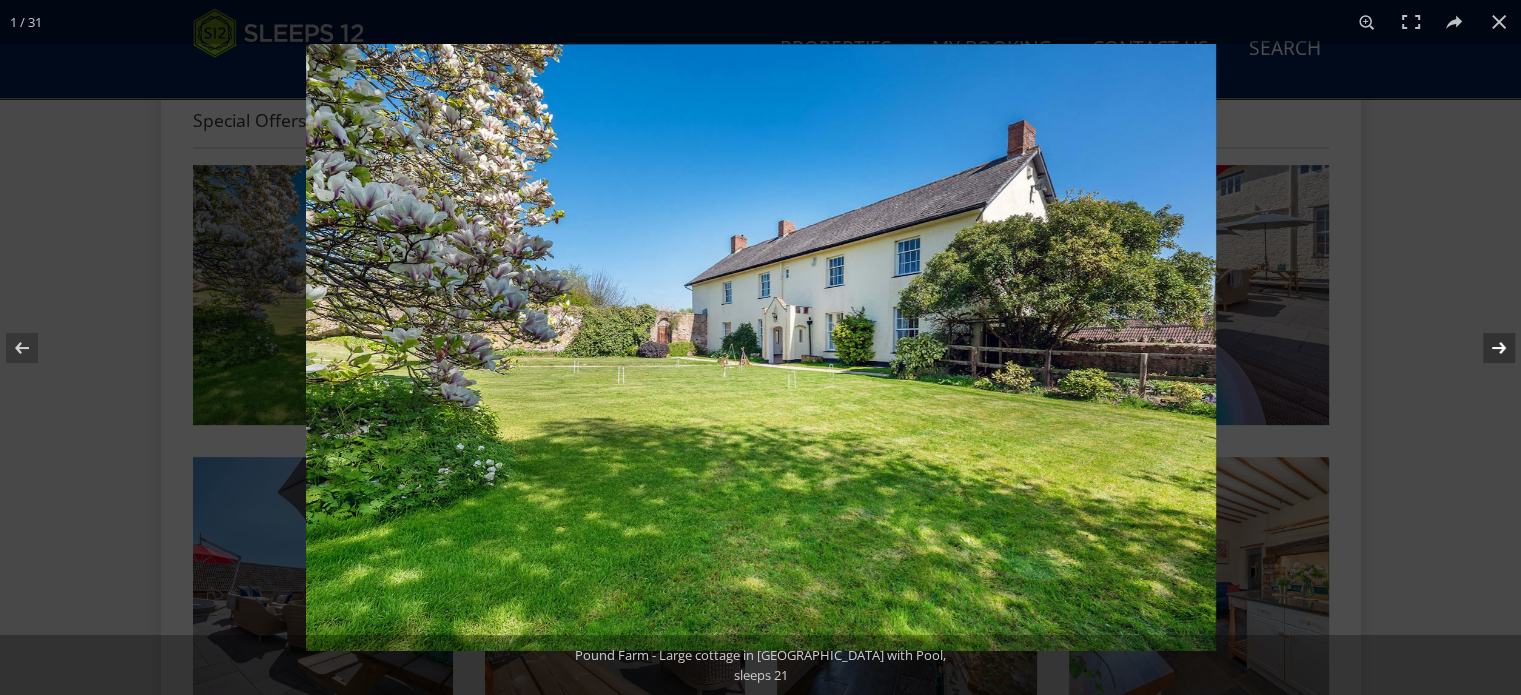 click at bounding box center (1486, 348) 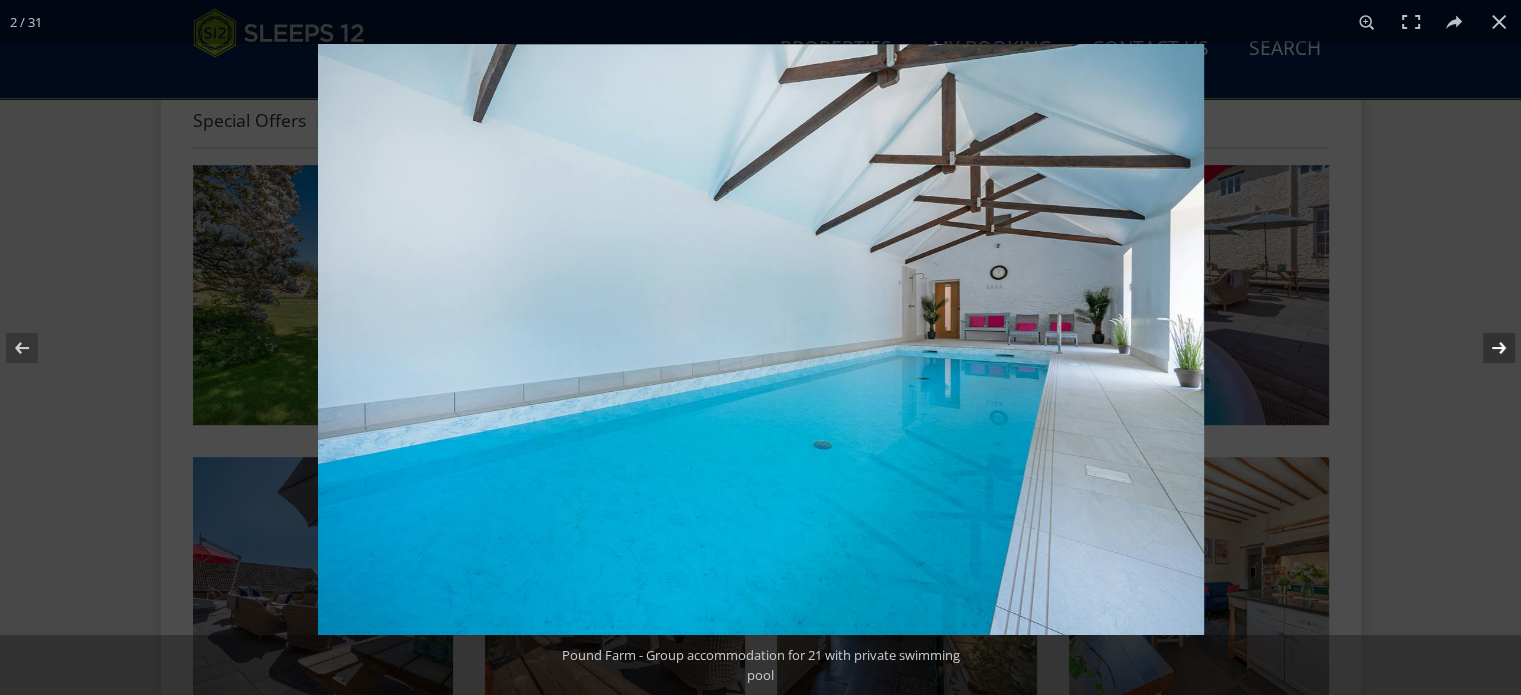 click at bounding box center [1486, 348] 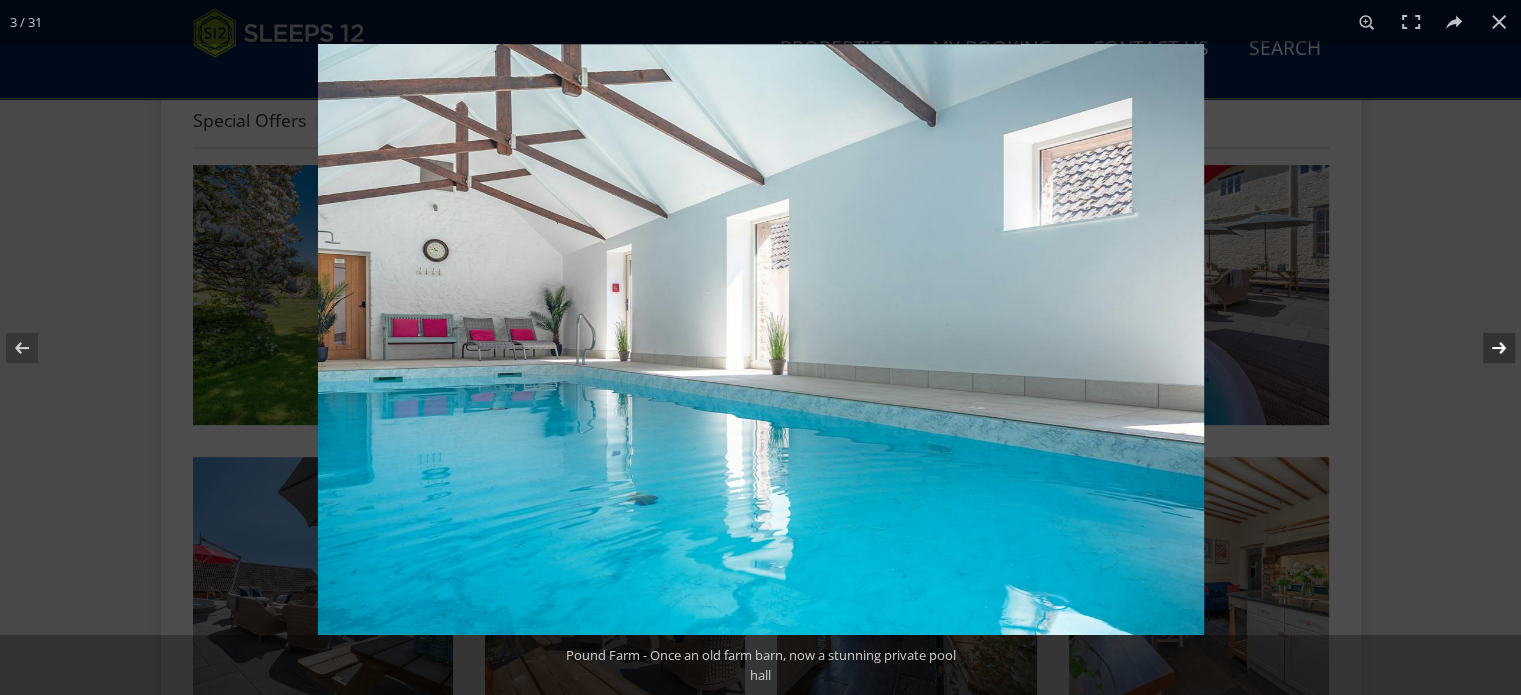click at bounding box center [1486, 348] 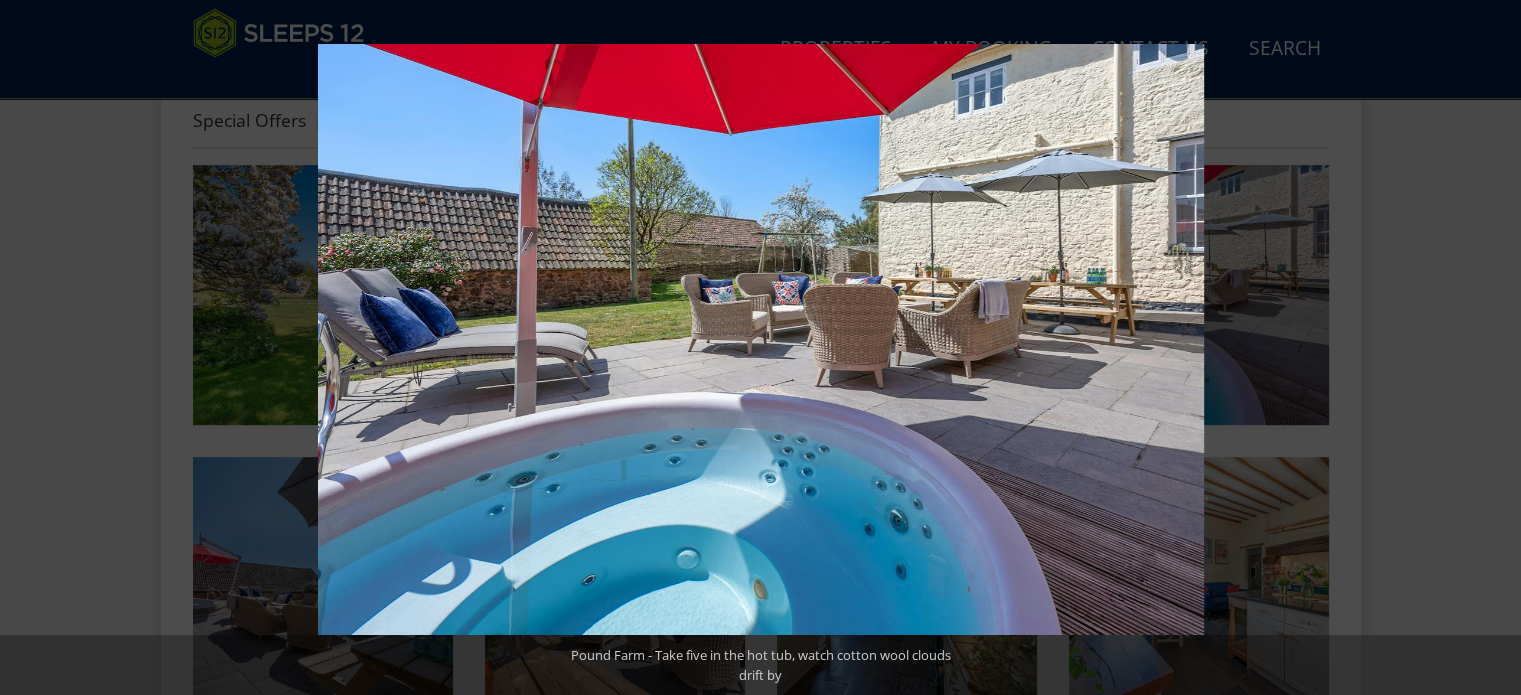 click at bounding box center (1486, 348) 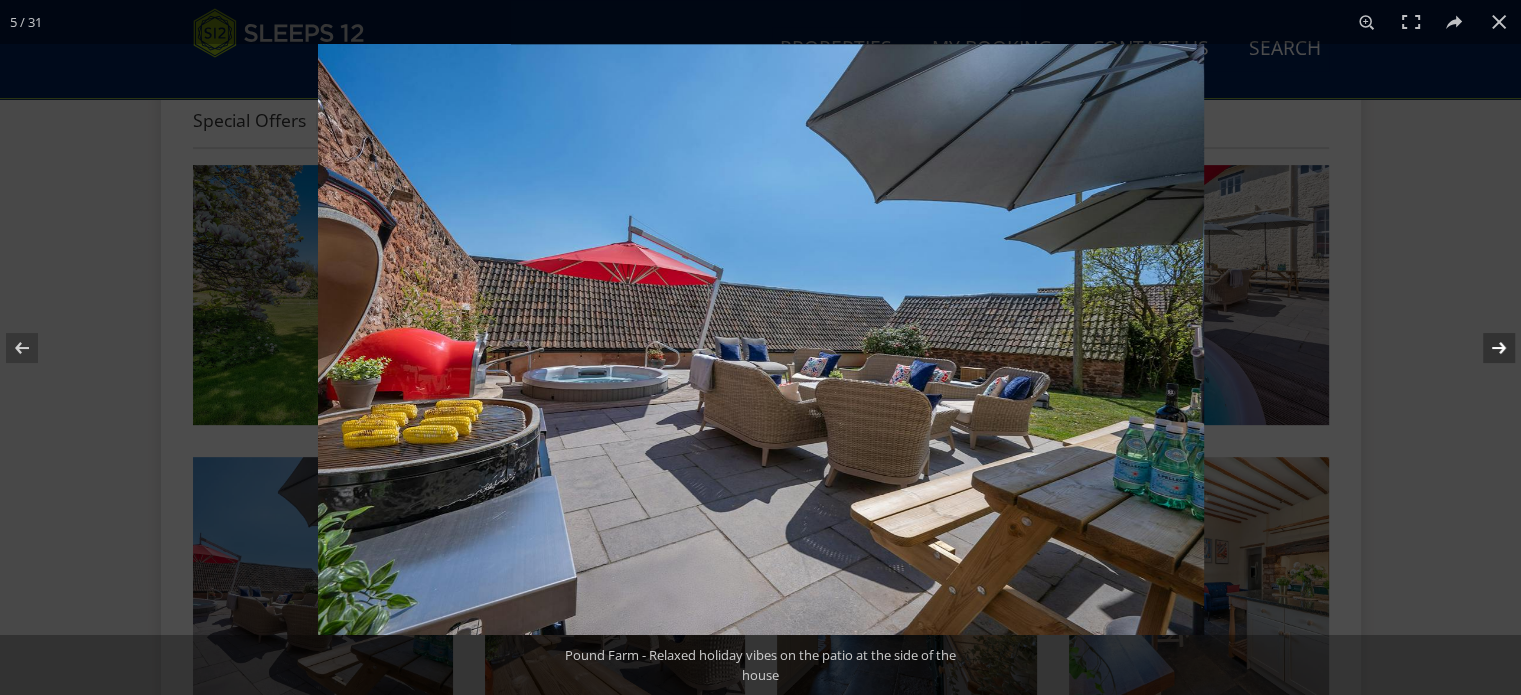 click at bounding box center [1486, 348] 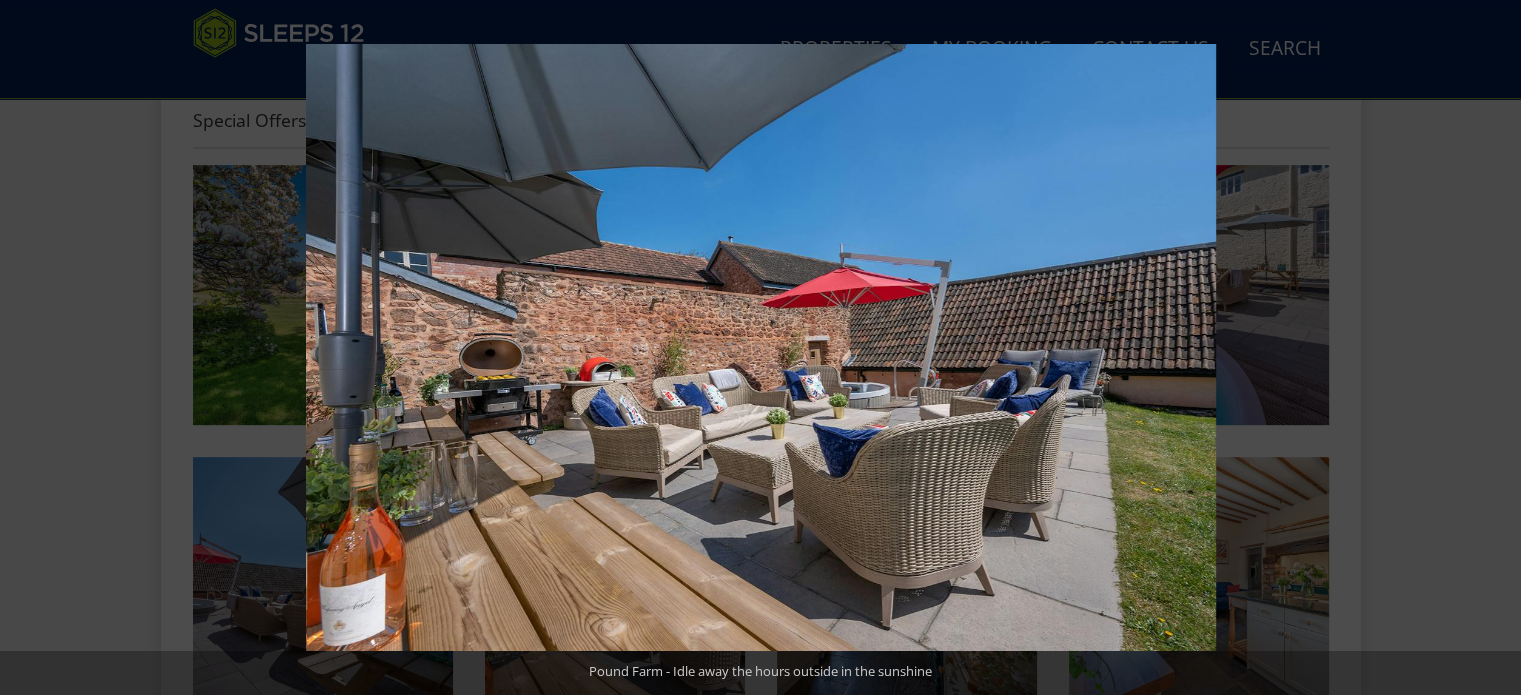 click at bounding box center [1486, 348] 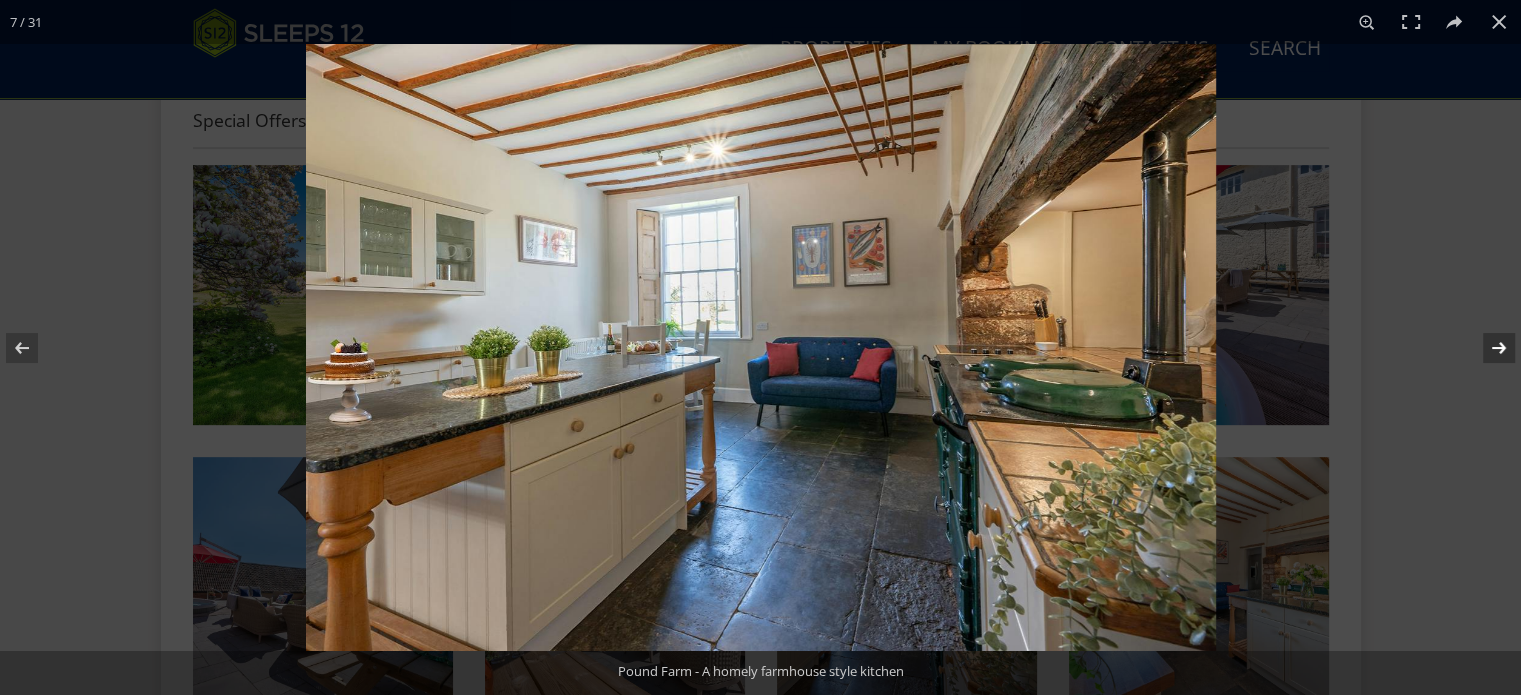 click at bounding box center [1486, 348] 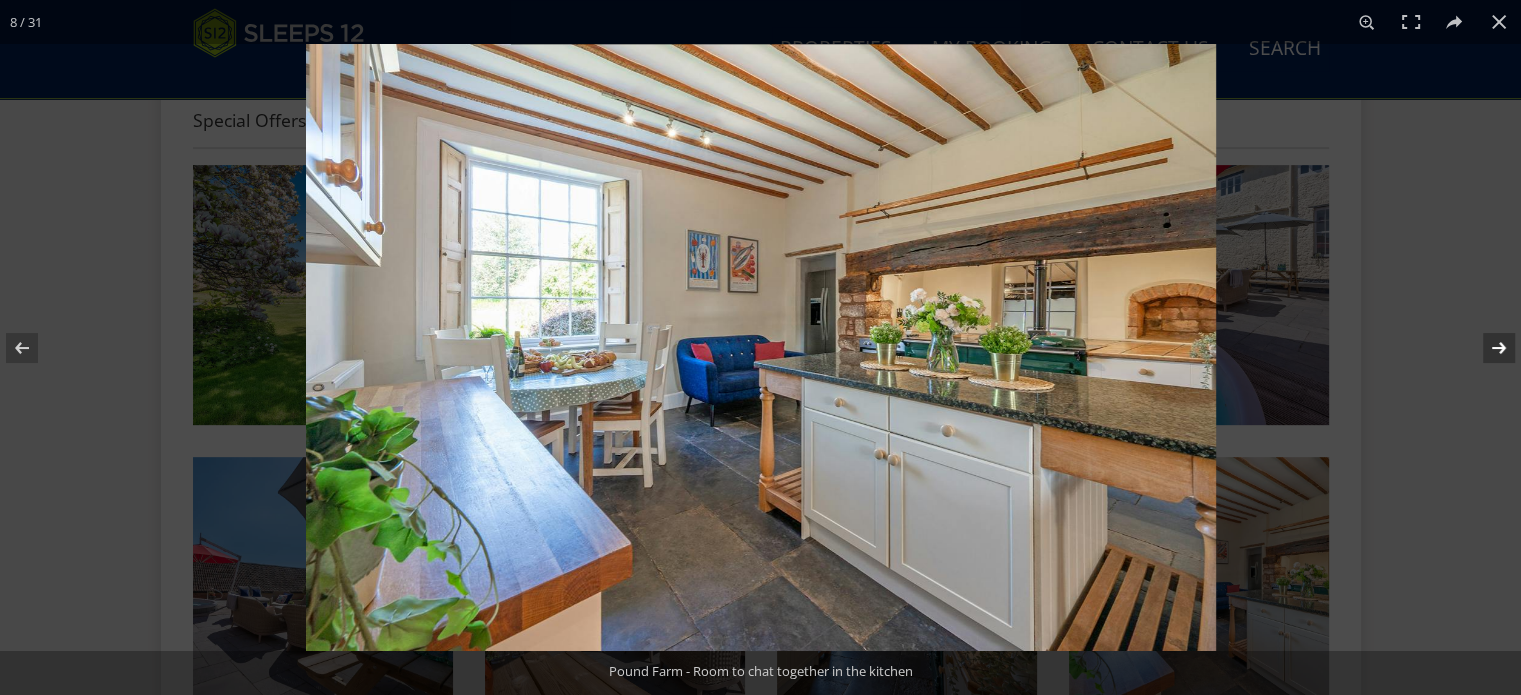 click at bounding box center [1486, 348] 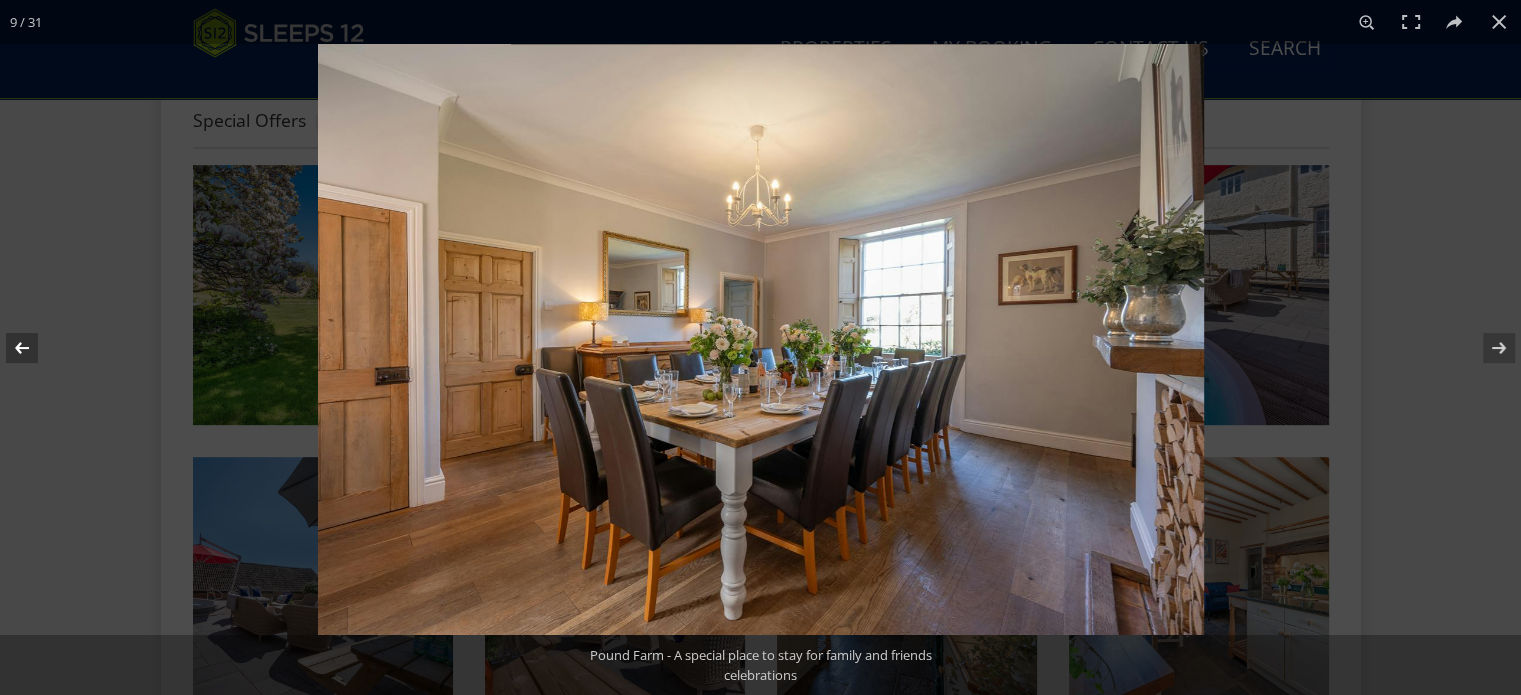 click at bounding box center [35, 348] 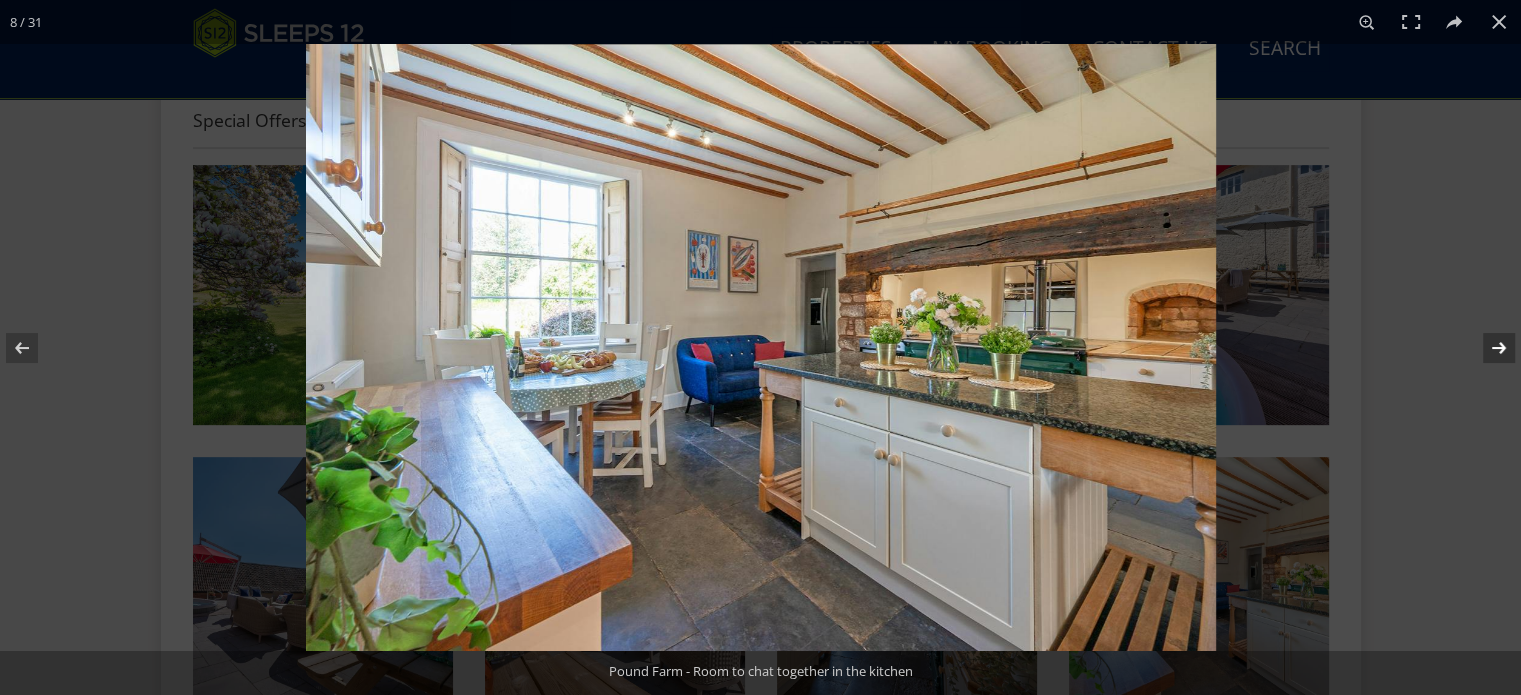 click at bounding box center [1486, 348] 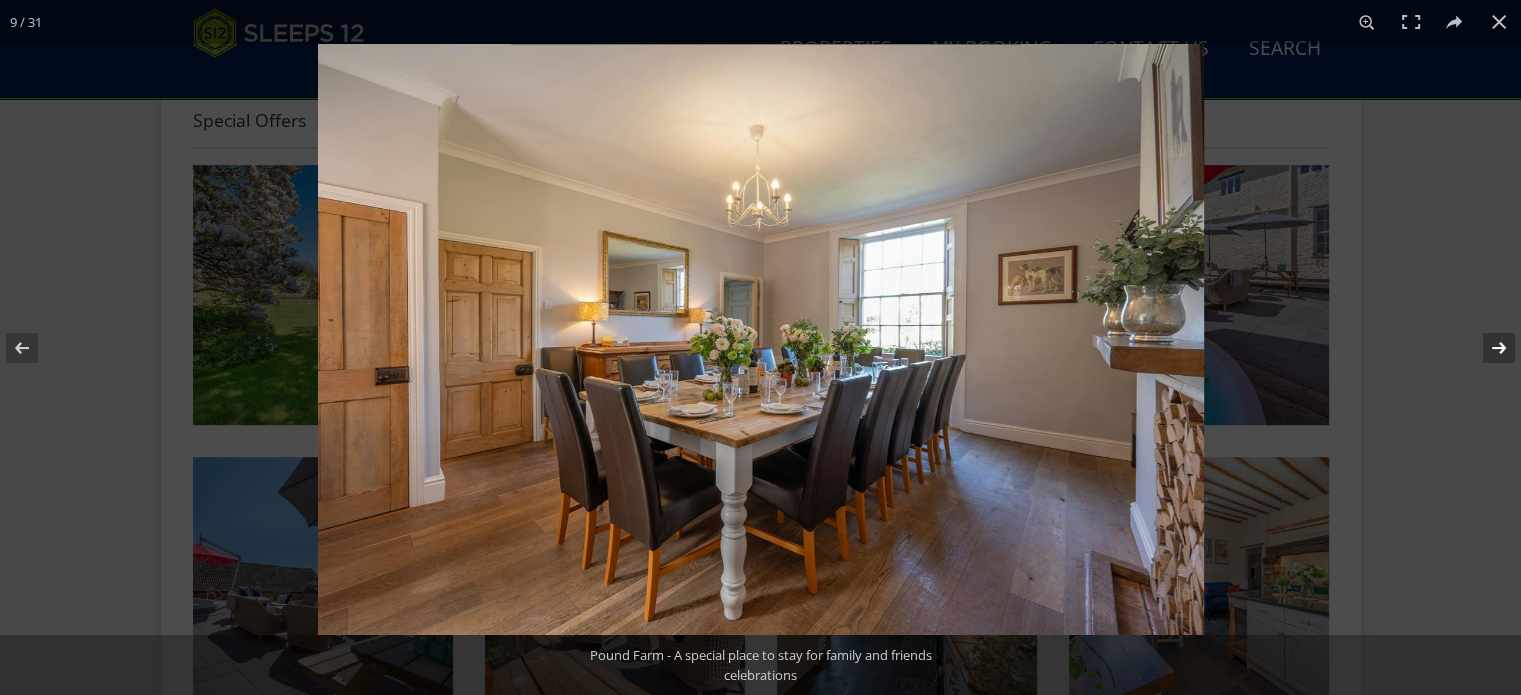 click at bounding box center (1486, 348) 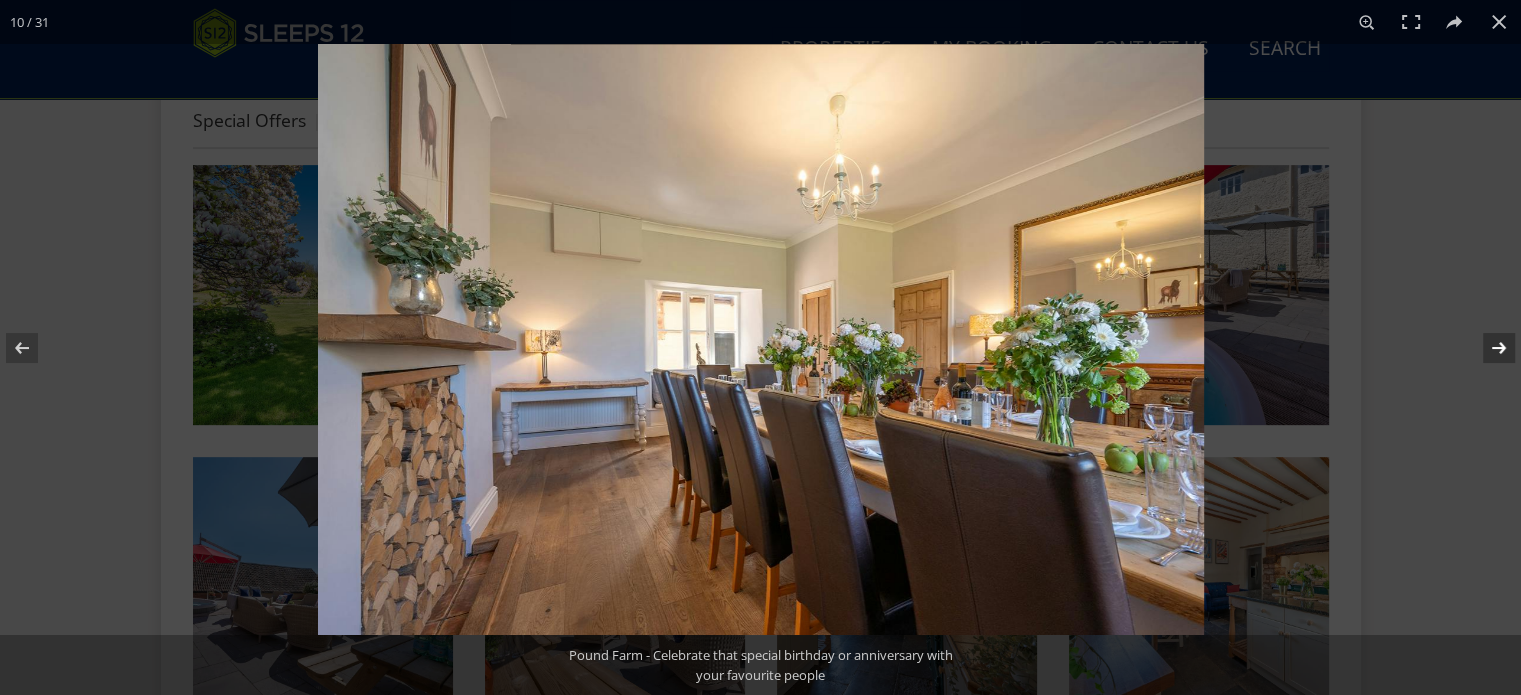 click at bounding box center [1486, 348] 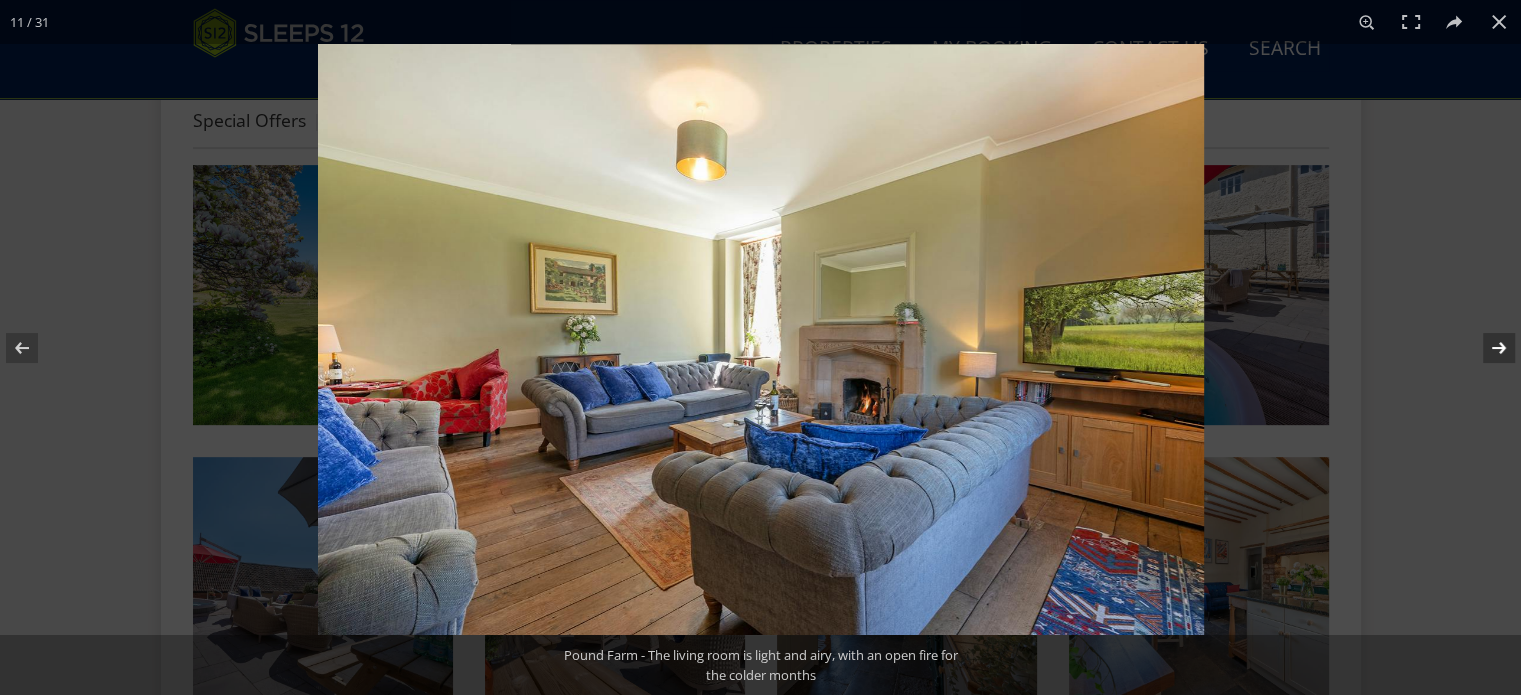 click at bounding box center (1486, 348) 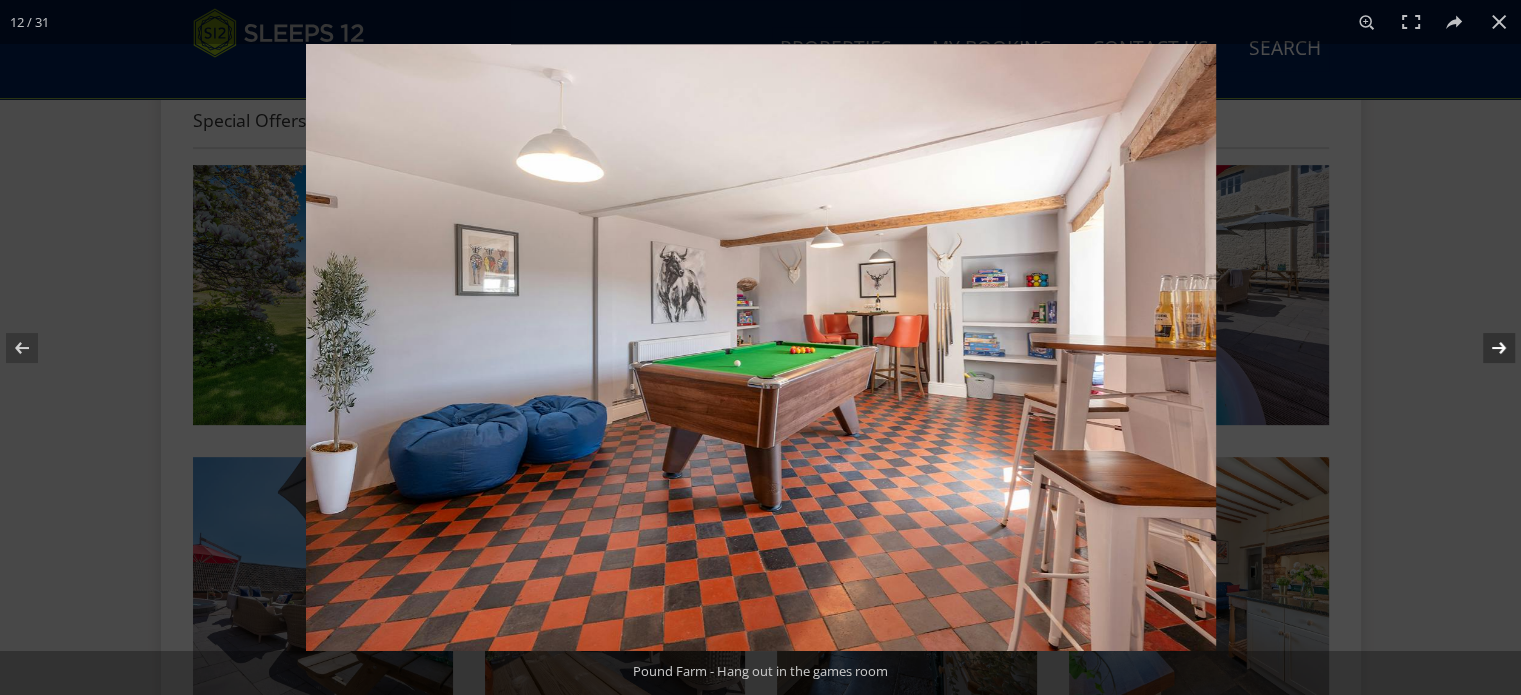 click at bounding box center (1486, 348) 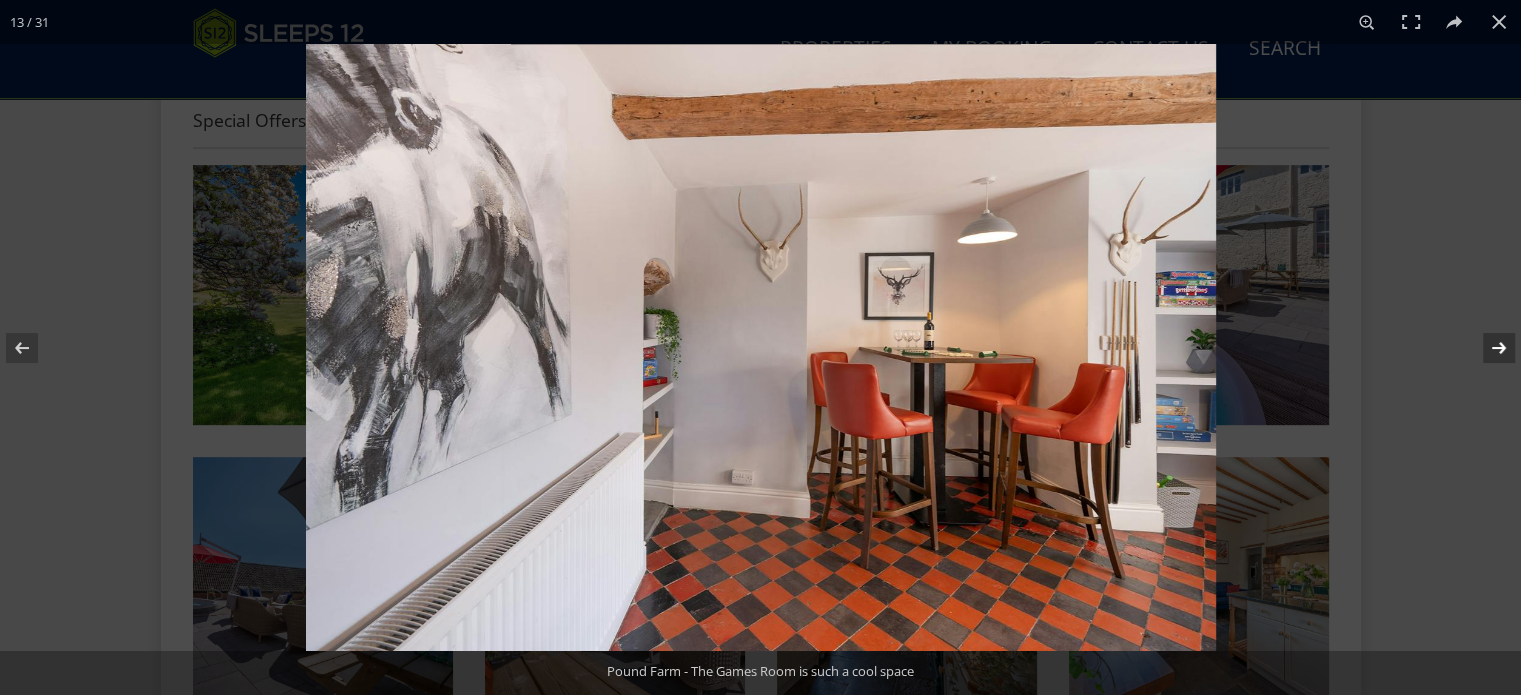 click at bounding box center (1486, 348) 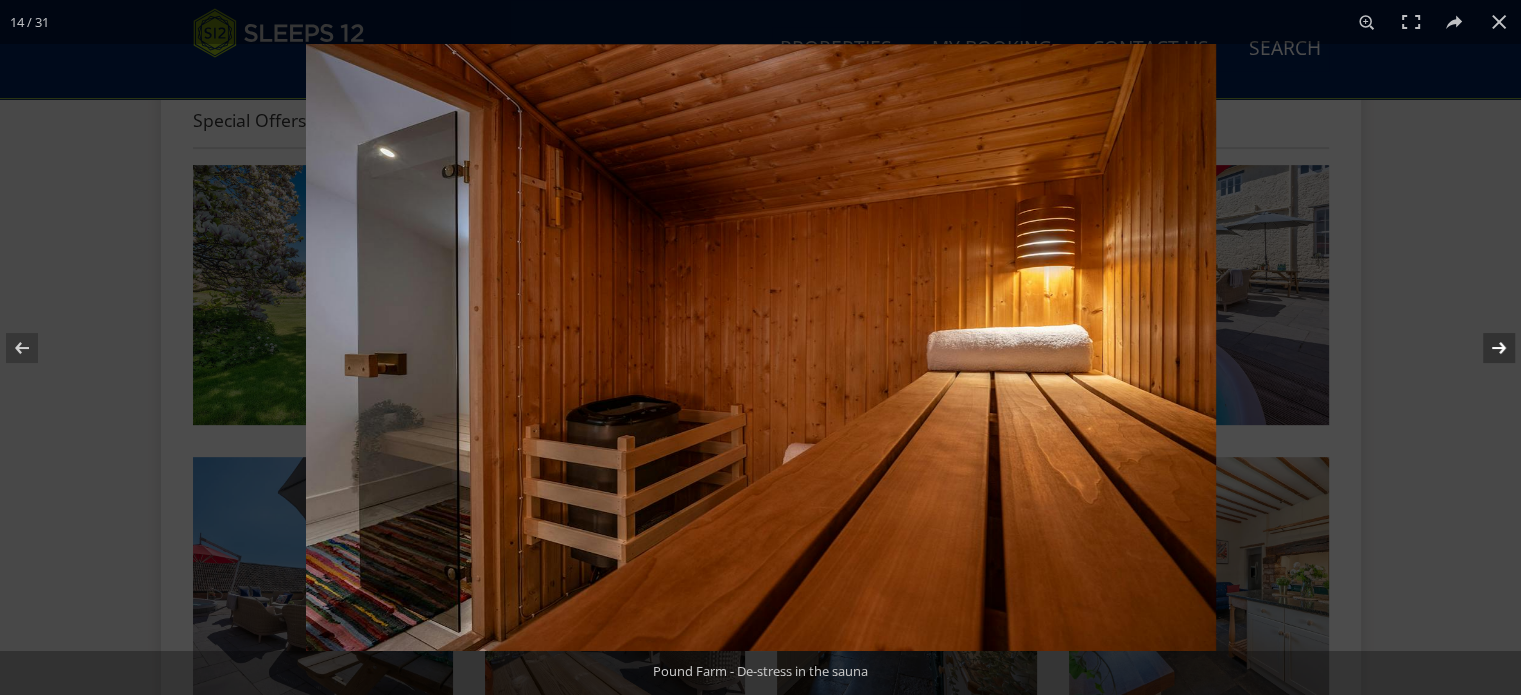 click at bounding box center (1486, 348) 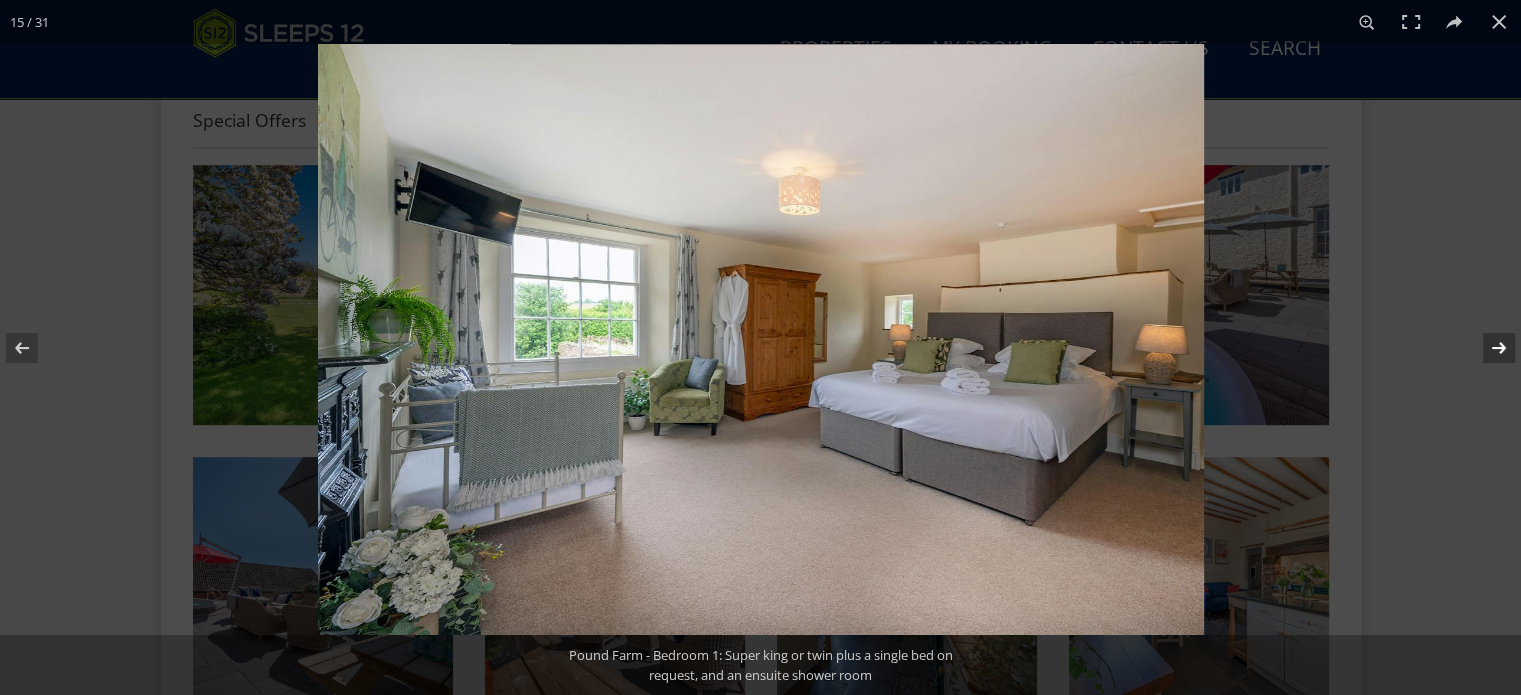 click at bounding box center (1486, 348) 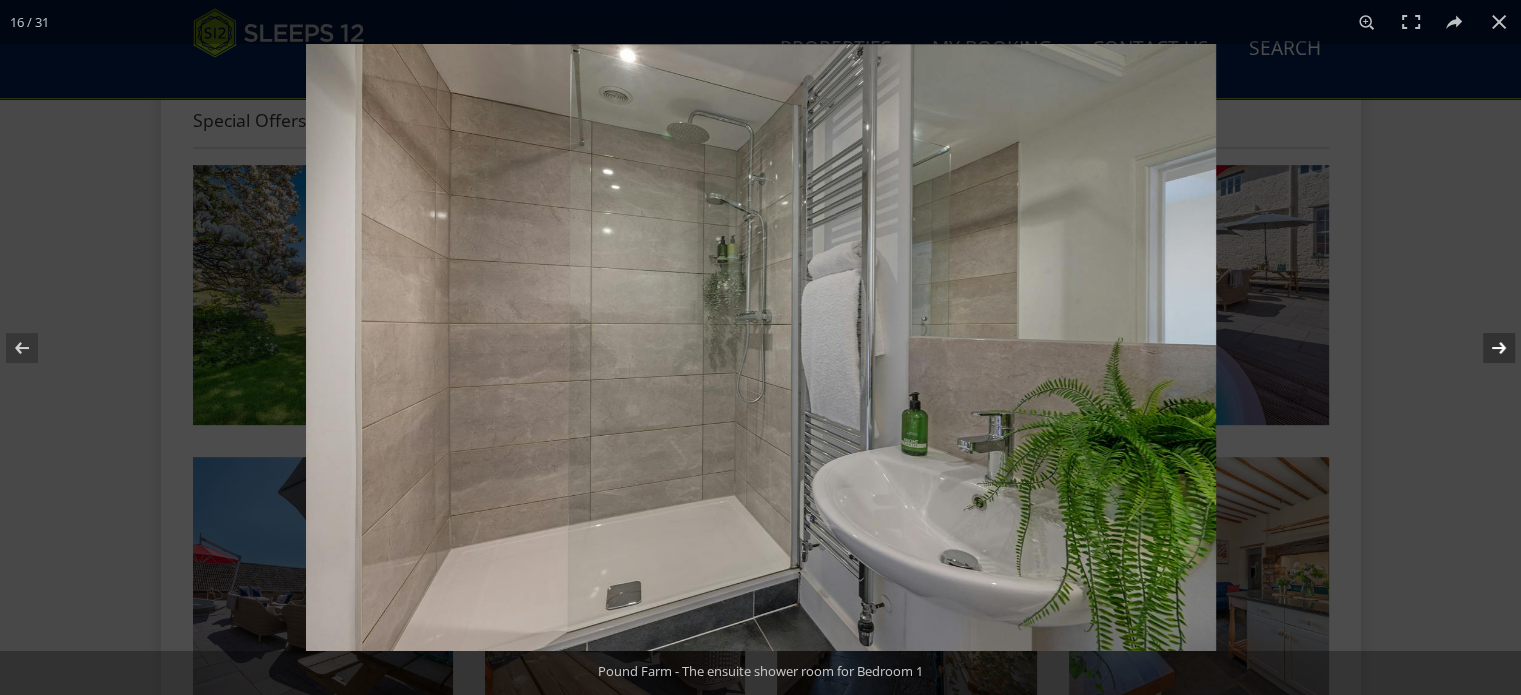 click at bounding box center [1486, 348] 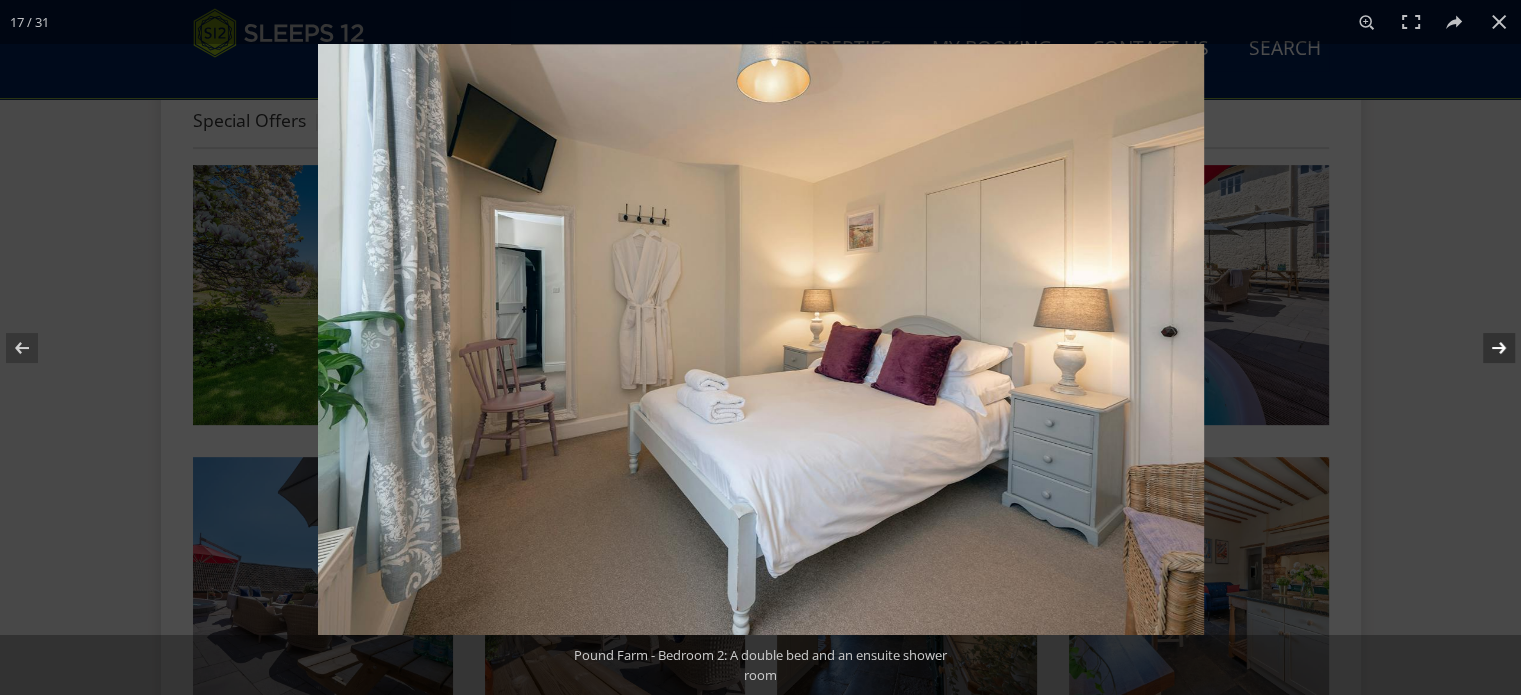 click at bounding box center [1486, 348] 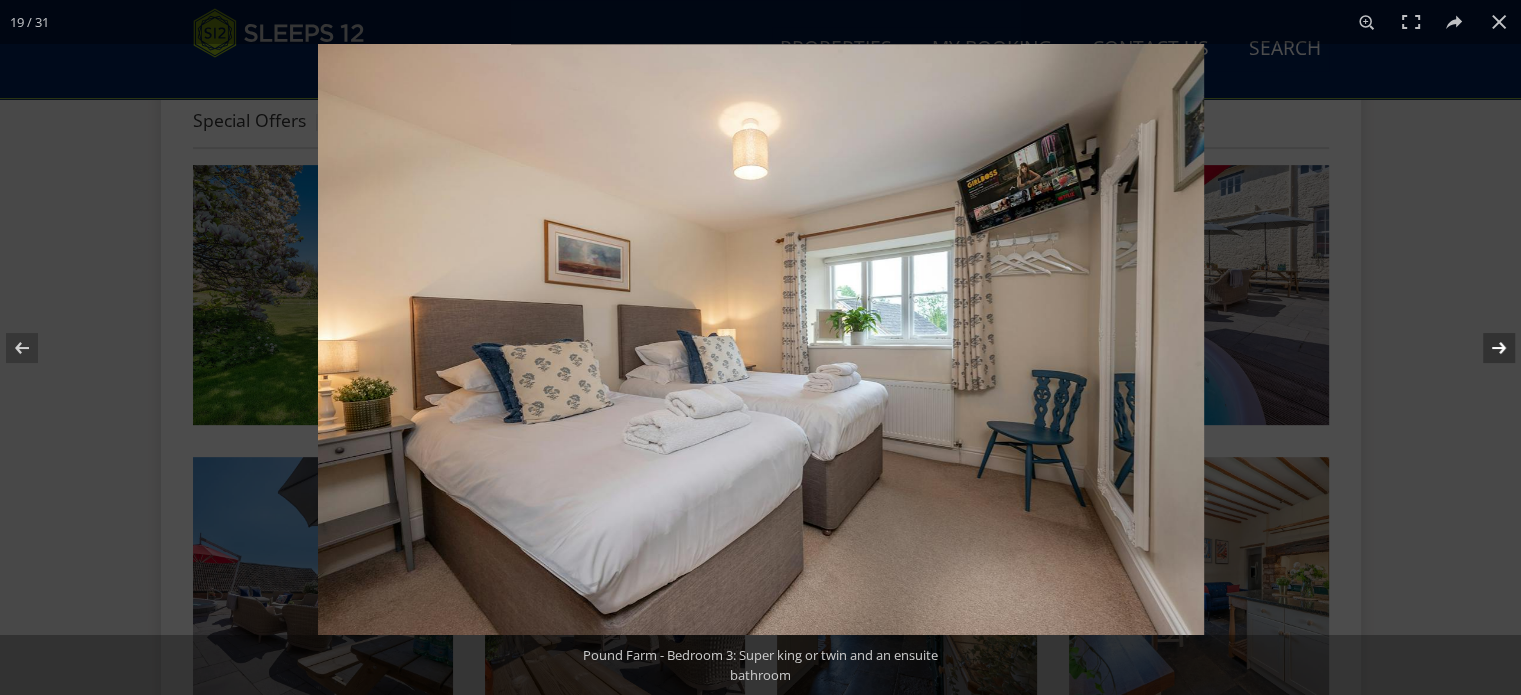 click at bounding box center (1486, 348) 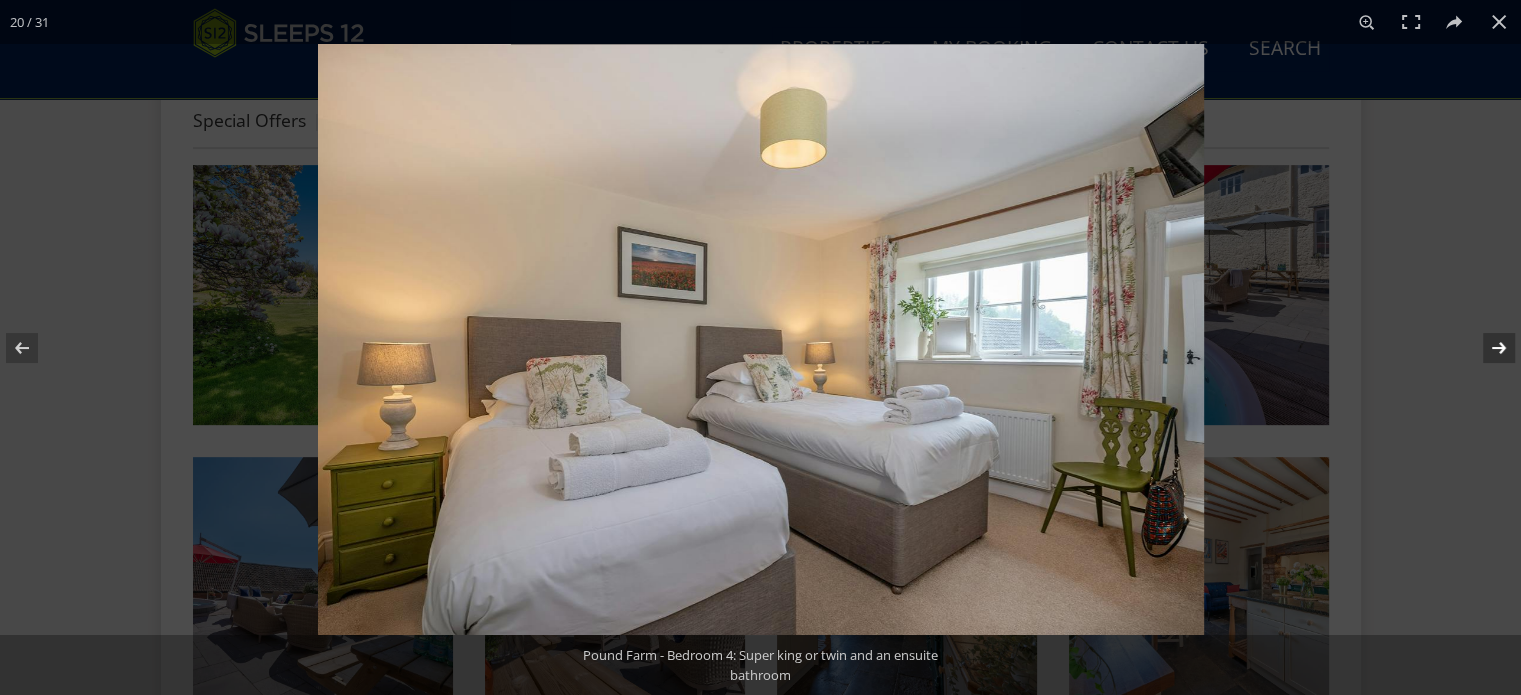 click at bounding box center (1486, 348) 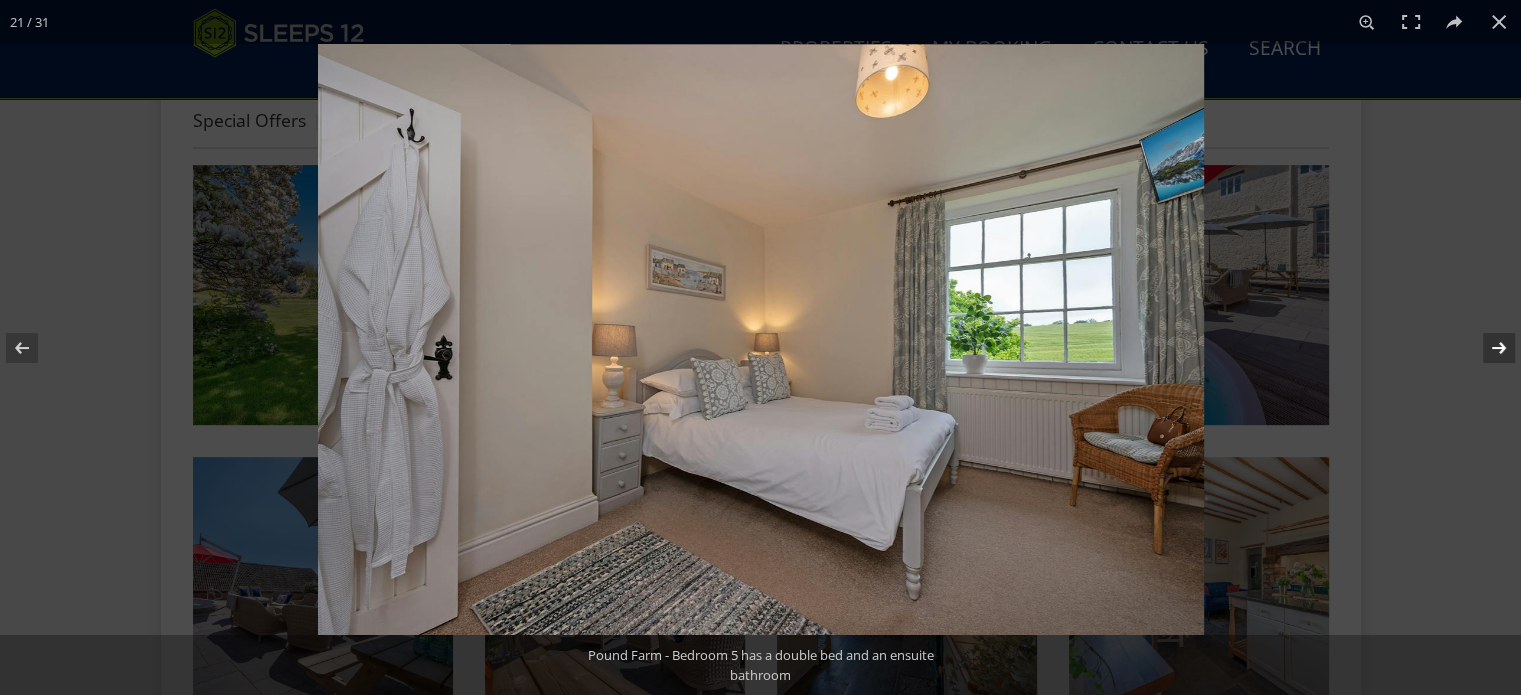 click at bounding box center (1486, 348) 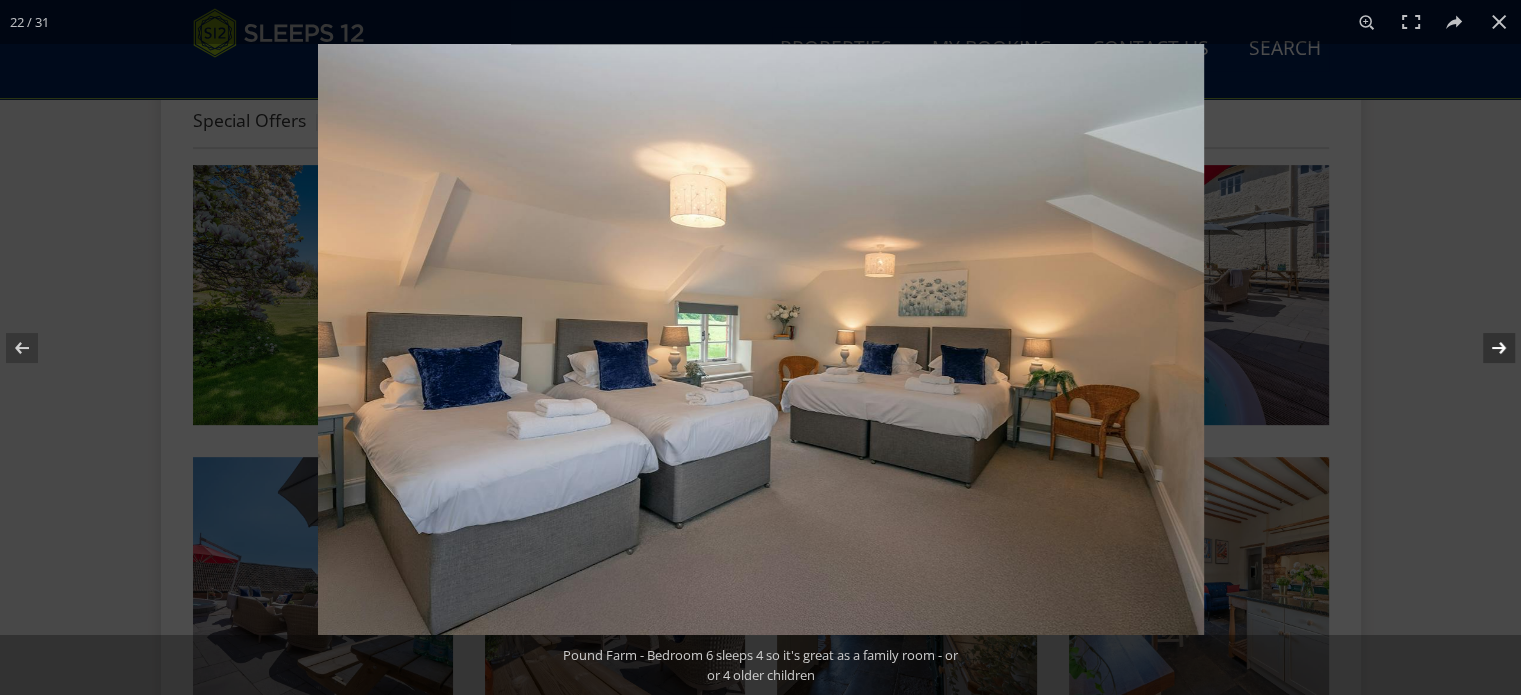click at bounding box center [1486, 348] 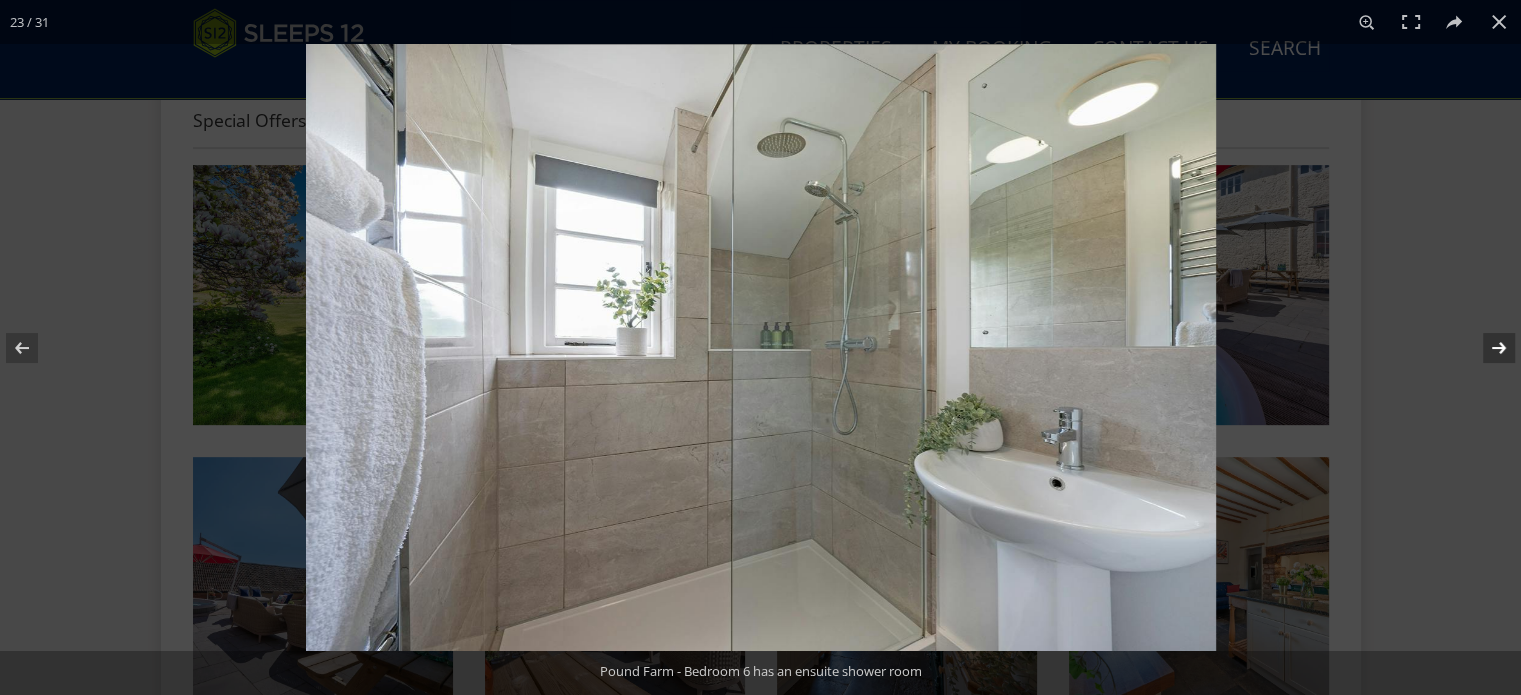 click at bounding box center (1486, 348) 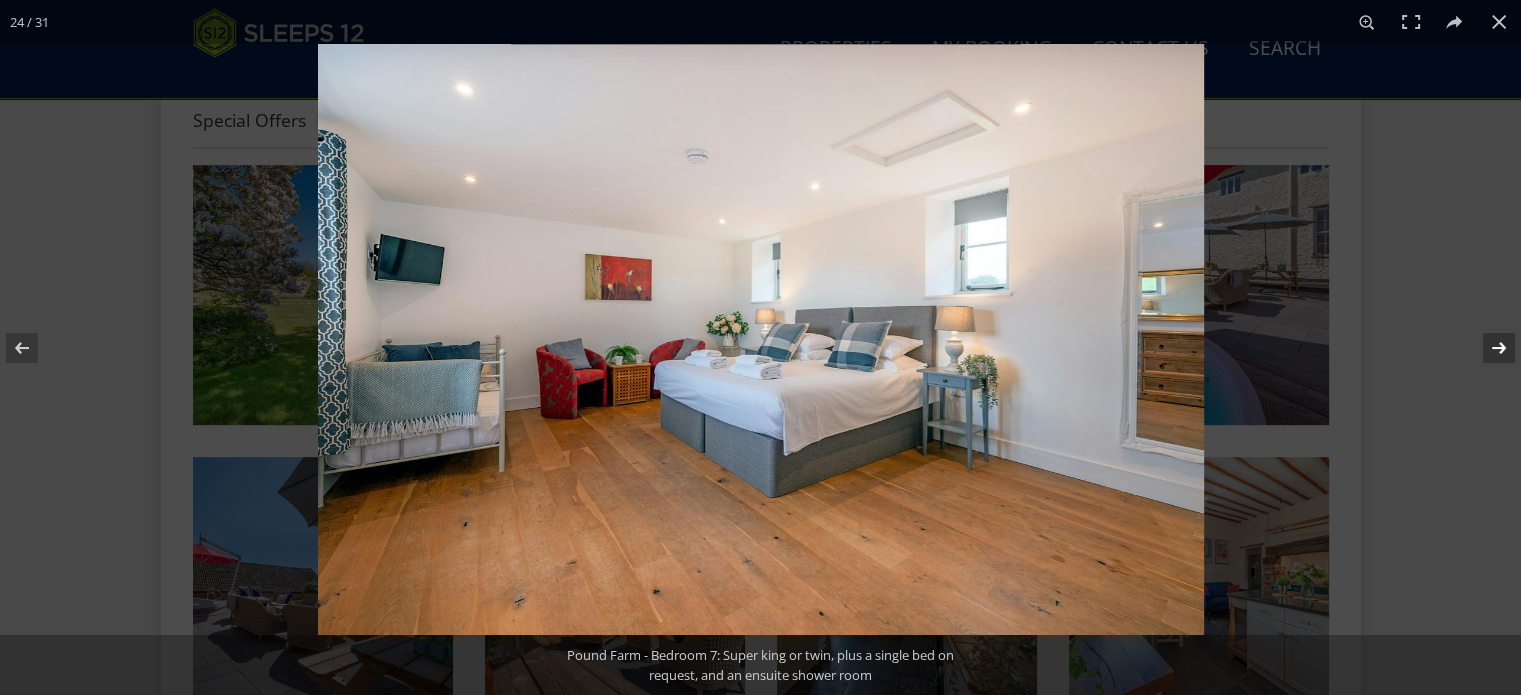 click at bounding box center [1486, 348] 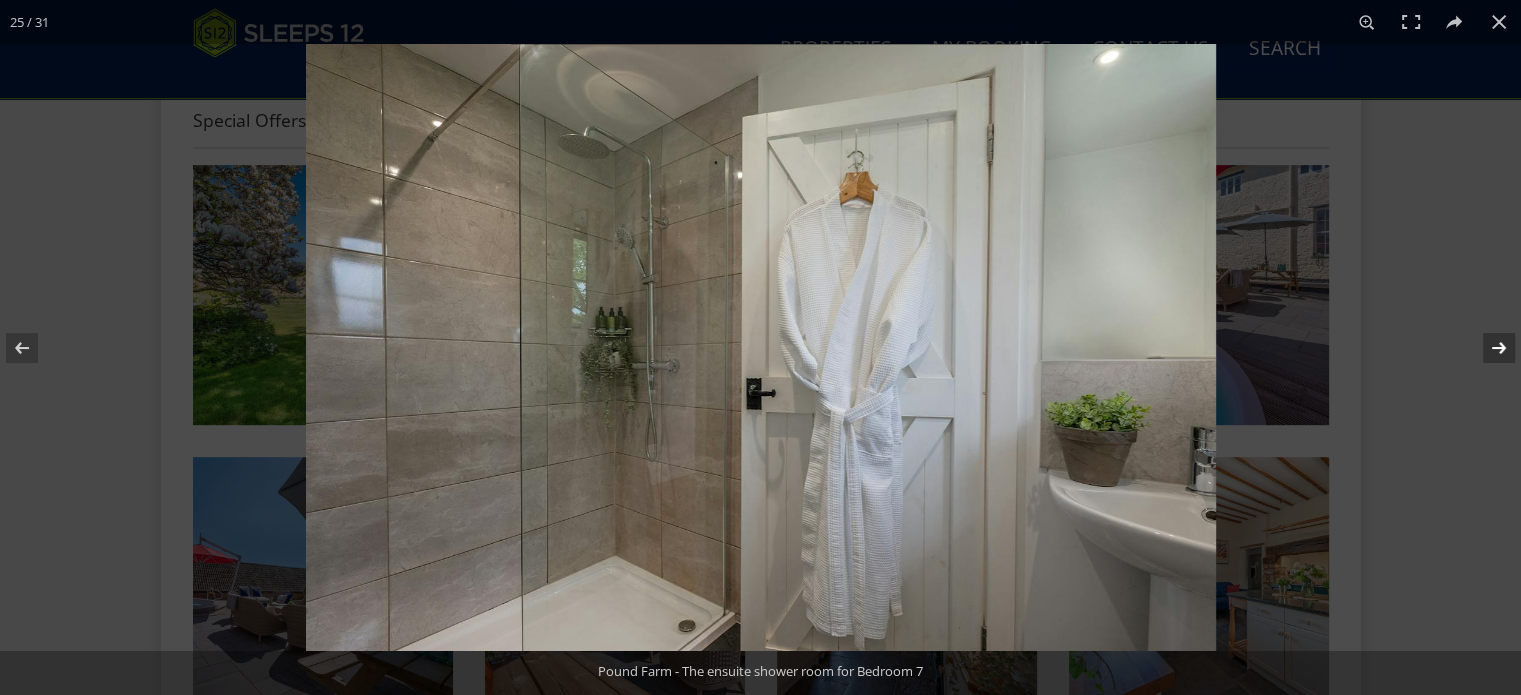 click at bounding box center (1486, 348) 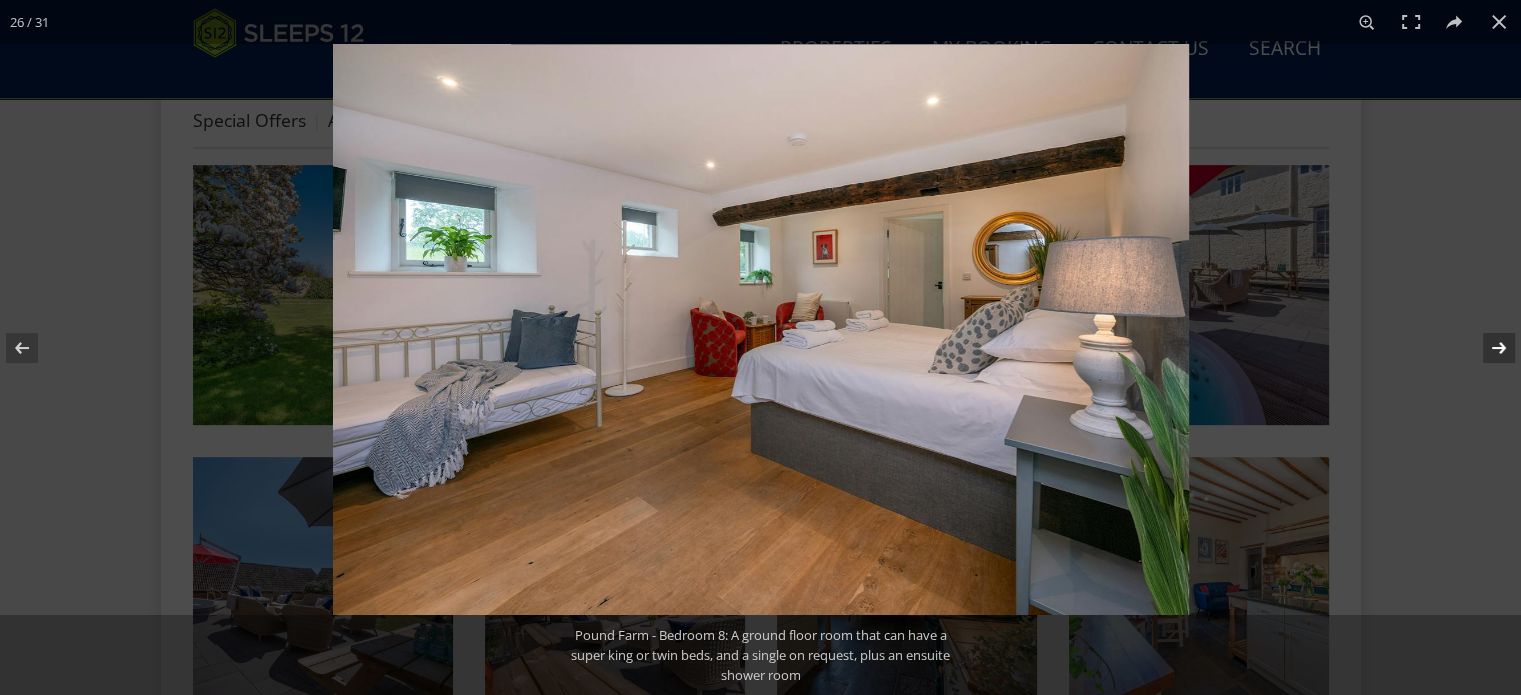 click at bounding box center [1486, 348] 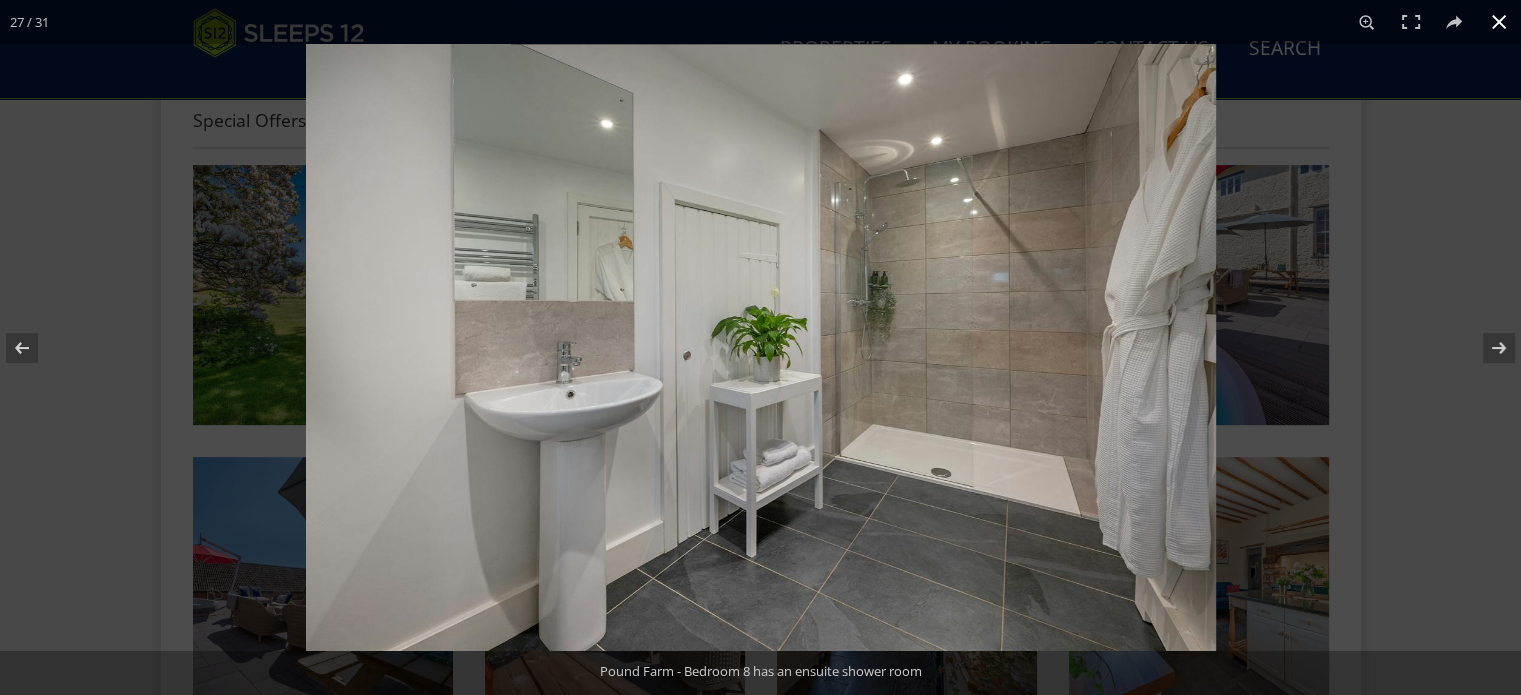 click at bounding box center [1499, 22] 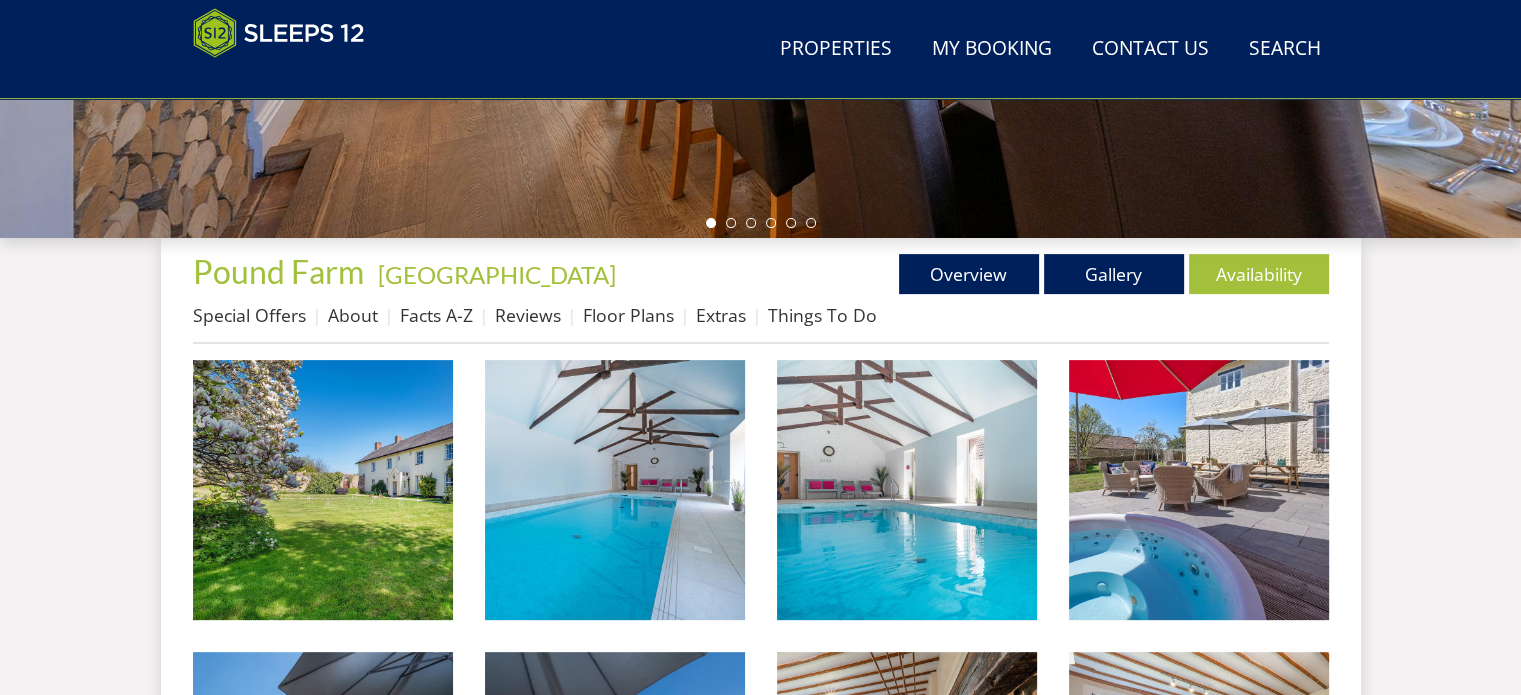 scroll, scrollTop: 579, scrollLeft: 0, axis: vertical 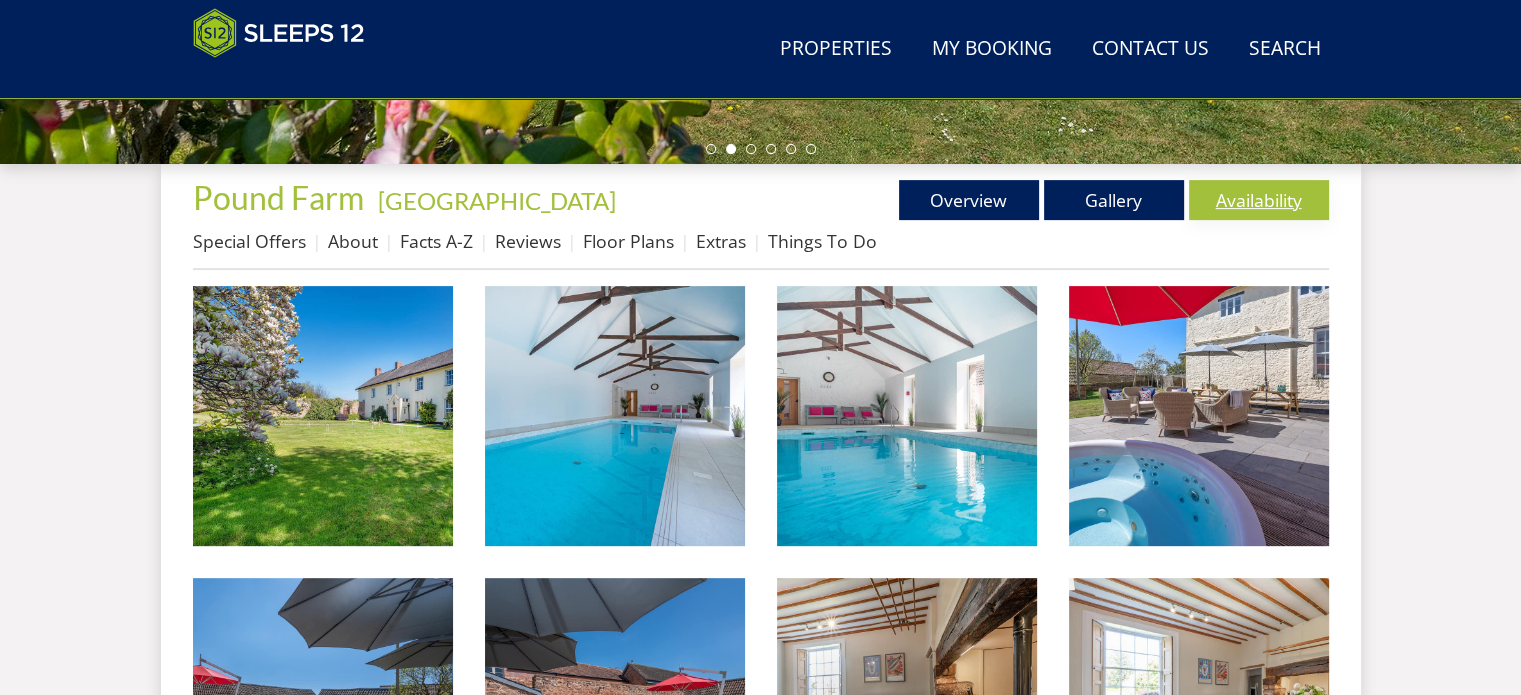 click on "Availability" at bounding box center (1259, 200) 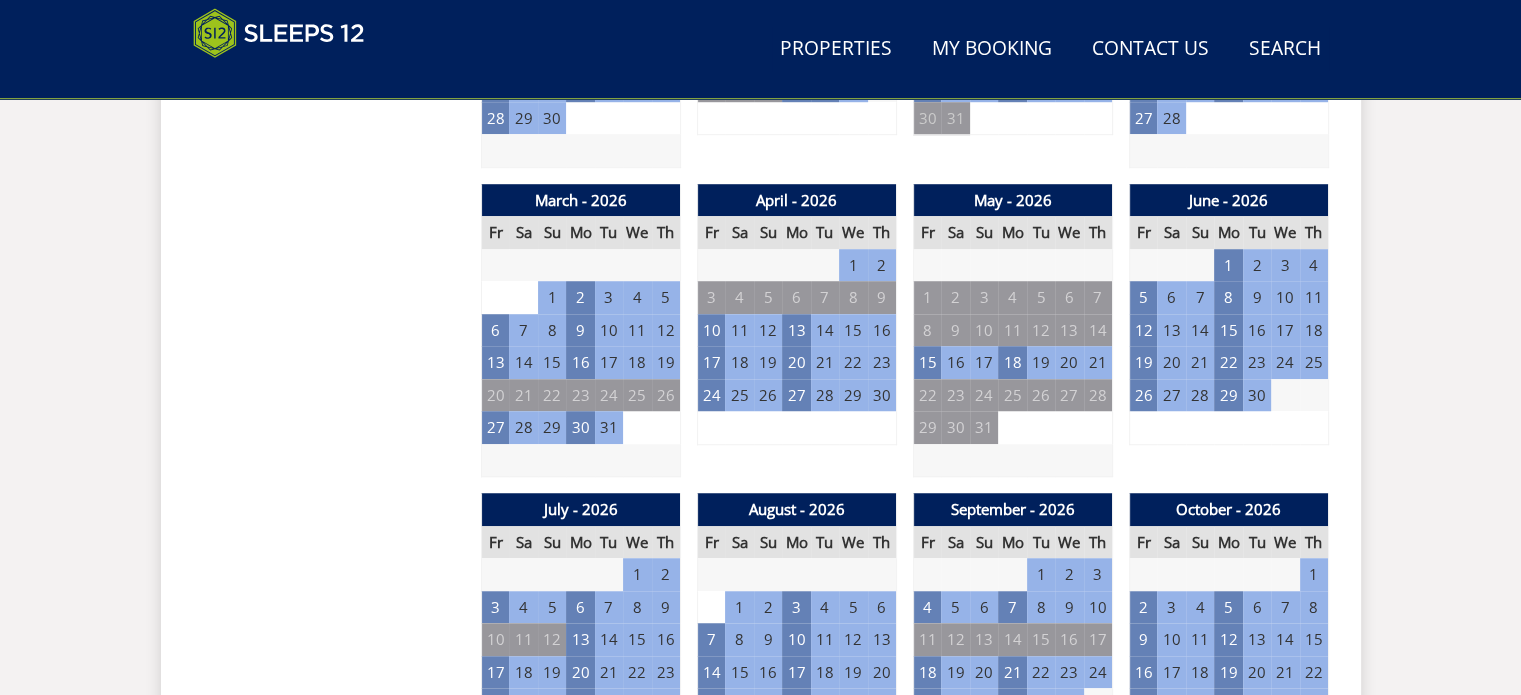 scroll, scrollTop: 1400, scrollLeft: 0, axis: vertical 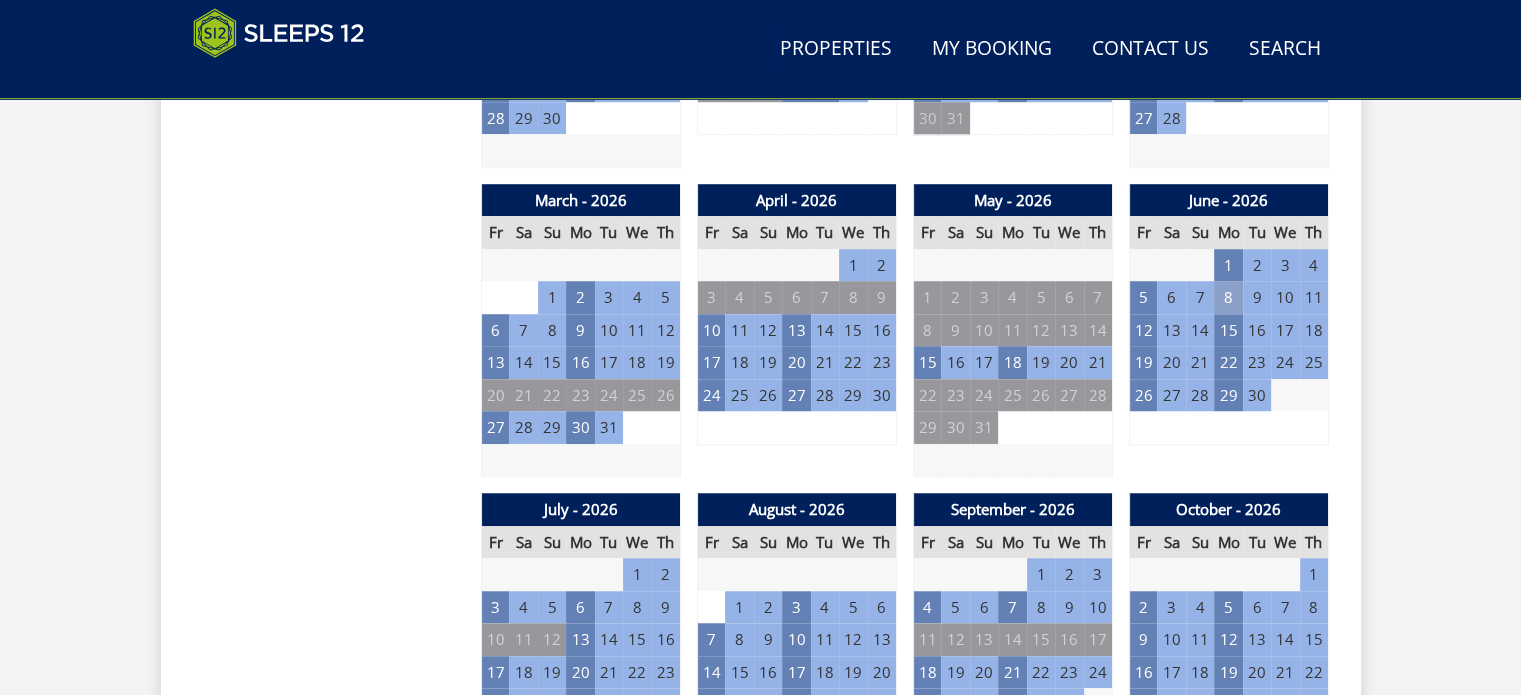 click on "8" at bounding box center (1228, 297) 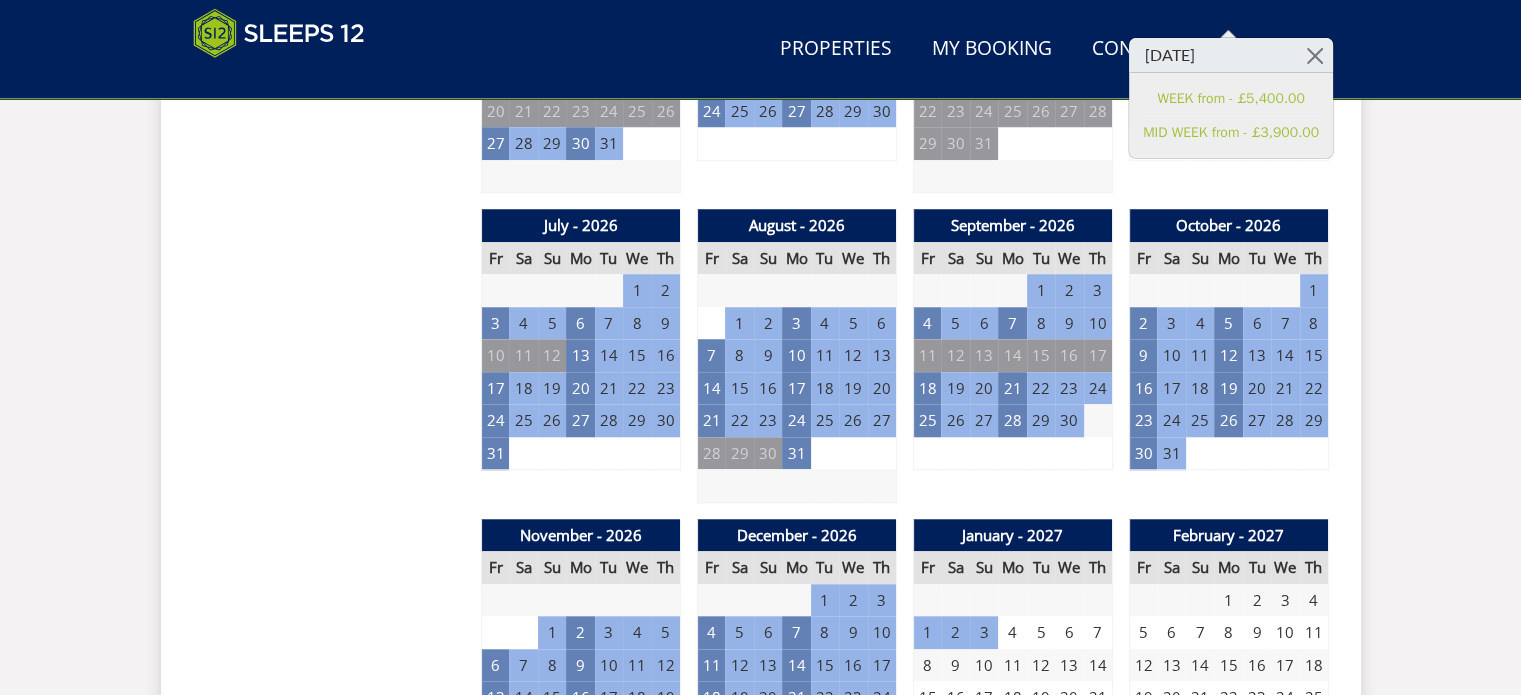 scroll, scrollTop: 1700, scrollLeft: 0, axis: vertical 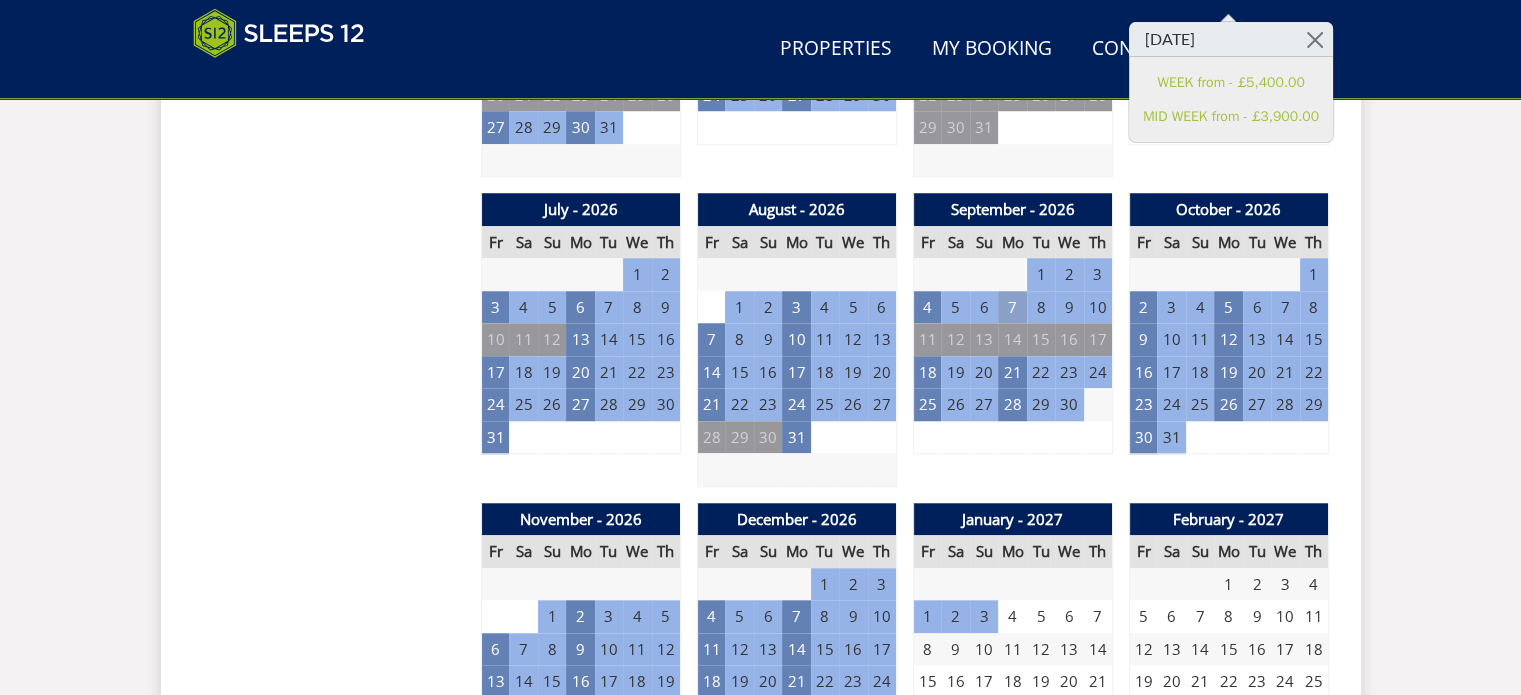 click on "7" at bounding box center (1012, 307) 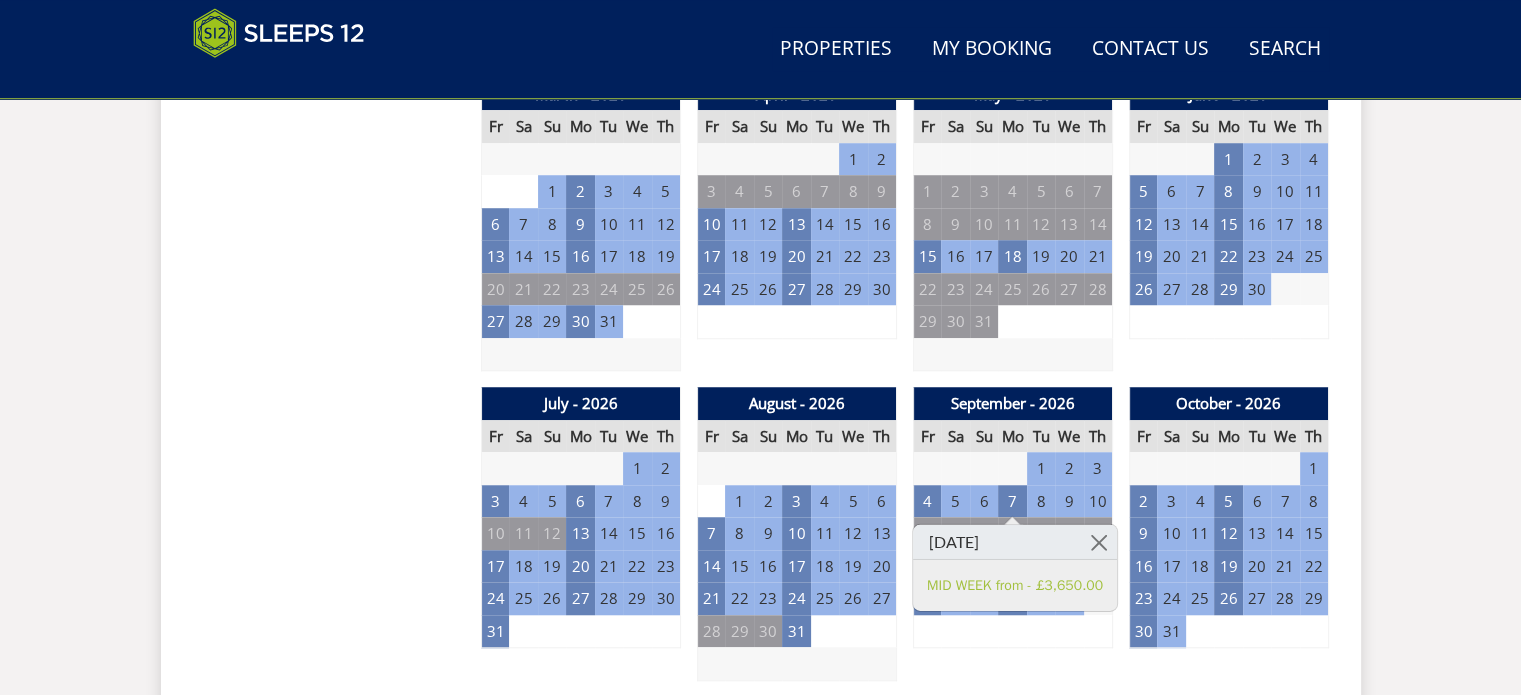 scroll, scrollTop: 1508, scrollLeft: 0, axis: vertical 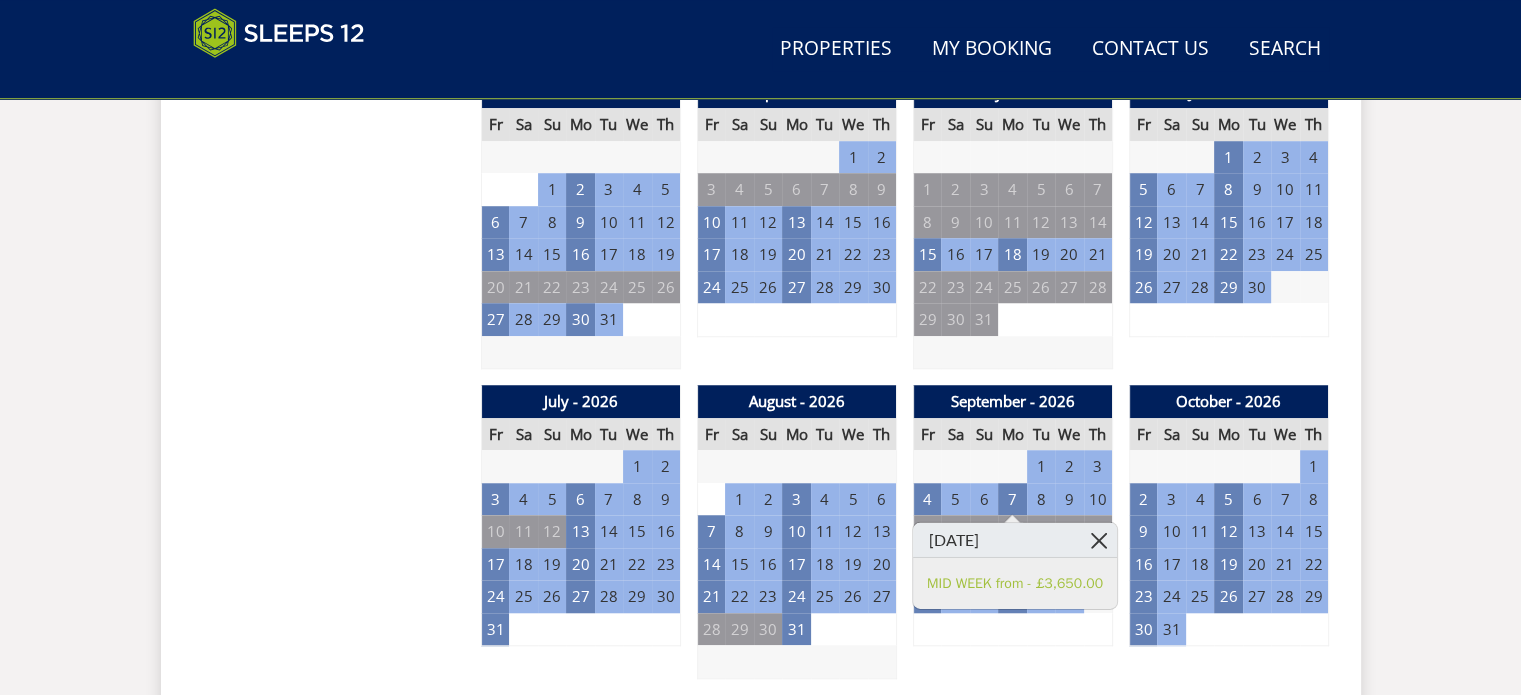 click at bounding box center (1099, 540) 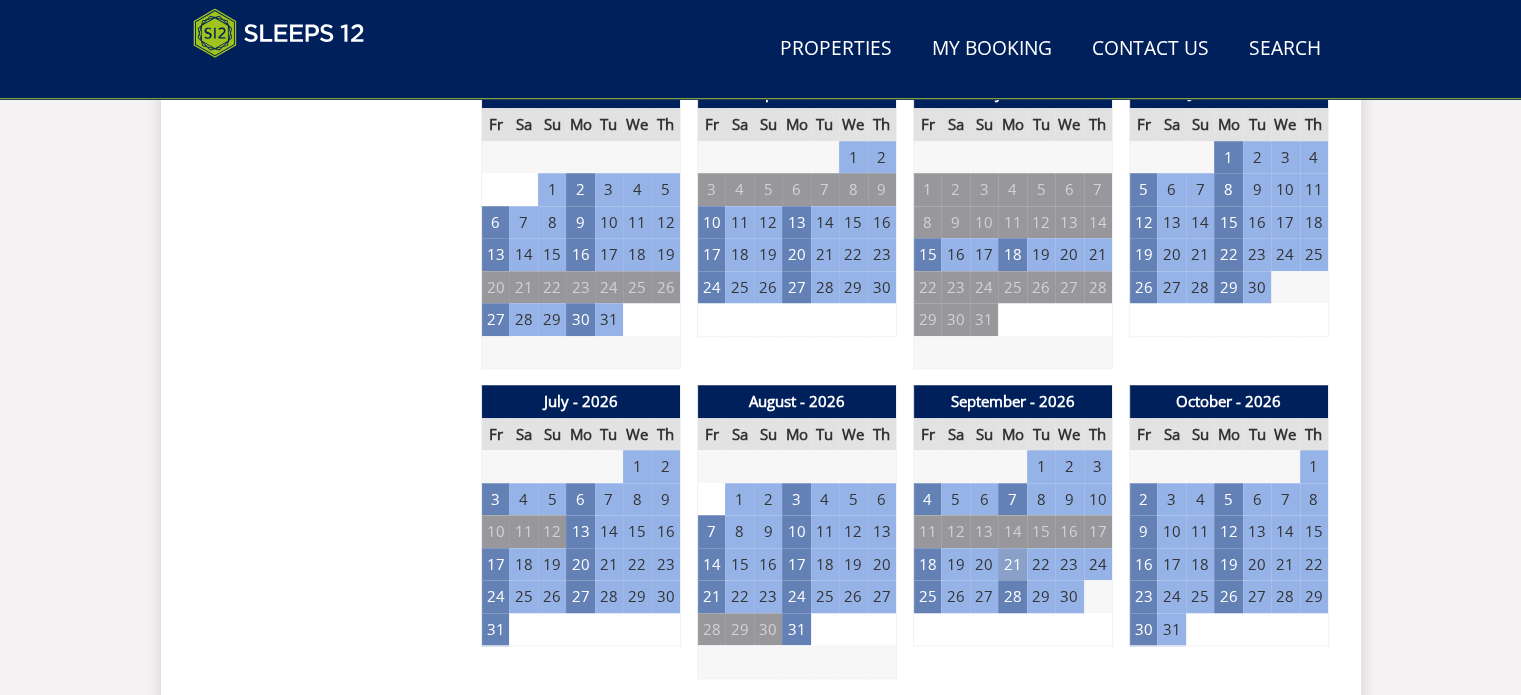 click on "21" at bounding box center [1012, 564] 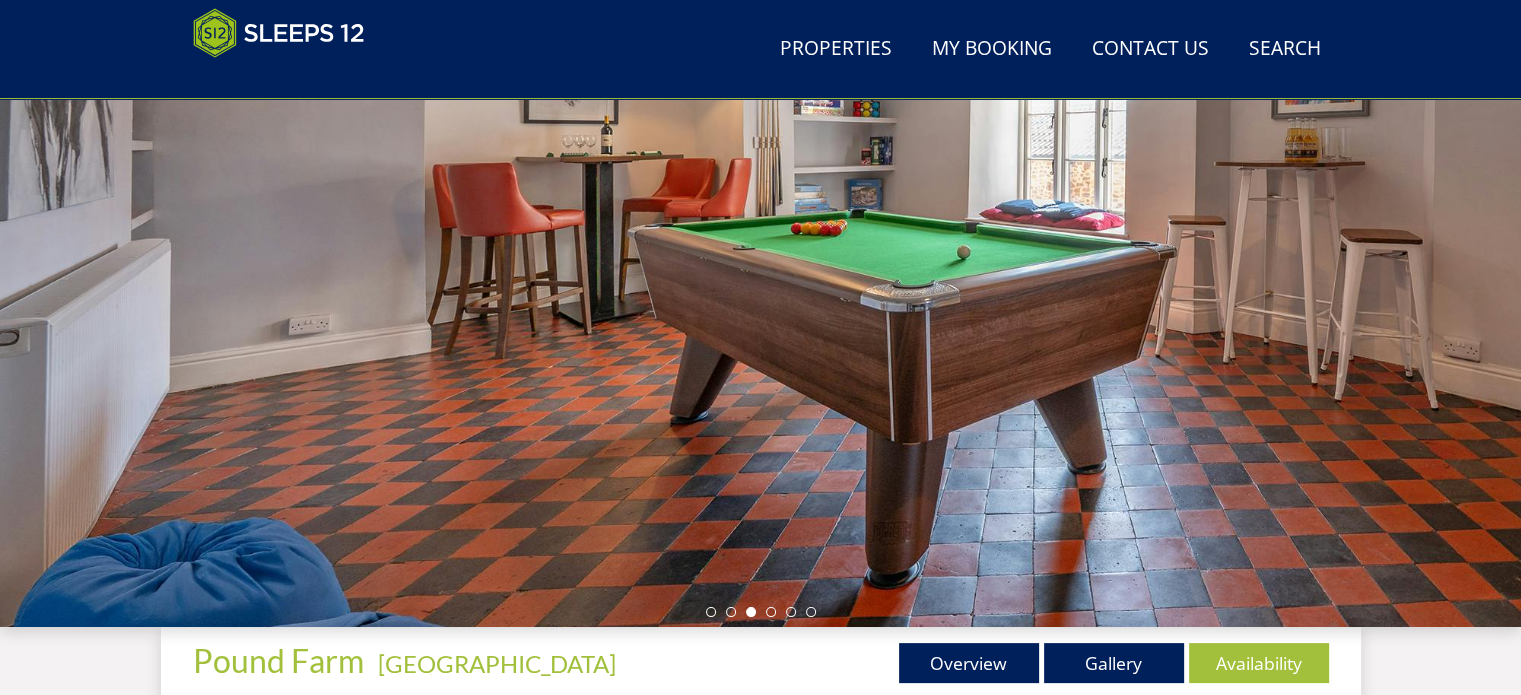 scroll, scrollTop: 0, scrollLeft: 0, axis: both 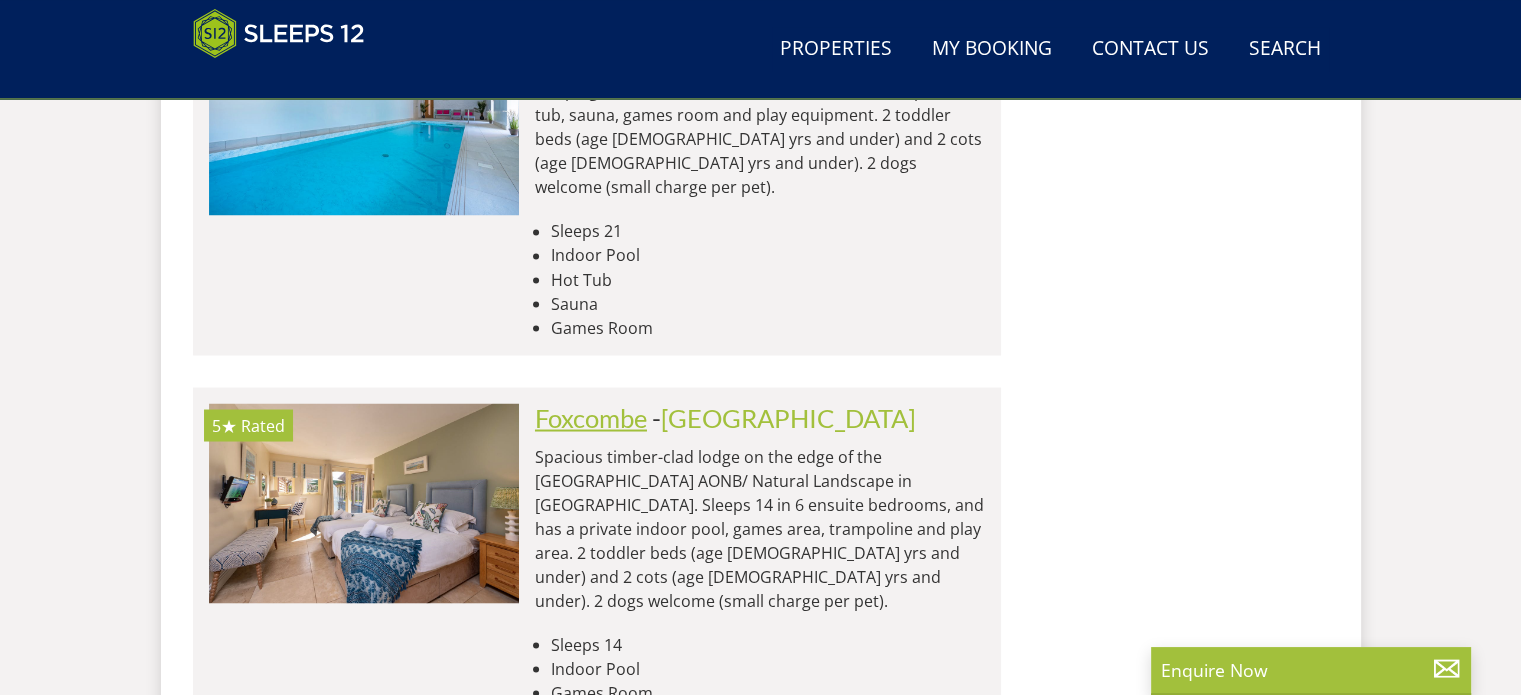 click on "Foxcombe" at bounding box center [591, 417] 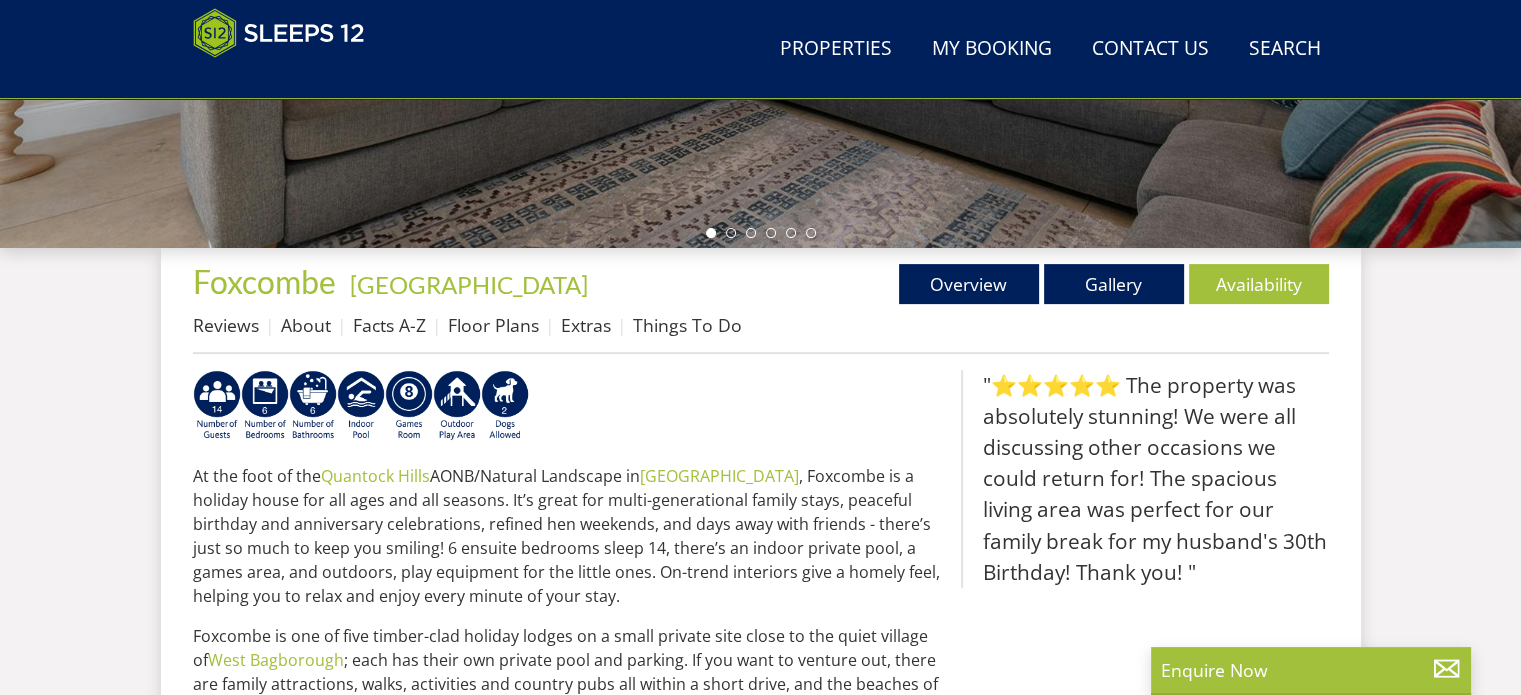 scroll, scrollTop: 600, scrollLeft: 0, axis: vertical 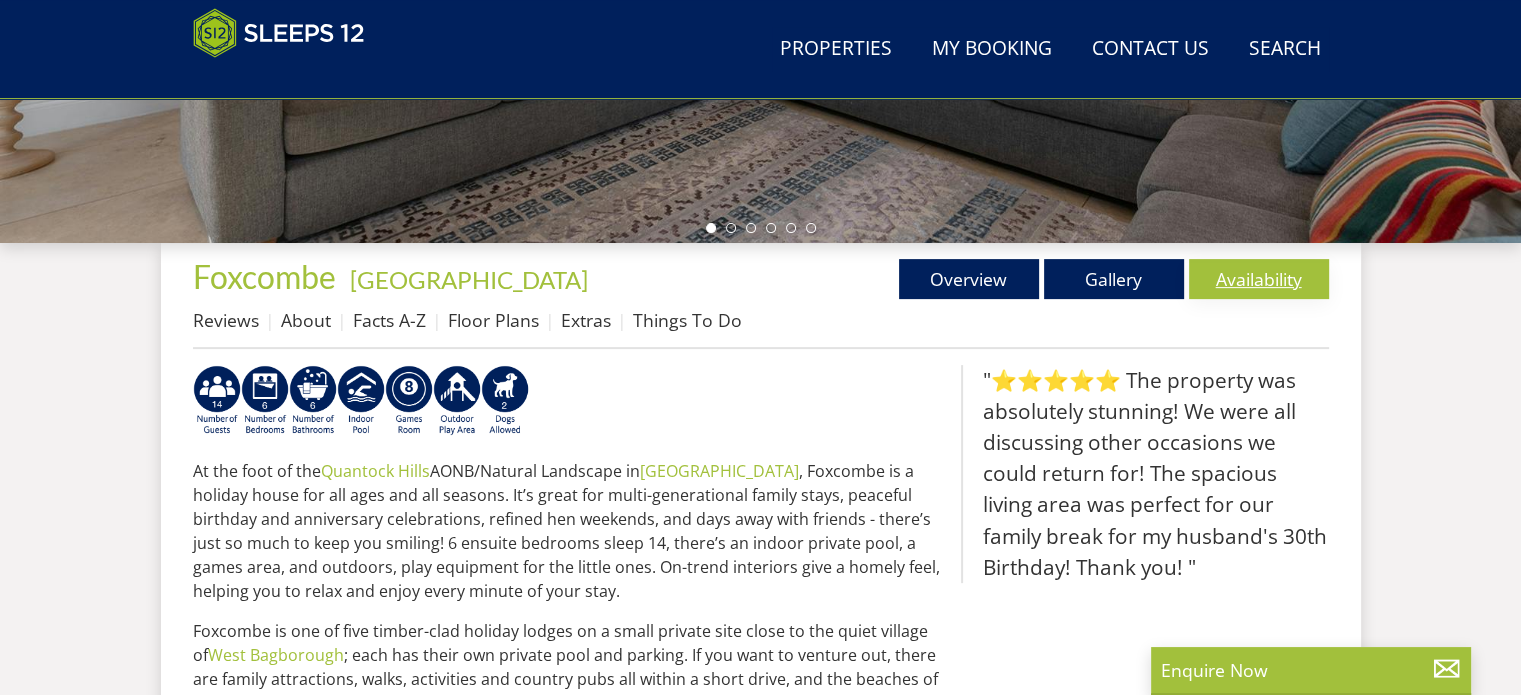 click on "Availability" at bounding box center (1259, 279) 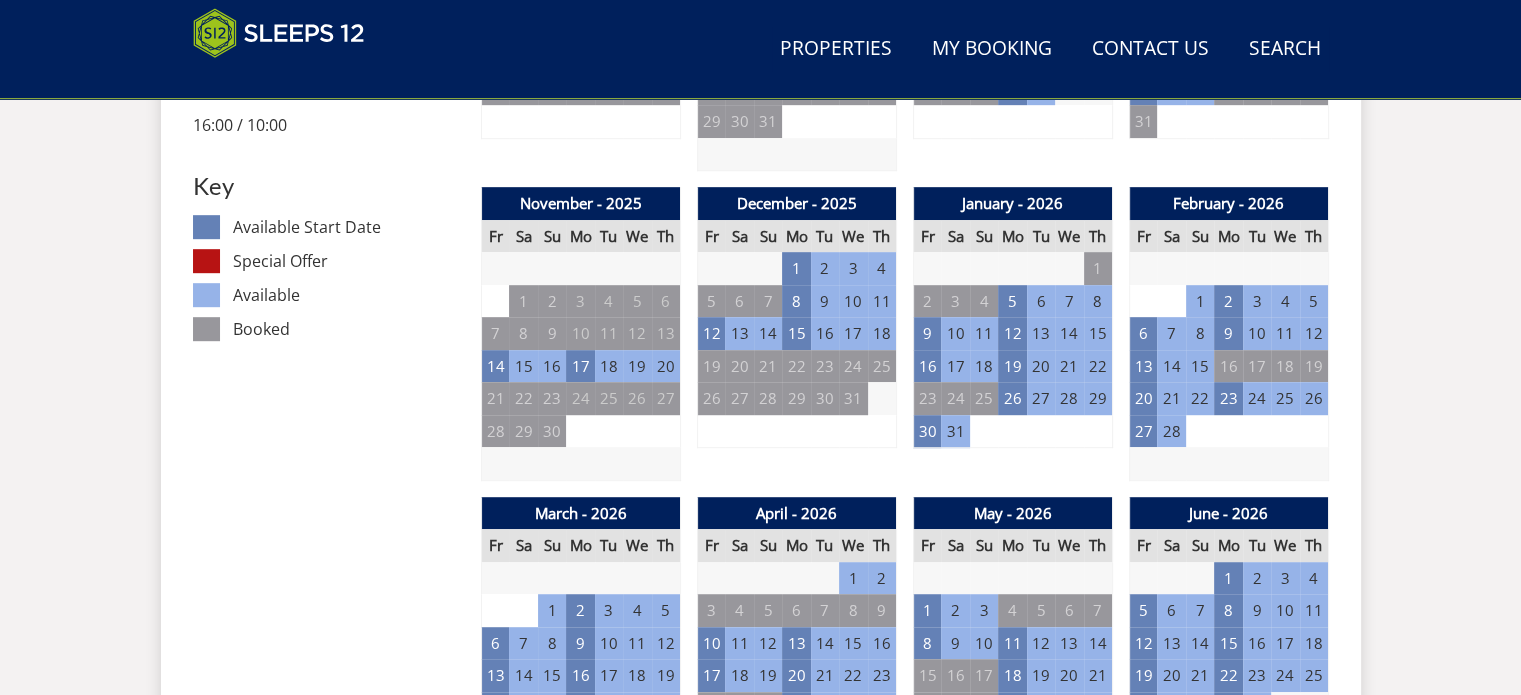scroll, scrollTop: 1200, scrollLeft: 0, axis: vertical 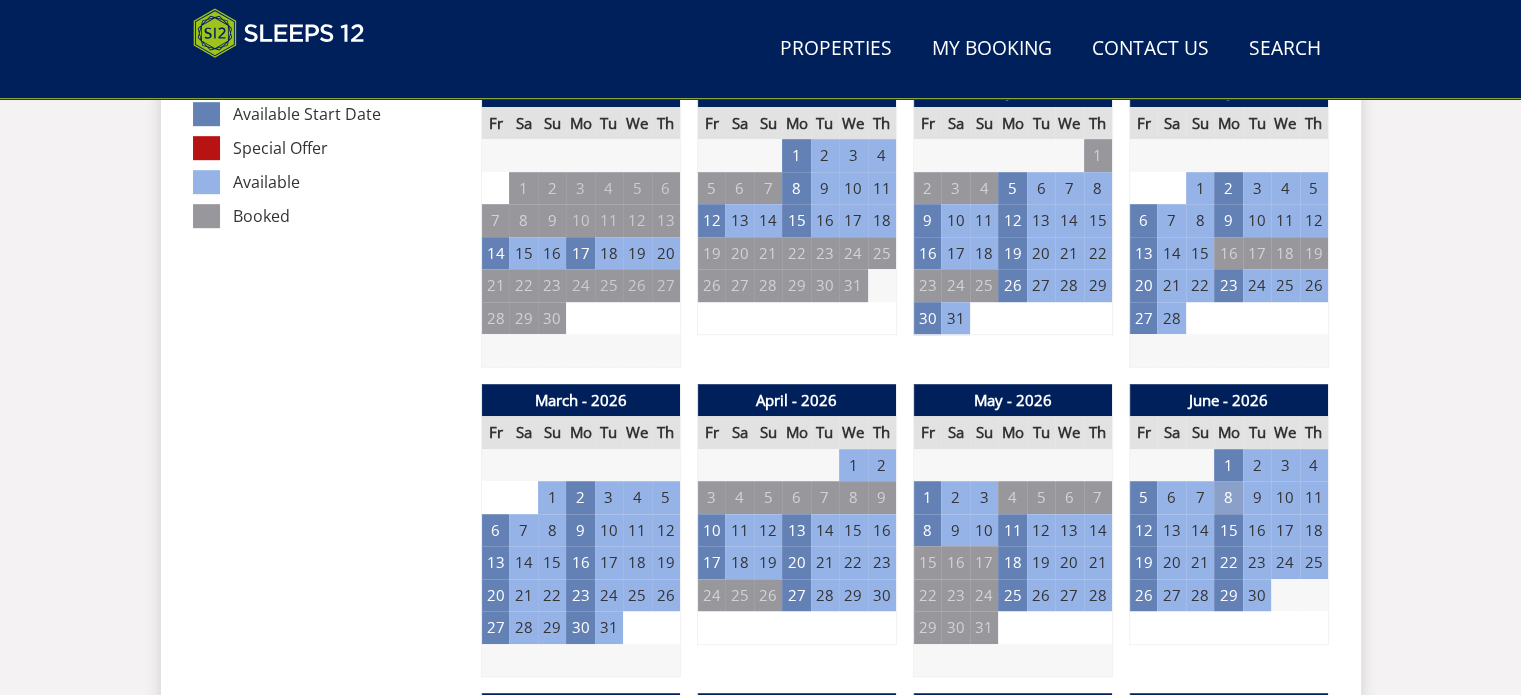click on "8" at bounding box center [1228, 497] 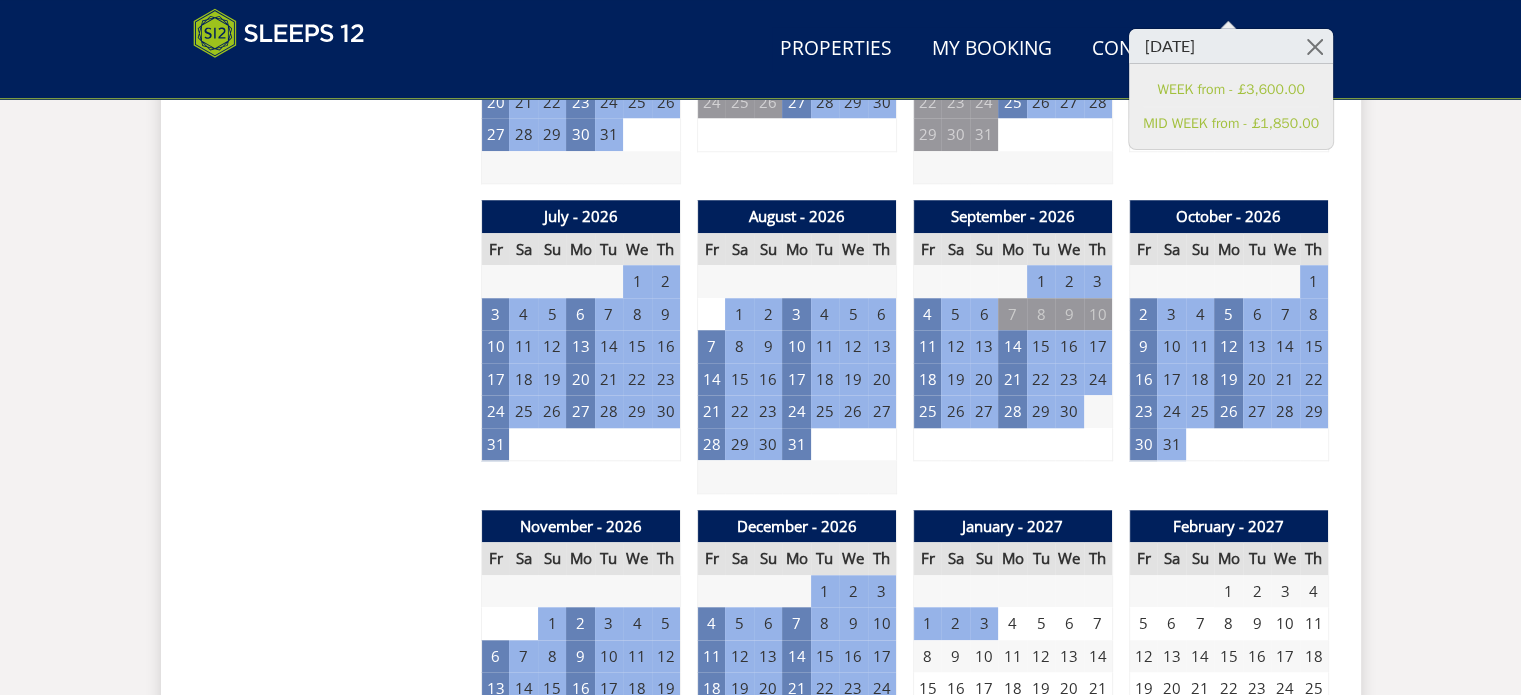 scroll, scrollTop: 1700, scrollLeft: 0, axis: vertical 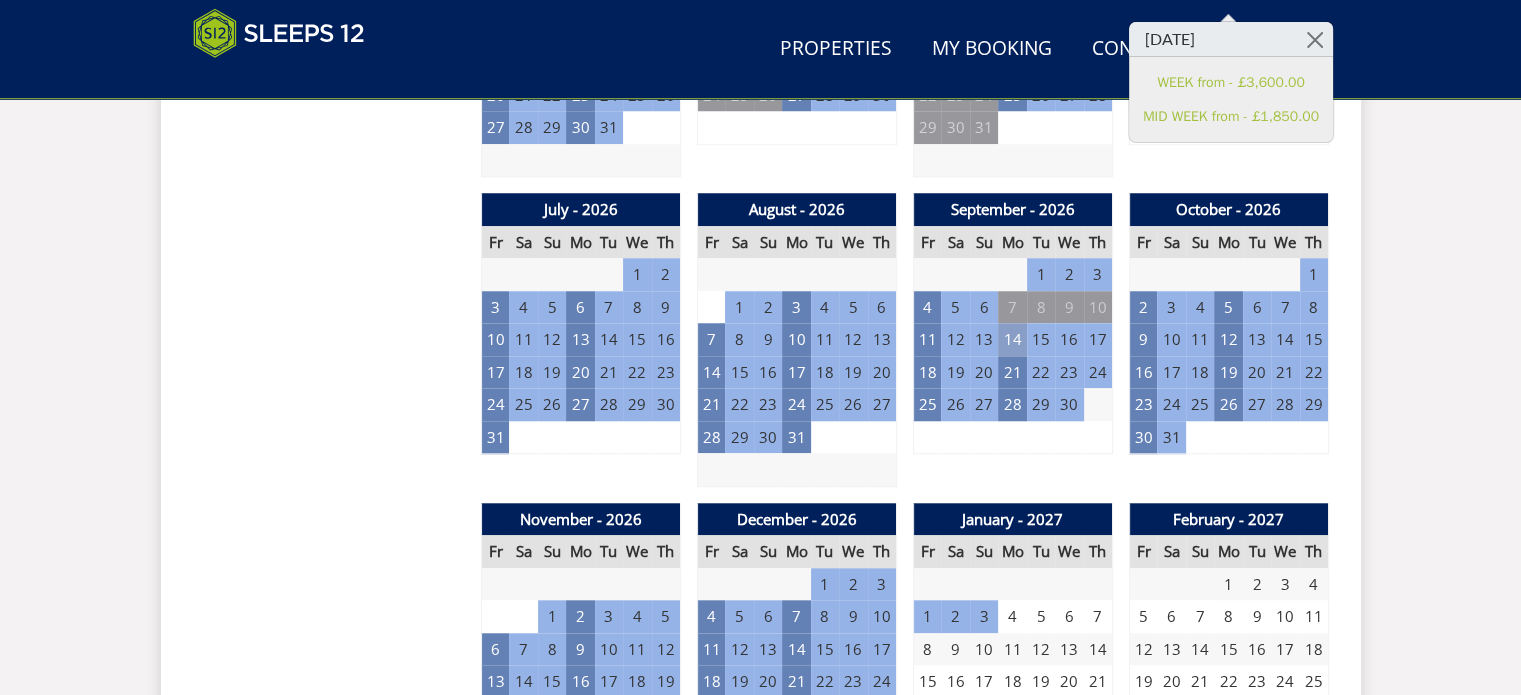 click on "14" at bounding box center (1012, 339) 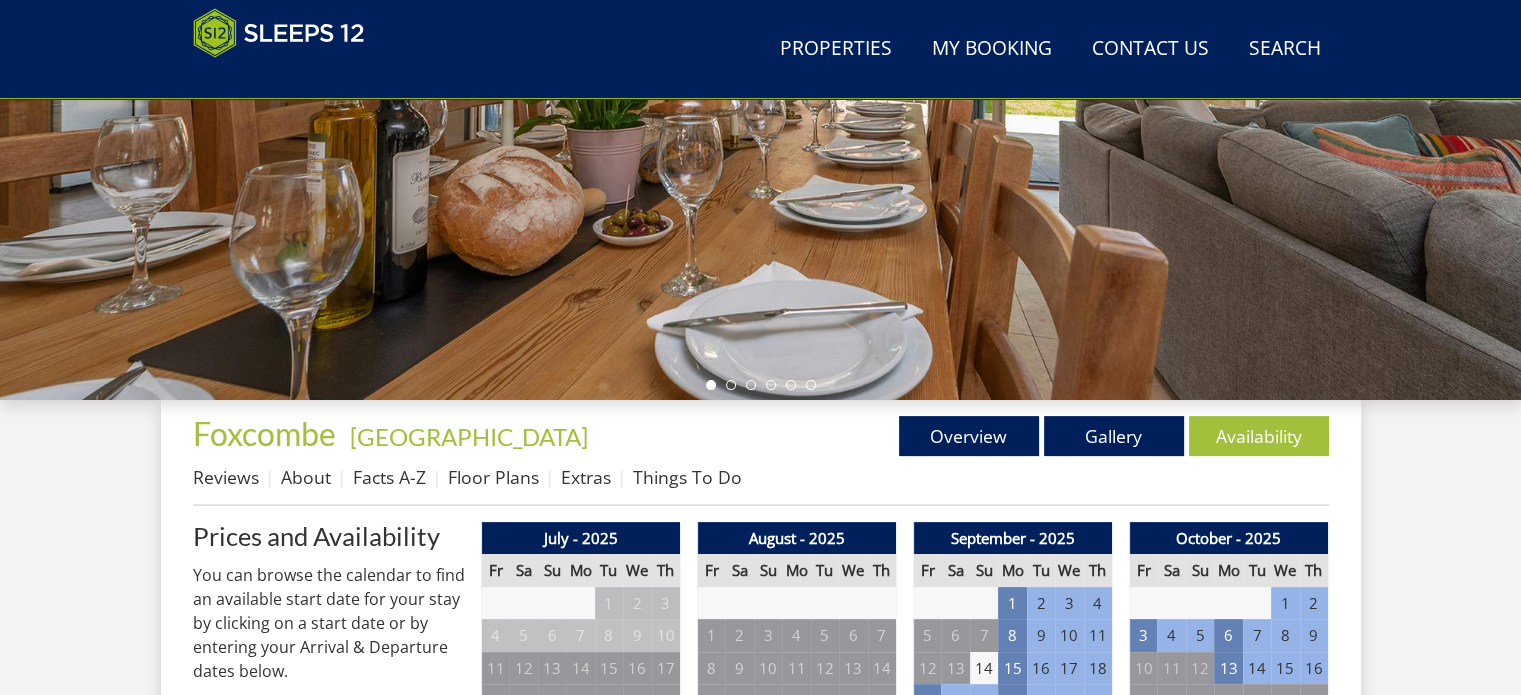 scroll, scrollTop: 600, scrollLeft: 0, axis: vertical 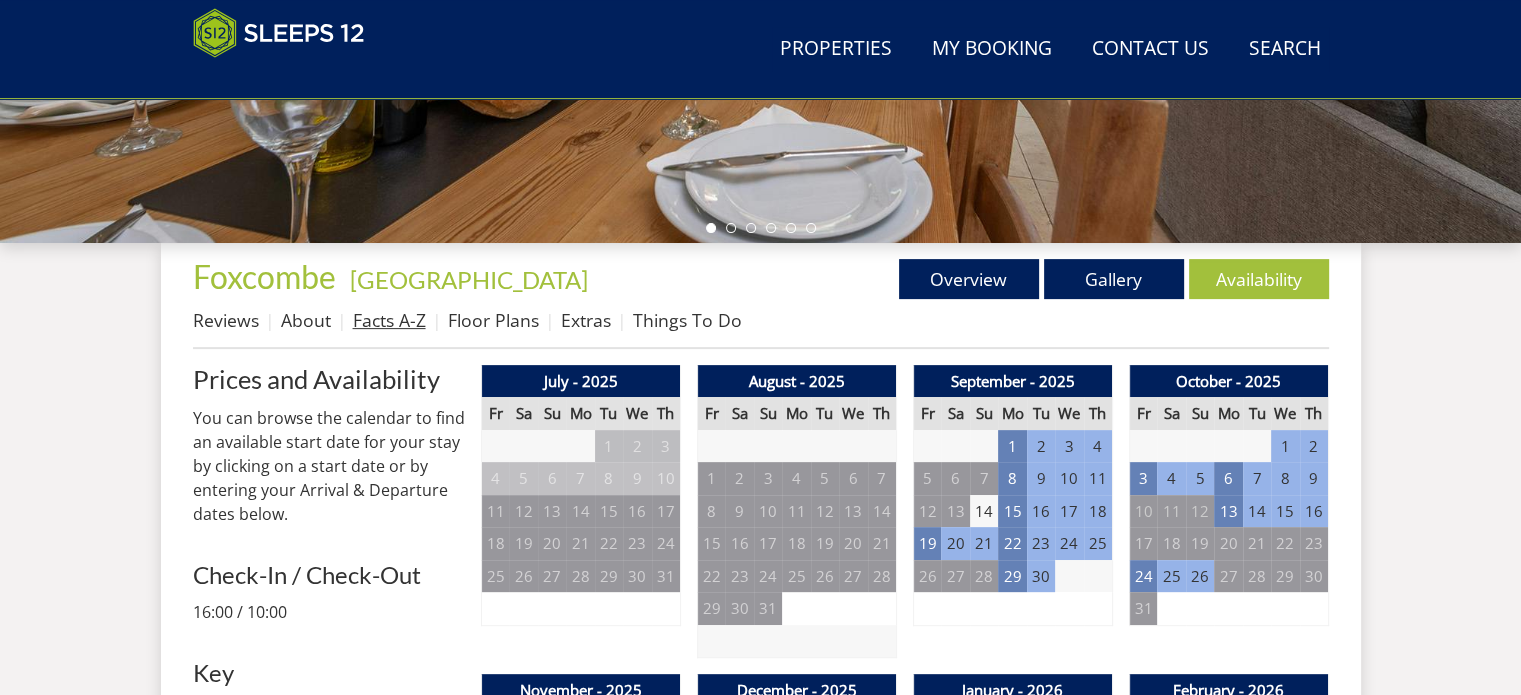 click on "Facts A-Z" at bounding box center (389, 320) 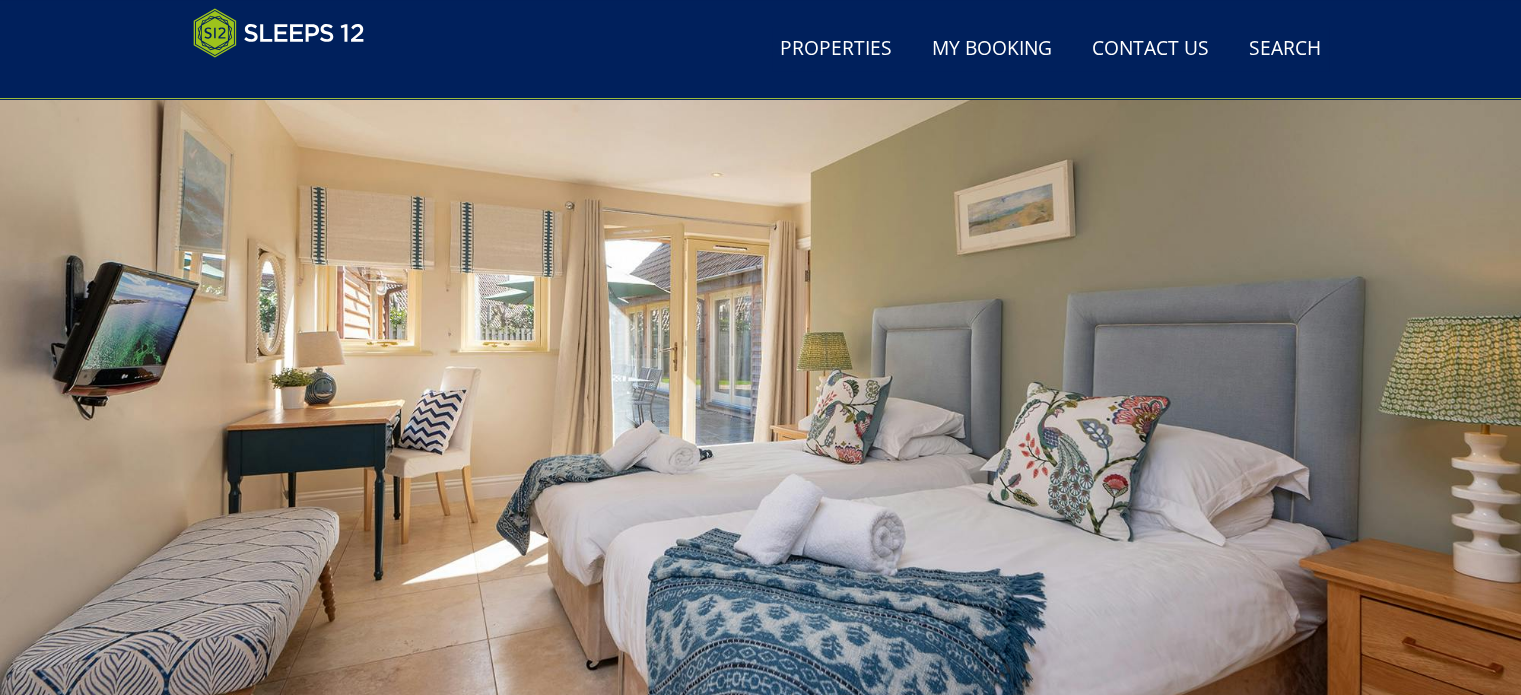 scroll, scrollTop: 0, scrollLeft: 0, axis: both 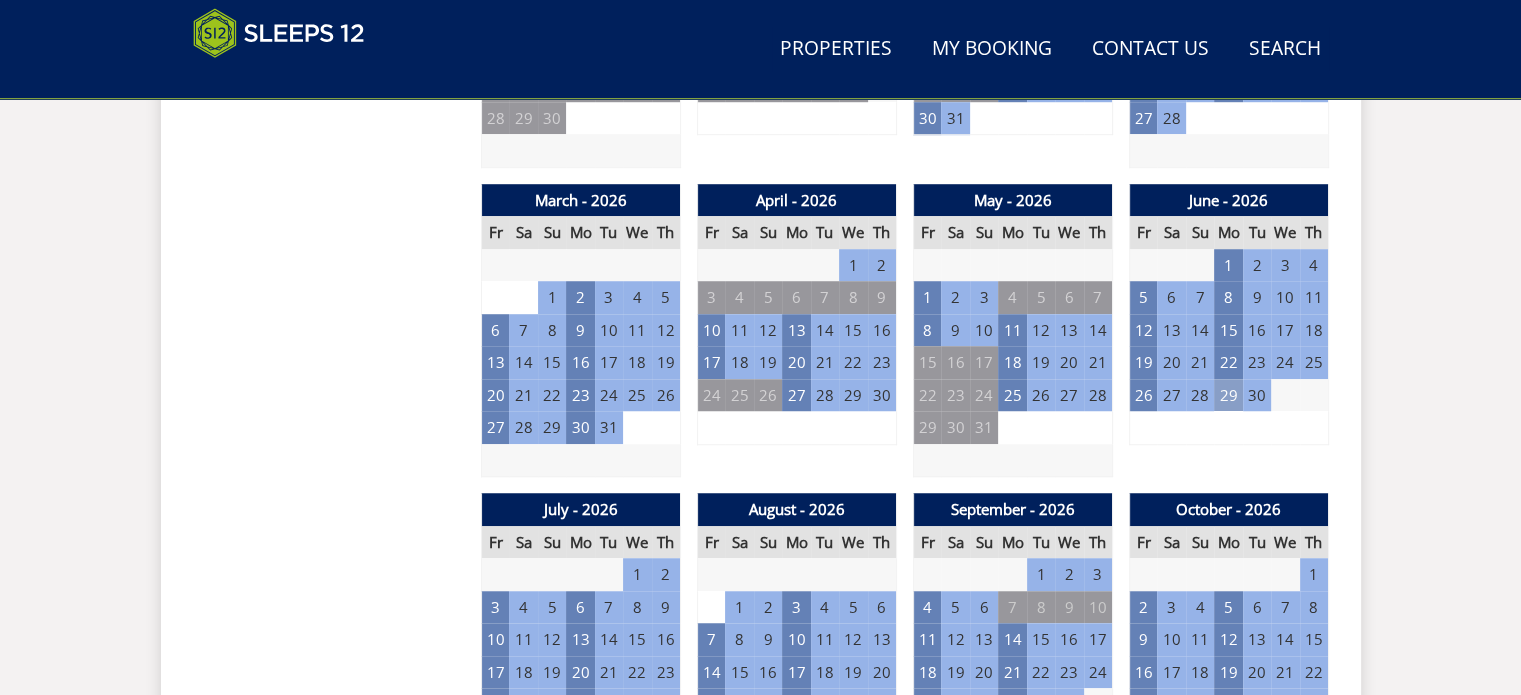 click on "29" at bounding box center (1228, 395) 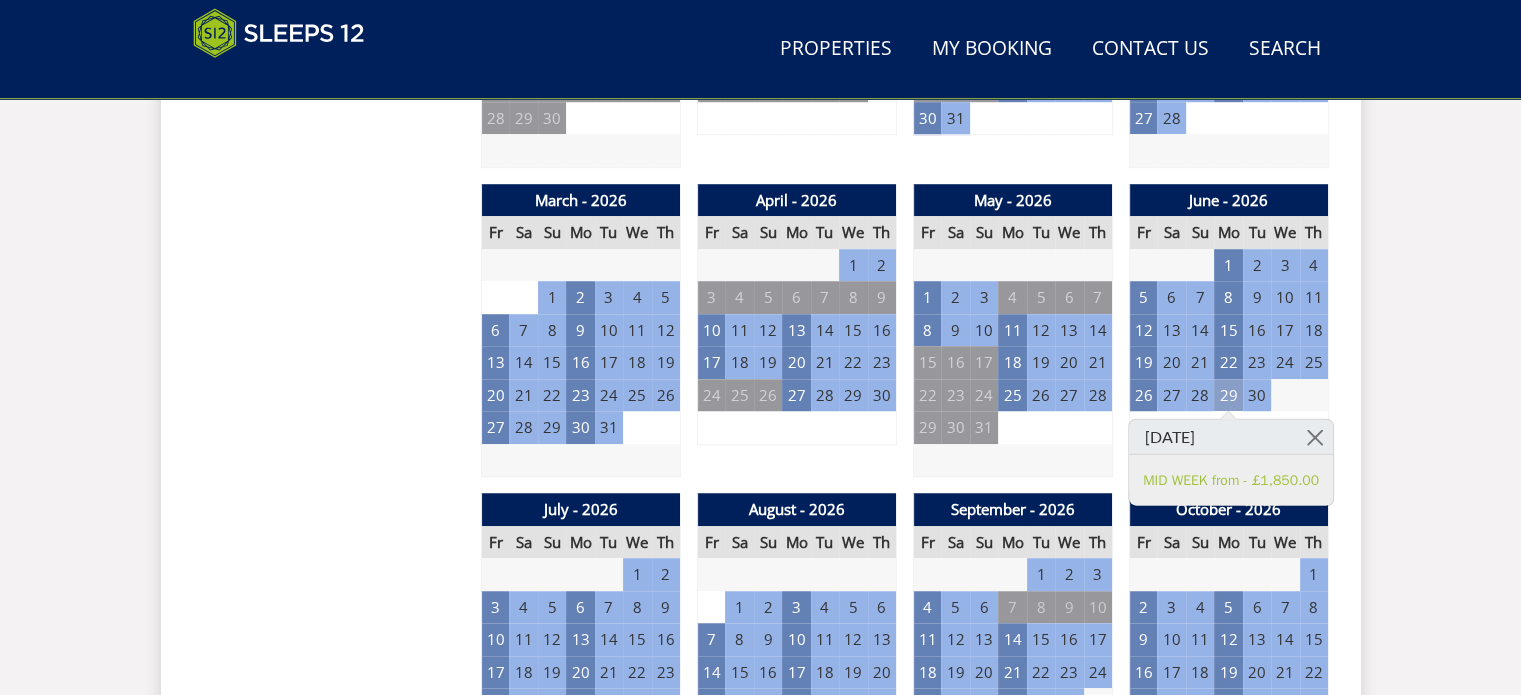 click on "29" at bounding box center (1228, 395) 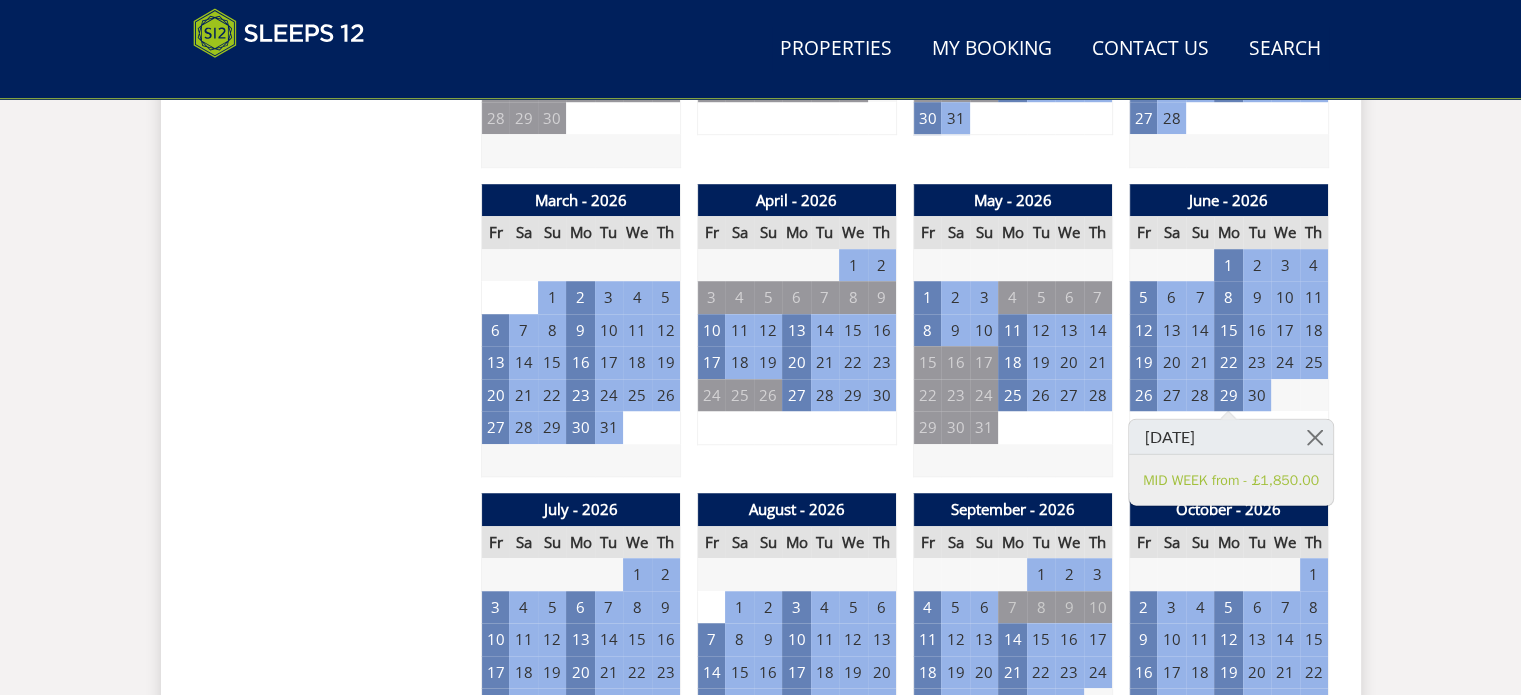 click on "23" at bounding box center (1257, 362) 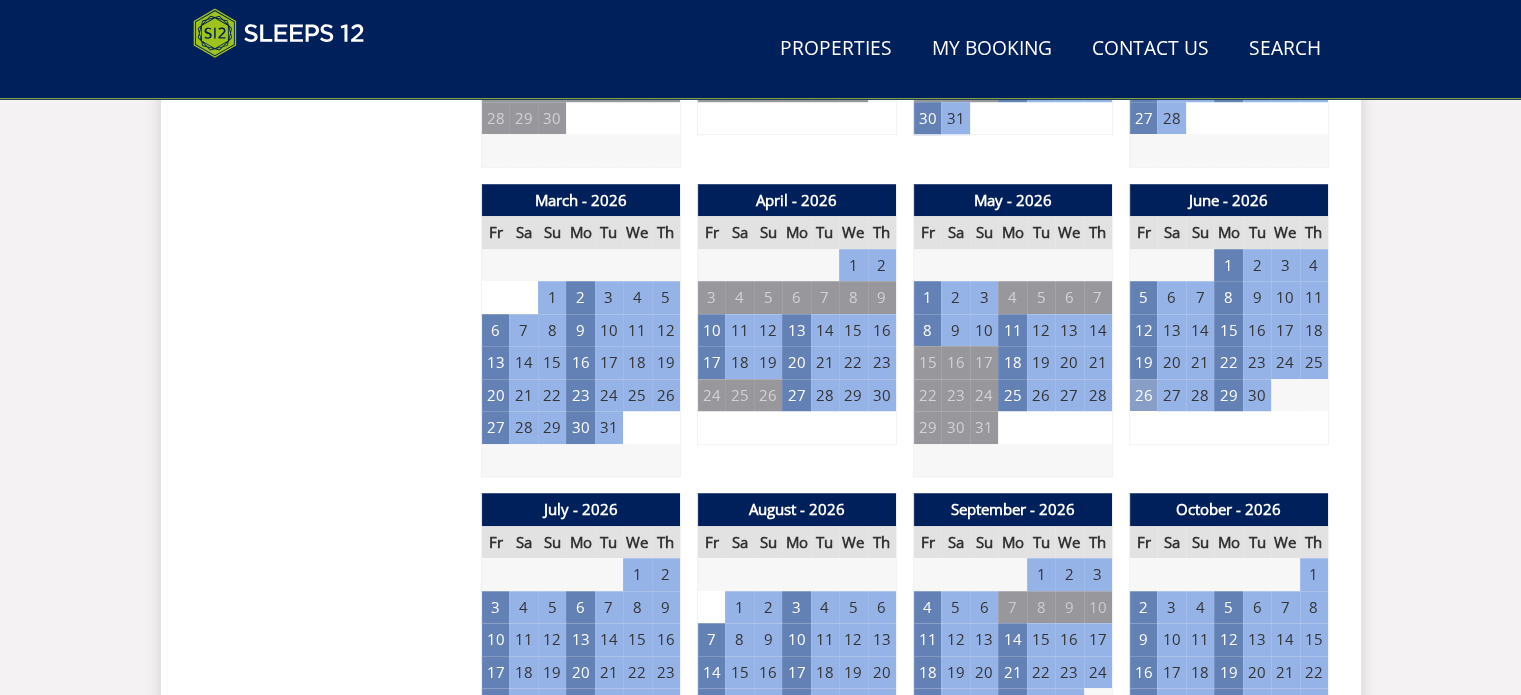 click on "26" at bounding box center [1143, 395] 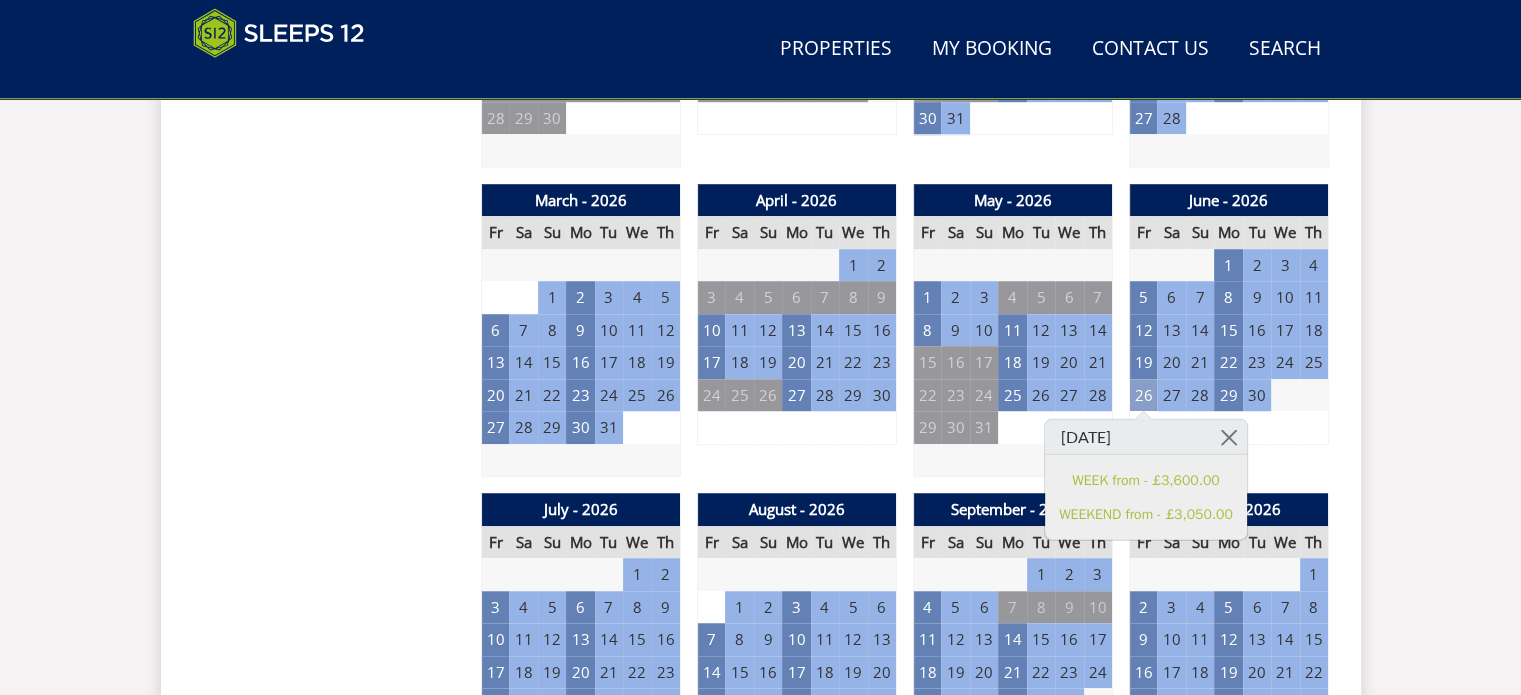 click on "26" at bounding box center (1143, 395) 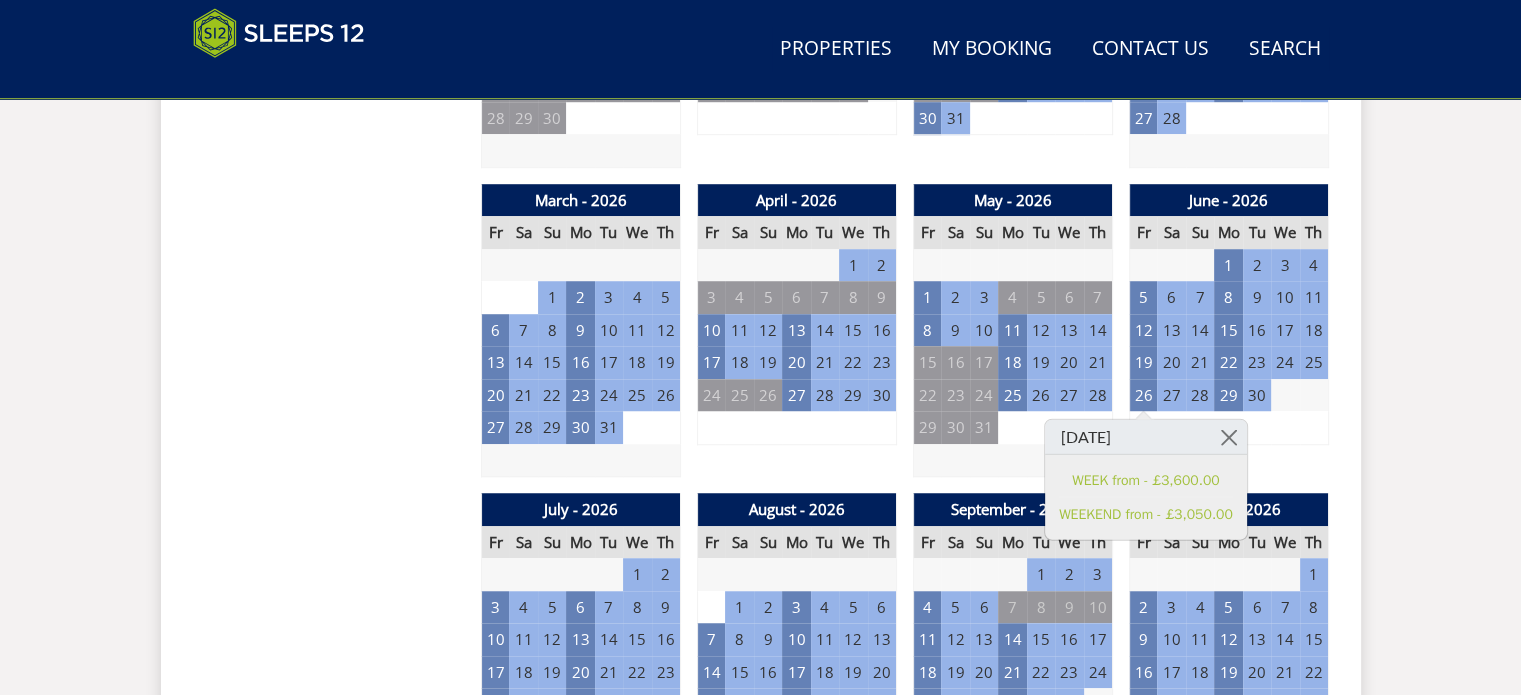 click on "Search
Menu
Properties
My Booking
Contact Us  [PHONE_NUMBER]
Search  Check Availability
Guests
1
2
3
4
5
6
7
8
9
10
11
12
13
14
15
16
17
18
19
20
21
22
23
24
25
26
27
28
29
30
31
32
Date
[DATE]
Search
Properties" at bounding box center [760, 660] 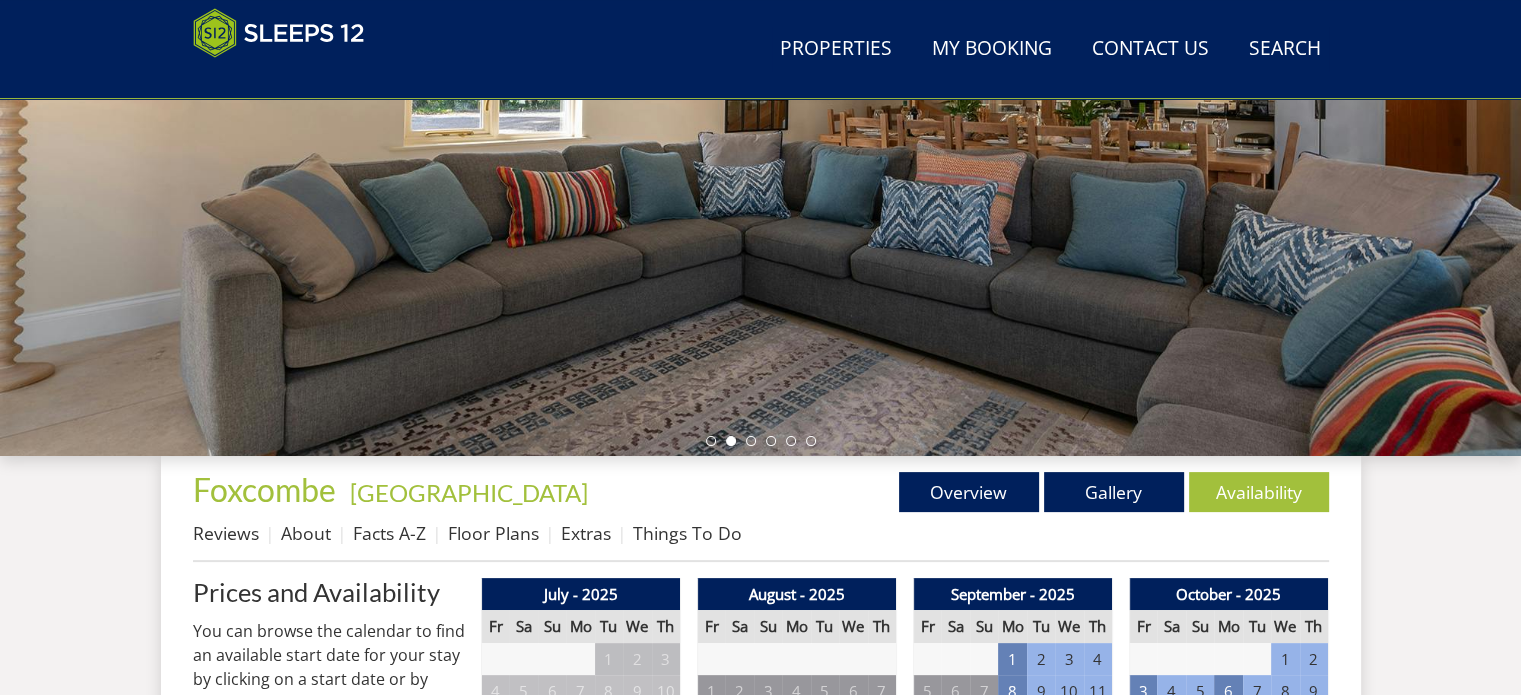 scroll, scrollTop: 392, scrollLeft: 0, axis: vertical 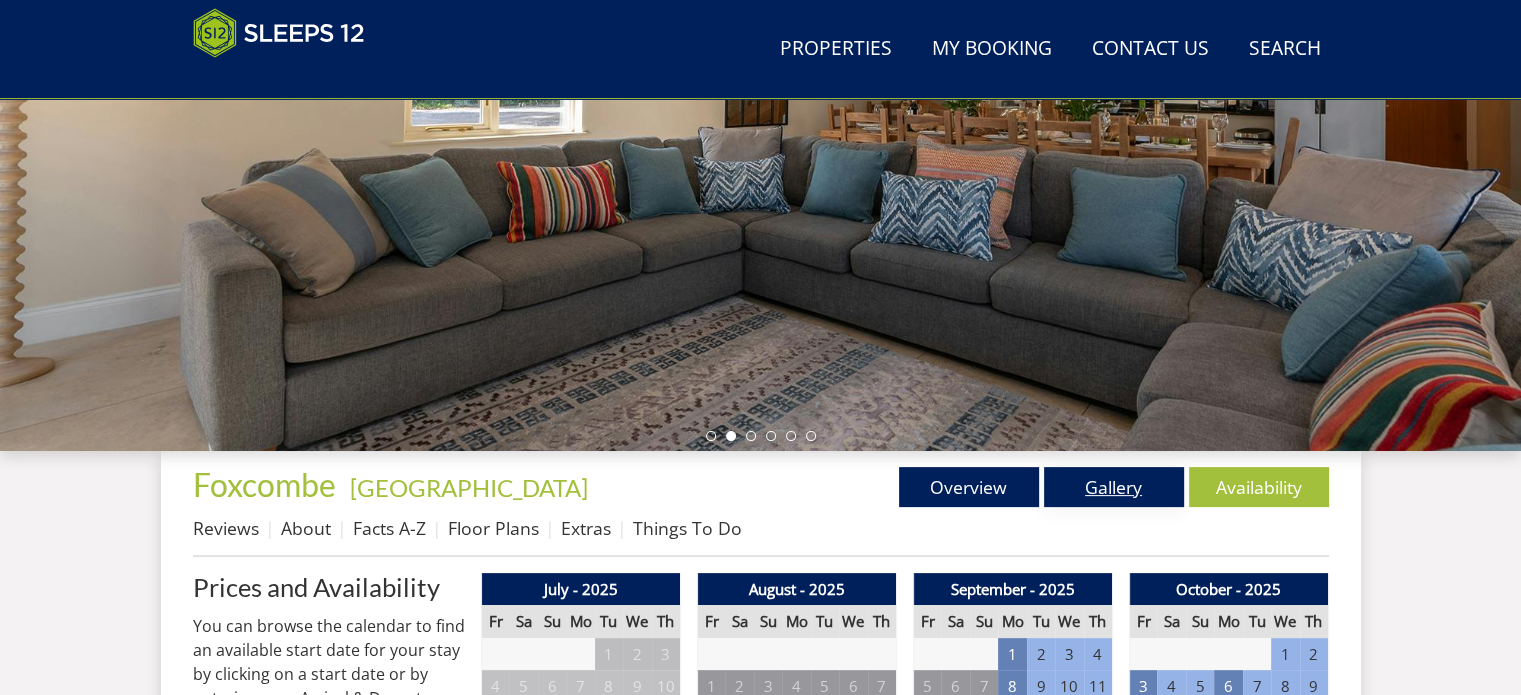 click on "Gallery" at bounding box center [1114, 487] 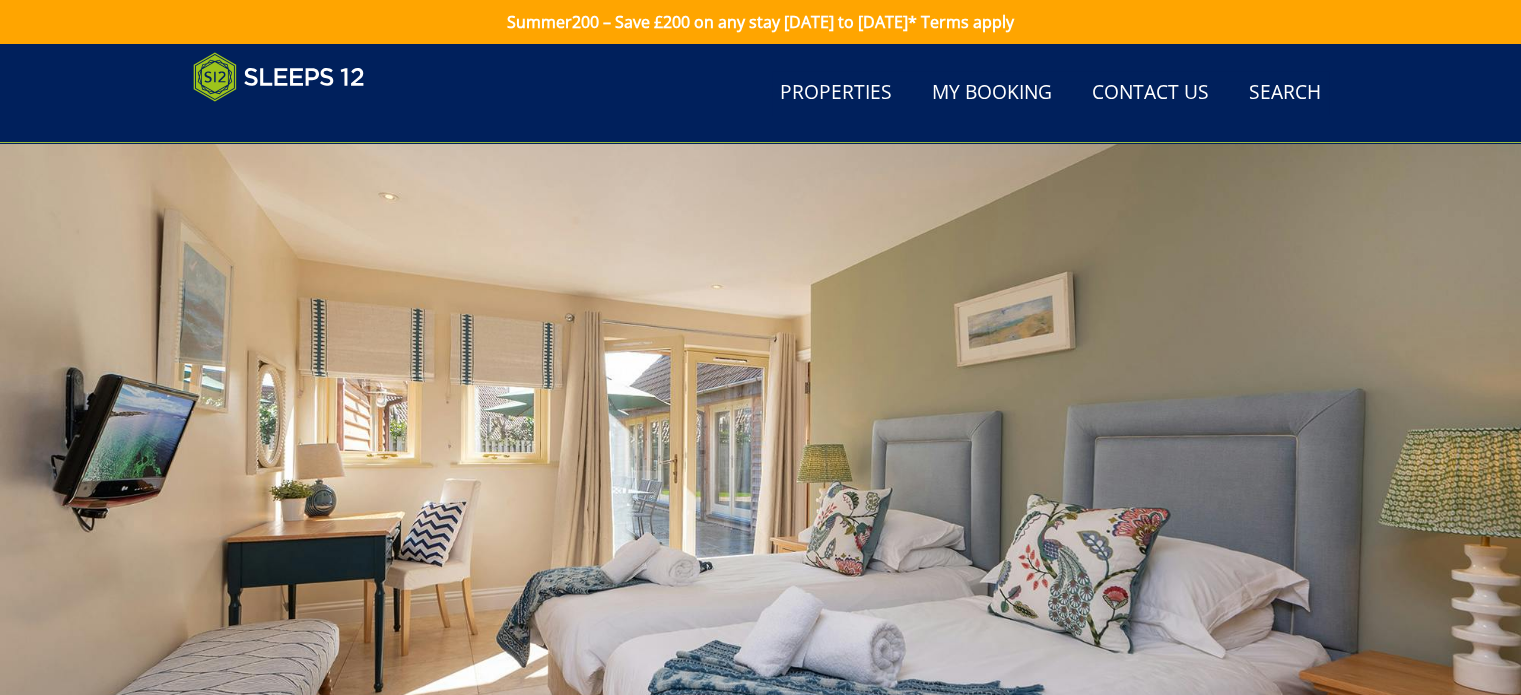 scroll, scrollTop: 0, scrollLeft: 0, axis: both 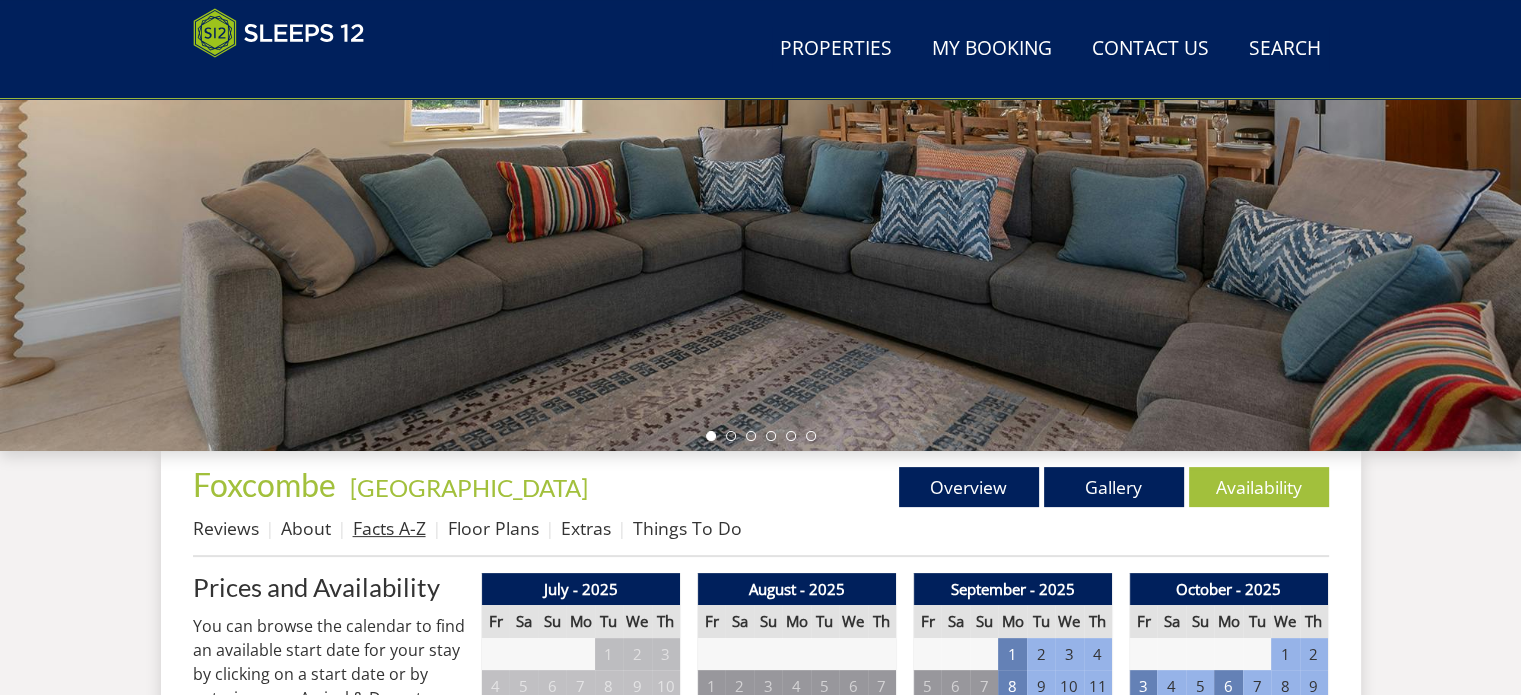 click on "Facts A-Z" at bounding box center [389, 528] 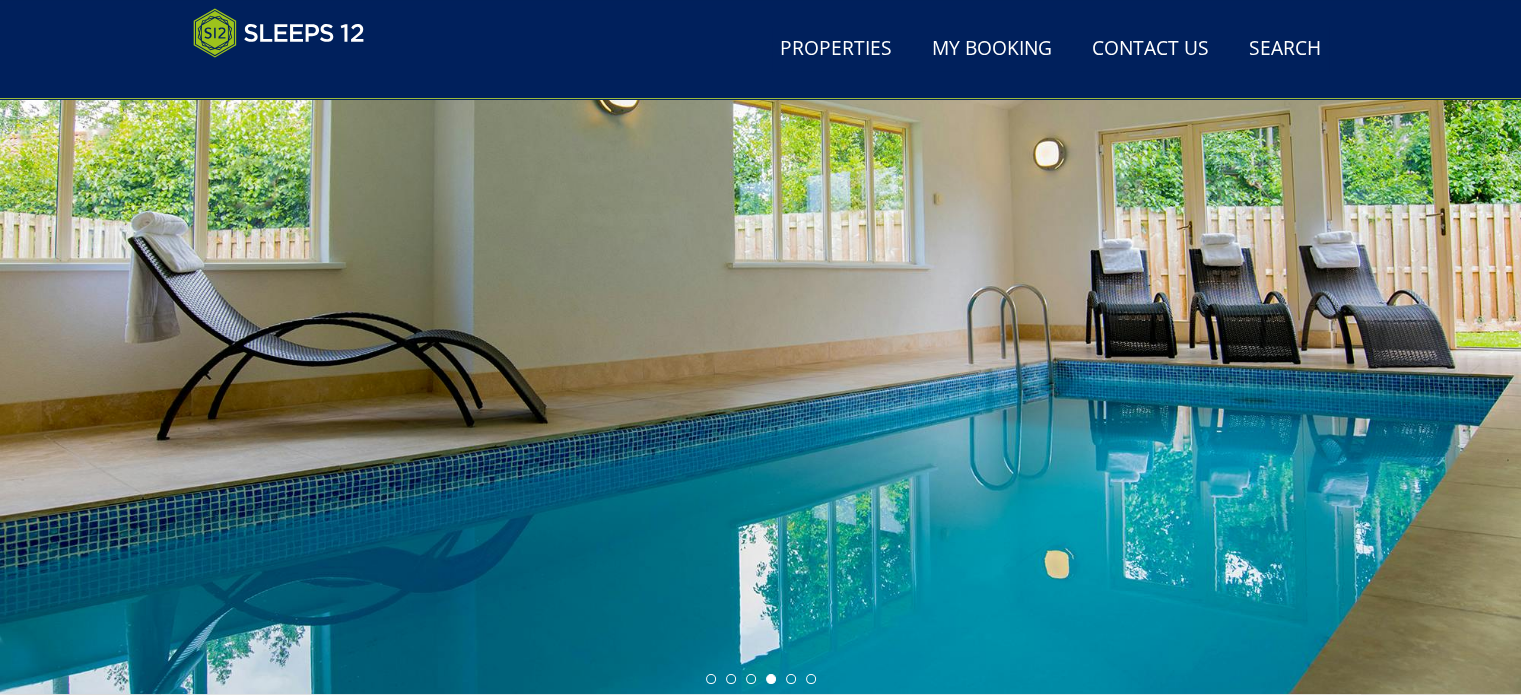 scroll, scrollTop: 500, scrollLeft: 0, axis: vertical 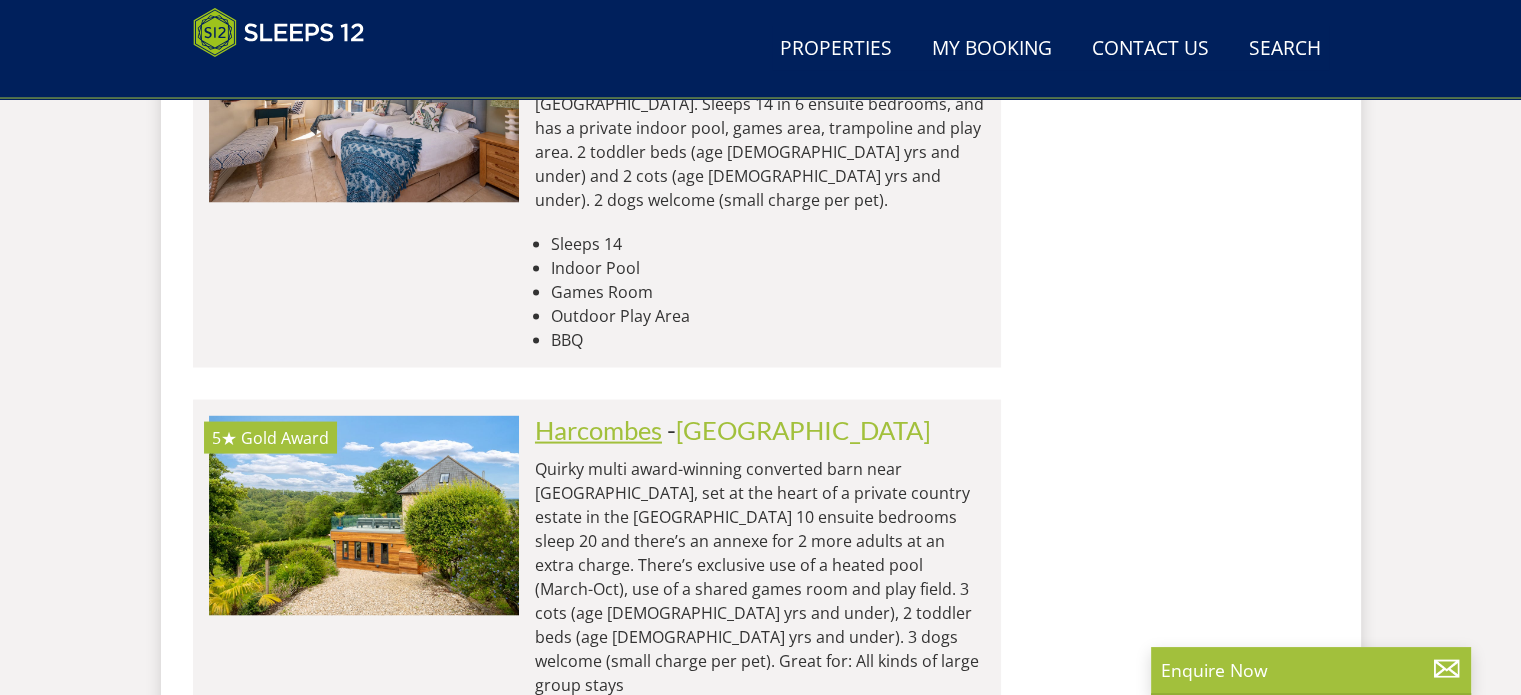 click on "Harcombes" at bounding box center (598, 430) 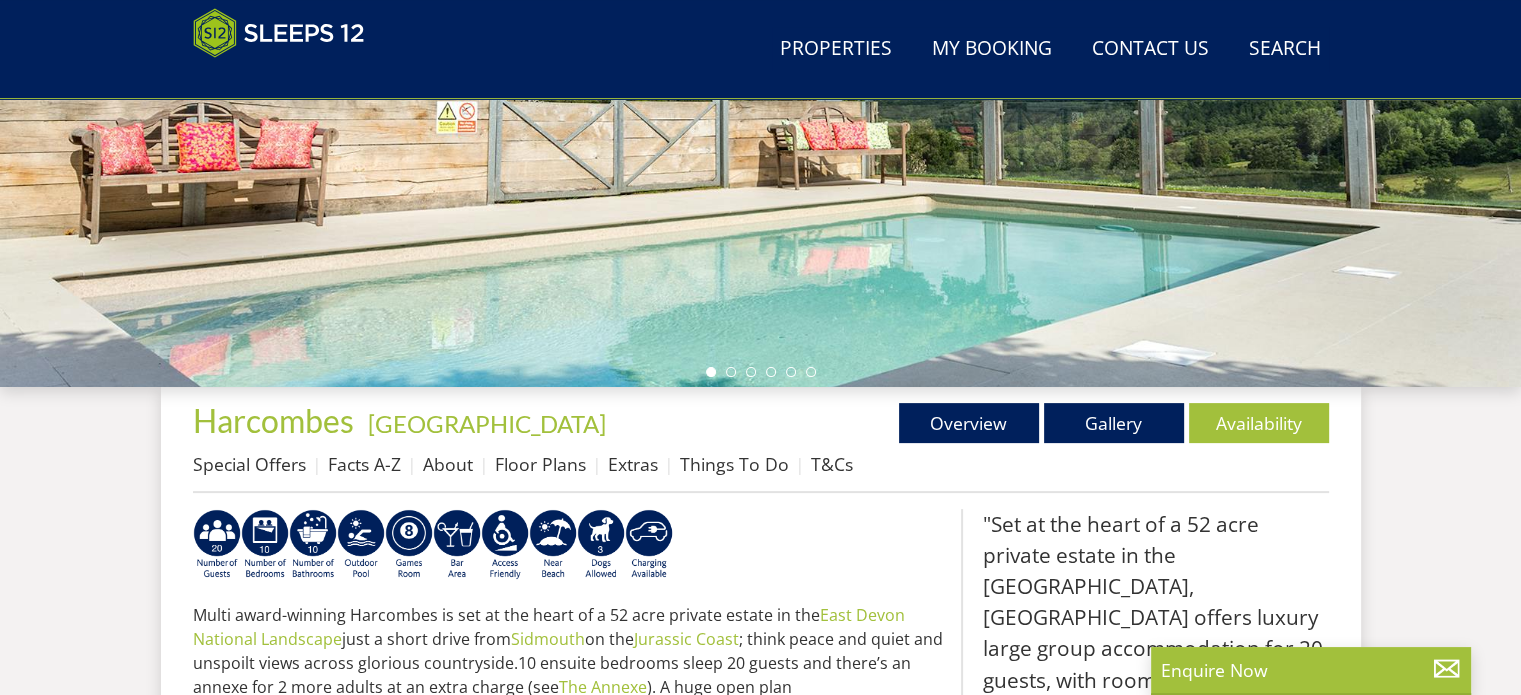 scroll, scrollTop: 700, scrollLeft: 0, axis: vertical 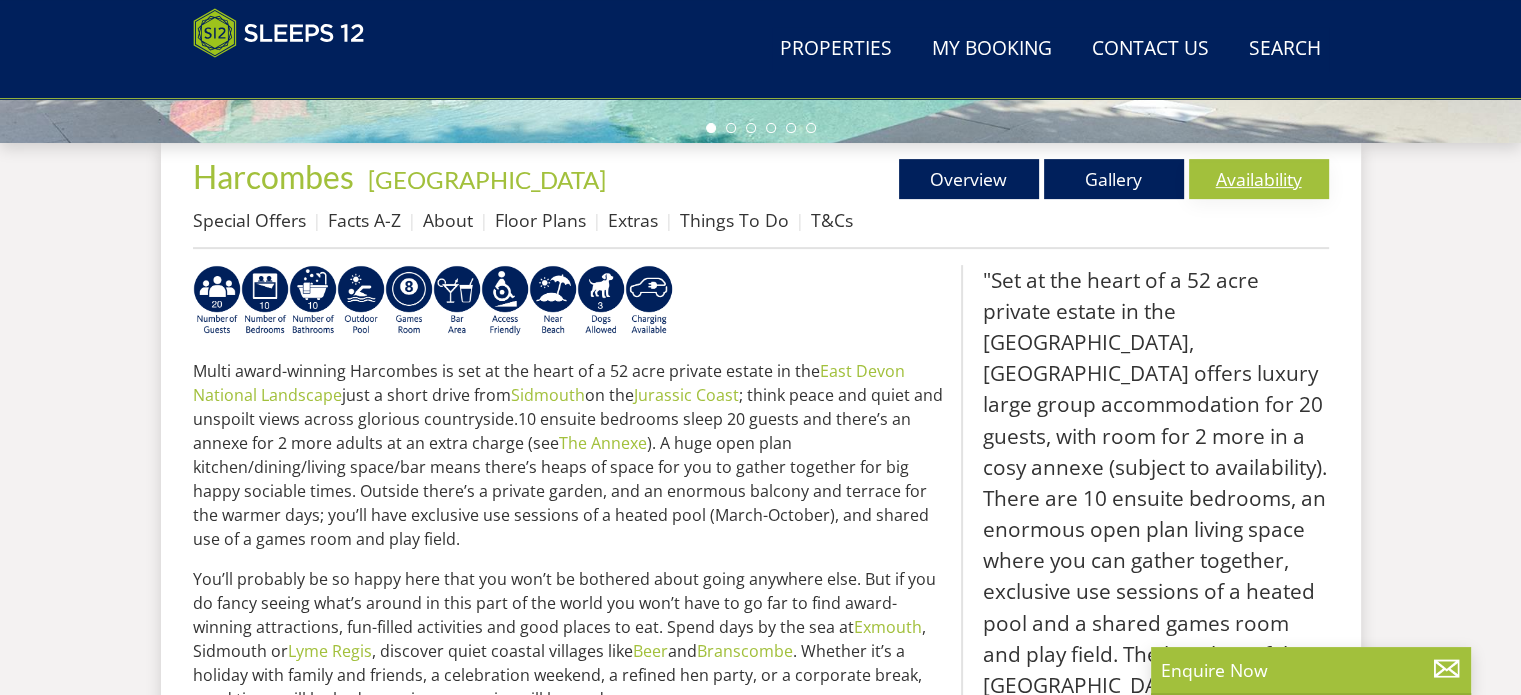 click on "Availability" at bounding box center [1259, 179] 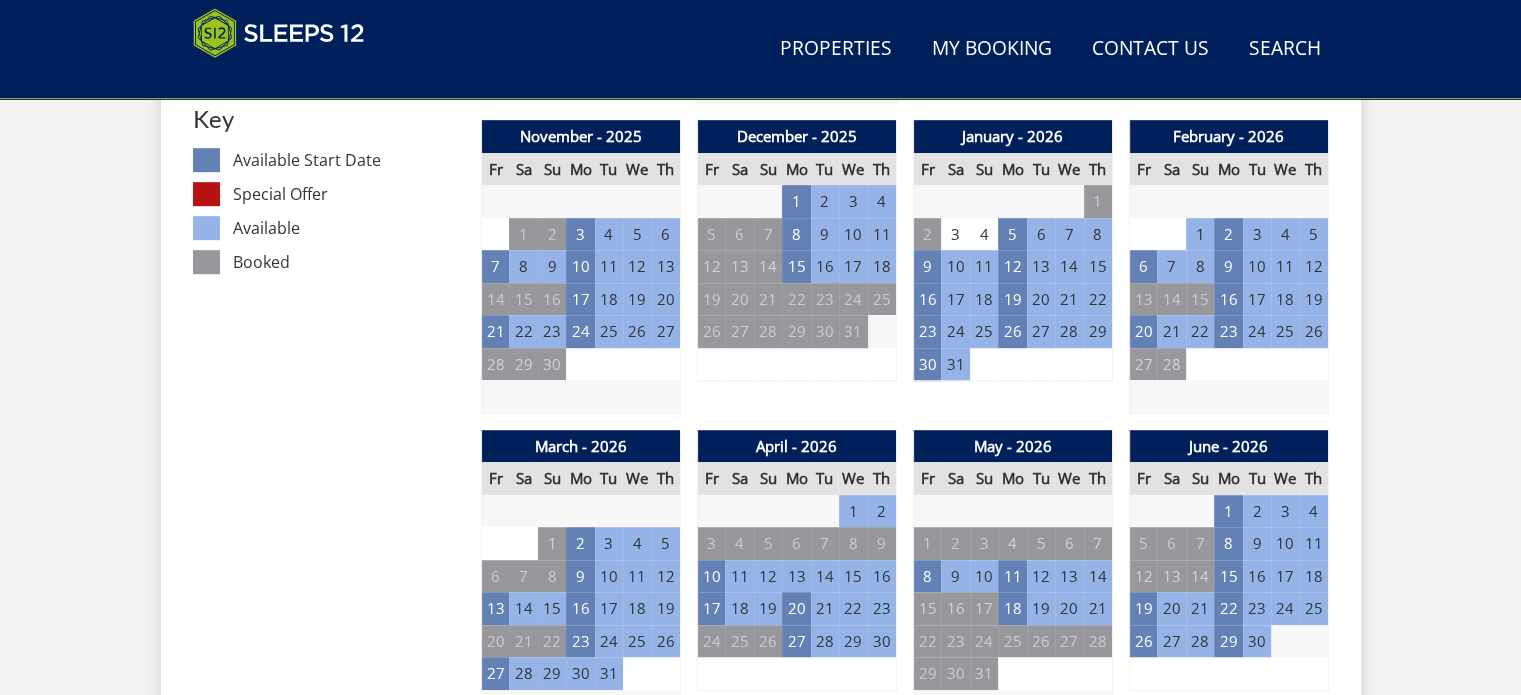scroll, scrollTop: 1300, scrollLeft: 0, axis: vertical 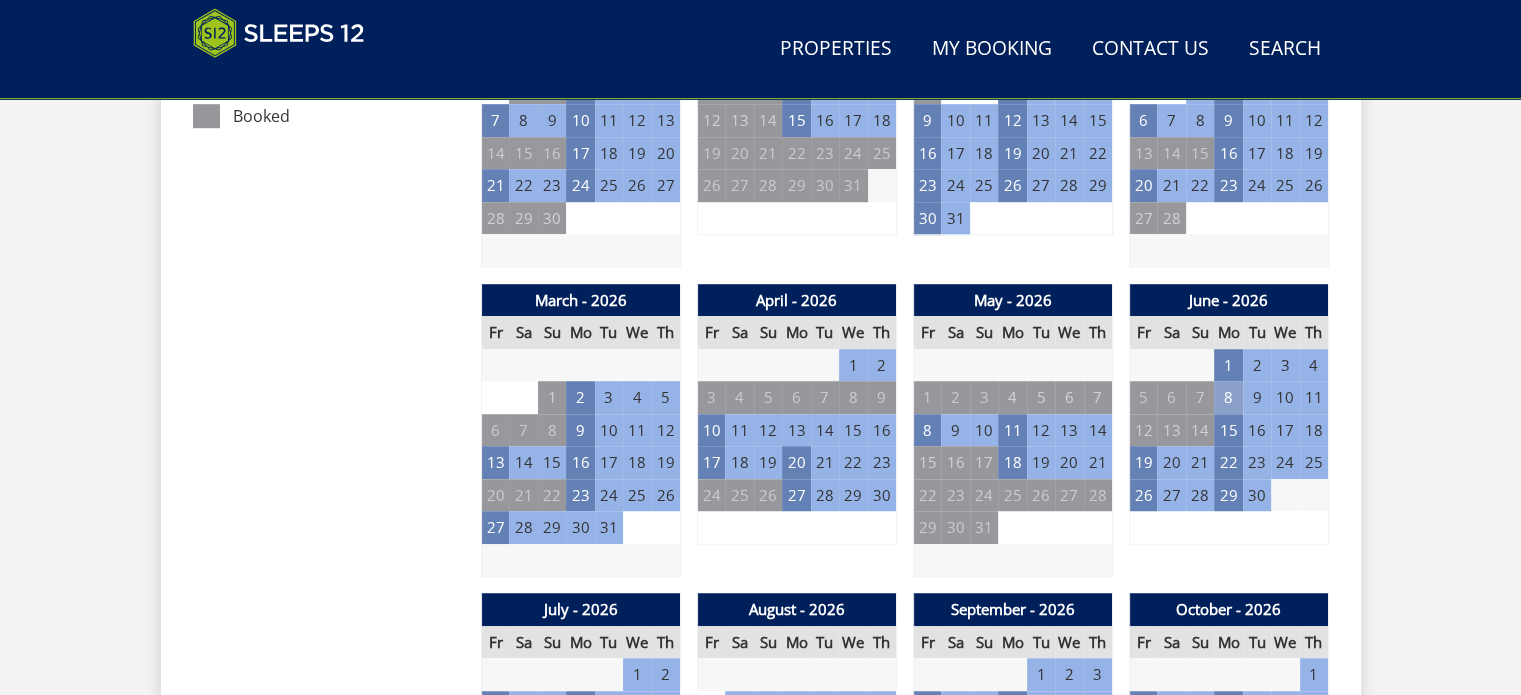 click on "8" at bounding box center [1228, 397] 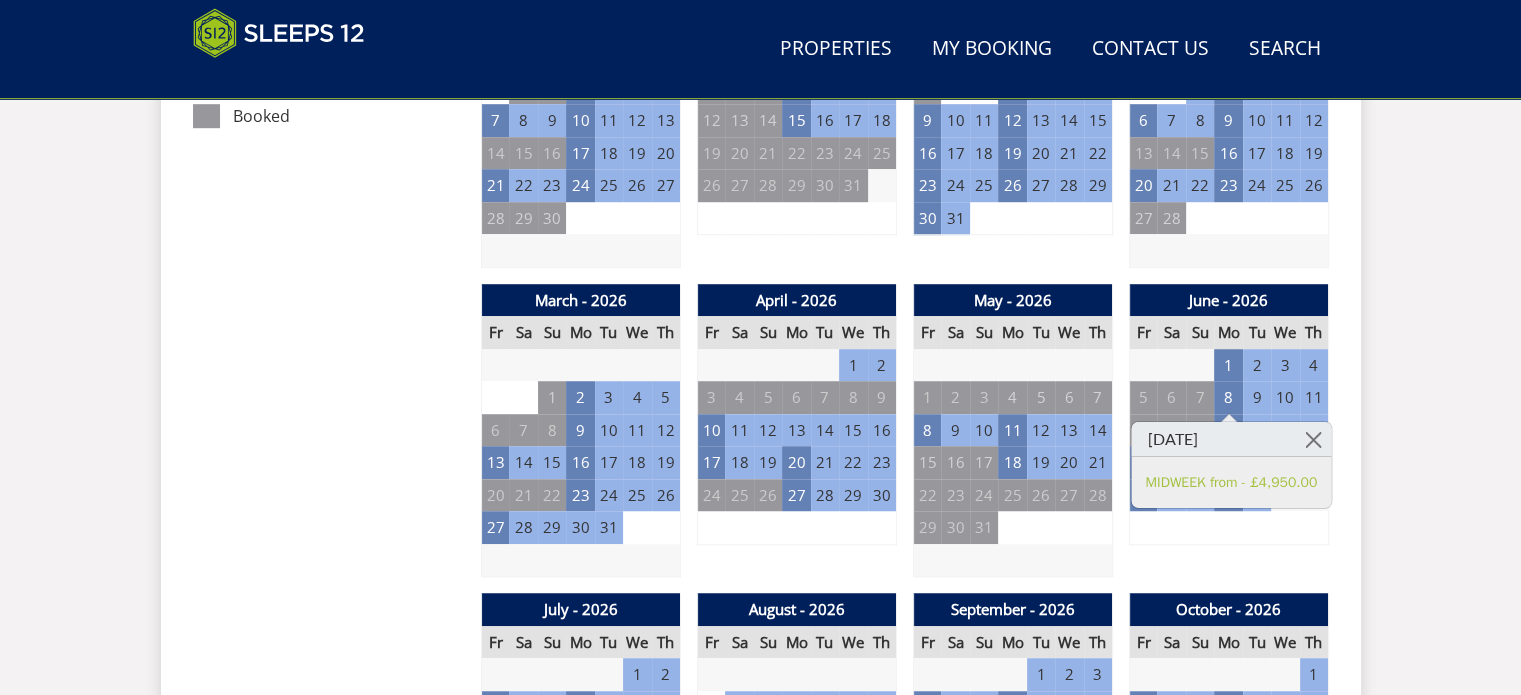 click on "Search
Menu
Properties
My Booking
Contact Us  [PHONE_NUMBER]
Search  Check Availability
Guests
1
2
3
4
5
6
7
8
9
10
11
12
13
14
15
16
17
18
19
20
21
22
23
24
25
26
27
28
29
30
31
32
Date
[DATE]
Search
Properties" at bounding box center [760, 760] 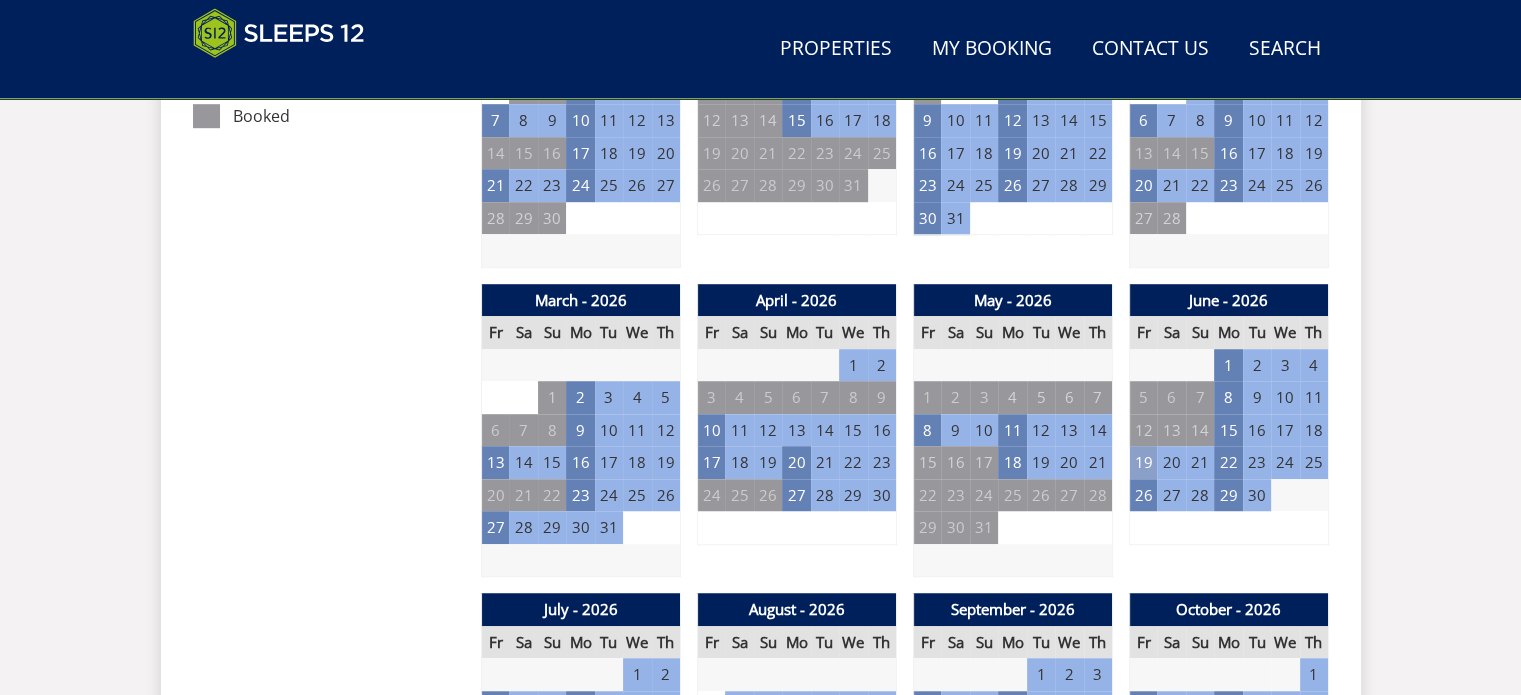 click on "19" at bounding box center [1143, 462] 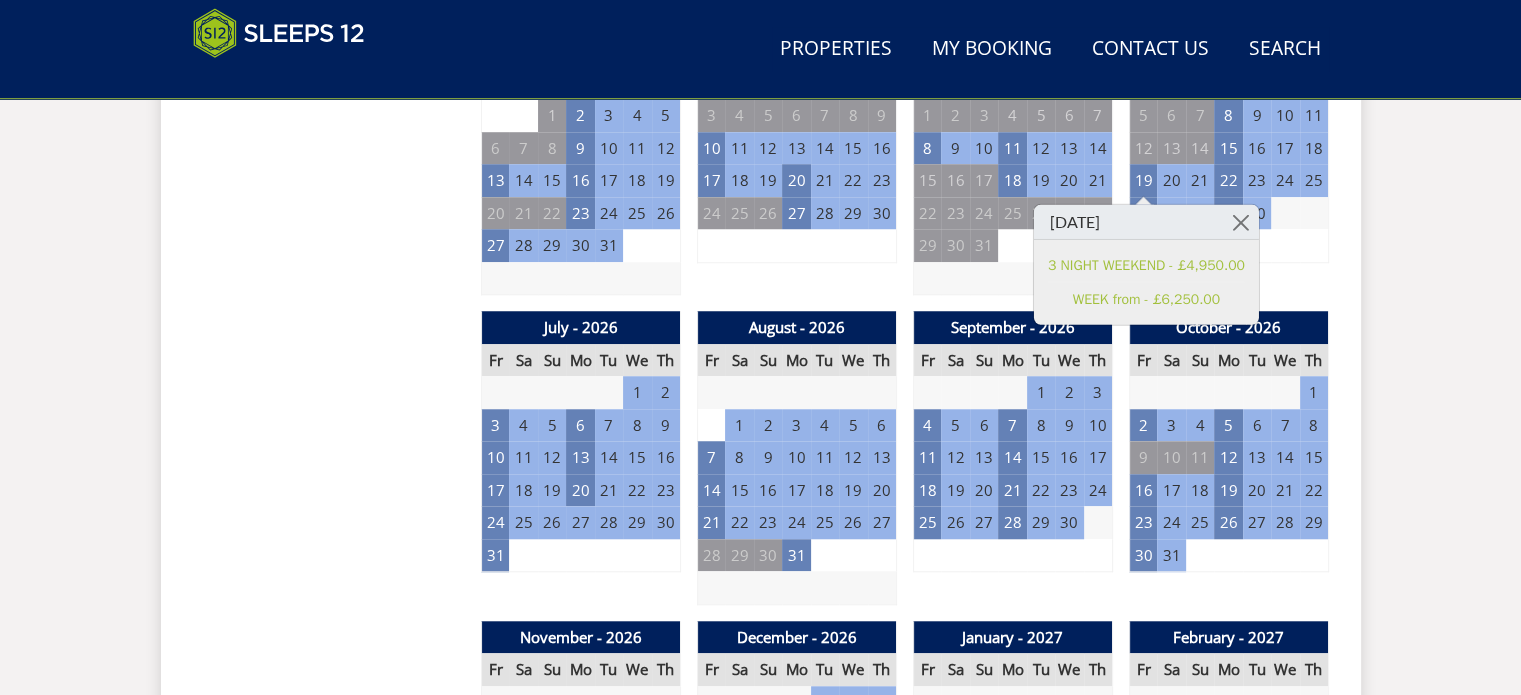 scroll, scrollTop: 1600, scrollLeft: 0, axis: vertical 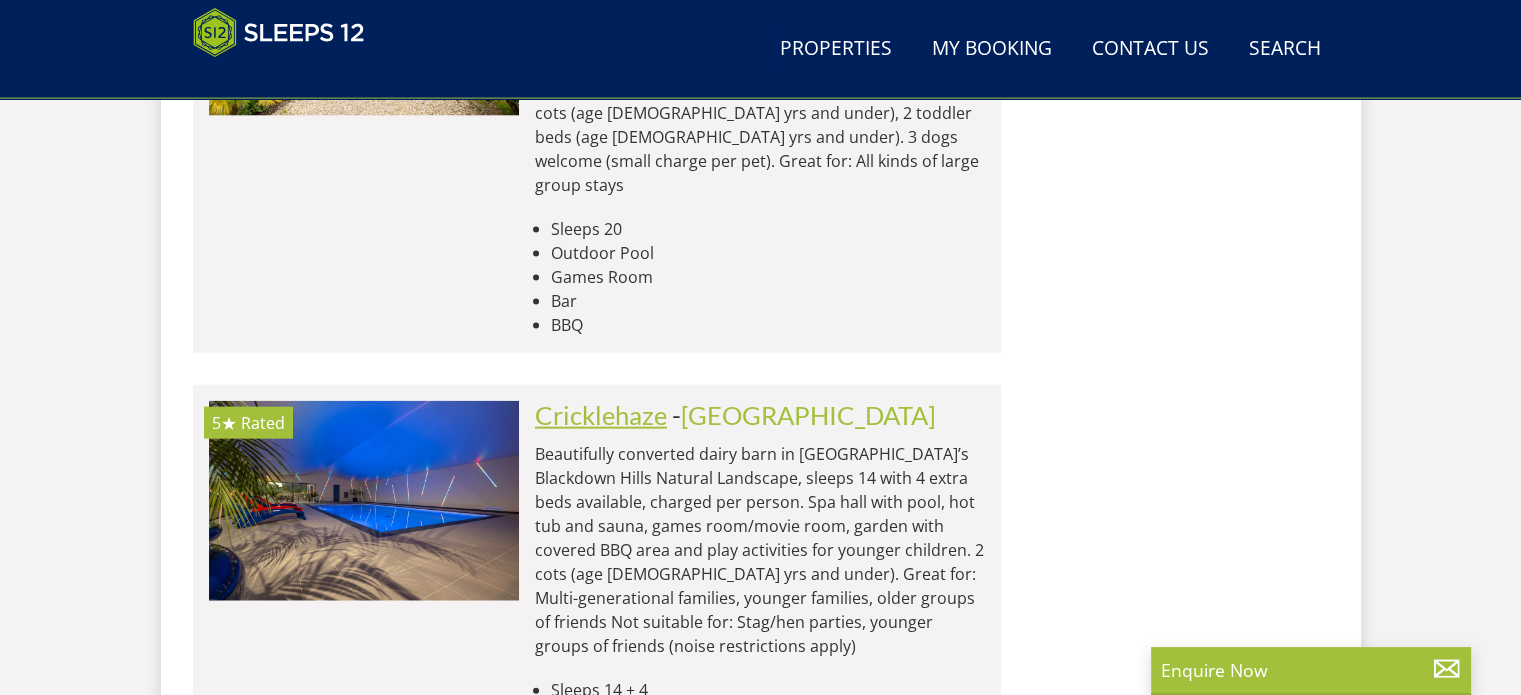 click on "Cricklehaze" at bounding box center [601, 415] 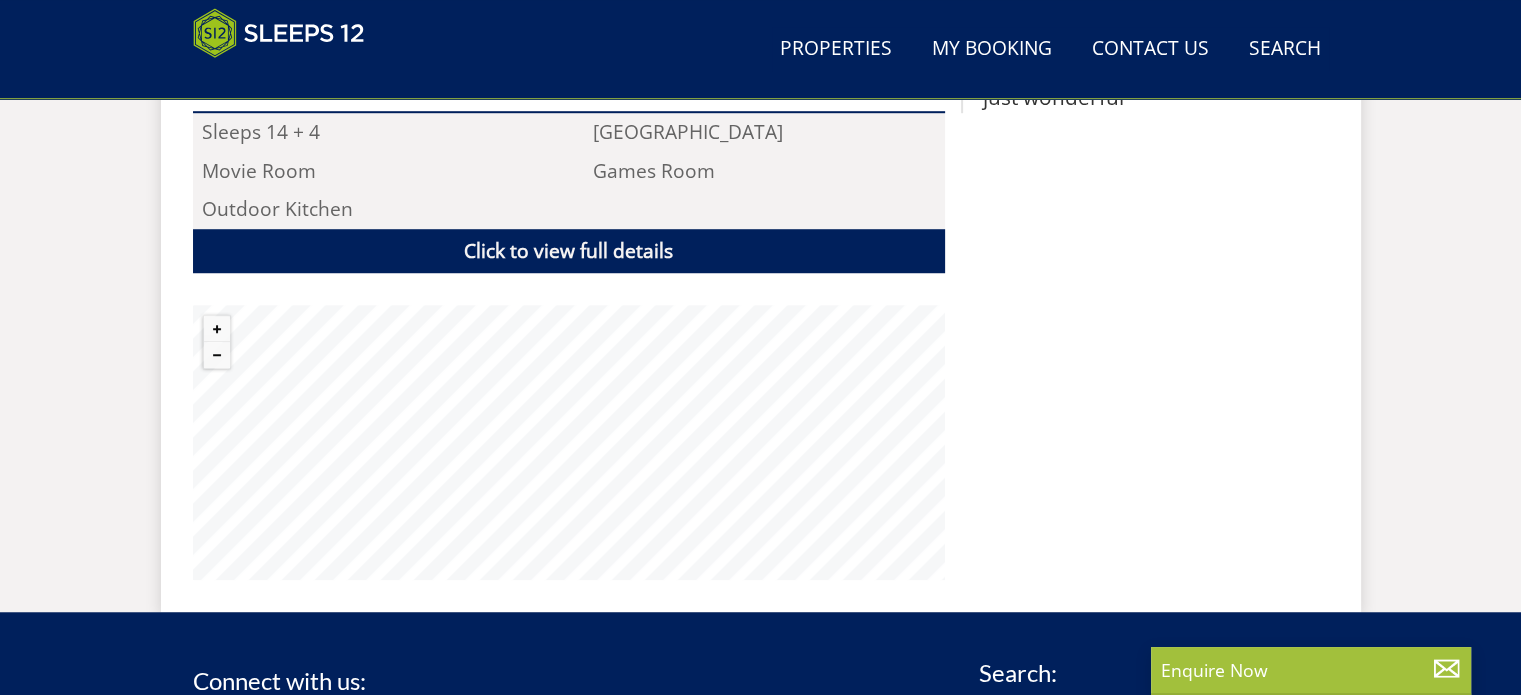 scroll, scrollTop: 1500, scrollLeft: 0, axis: vertical 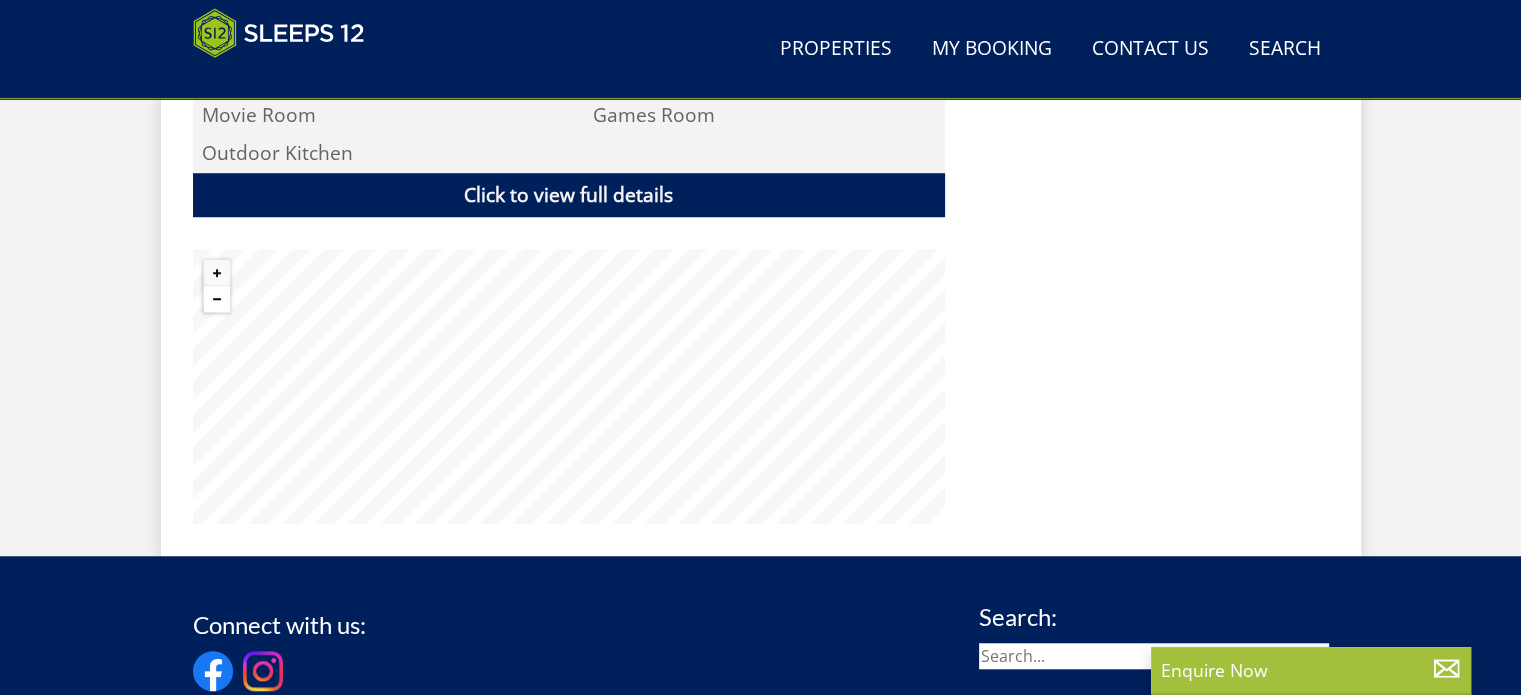 click at bounding box center [217, 299] 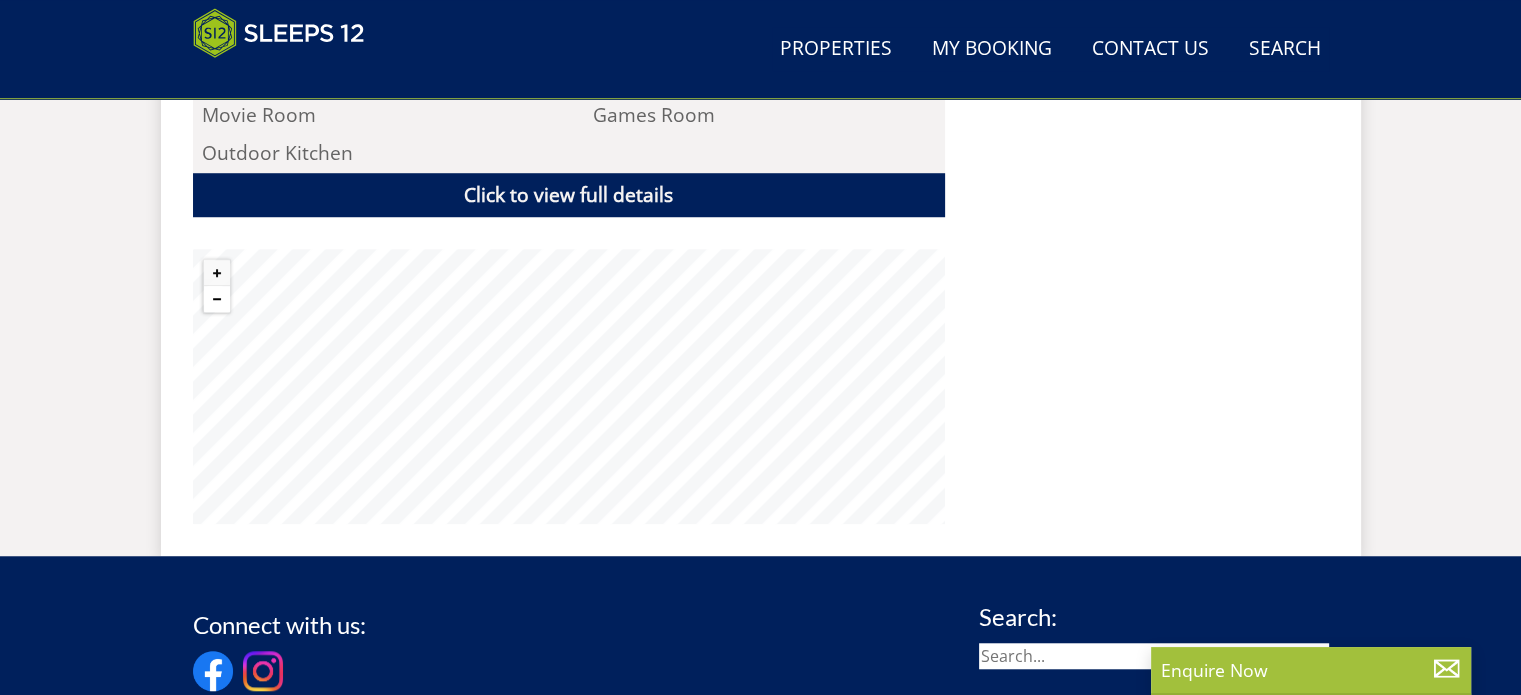 click at bounding box center (217, 299) 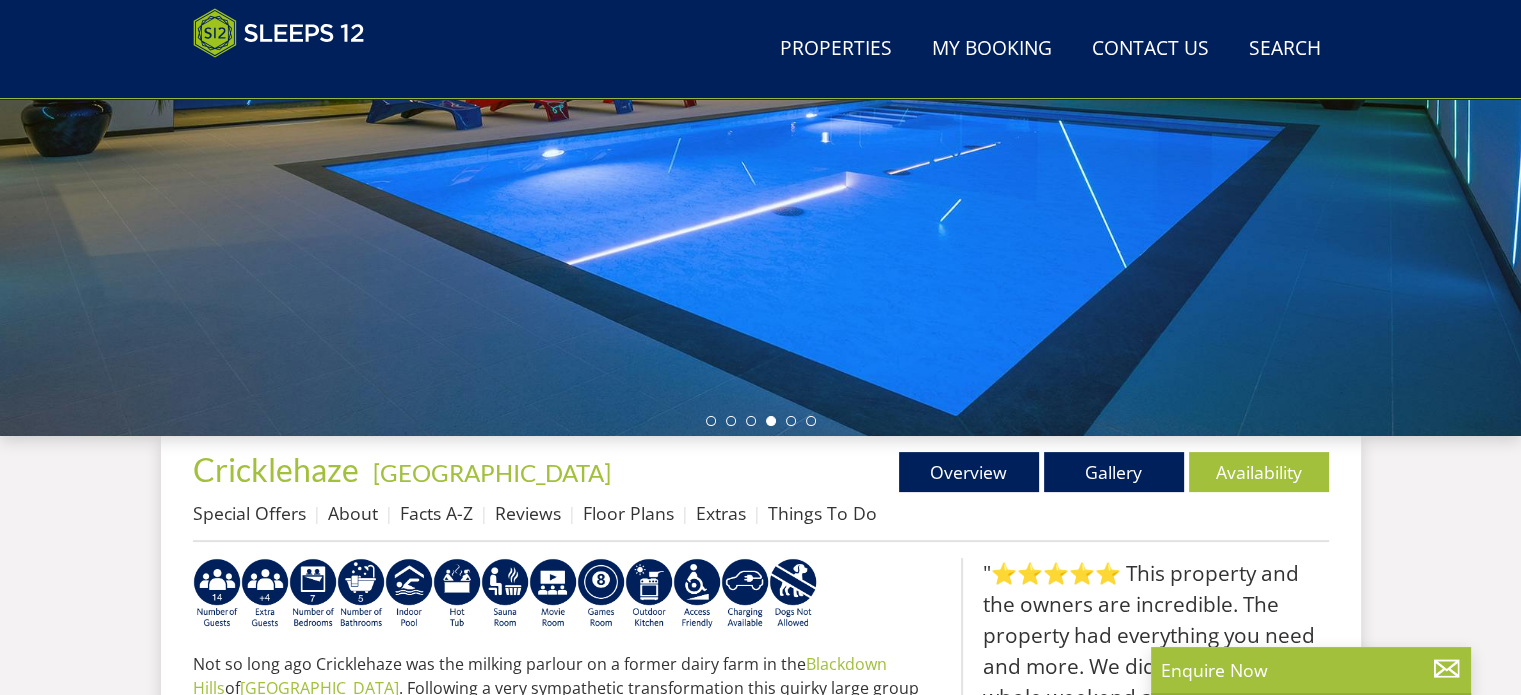 scroll, scrollTop: 400, scrollLeft: 0, axis: vertical 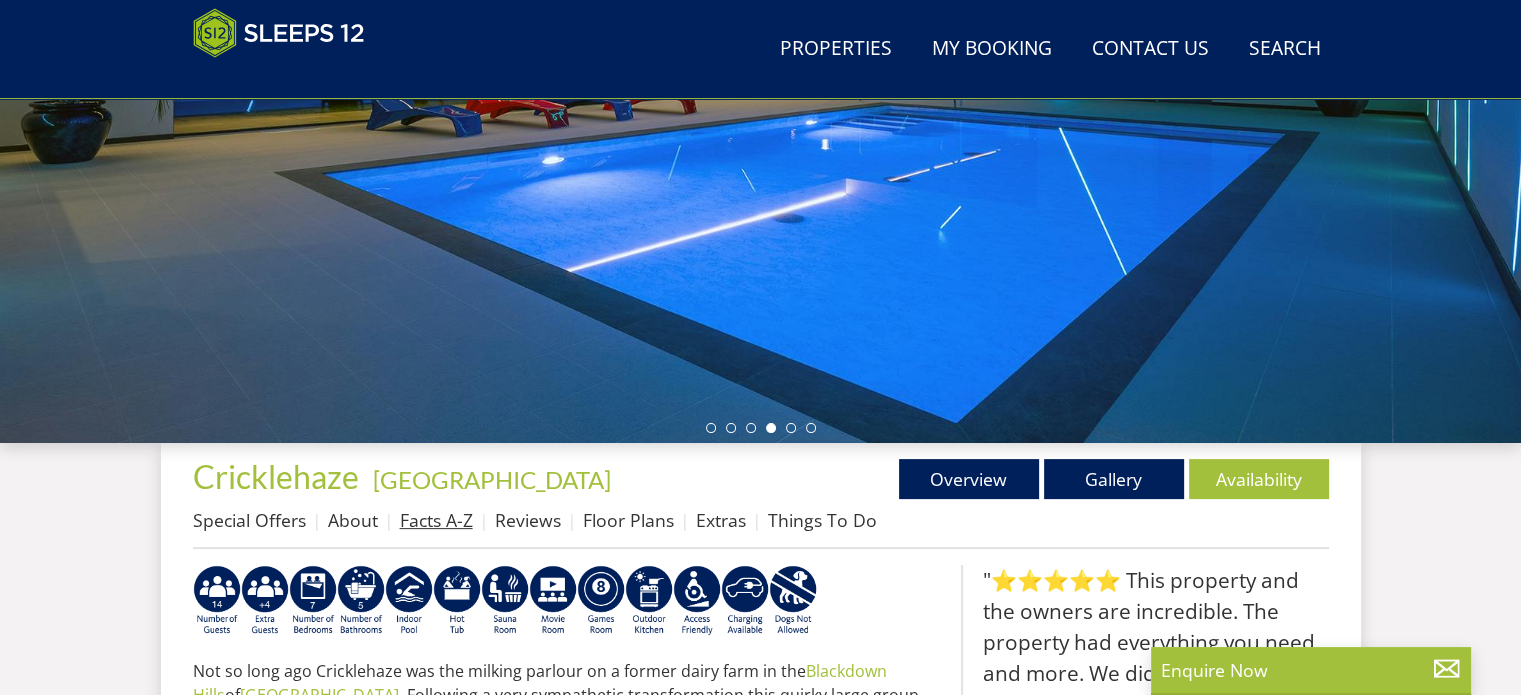 click on "Facts A-Z" at bounding box center (436, 520) 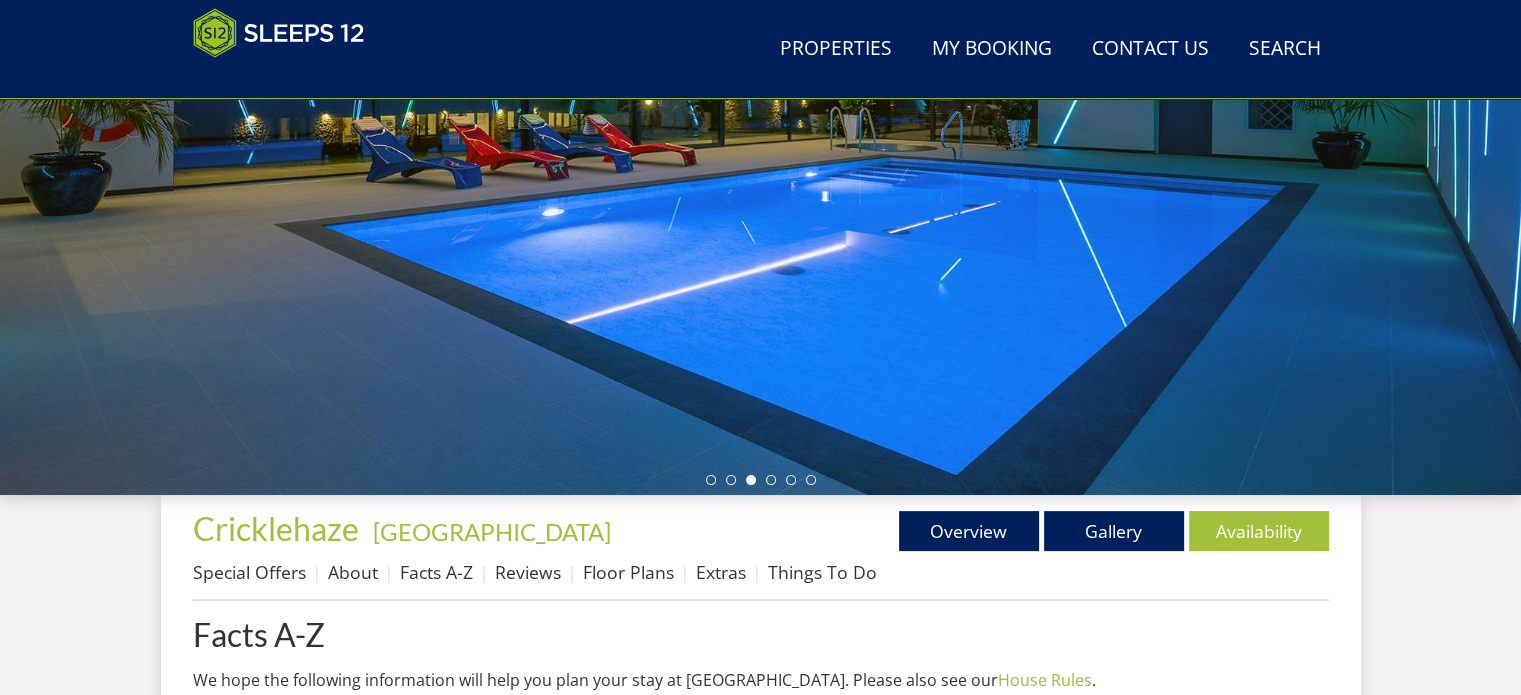 scroll, scrollTop: 400, scrollLeft: 0, axis: vertical 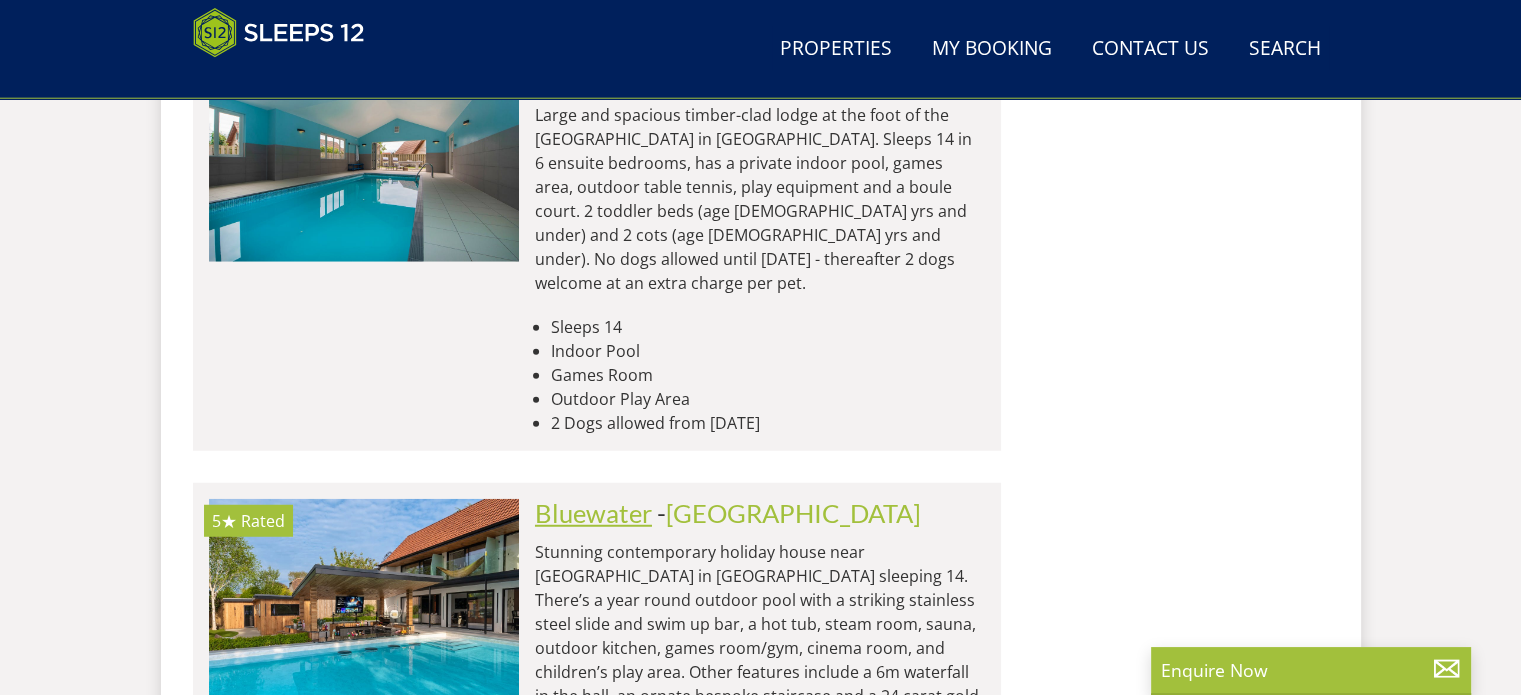 click on "Bluewater" at bounding box center [593, 513] 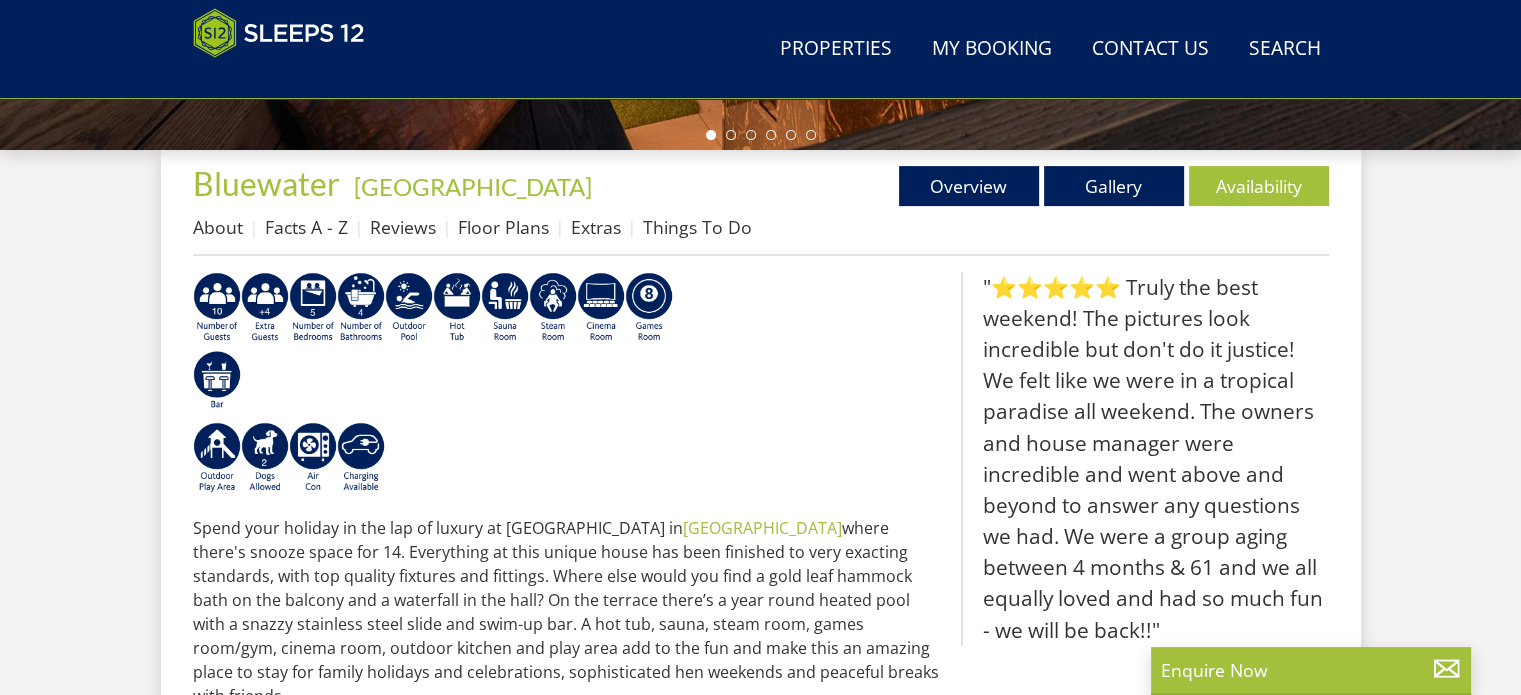 scroll, scrollTop: 700, scrollLeft: 0, axis: vertical 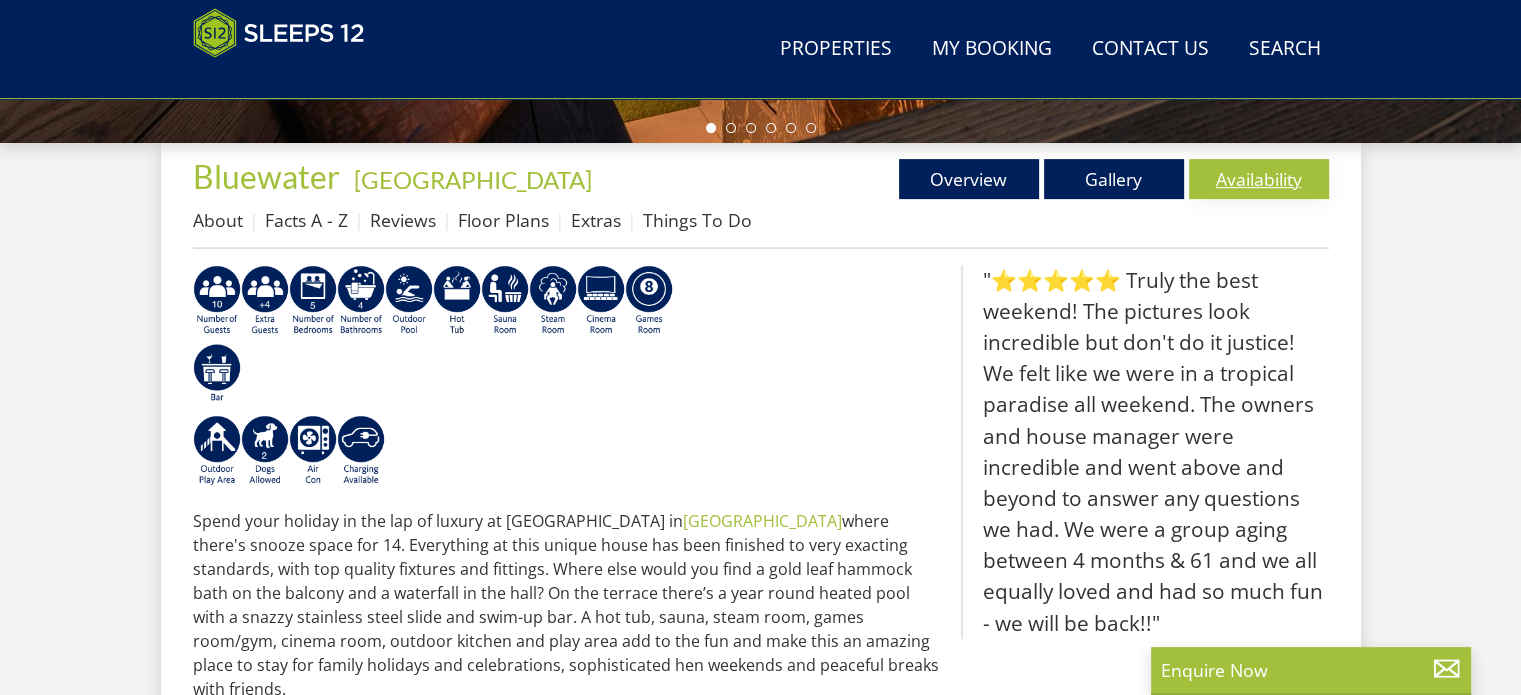 click on "Availability" at bounding box center [1259, 179] 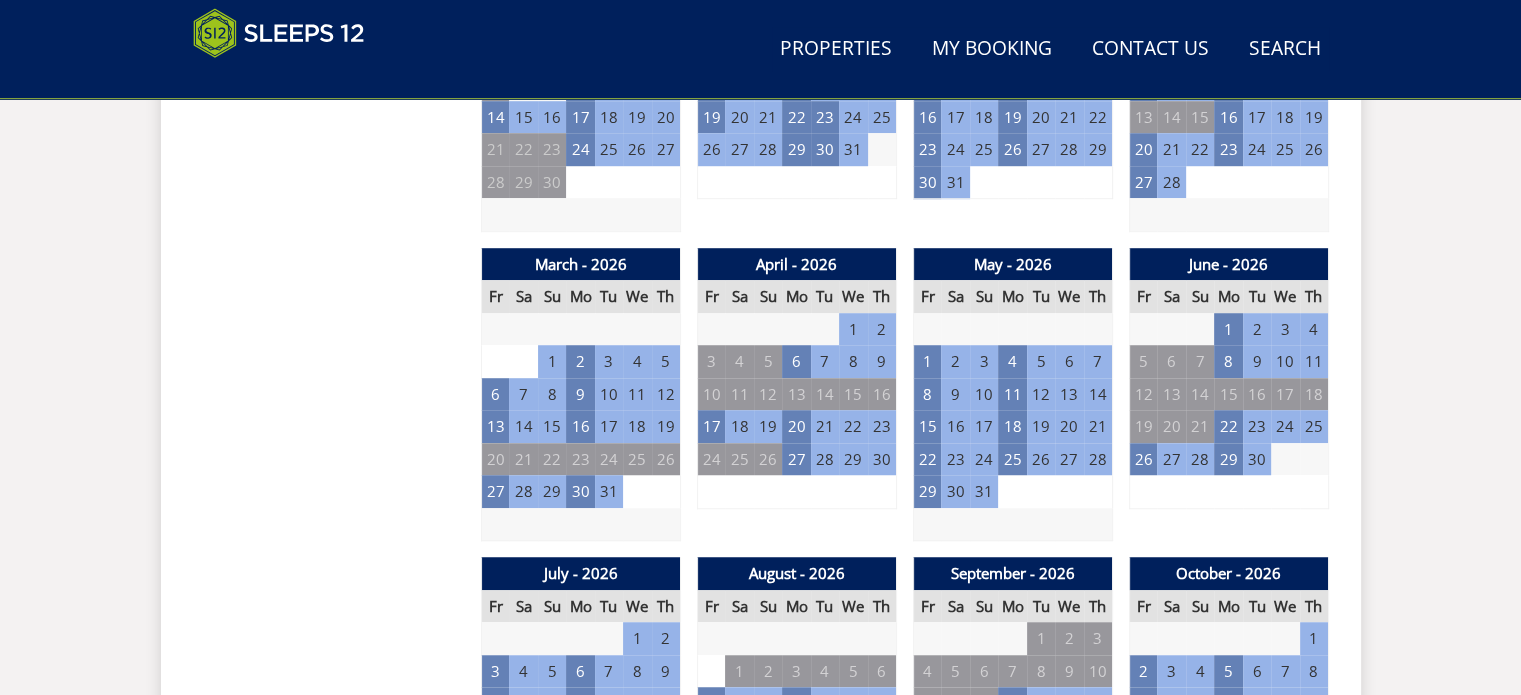 scroll, scrollTop: 1400, scrollLeft: 0, axis: vertical 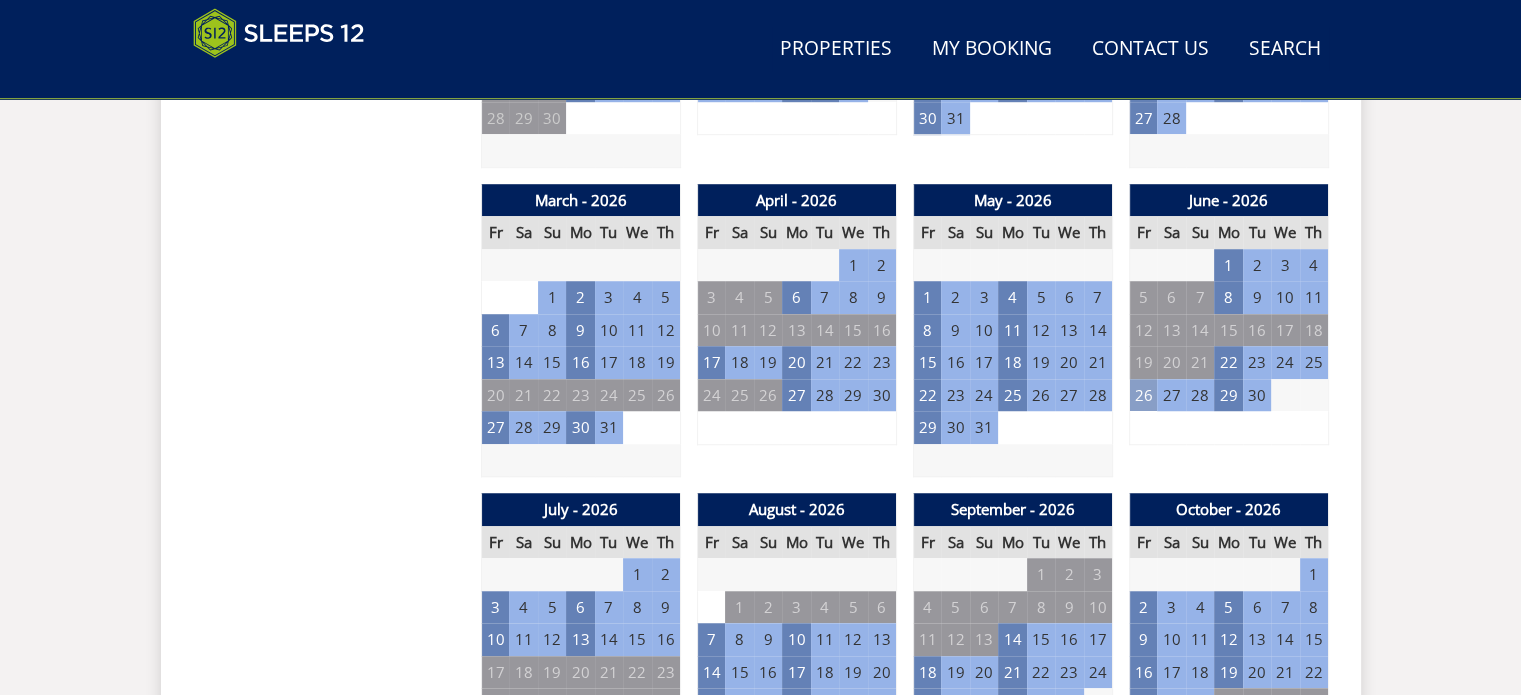 click on "26" at bounding box center [1143, 395] 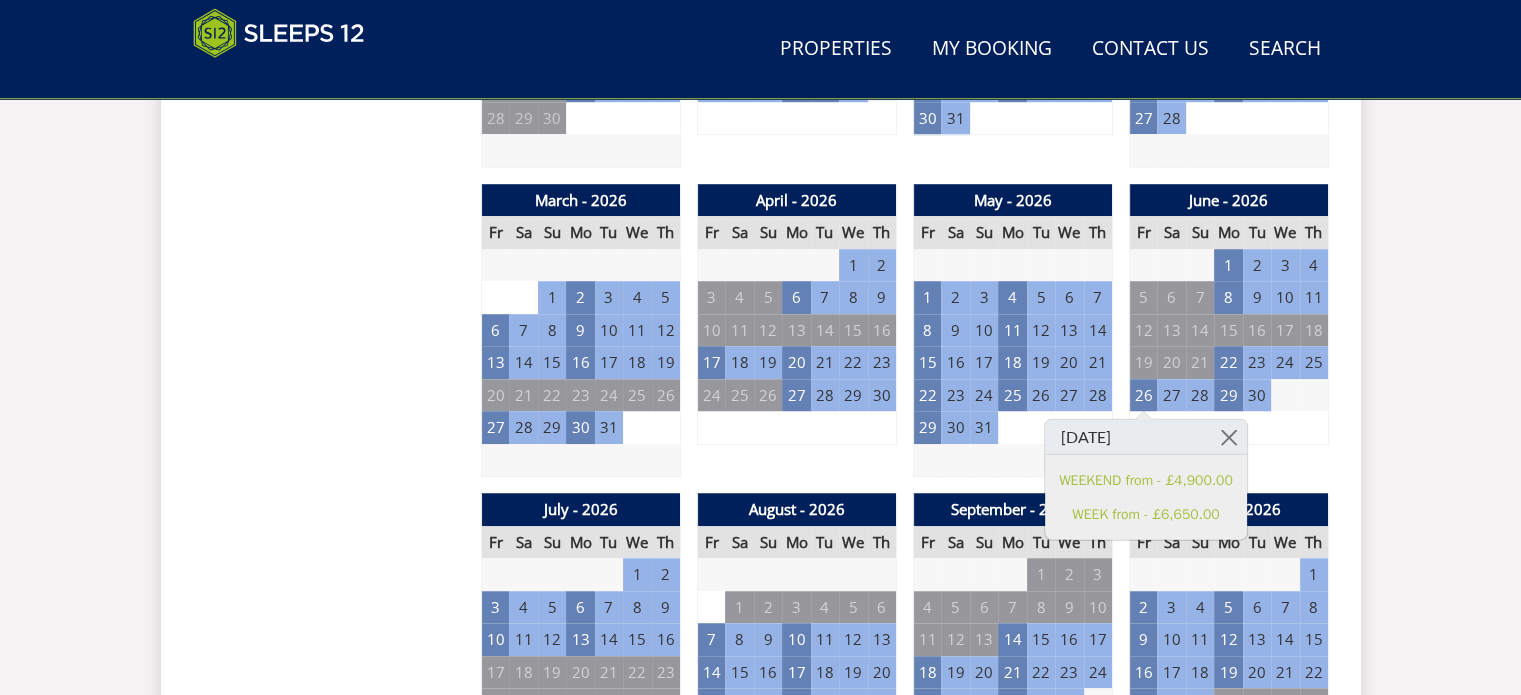 click on "Search
Menu
Properties
My Booking
Contact Us  [PHONE_NUMBER]
Search  Check Availability
Guests
1
2
3
4
5
6
7
8
9
10
11
12
13
14
15
16
17
18
19
20
21
22
23
24
25
26
27
28
29
30
31
32
Date
[DATE]
Search
Properties" at bounding box center (760, 660) 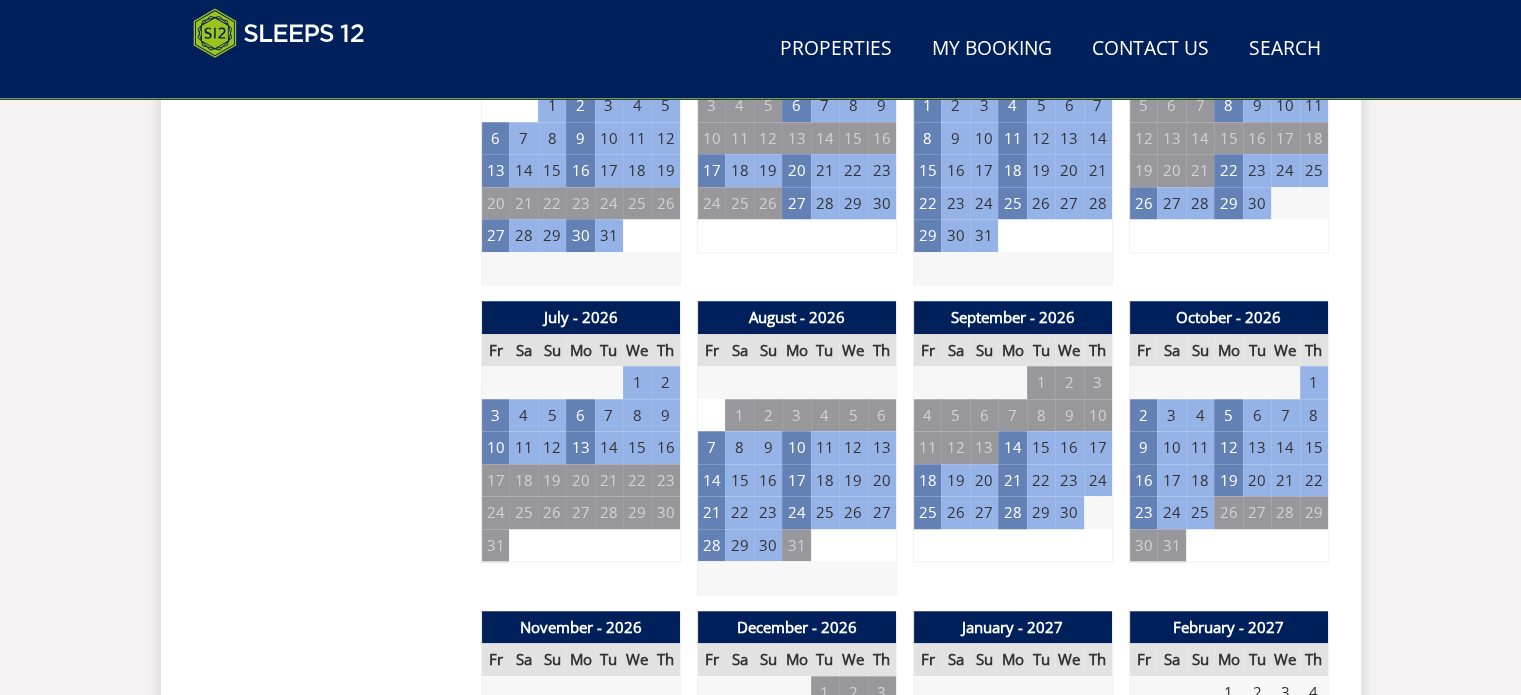scroll, scrollTop: 1600, scrollLeft: 0, axis: vertical 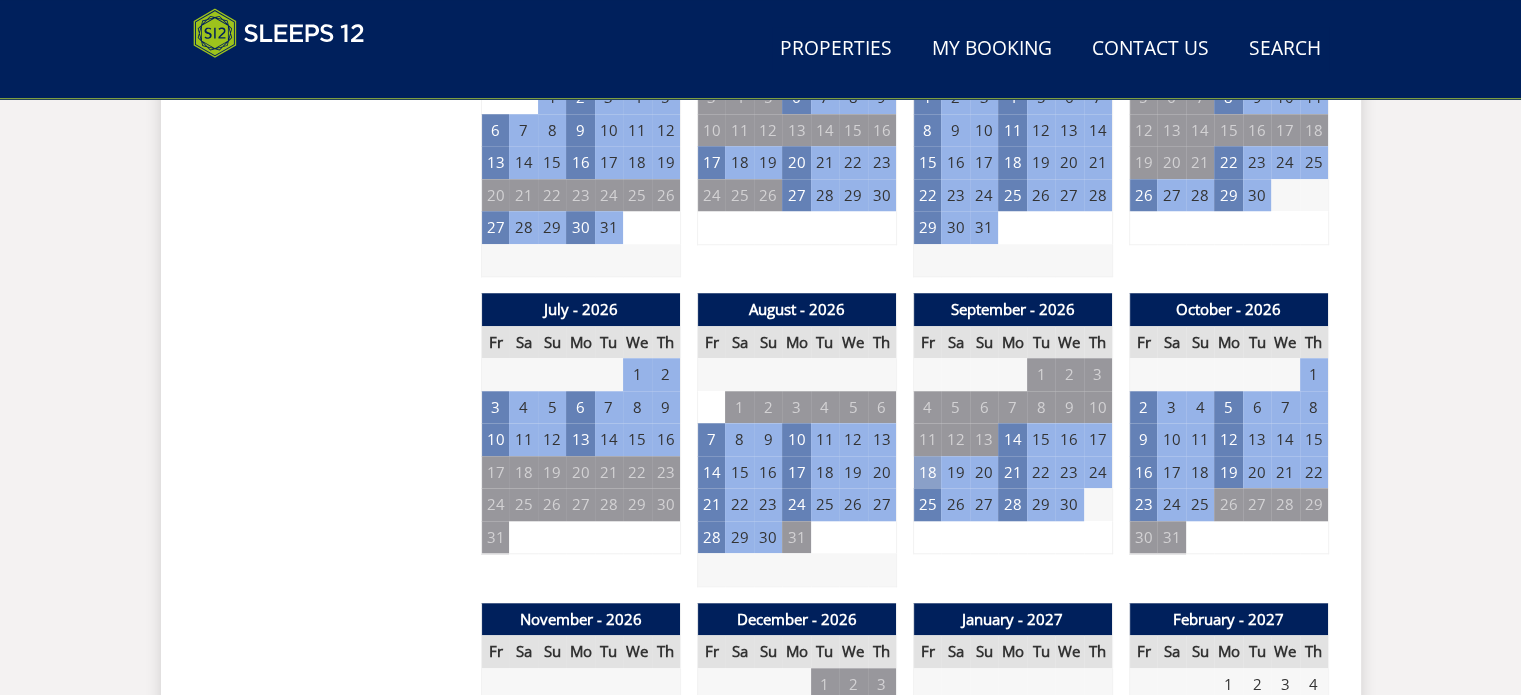 click on "18" at bounding box center (927, 472) 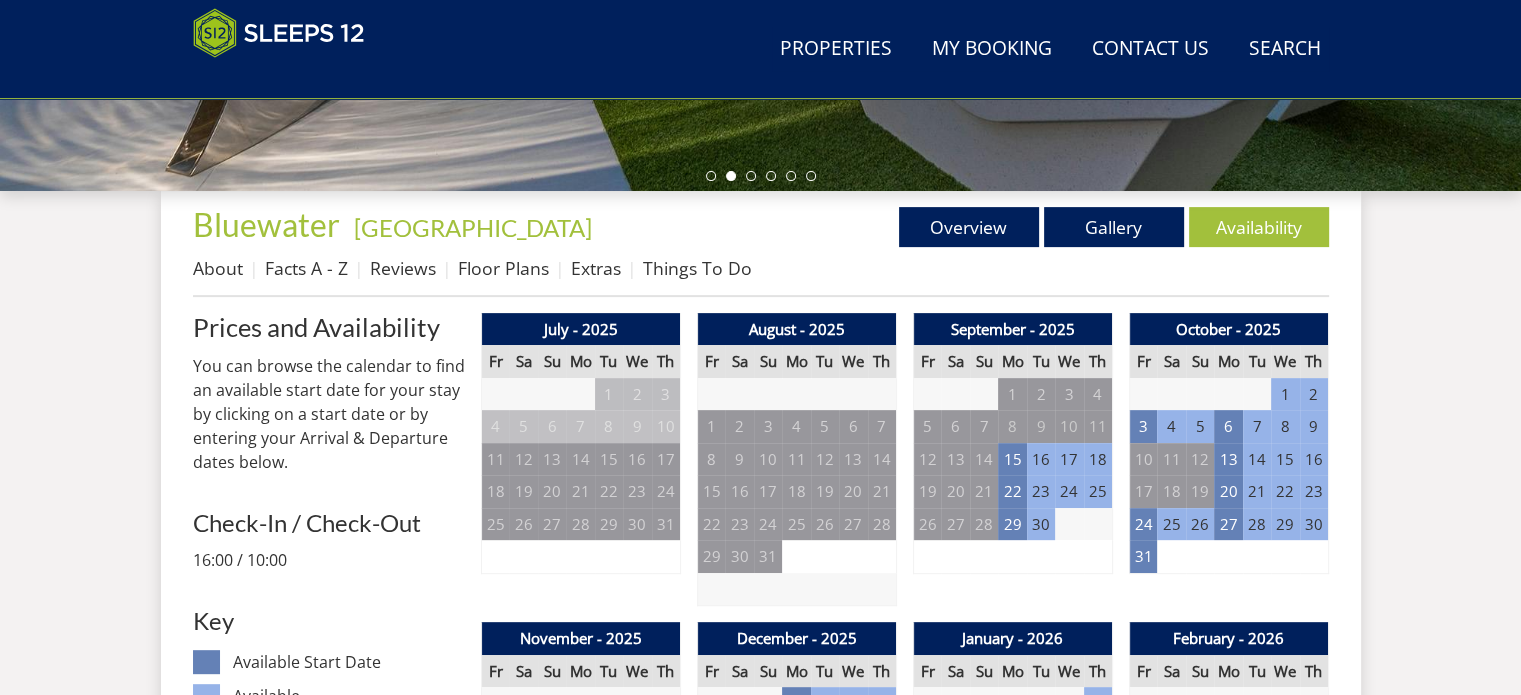 scroll, scrollTop: 700, scrollLeft: 0, axis: vertical 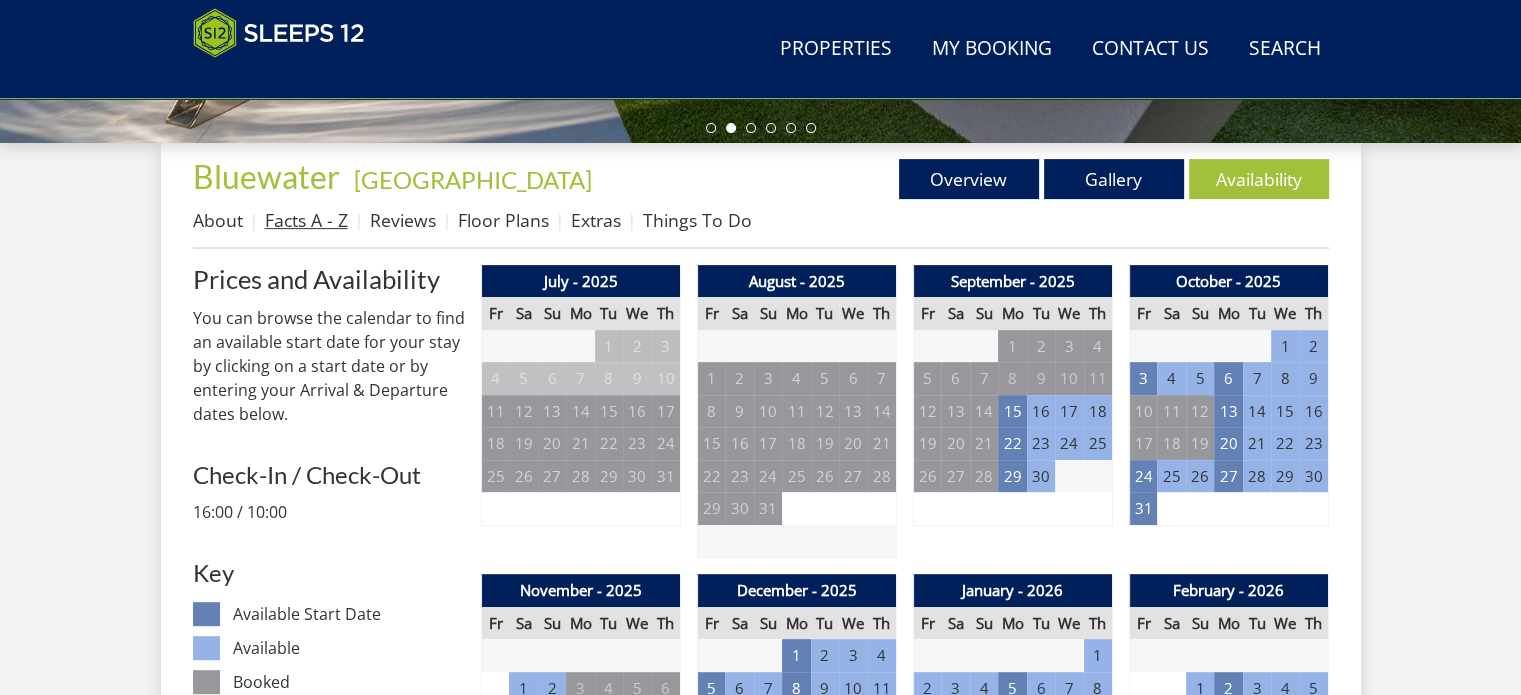 click on "Facts A - Z" at bounding box center (306, 220) 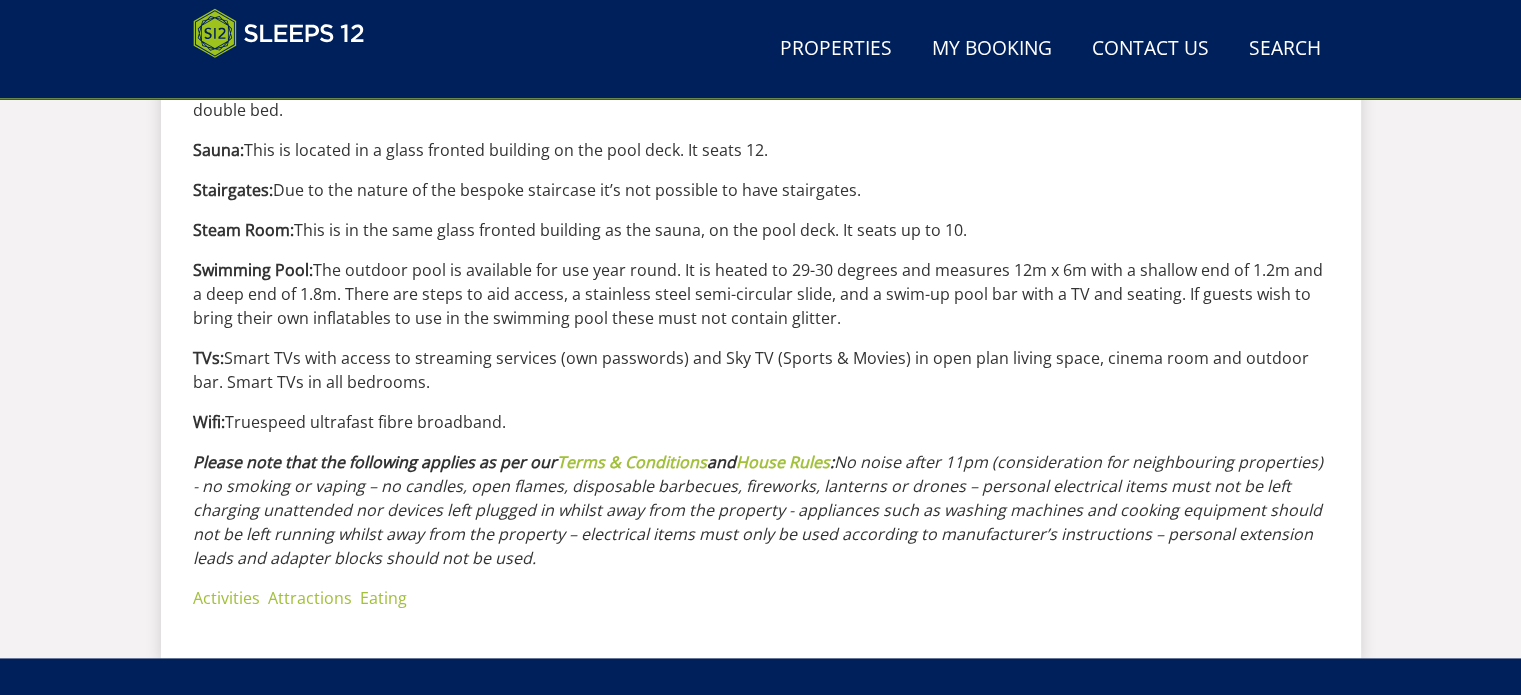 scroll, scrollTop: 2600, scrollLeft: 0, axis: vertical 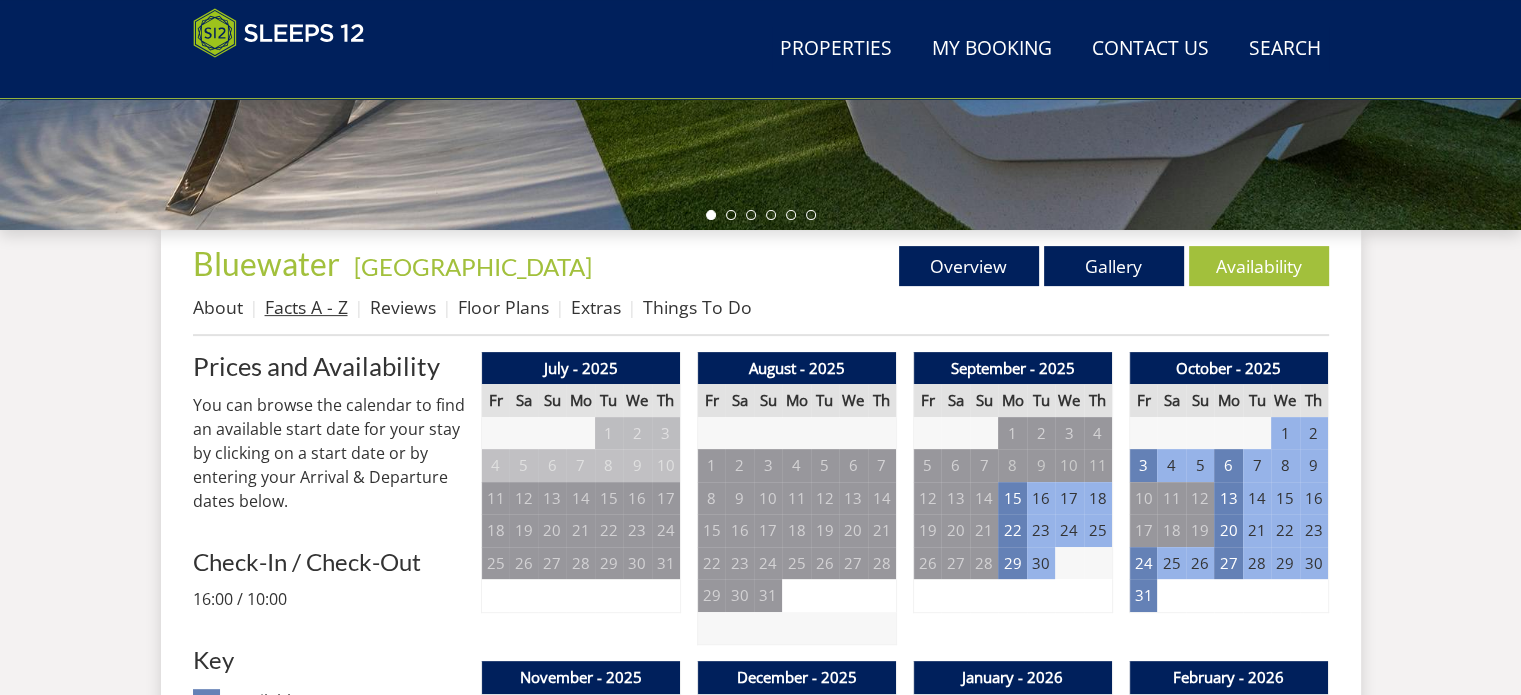 click on "Facts A - Z" at bounding box center (306, 307) 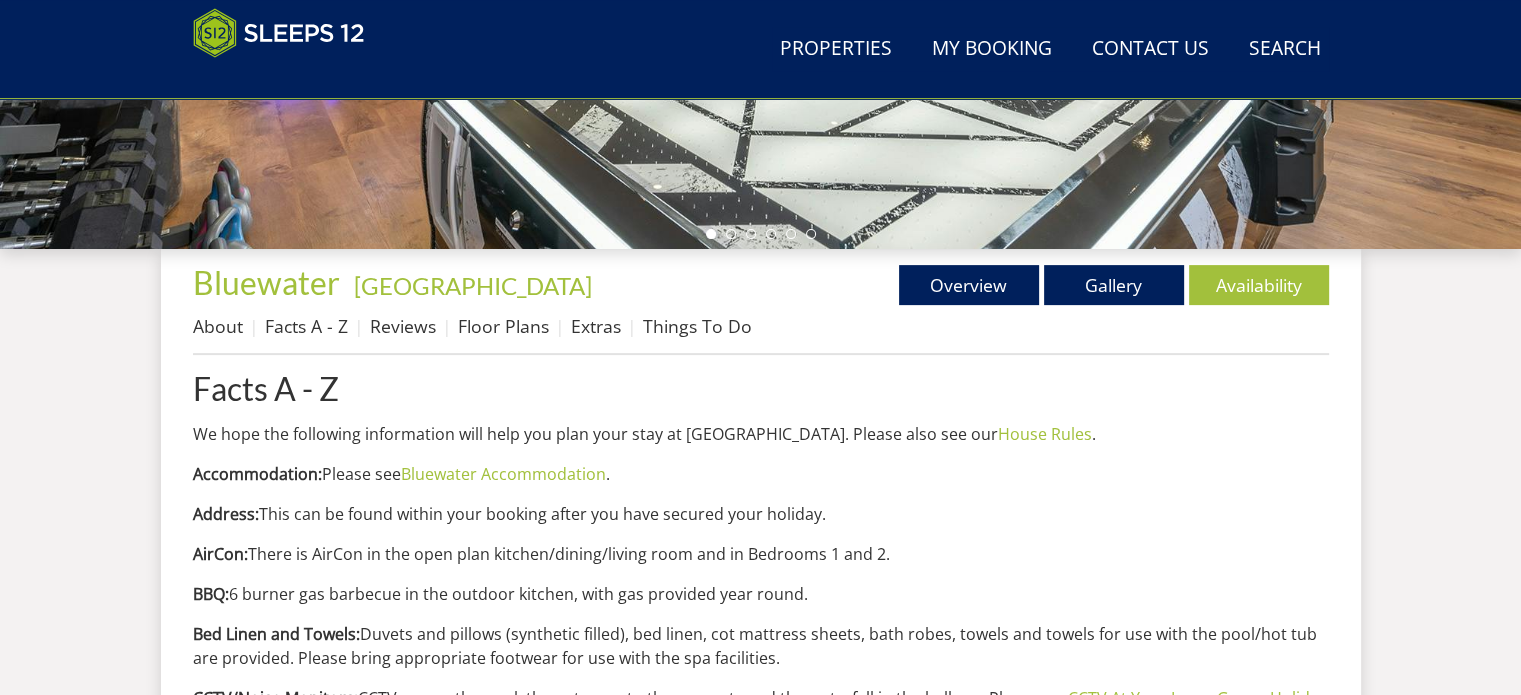 scroll, scrollTop: 600, scrollLeft: 0, axis: vertical 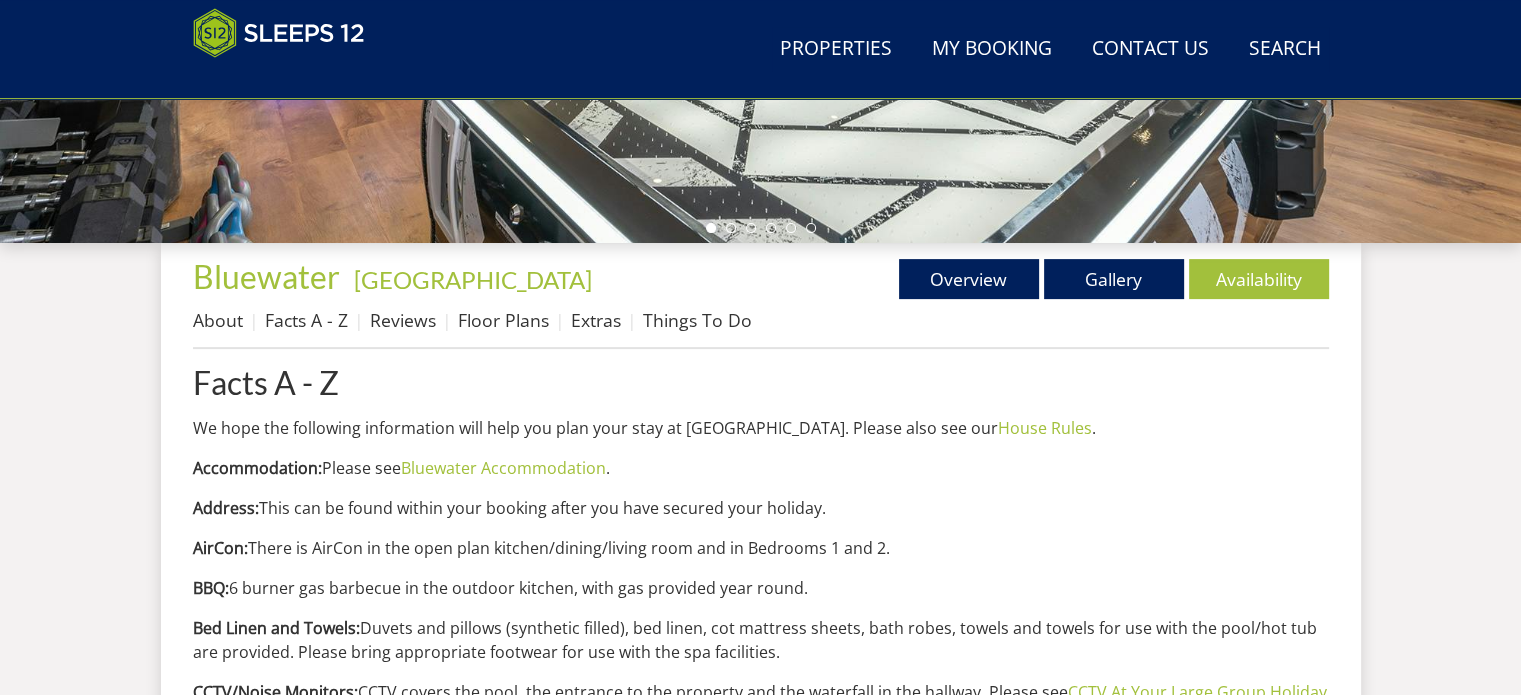 drag, startPoint x: 227, startPoint y: 316, endPoint x: 245, endPoint y: 315, distance: 18.027756 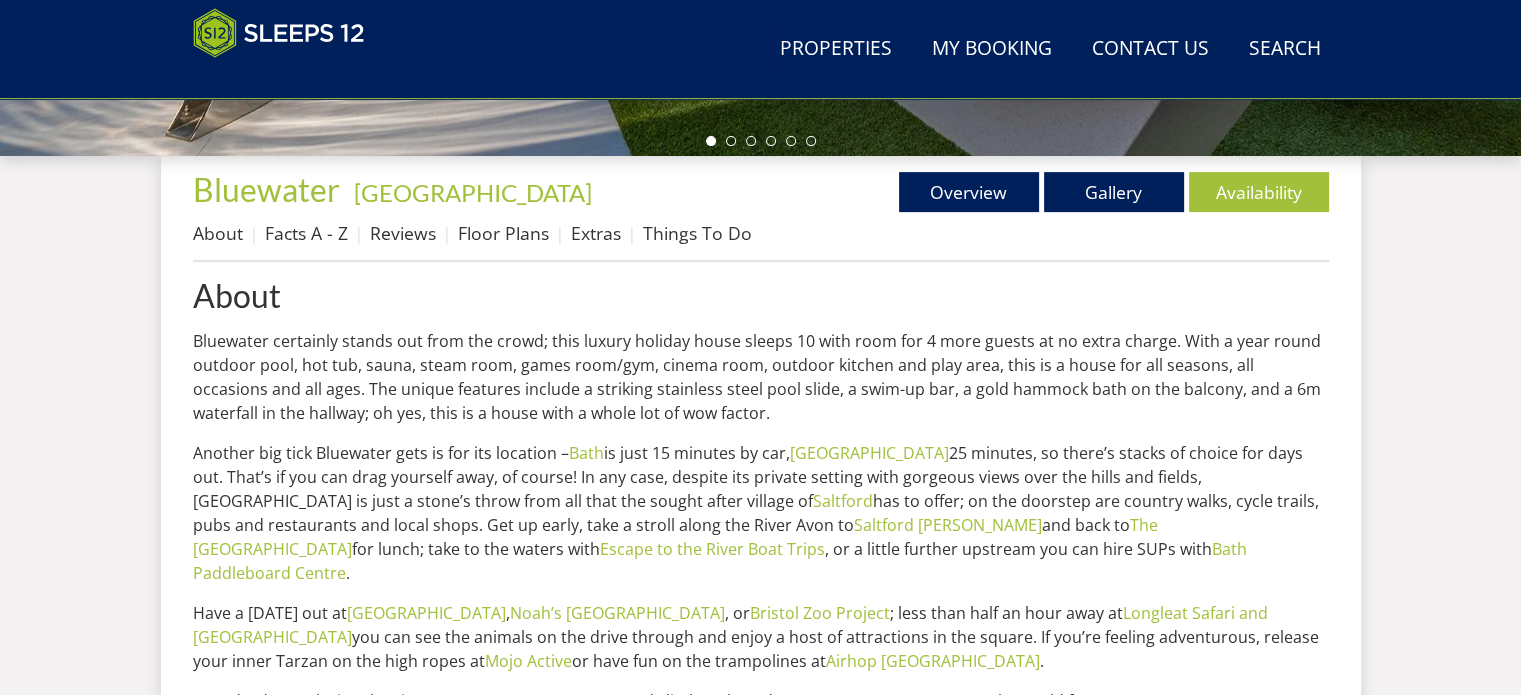 scroll, scrollTop: 700, scrollLeft: 0, axis: vertical 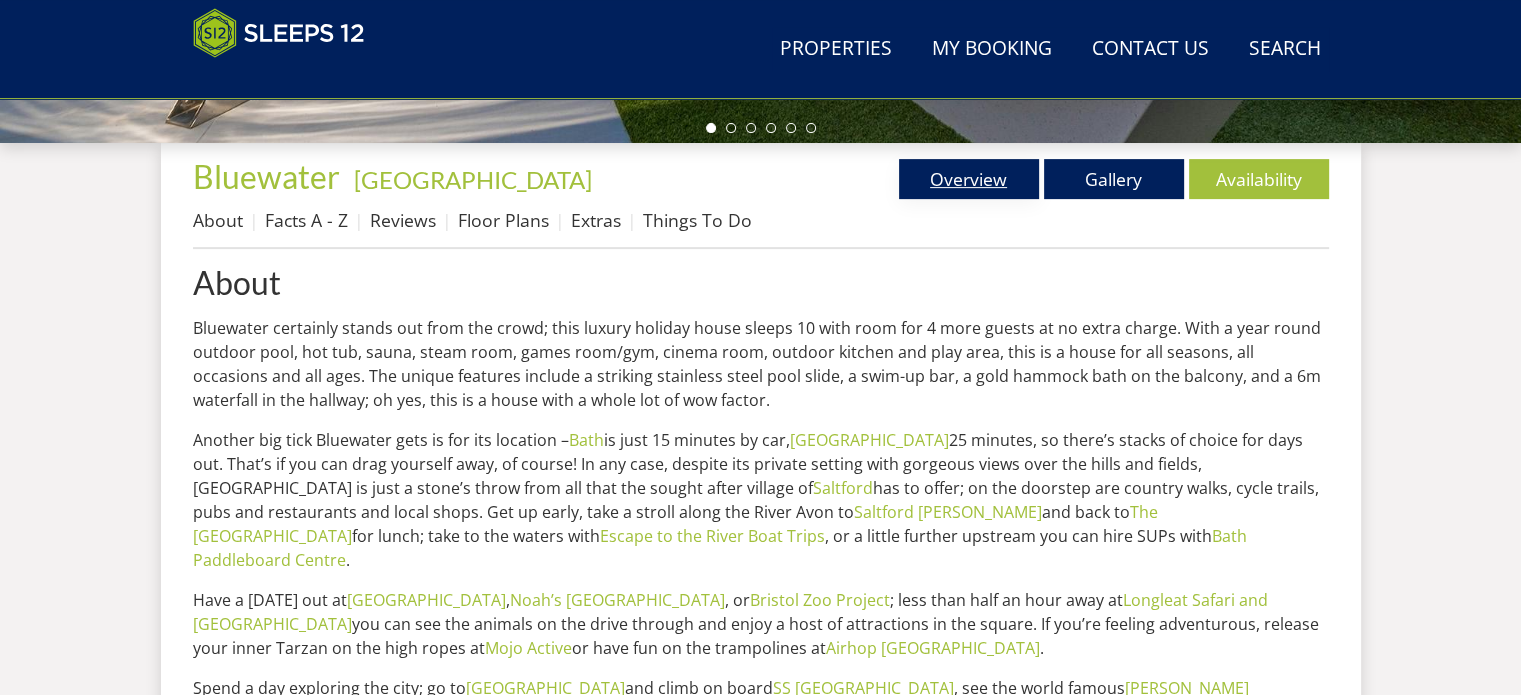click on "Overview" at bounding box center (969, 179) 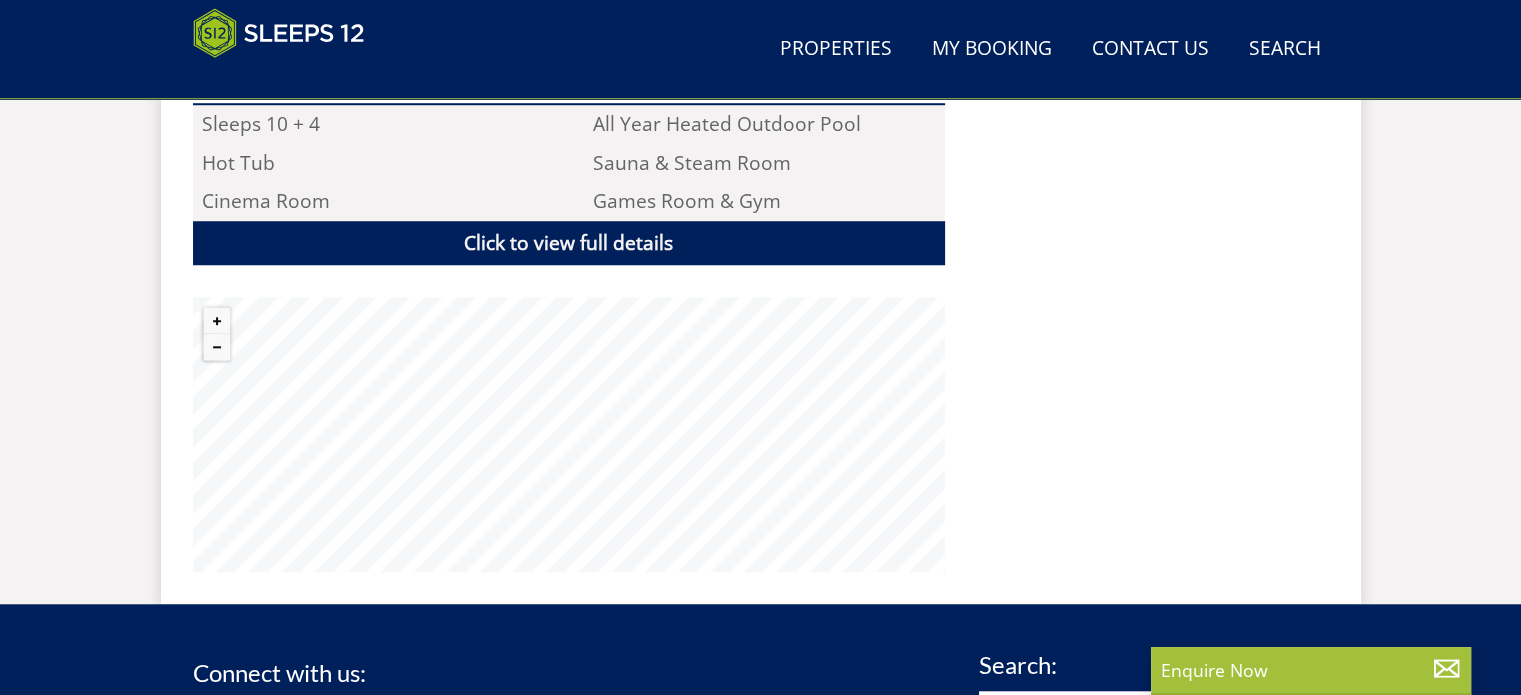 scroll, scrollTop: 1600, scrollLeft: 0, axis: vertical 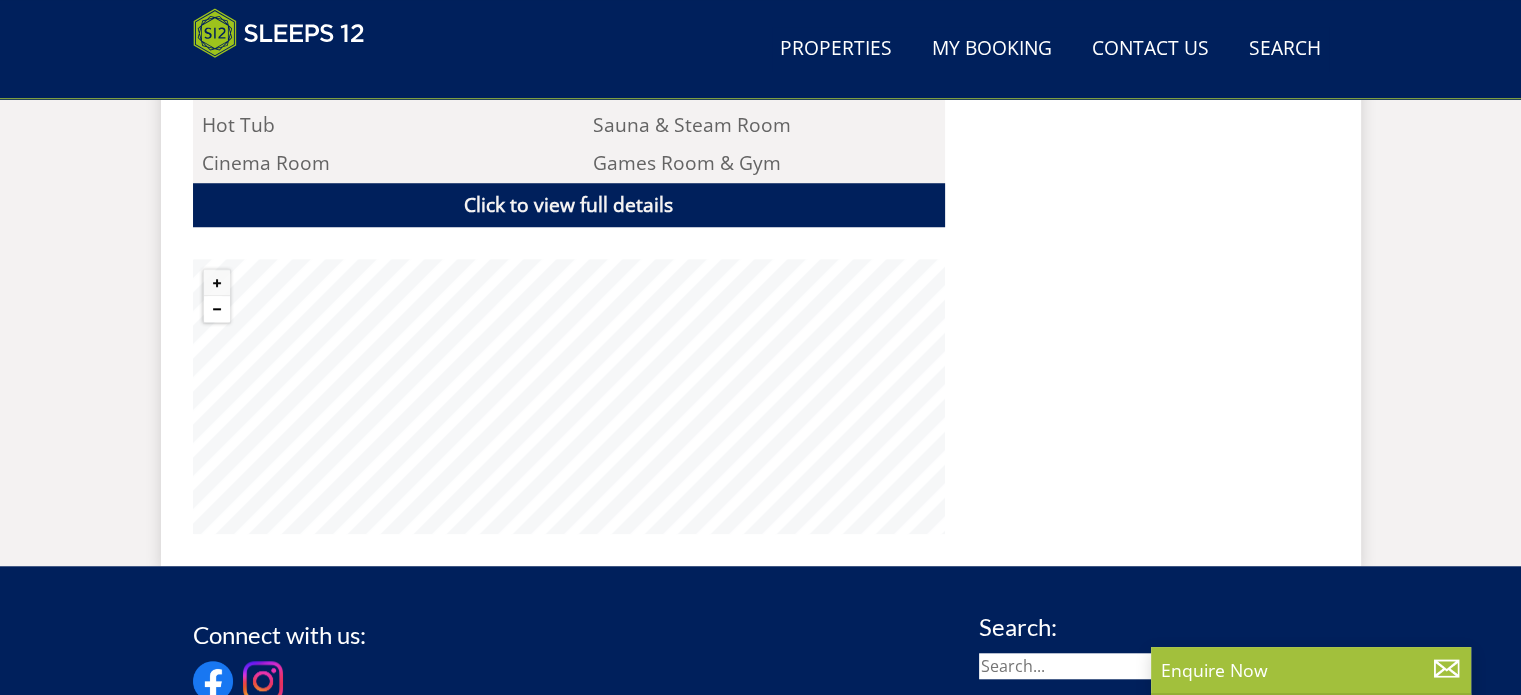 click at bounding box center (217, 309) 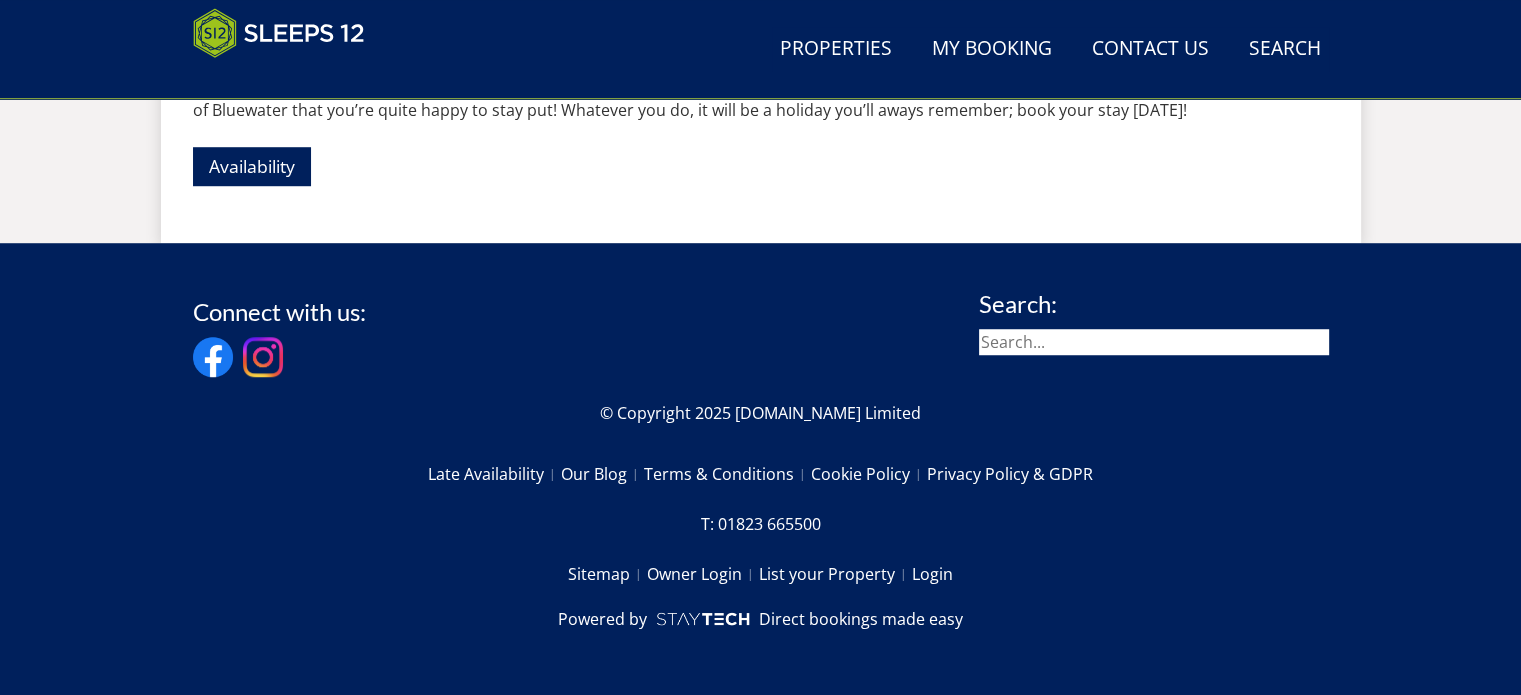 scroll, scrollTop: 700, scrollLeft: 0, axis: vertical 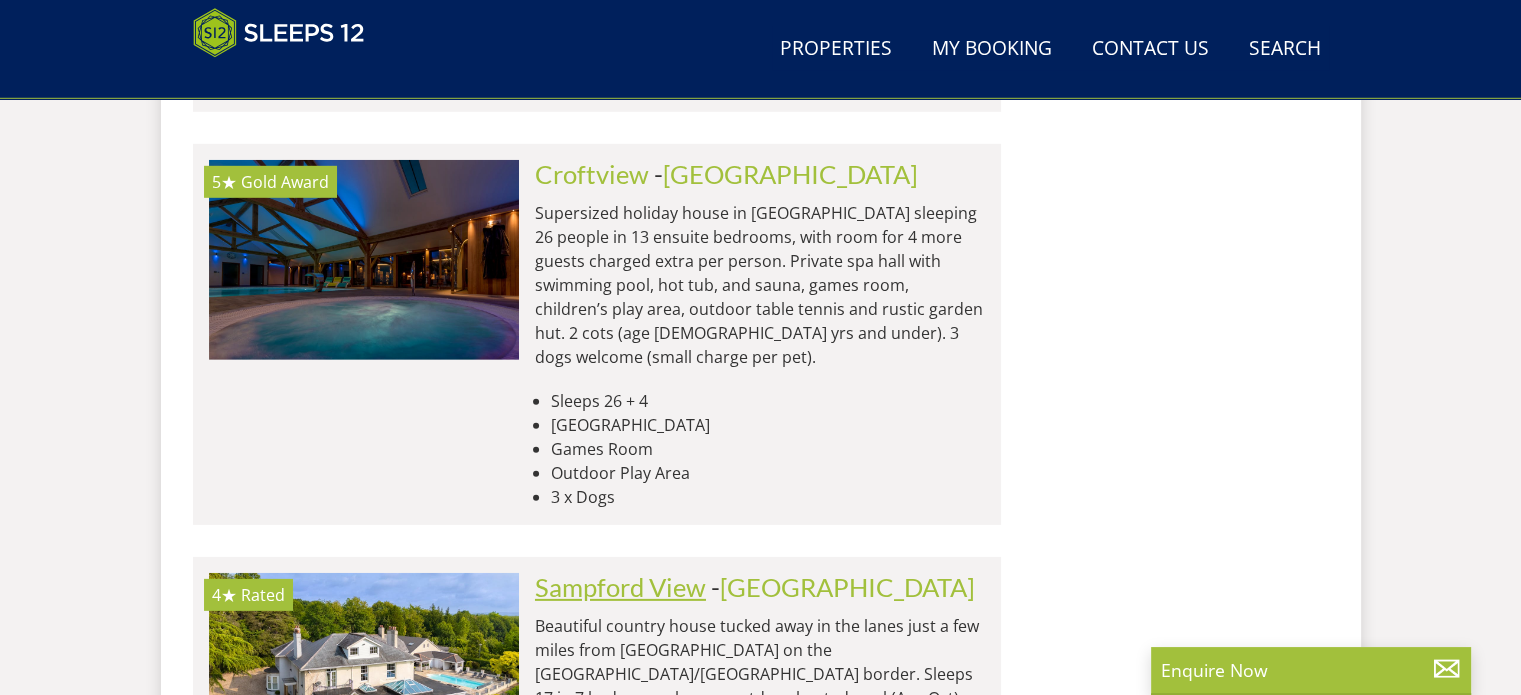 click on "Sampford View" at bounding box center (620, 587) 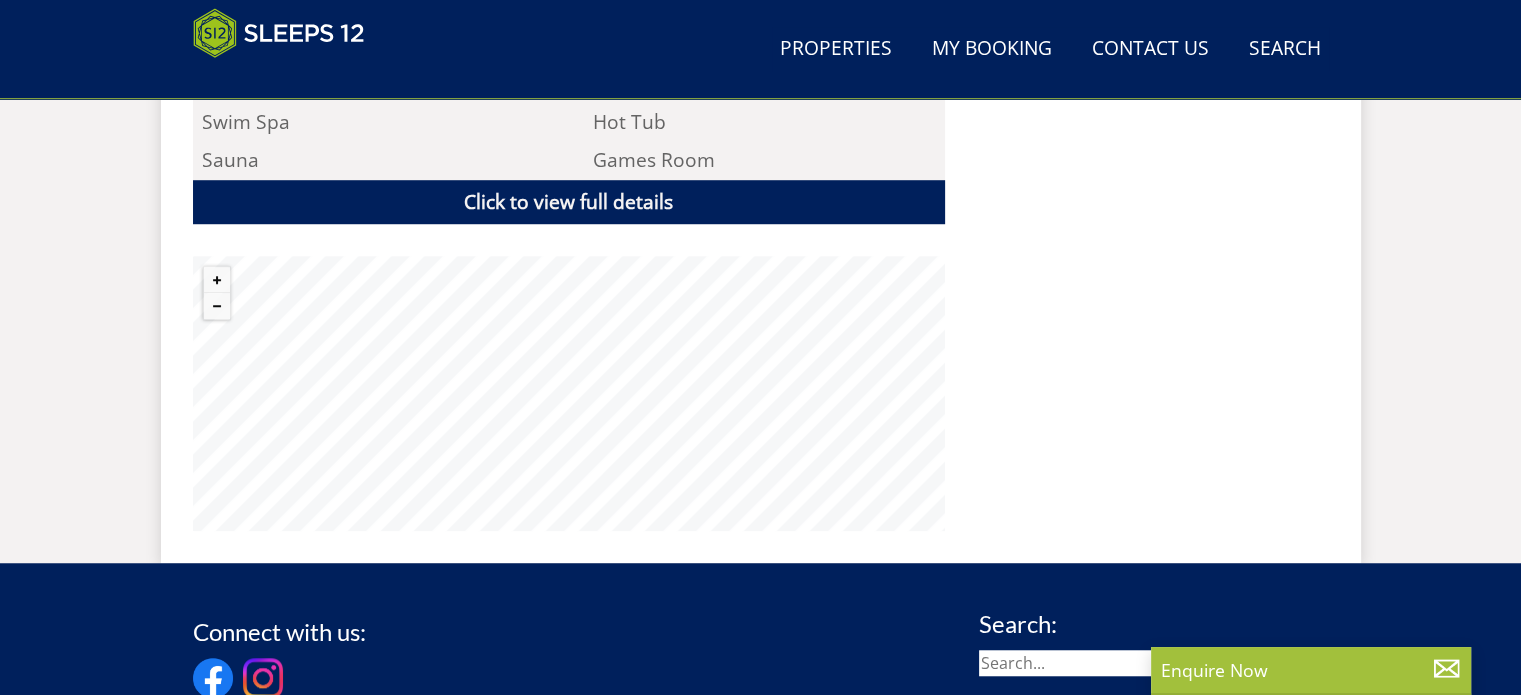 scroll, scrollTop: 1500, scrollLeft: 0, axis: vertical 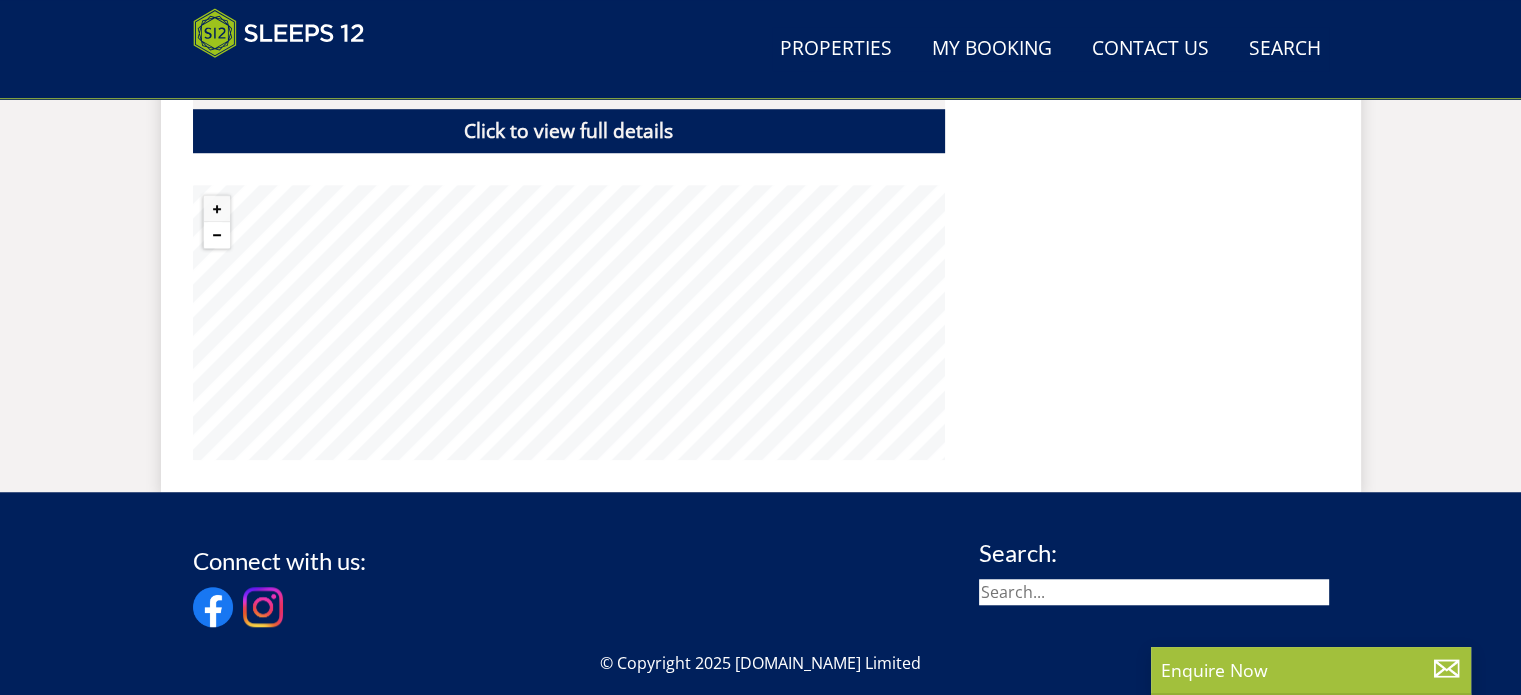 click at bounding box center (217, 235) 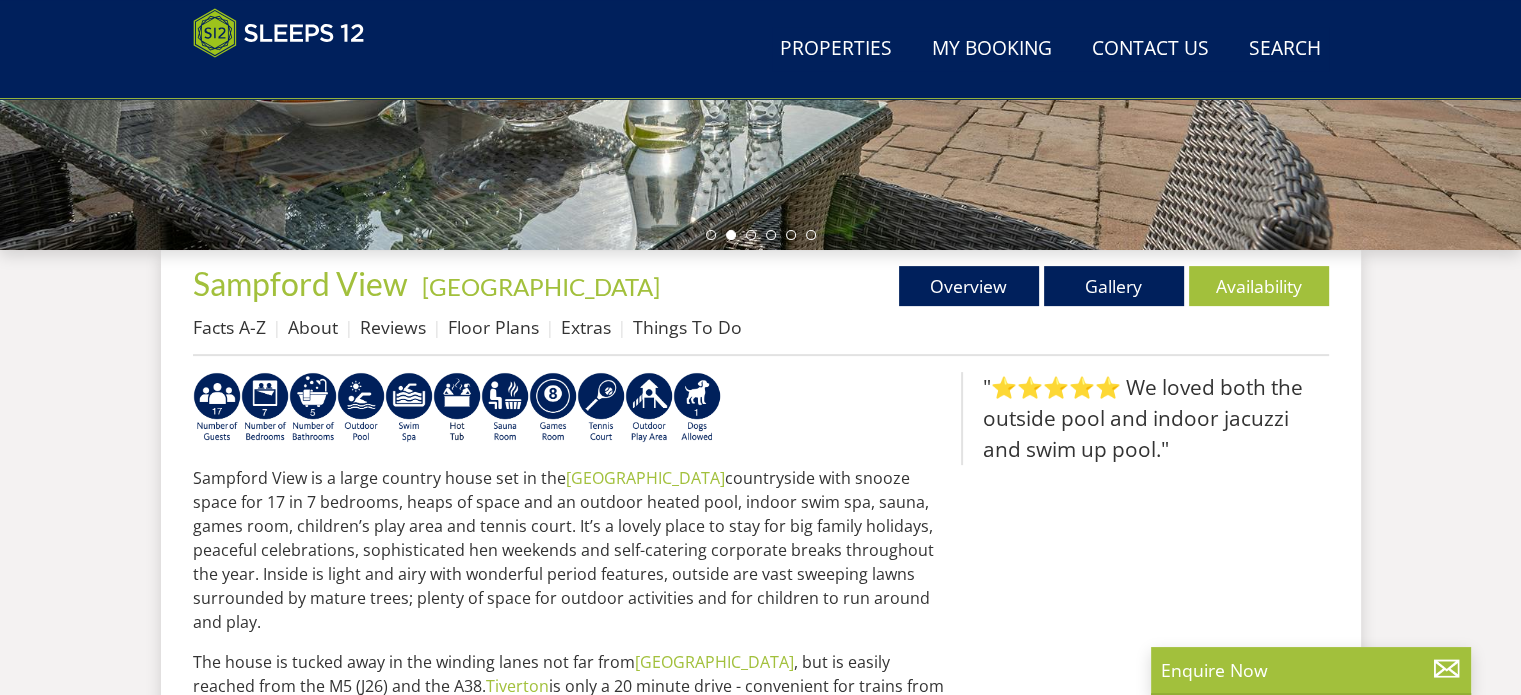 scroll, scrollTop: 600, scrollLeft: 0, axis: vertical 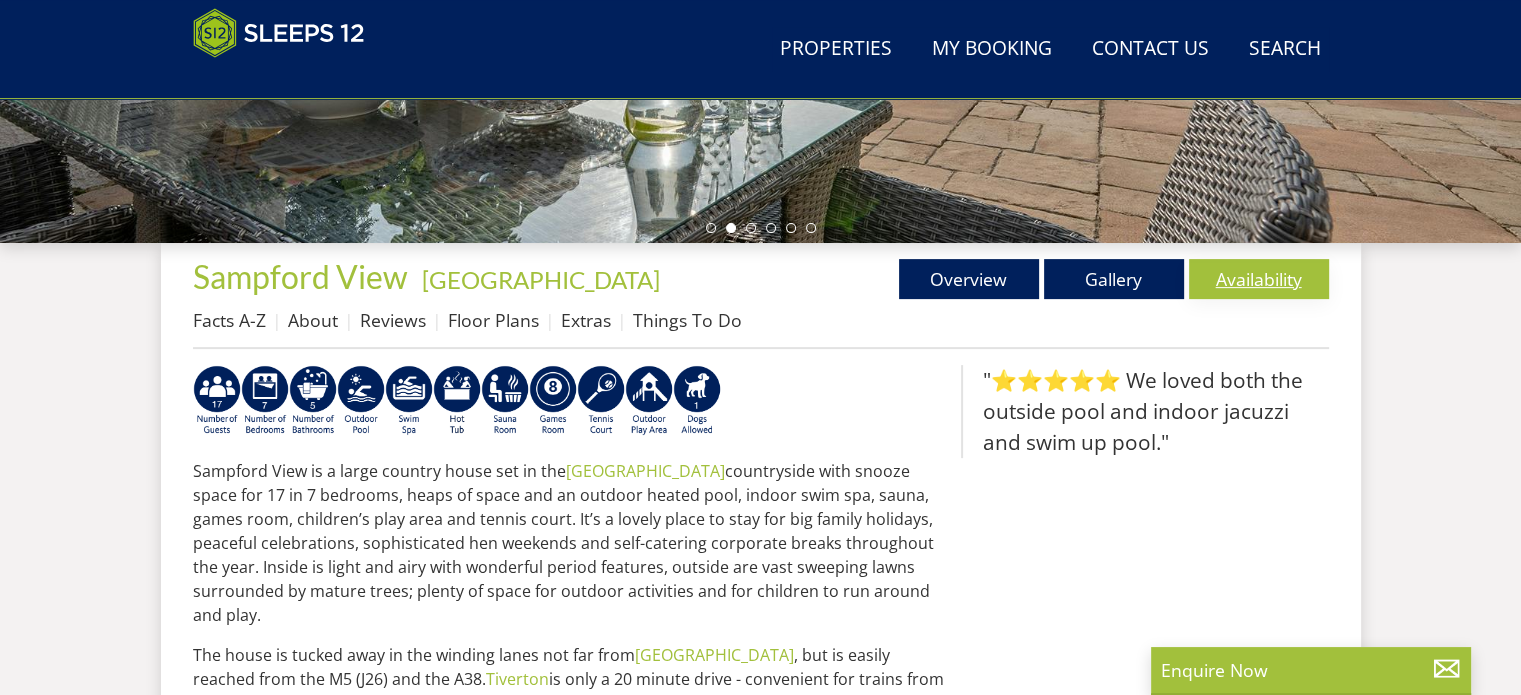click on "Availability" at bounding box center (1259, 279) 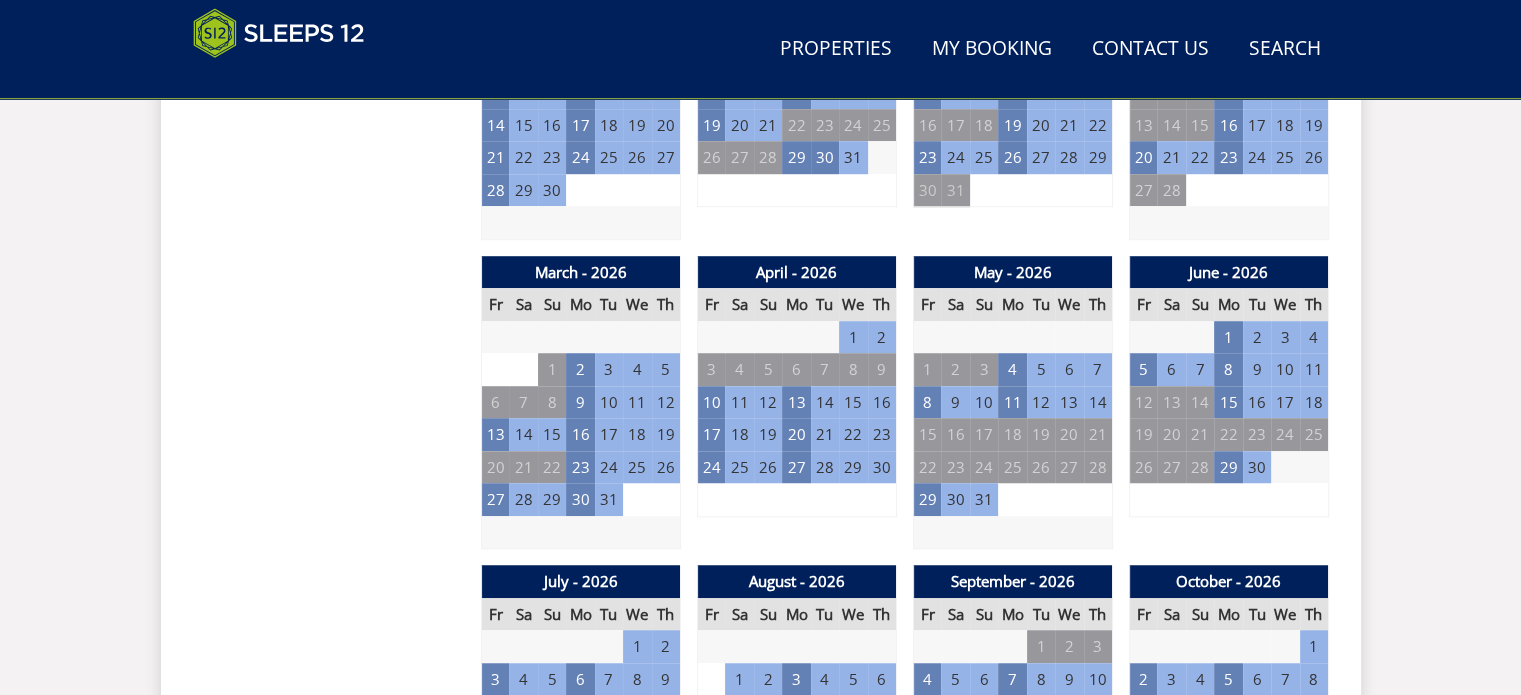 scroll, scrollTop: 1400, scrollLeft: 0, axis: vertical 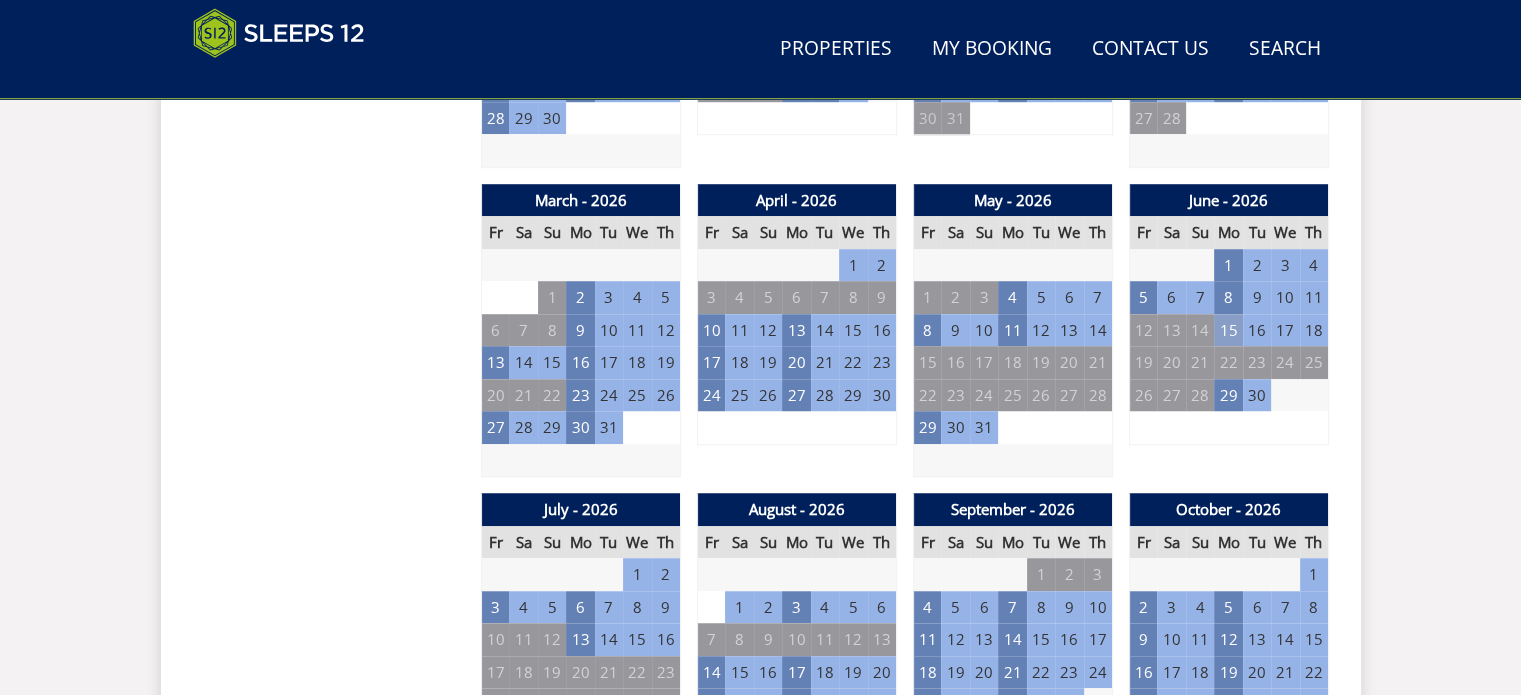click on "15" at bounding box center [1228, 330] 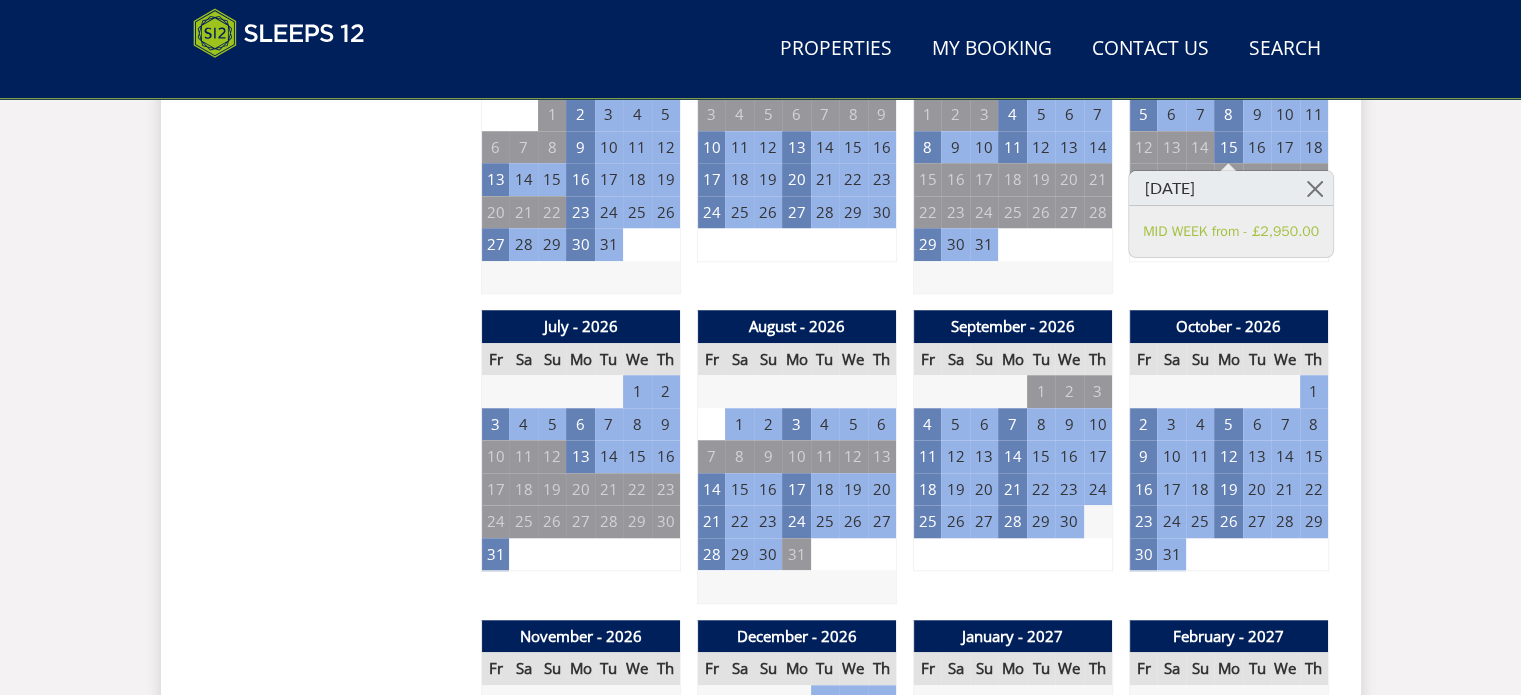 scroll, scrollTop: 1600, scrollLeft: 0, axis: vertical 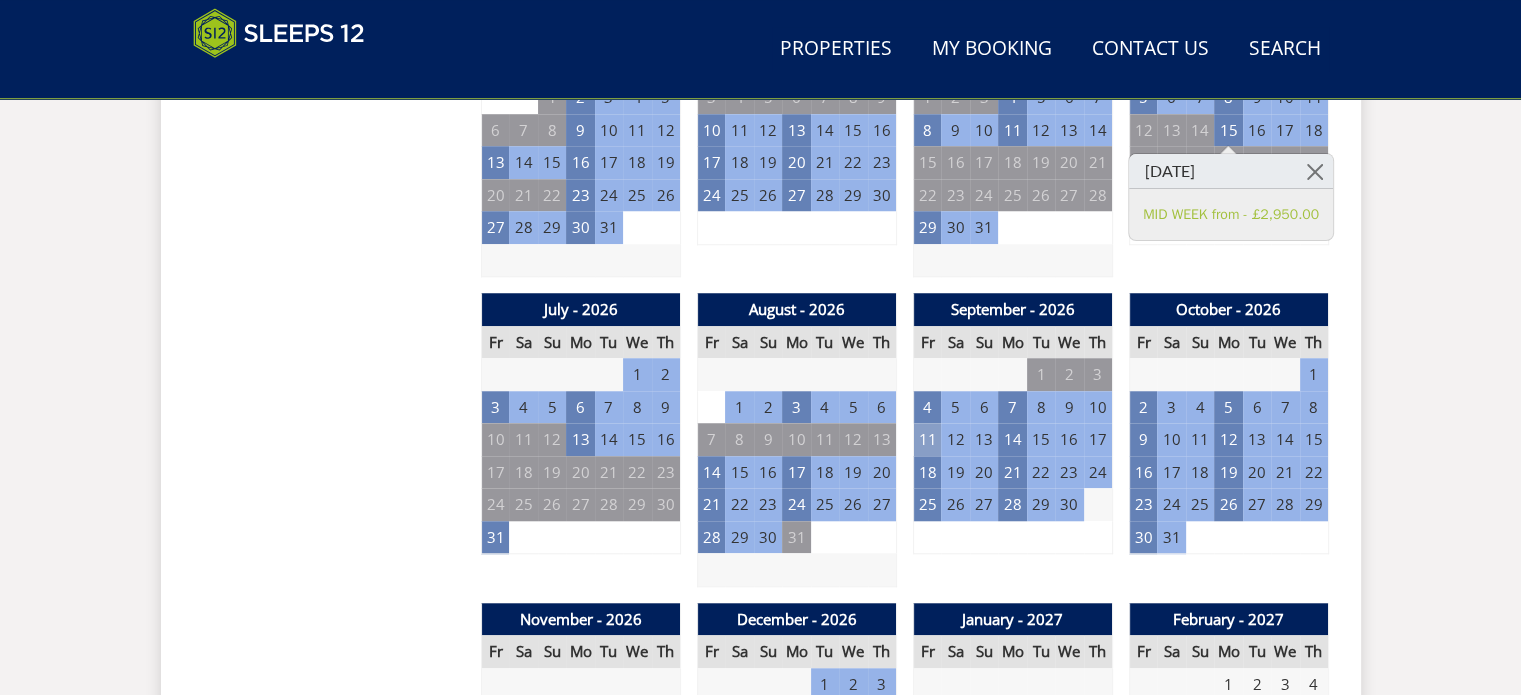 click on "11" at bounding box center (927, 439) 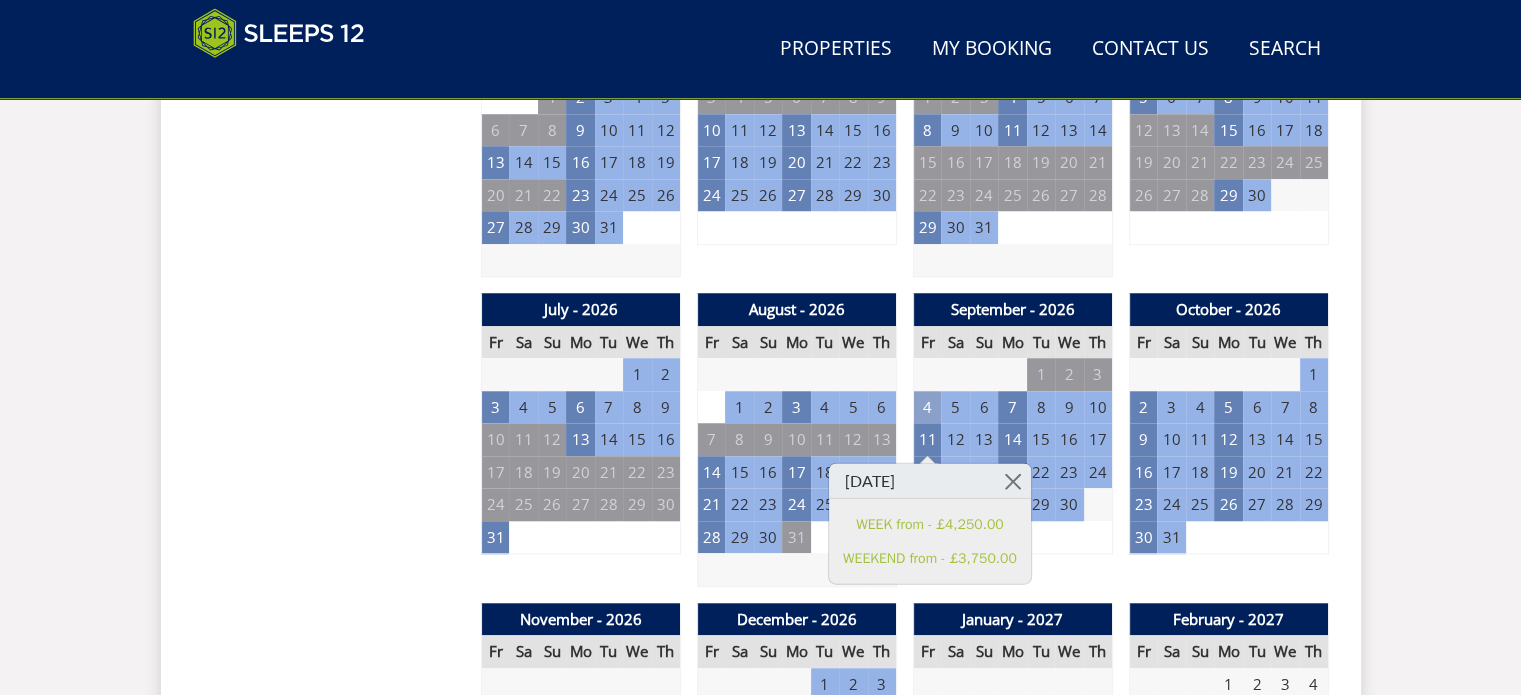 click on "4" at bounding box center (927, 407) 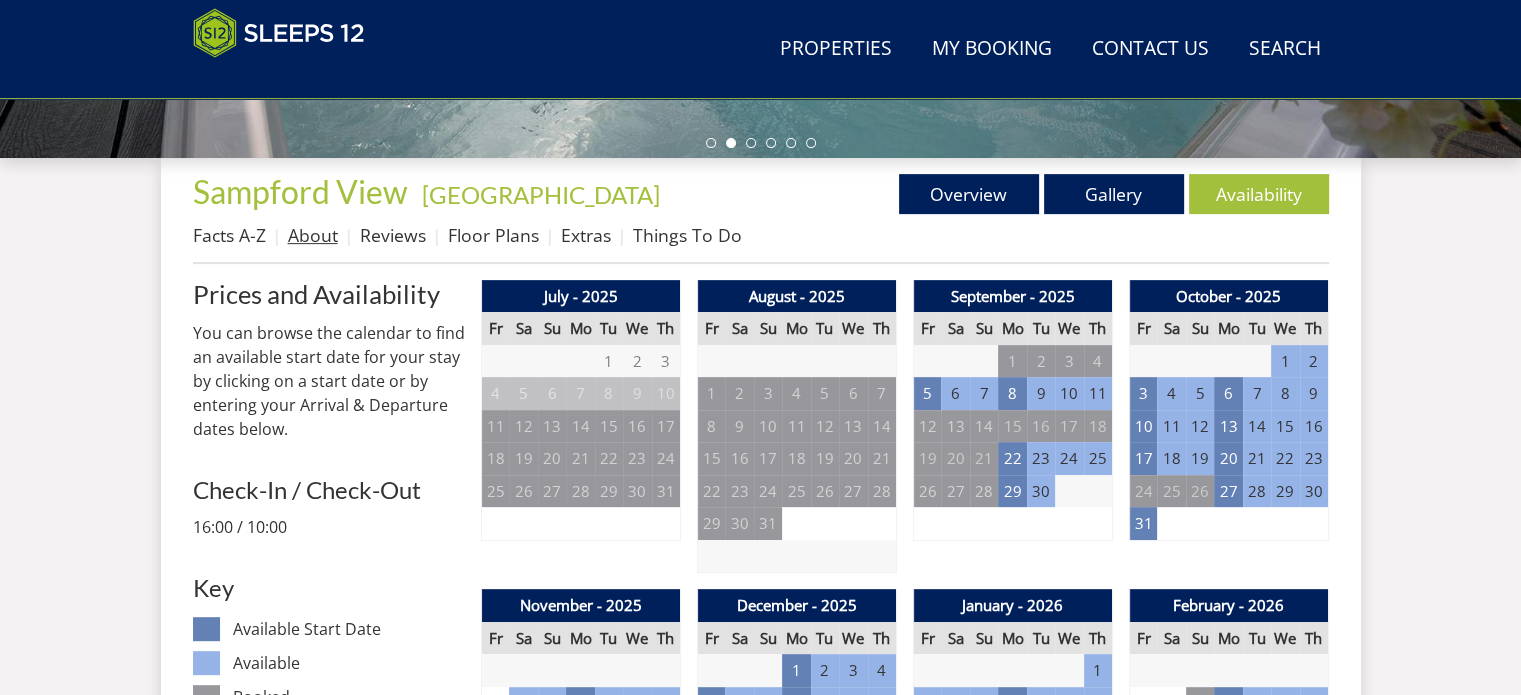 scroll, scrollTop: 700, scrollLeft: 0, axis: vertical 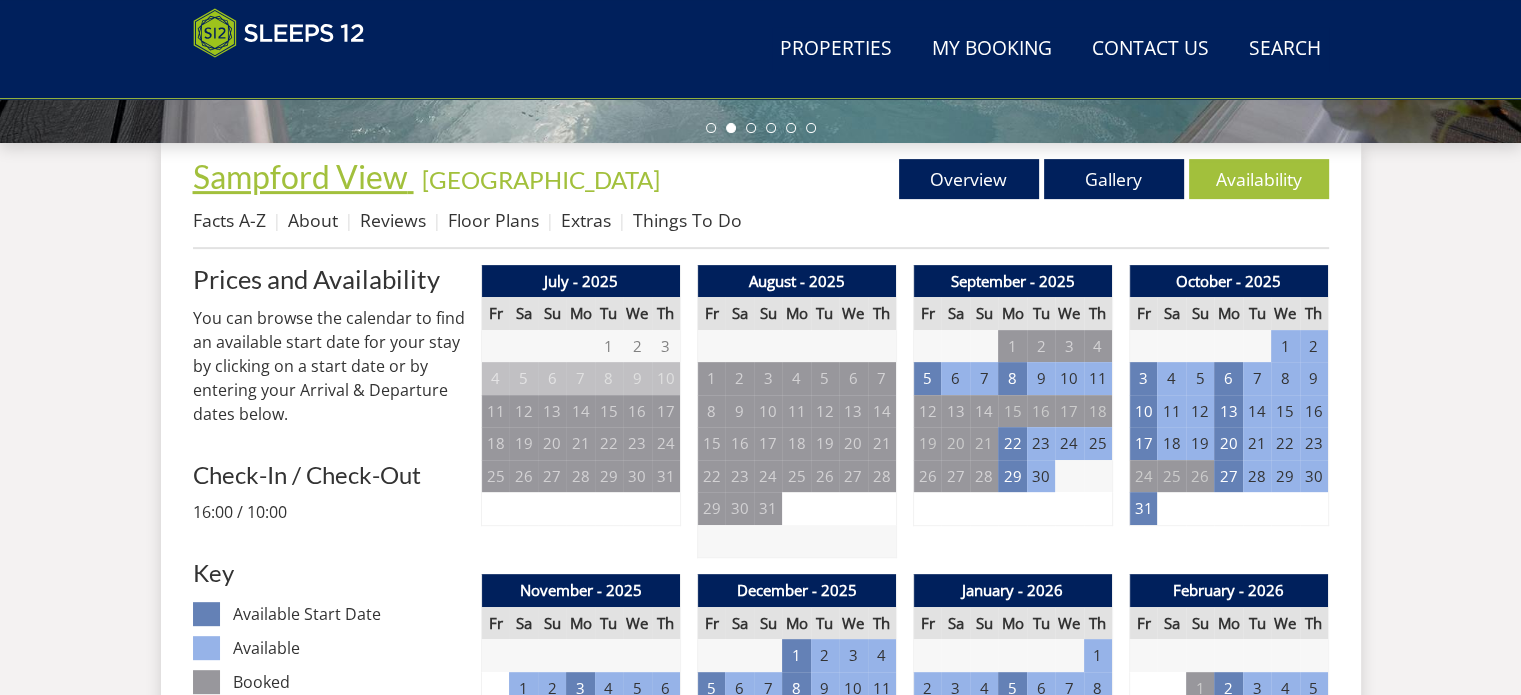 click on "Sampford View" at bounding box center [300, 176] 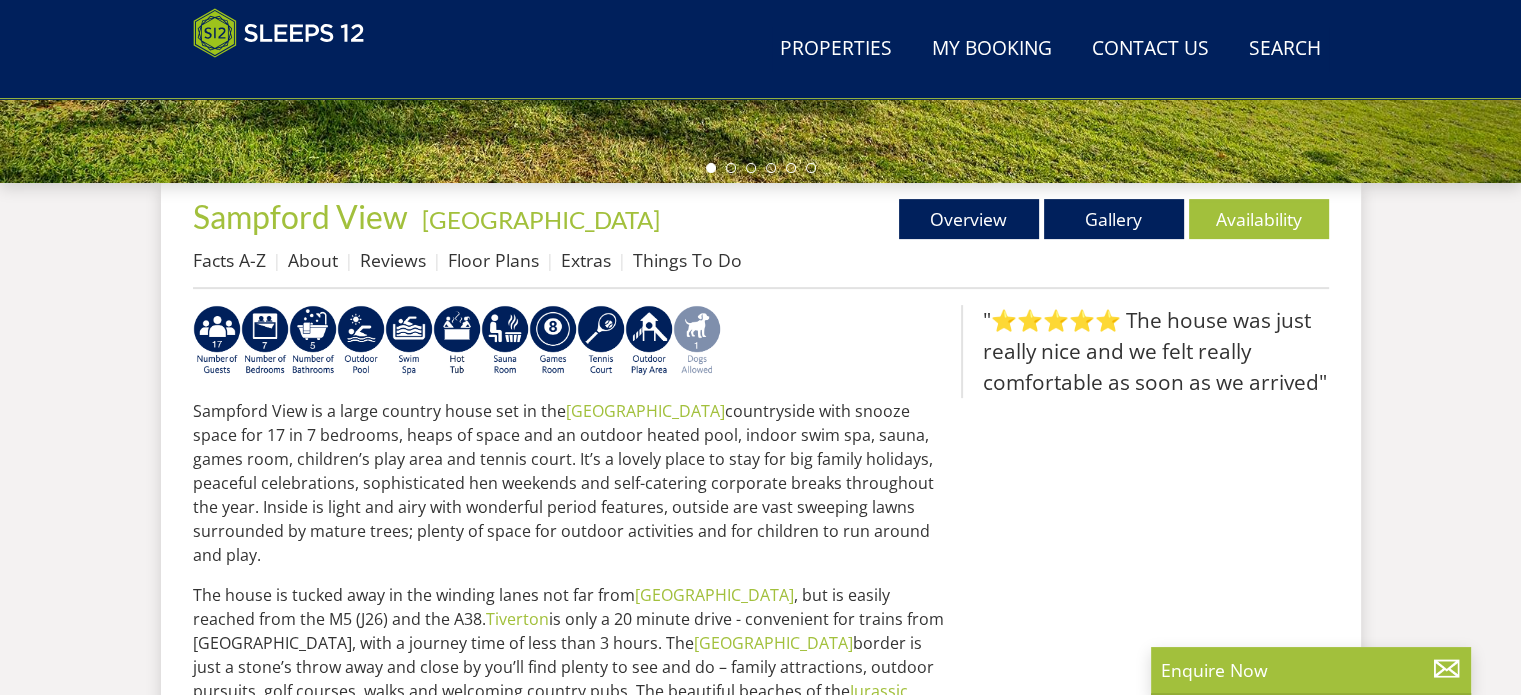 scroll, scrollTop: 718, scrollLeft: 0, axis: vertical 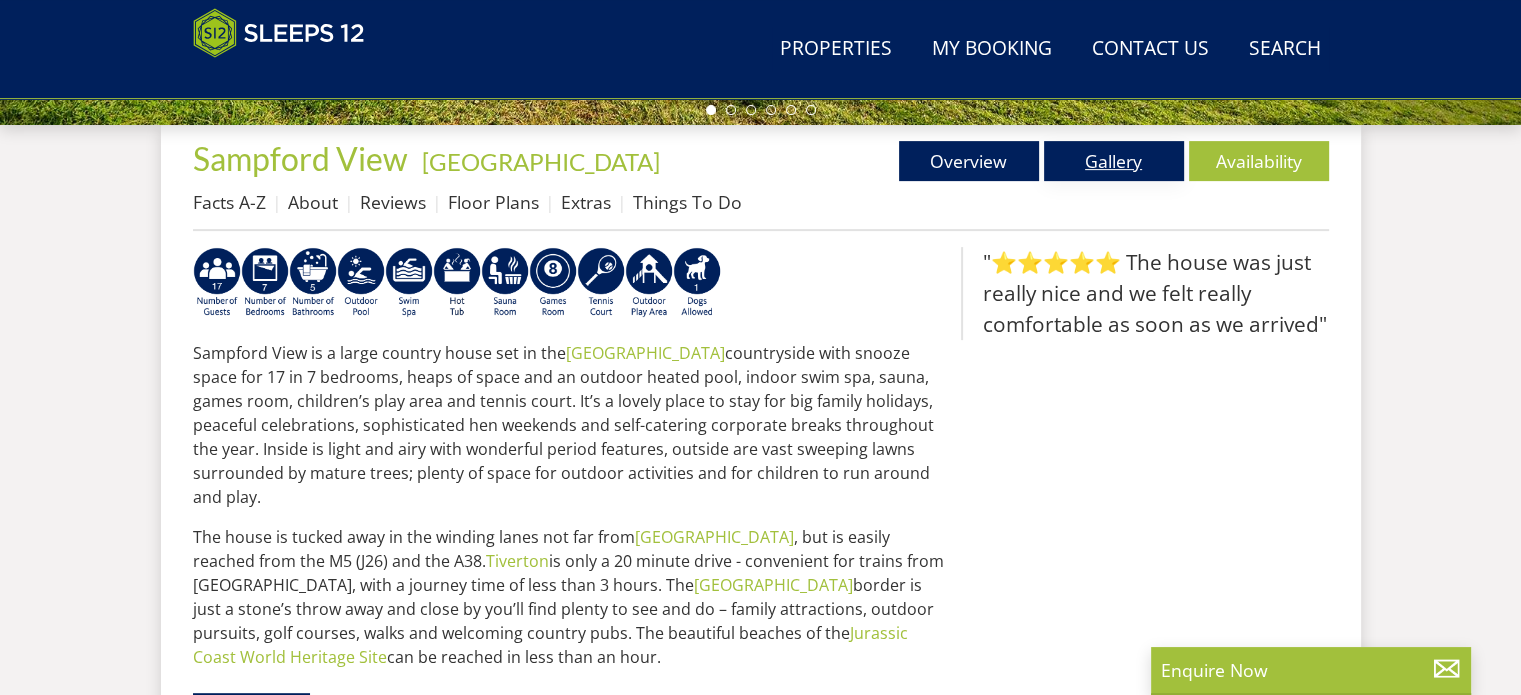 click on "Gallery" at bounding box center [1114, 161] 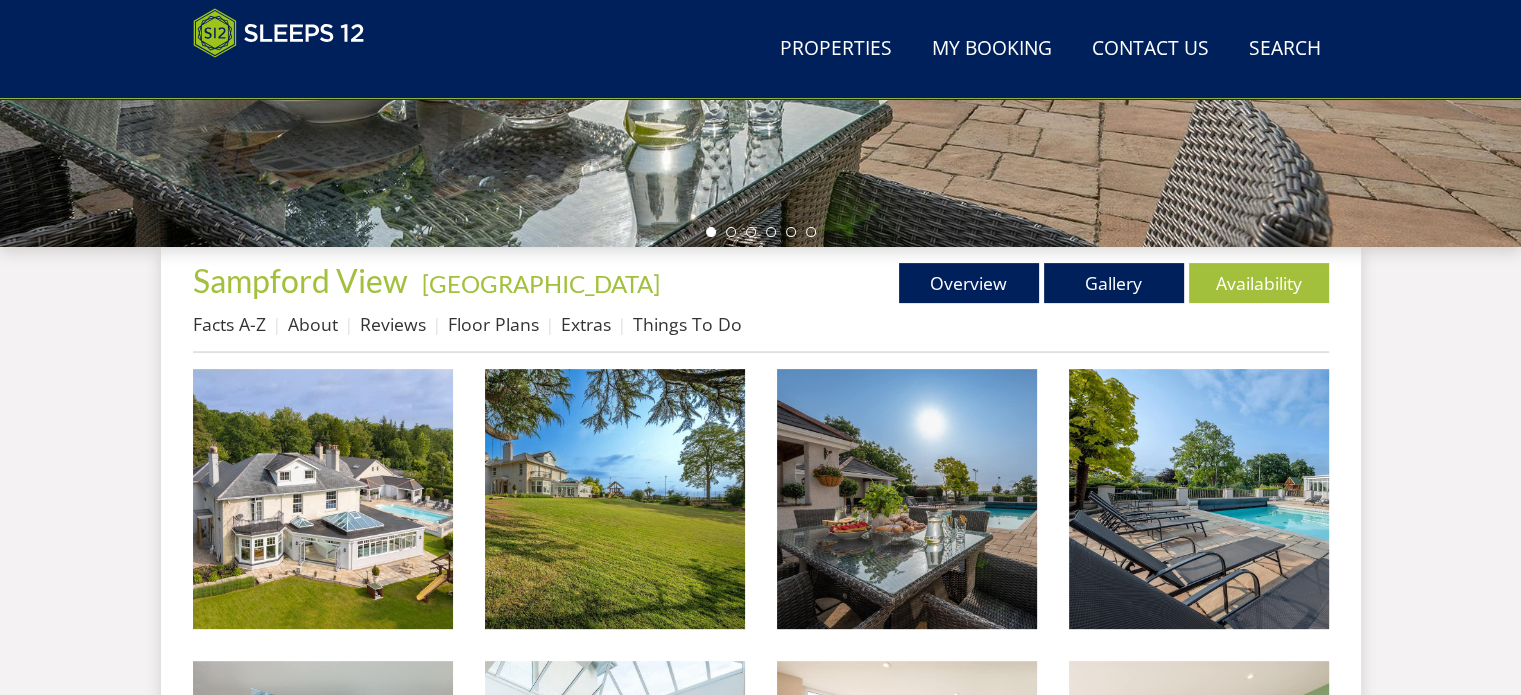 scroll, scrollTop: 600, scrollLeft: 0, axis: vertical 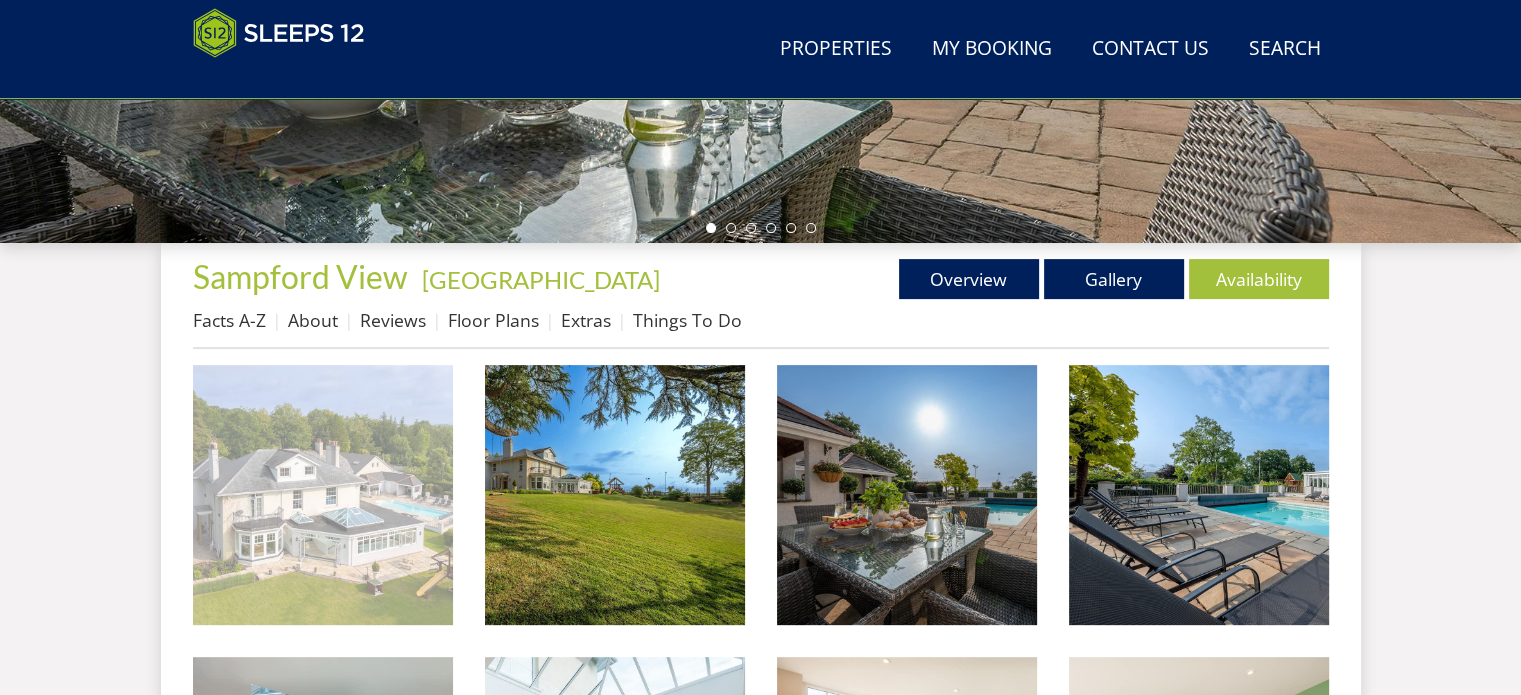 click at bounding box center [323, 495] 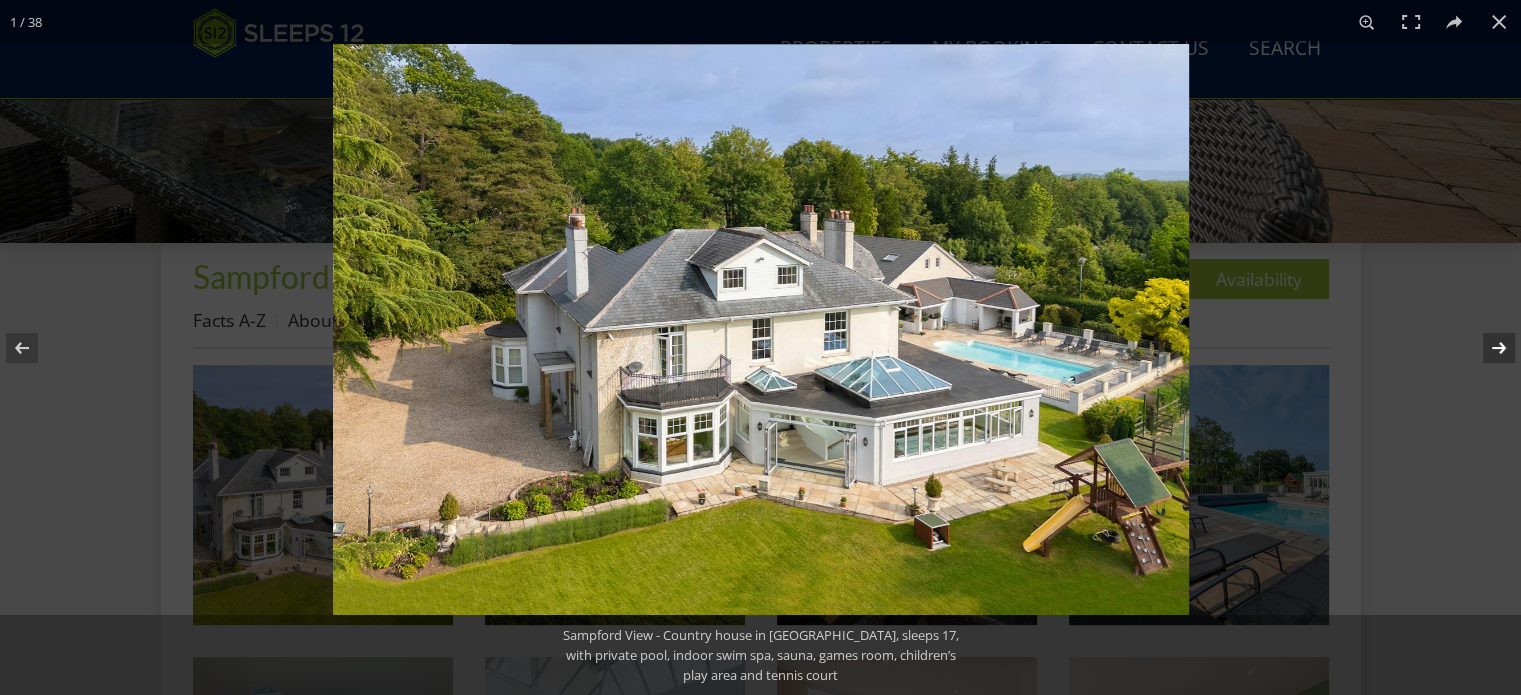 click at bounding box center [1486, 348] 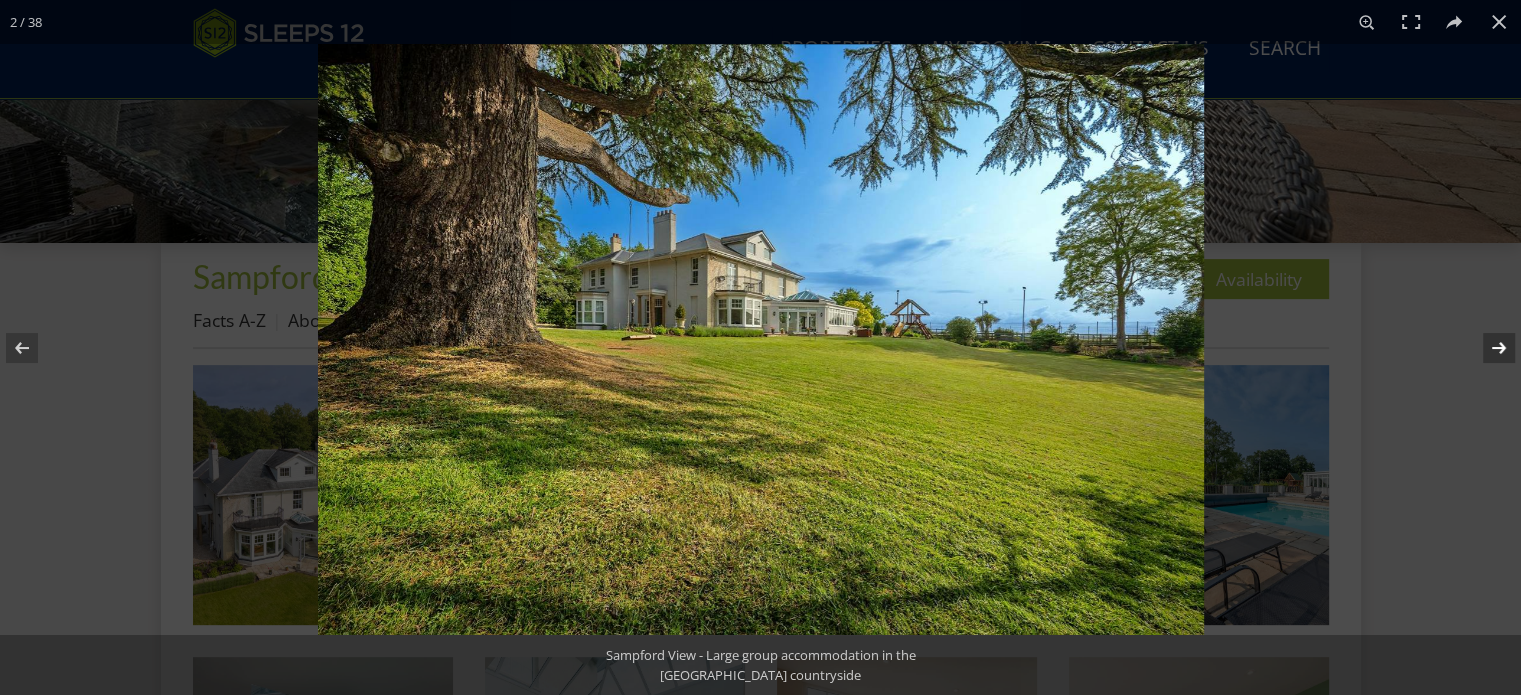 click at bounding box center [1486, 348] 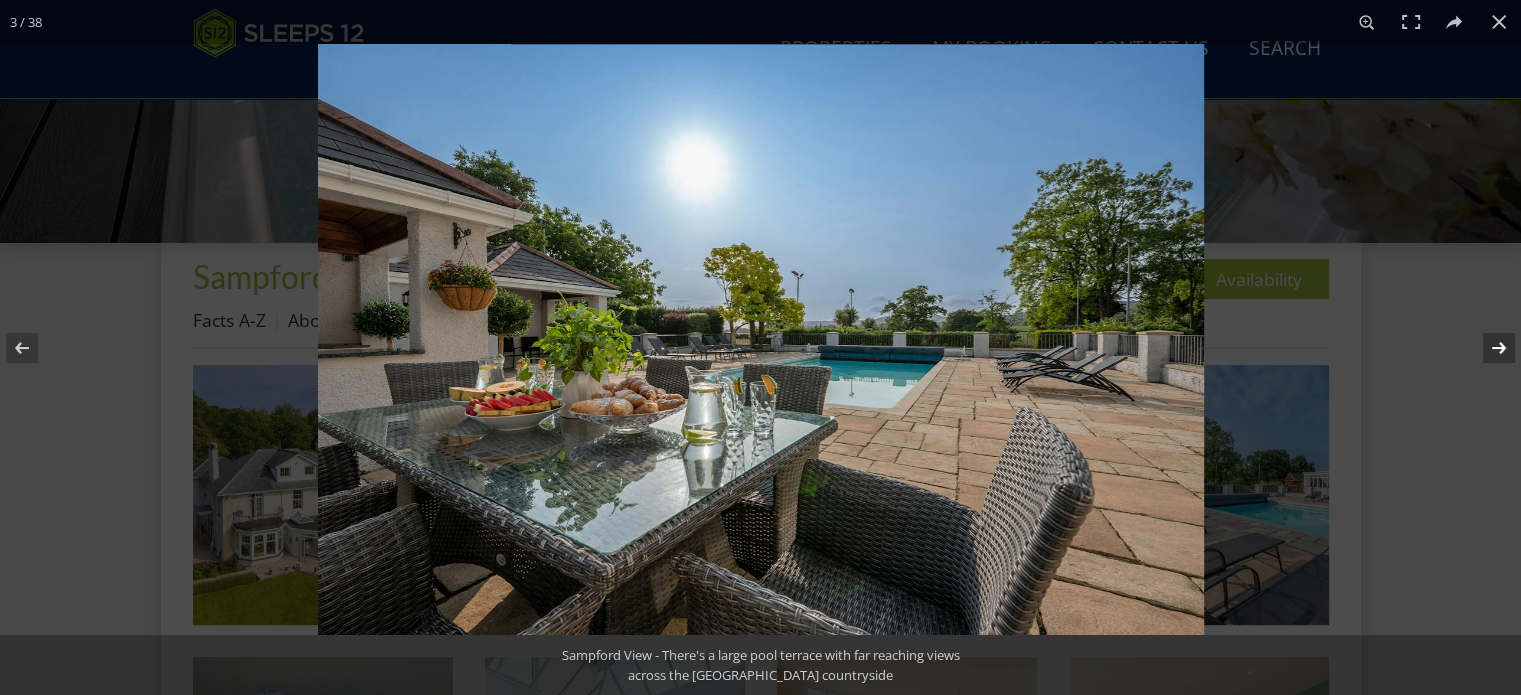 click at bounding box center [1486, 348] 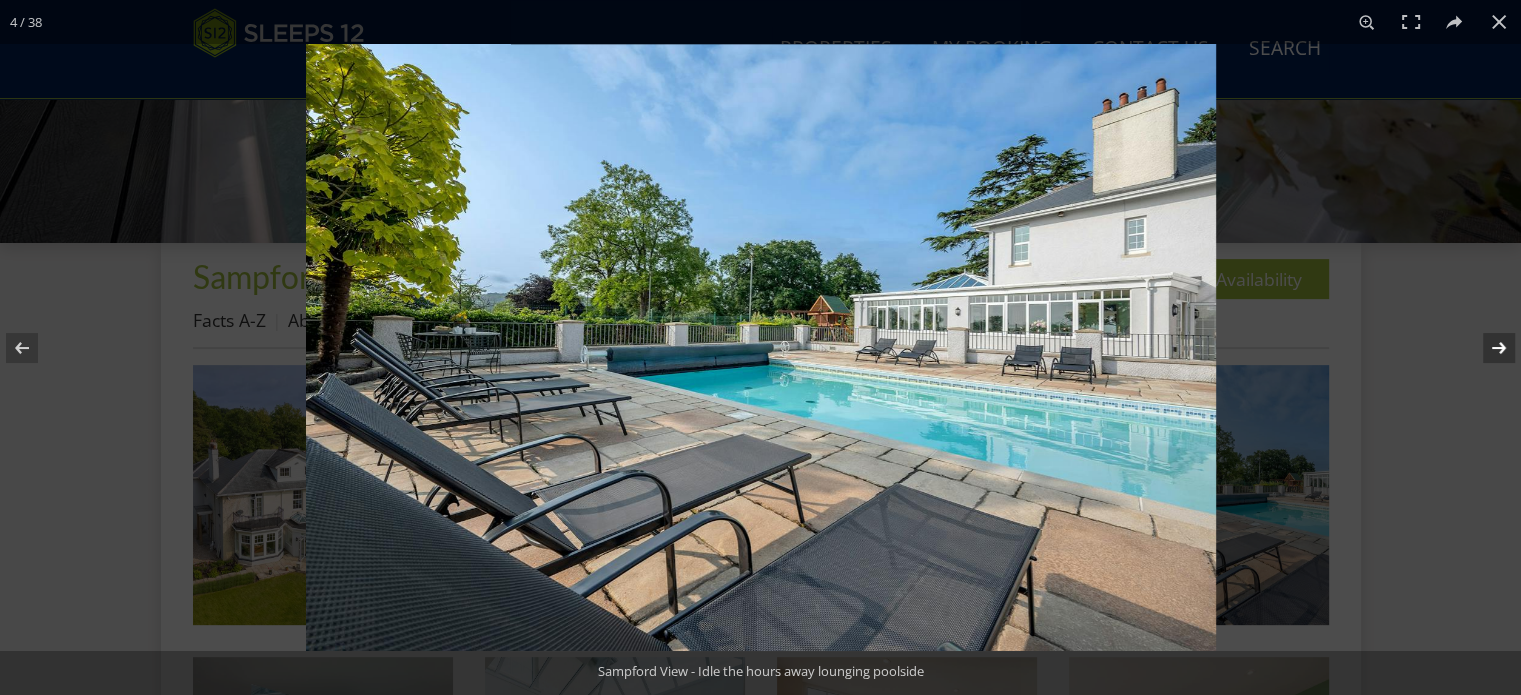 click at bounding box center (1486, 348) 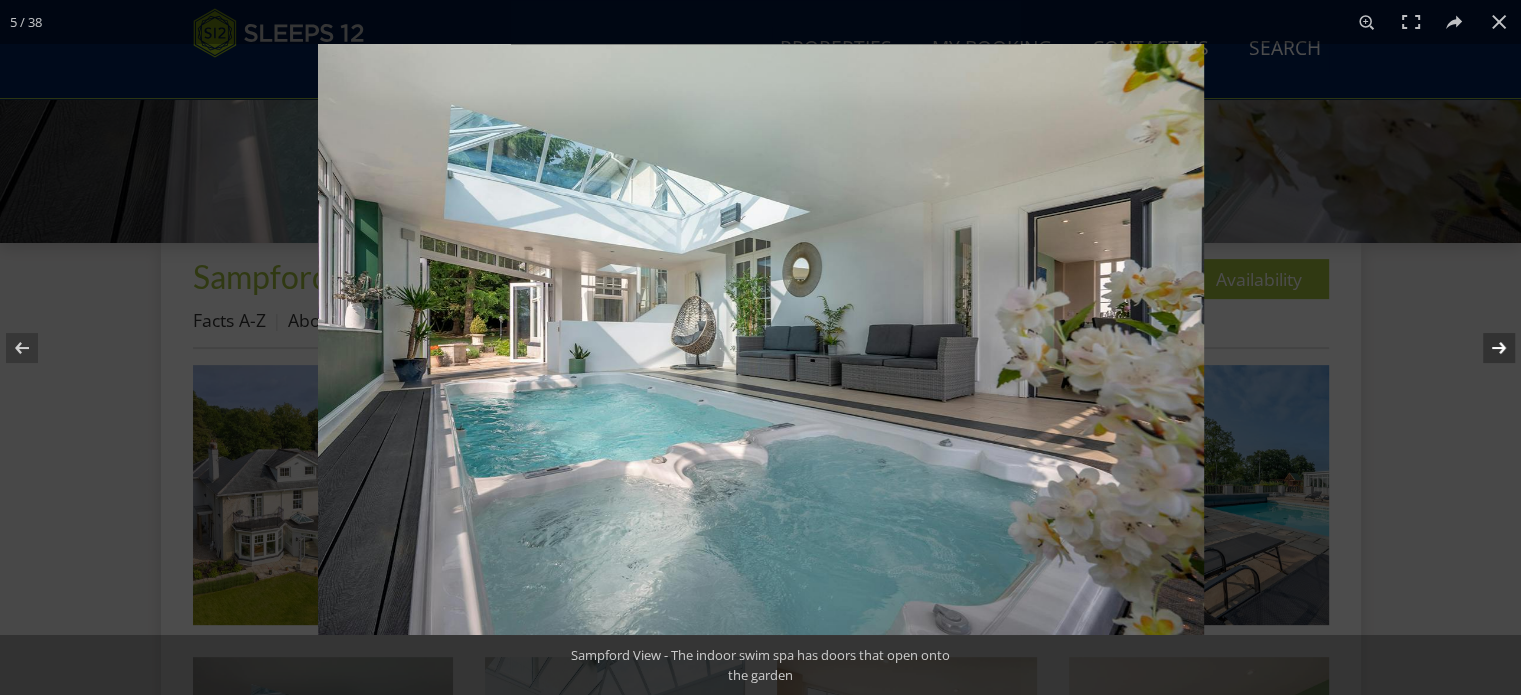 click at bounding box center (1486, 348) 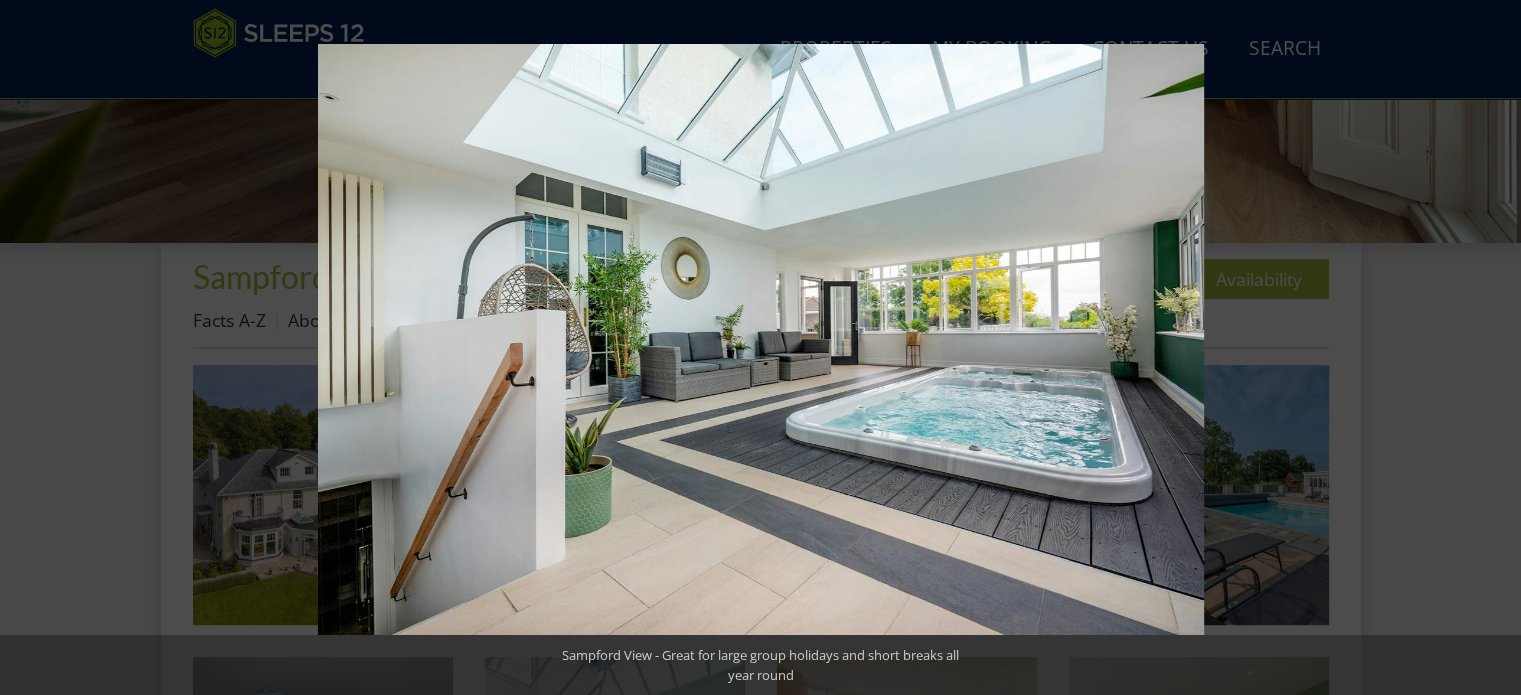 click at bounding box center [1486, 348] 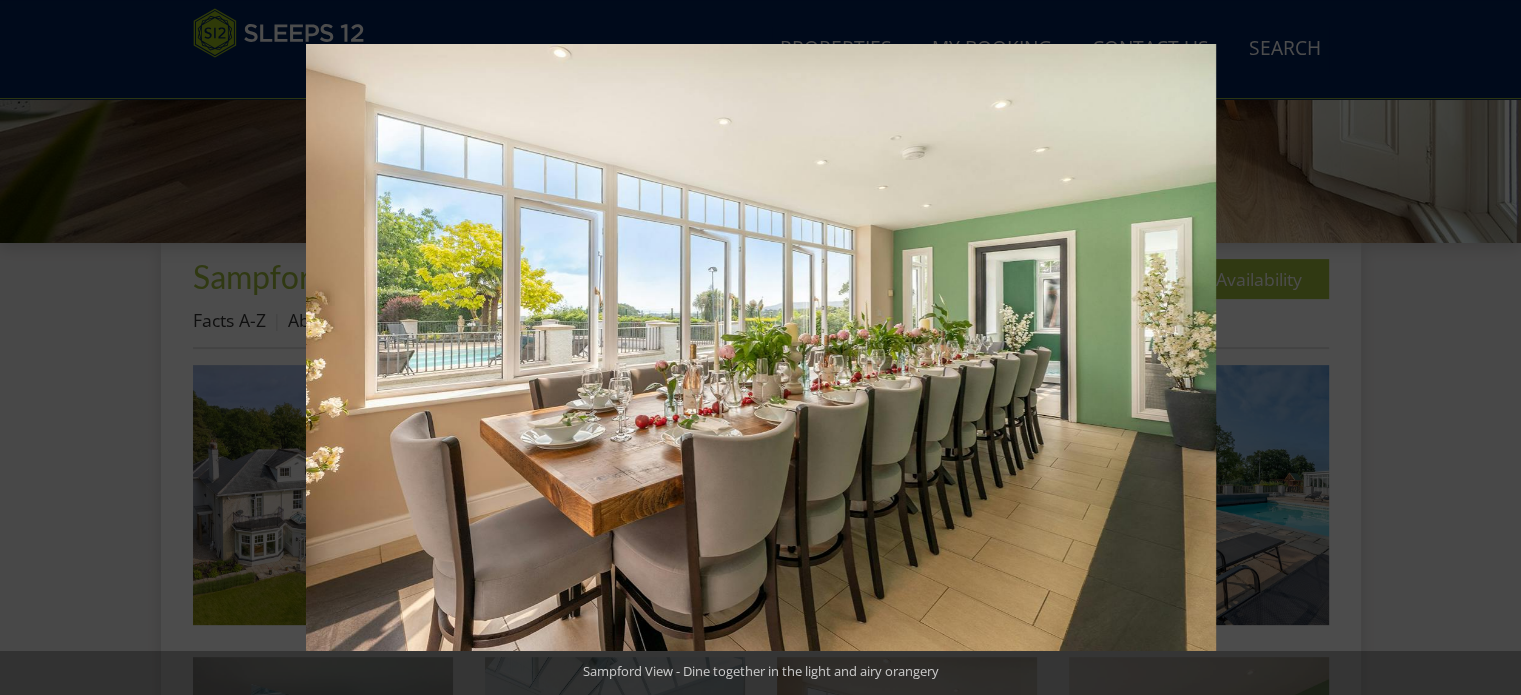 click at bounding box center (1486, 348) 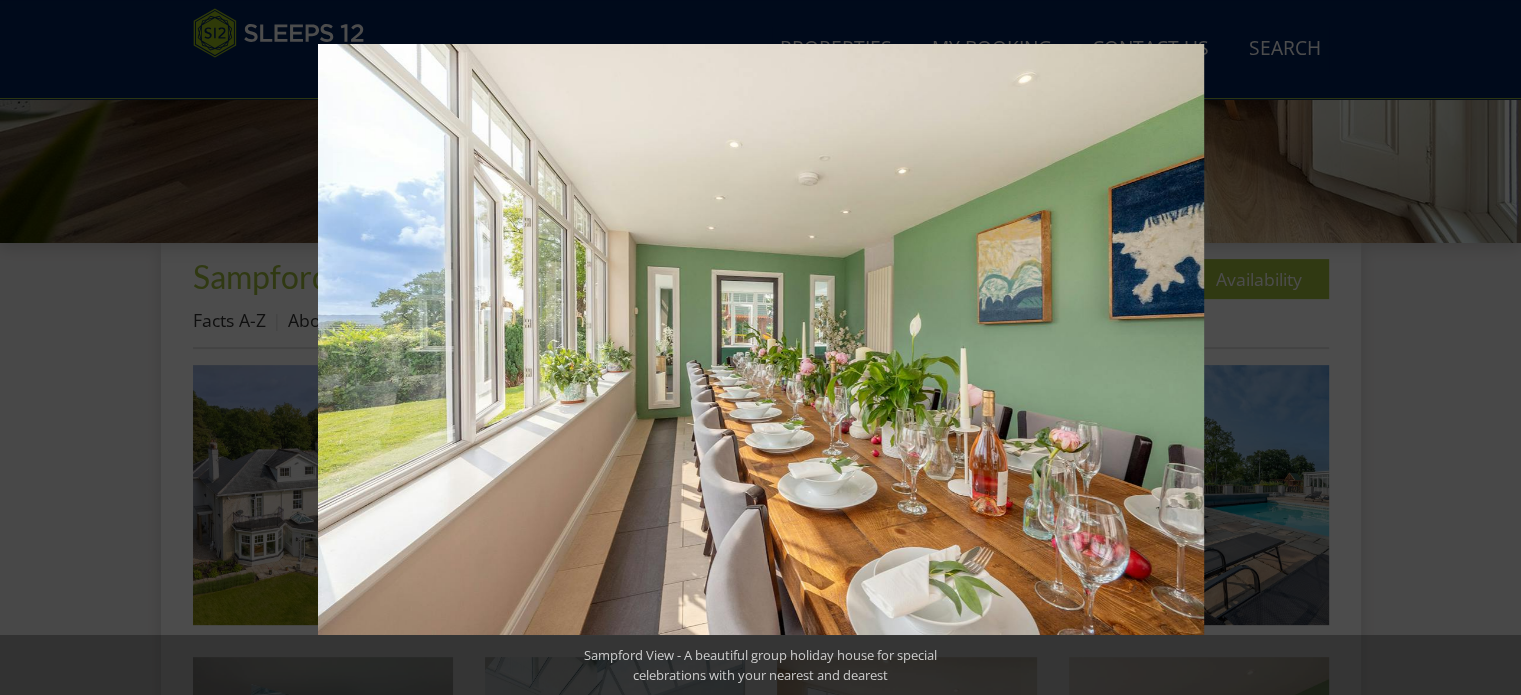 click at bounding box center (1486, 348) 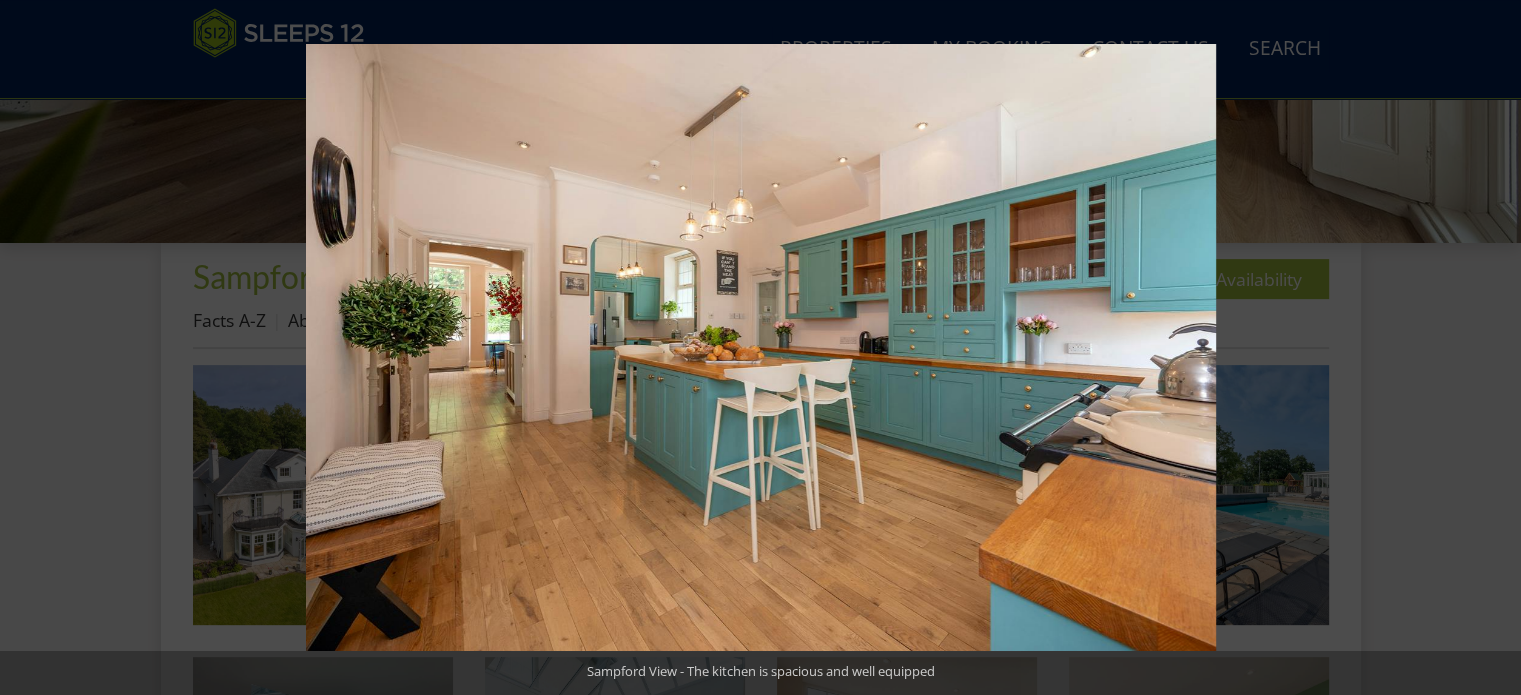 click at bounding box center [1486, 348] 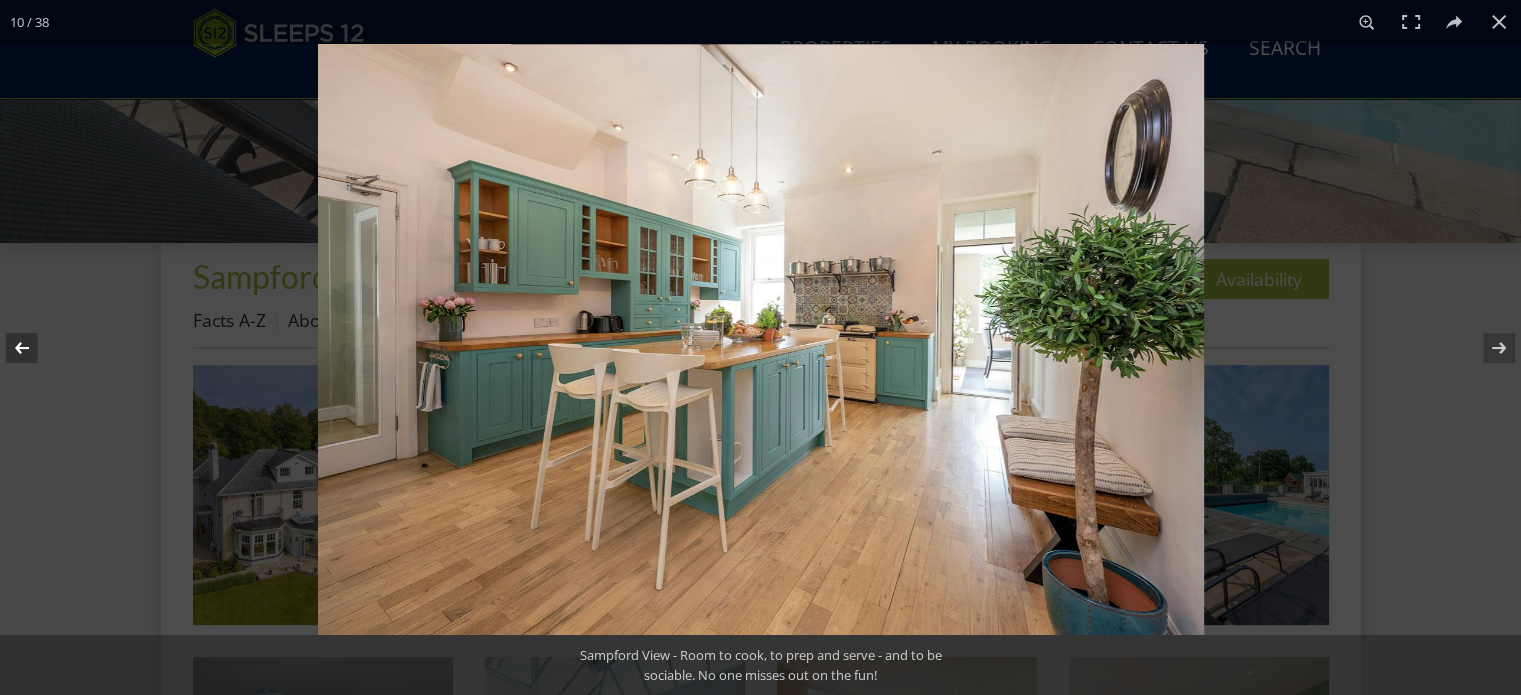 click at bounding box center (35, 348) 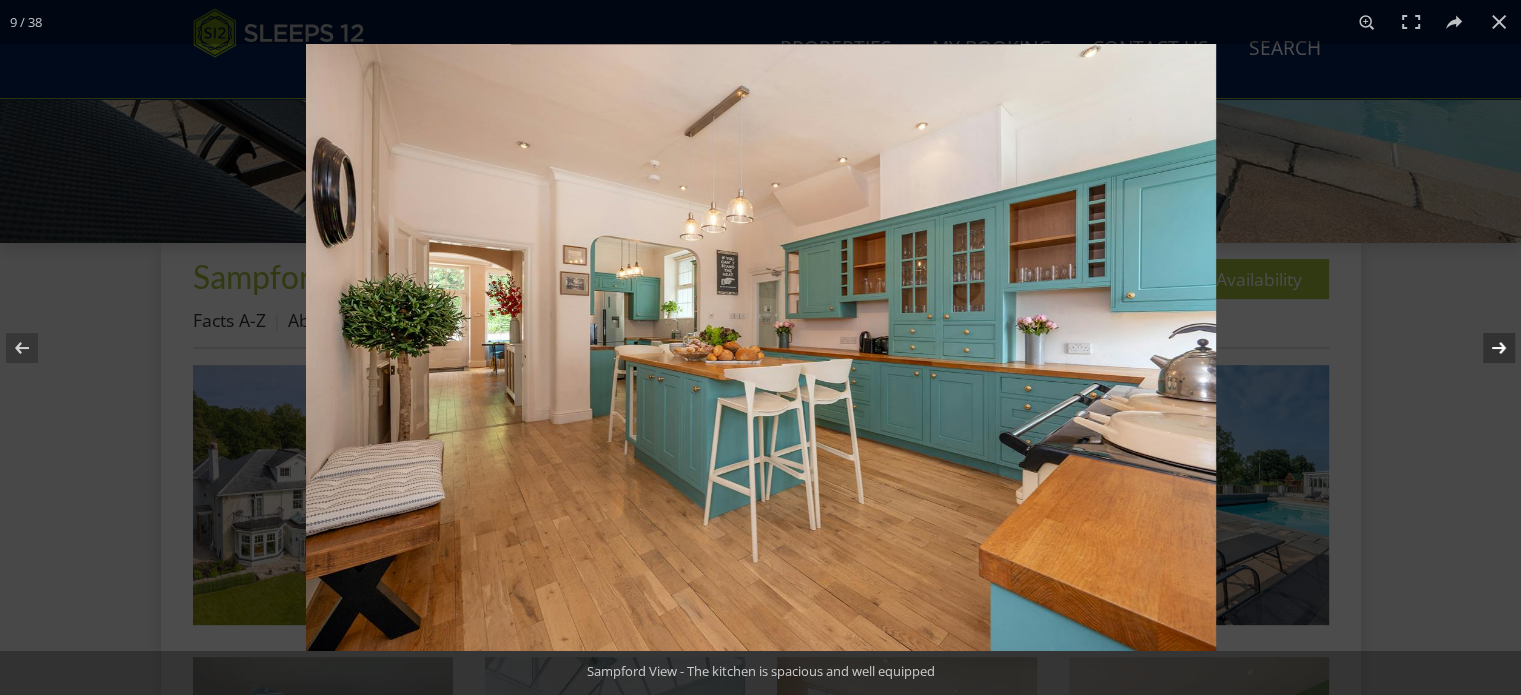 click at bounding box center (1486, 348) 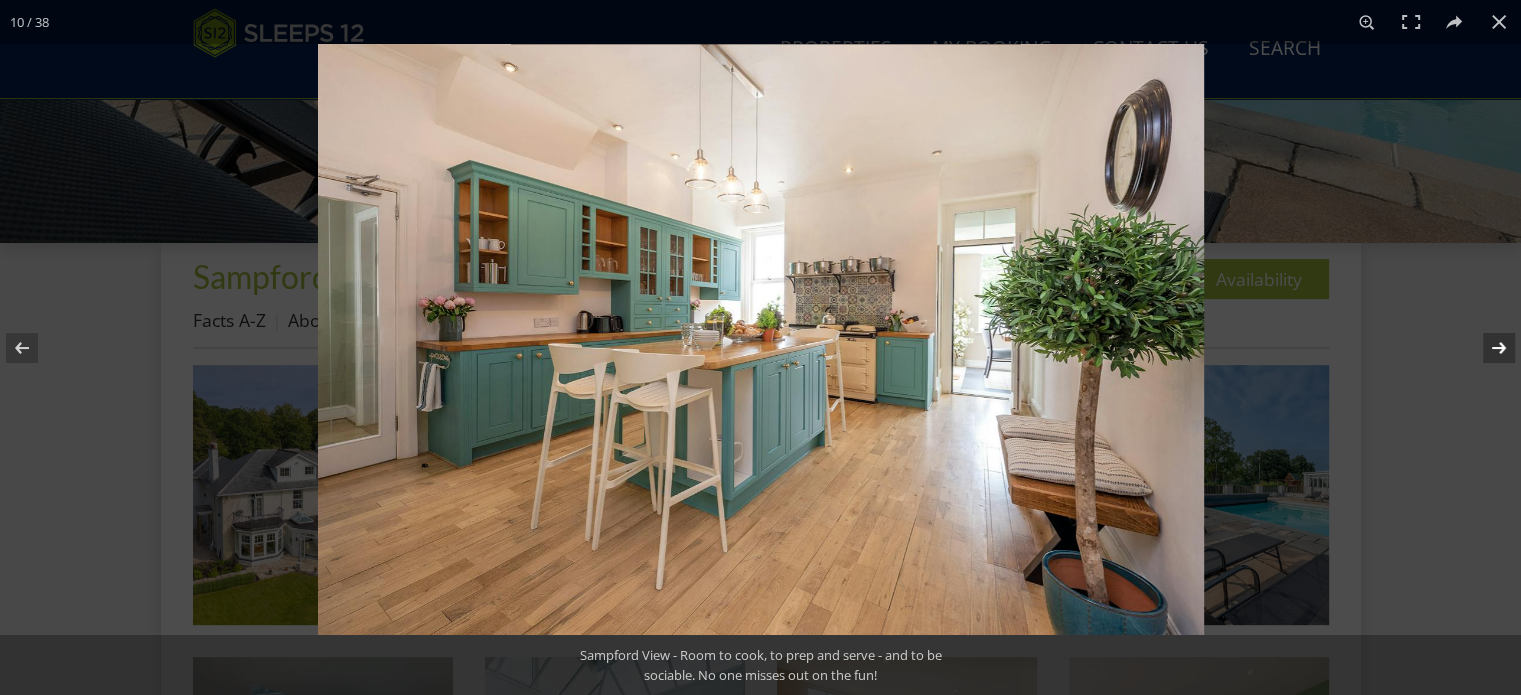 click at bounding box center (1486, 348) 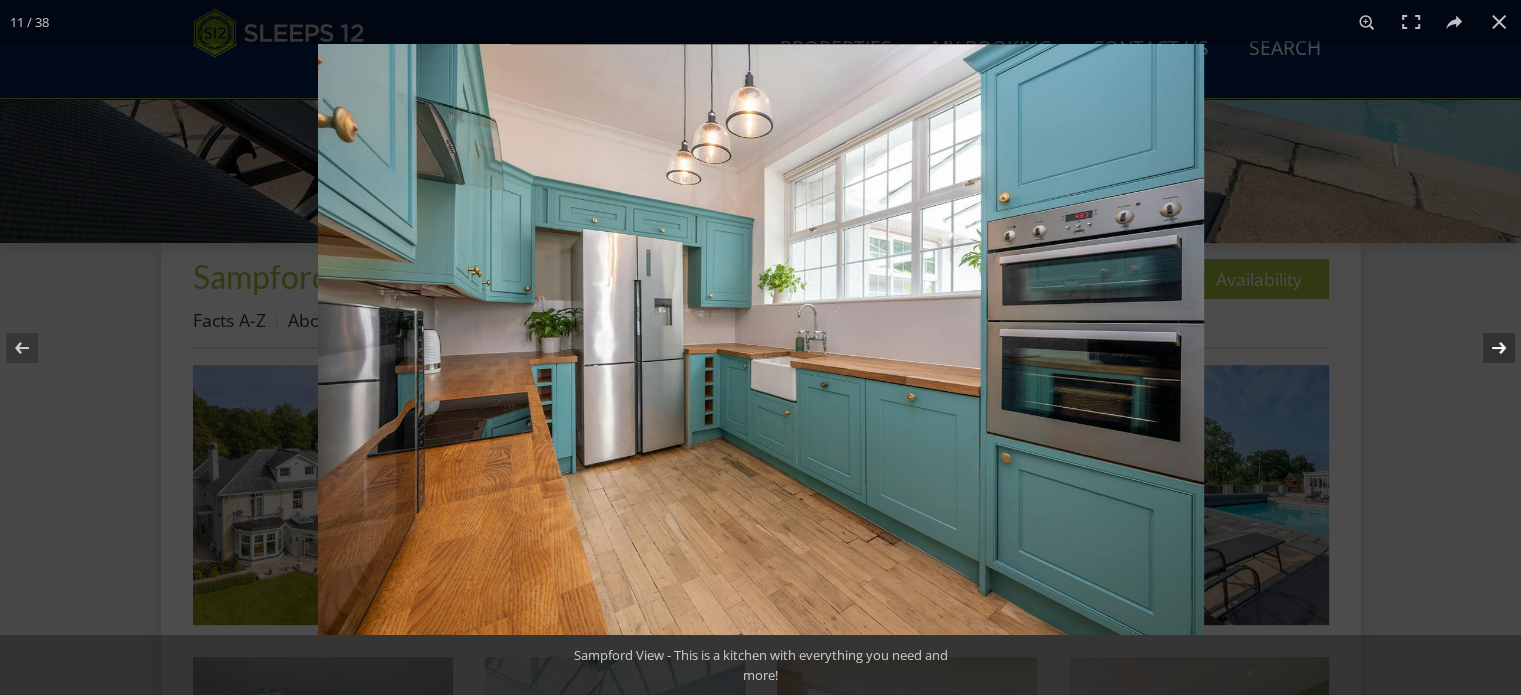 click at bounding box center (1486, 348) 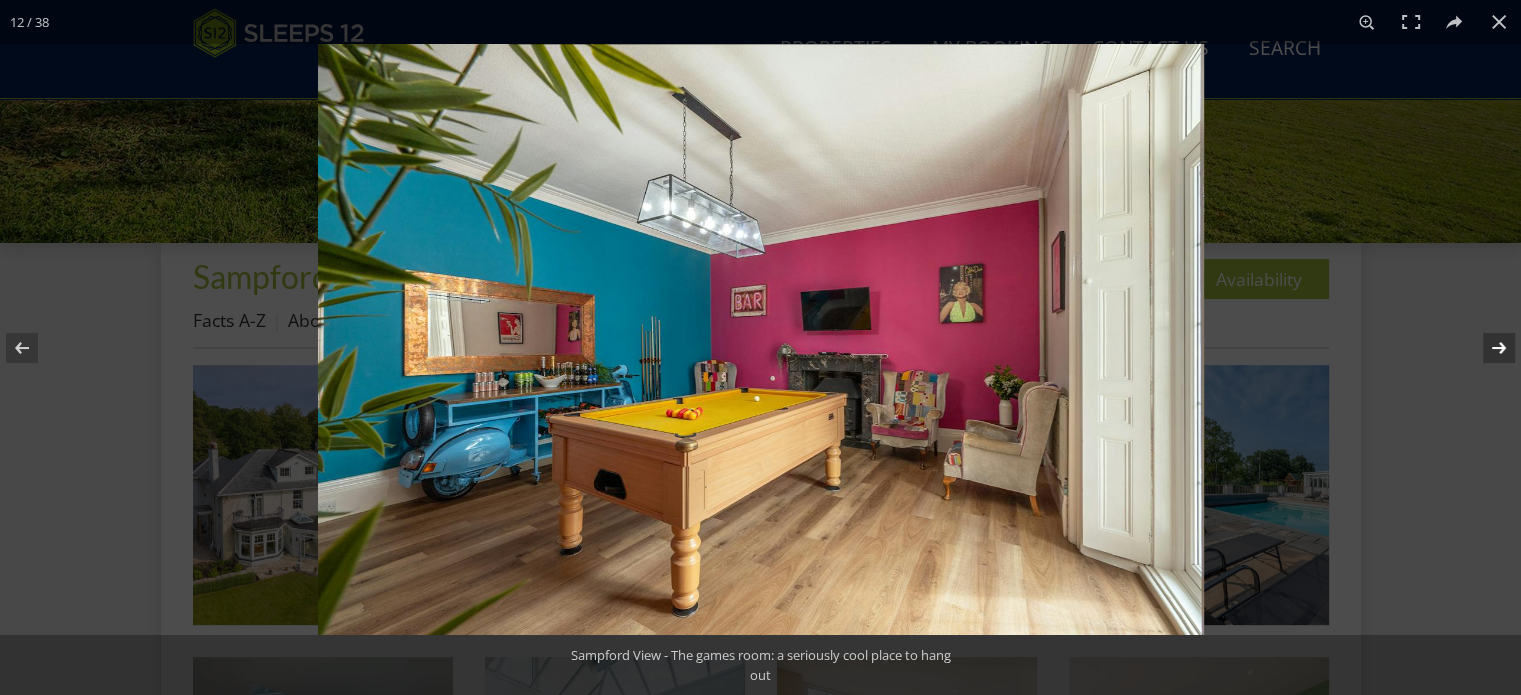 click at bounding box center (1486, 348) 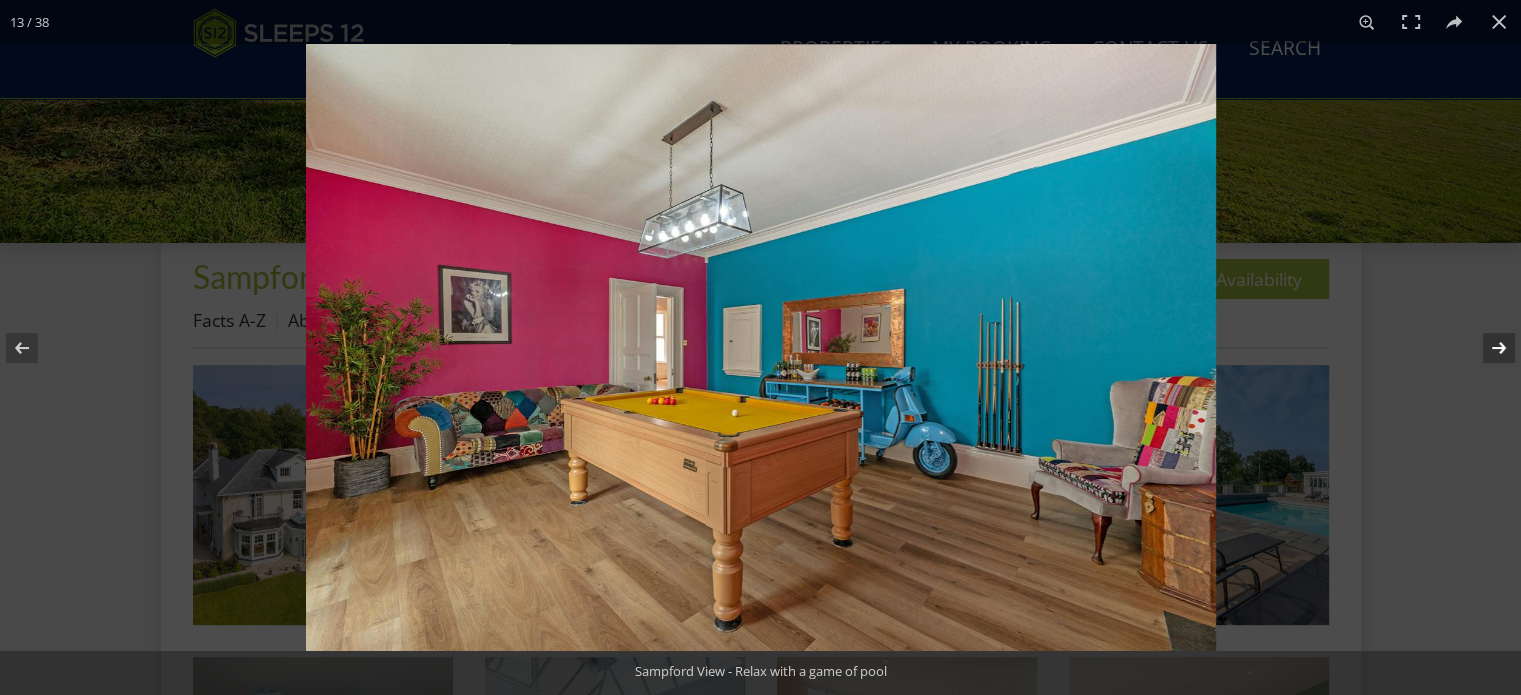 click at bounding box center [1486, 348] 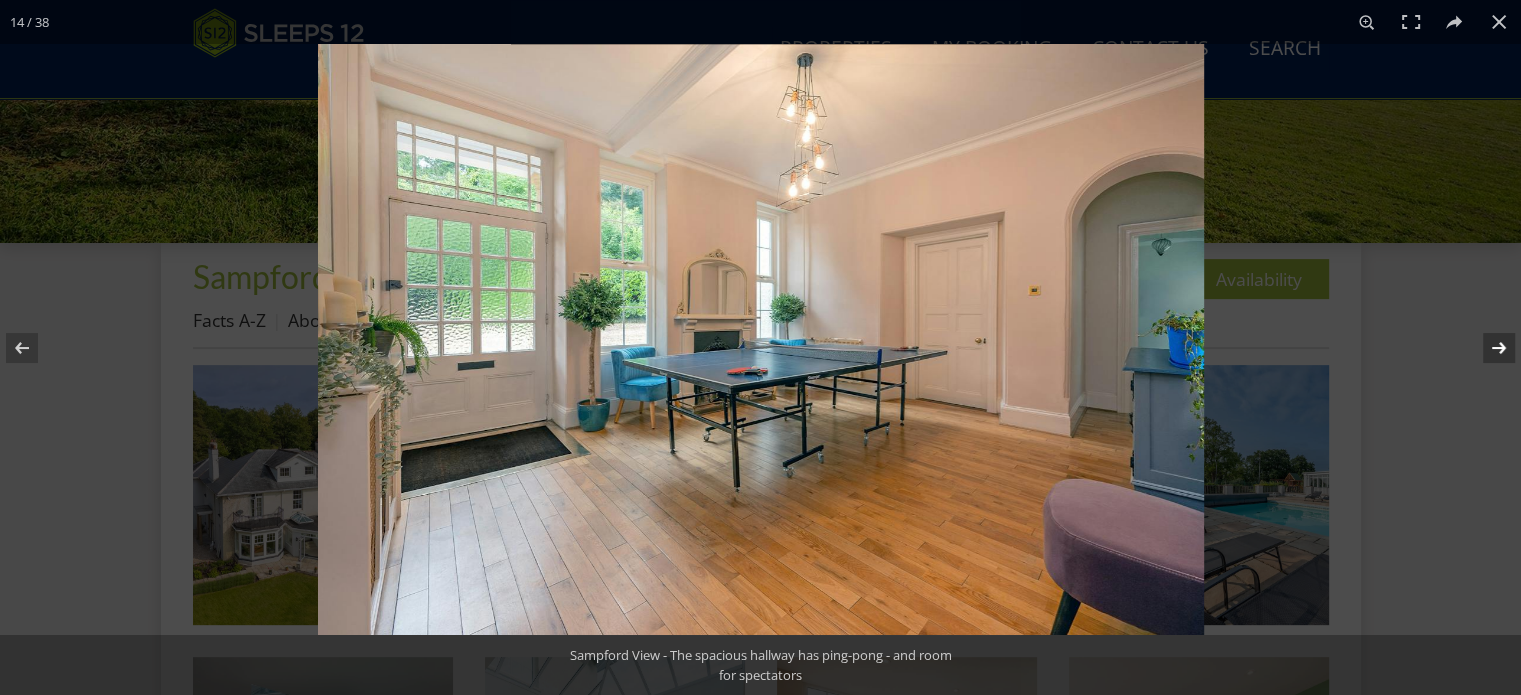 click at bounding box center (1486, 348) 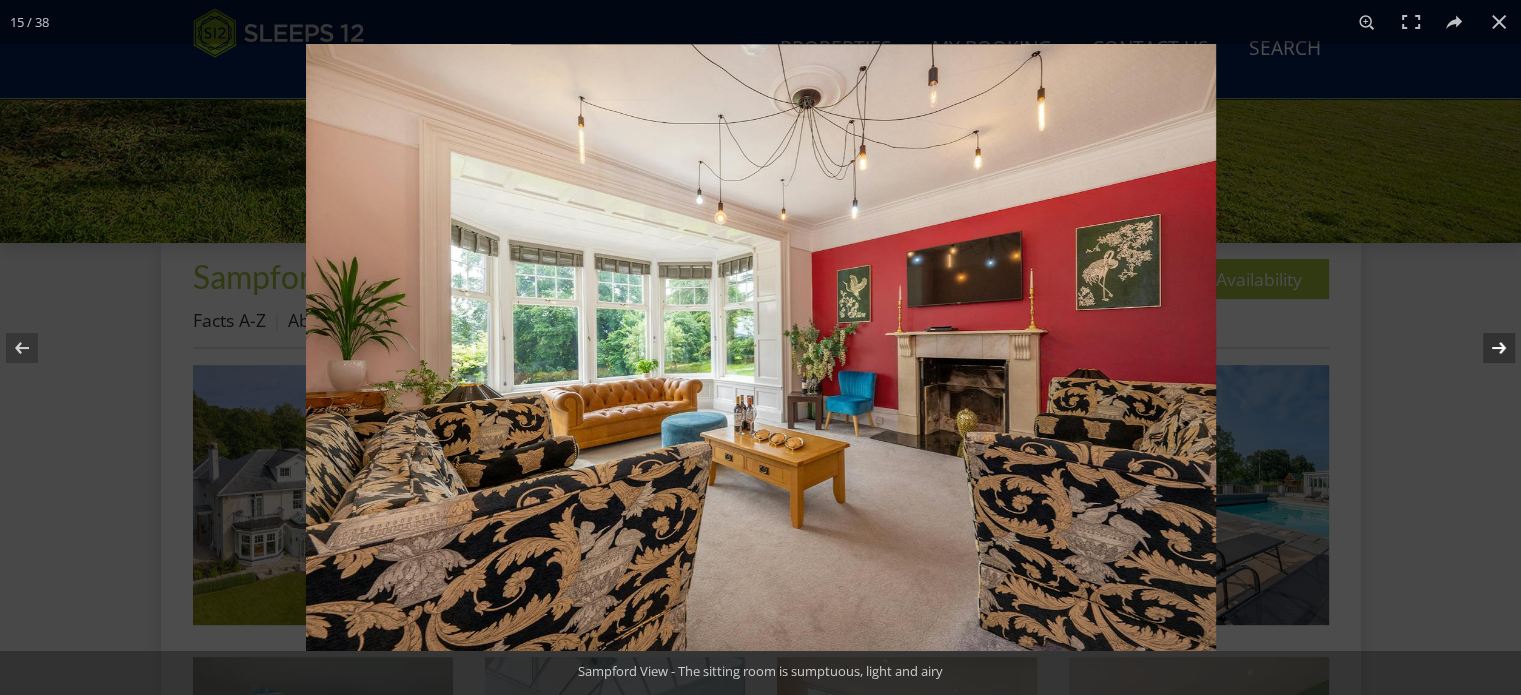 click at bounding box center (1486, 348) 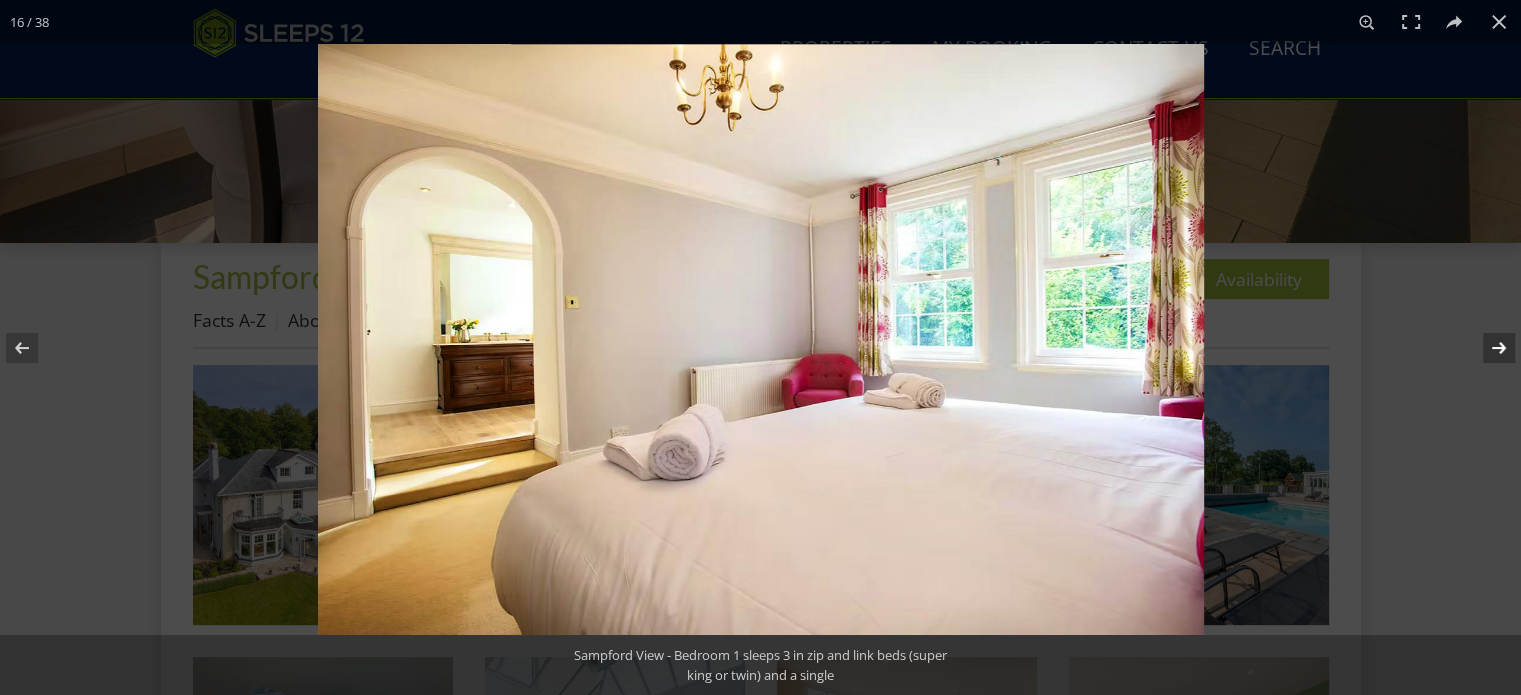click at bounding box center [1486, 348] 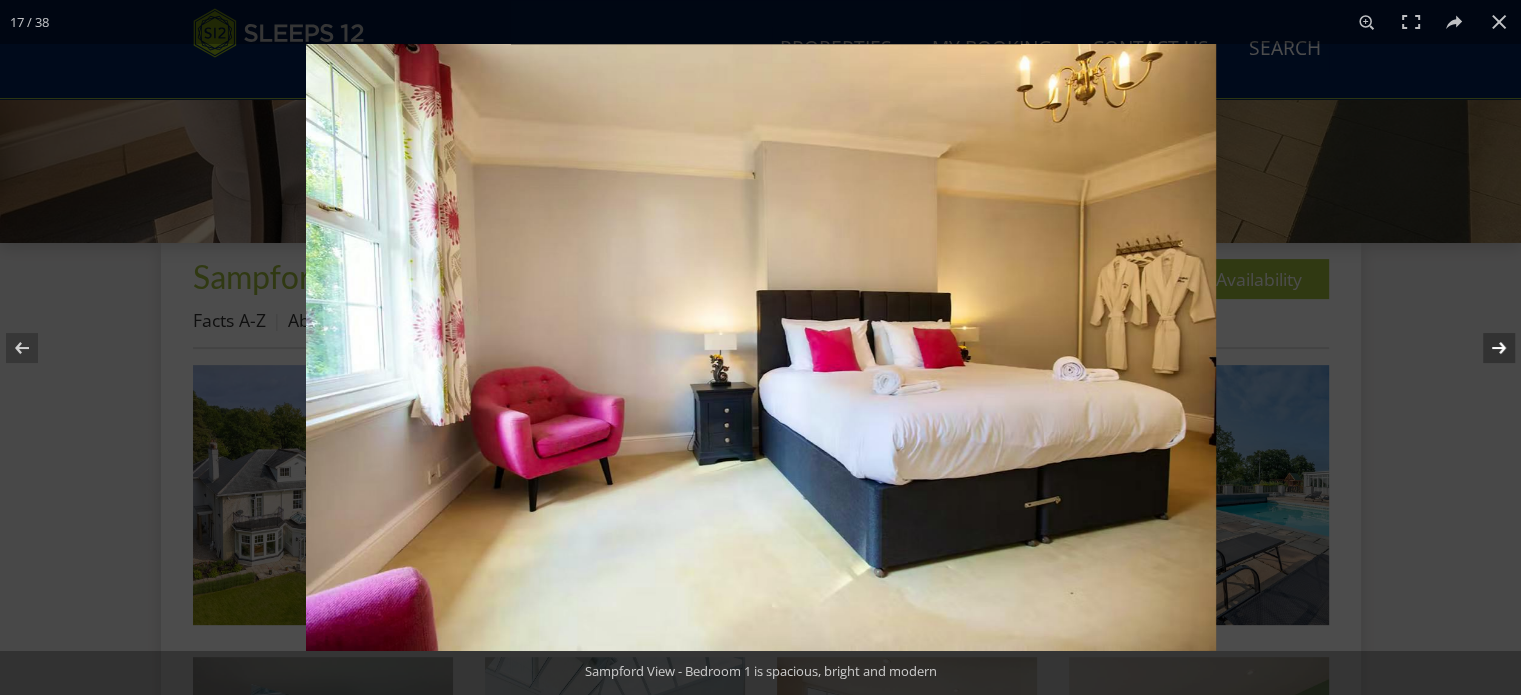 click at bounding box center [1486, 348] 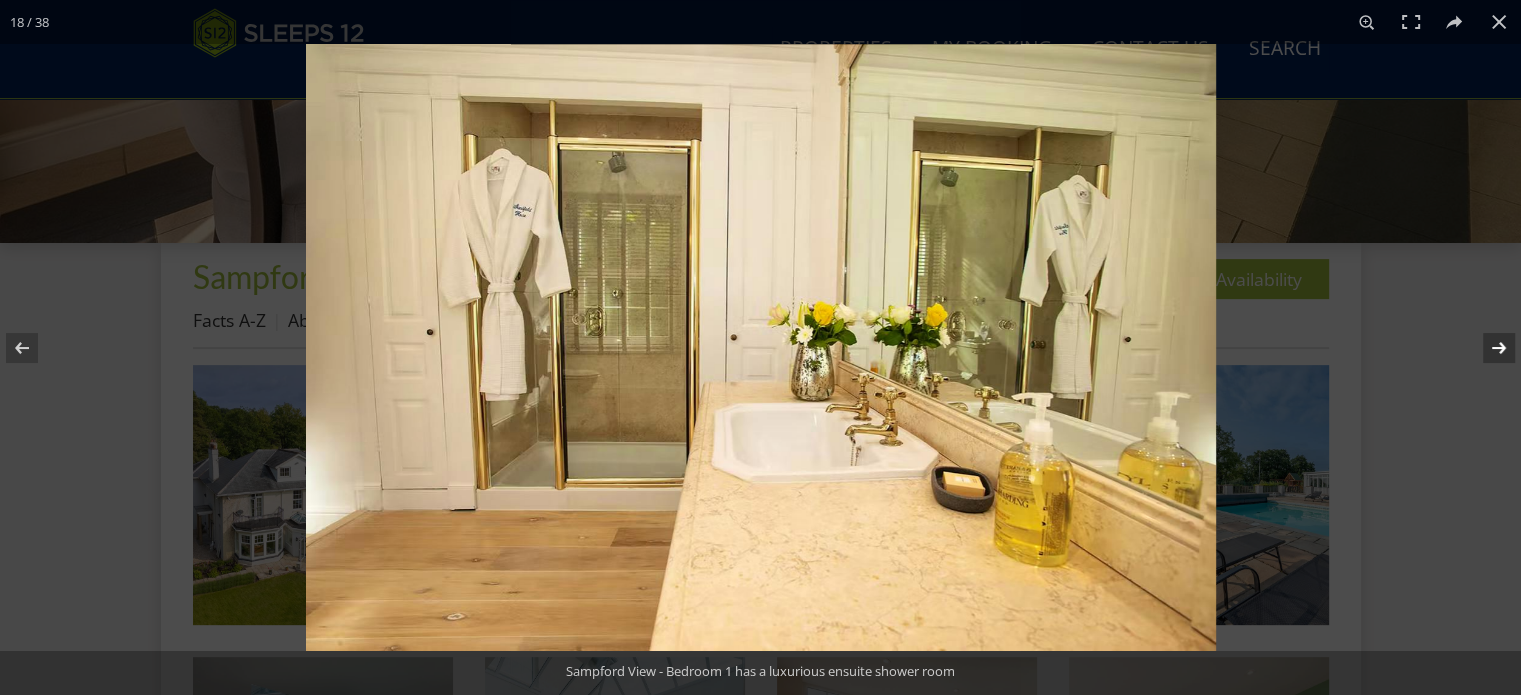 click at bounding box center [1486, 348] 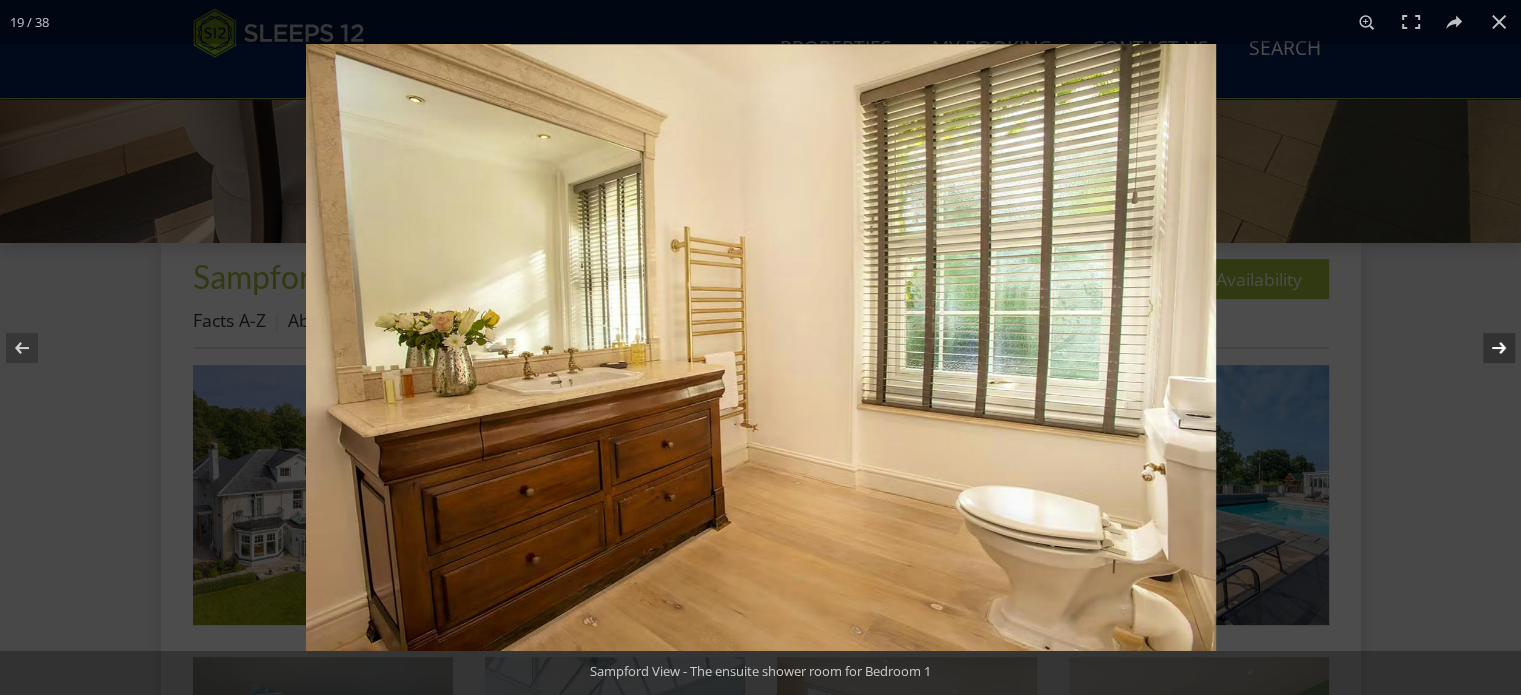 click at bounding box center [1486, 348] 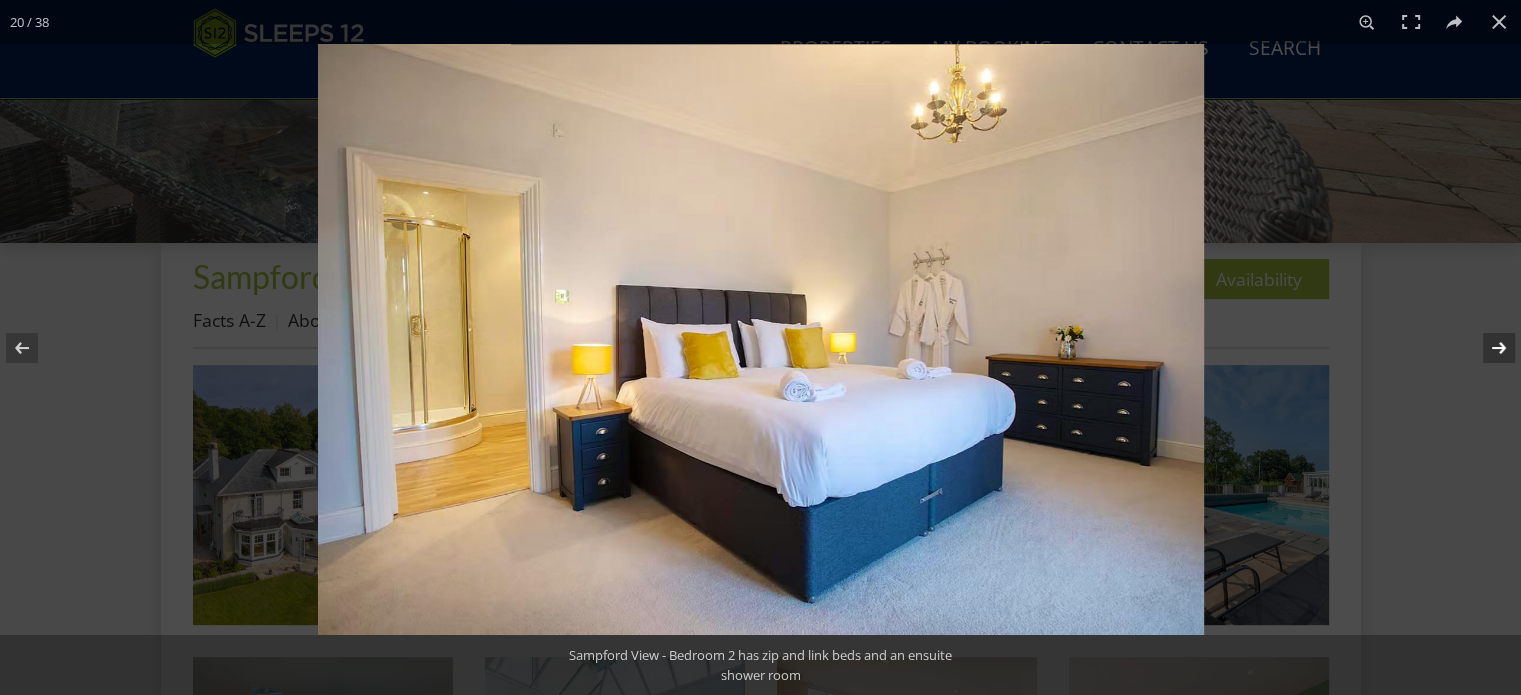 click at bounding box center [1486, 348] 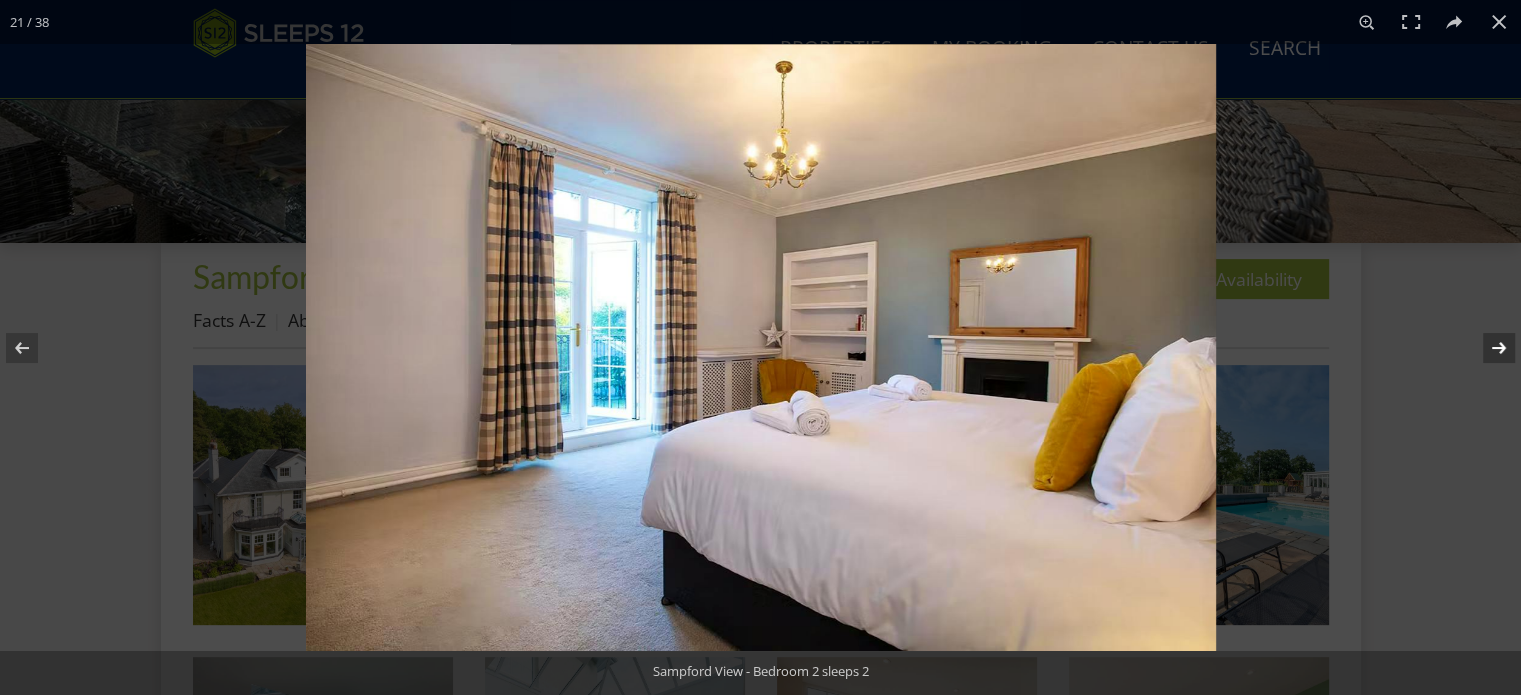 click at bounding box center [1486, 348] 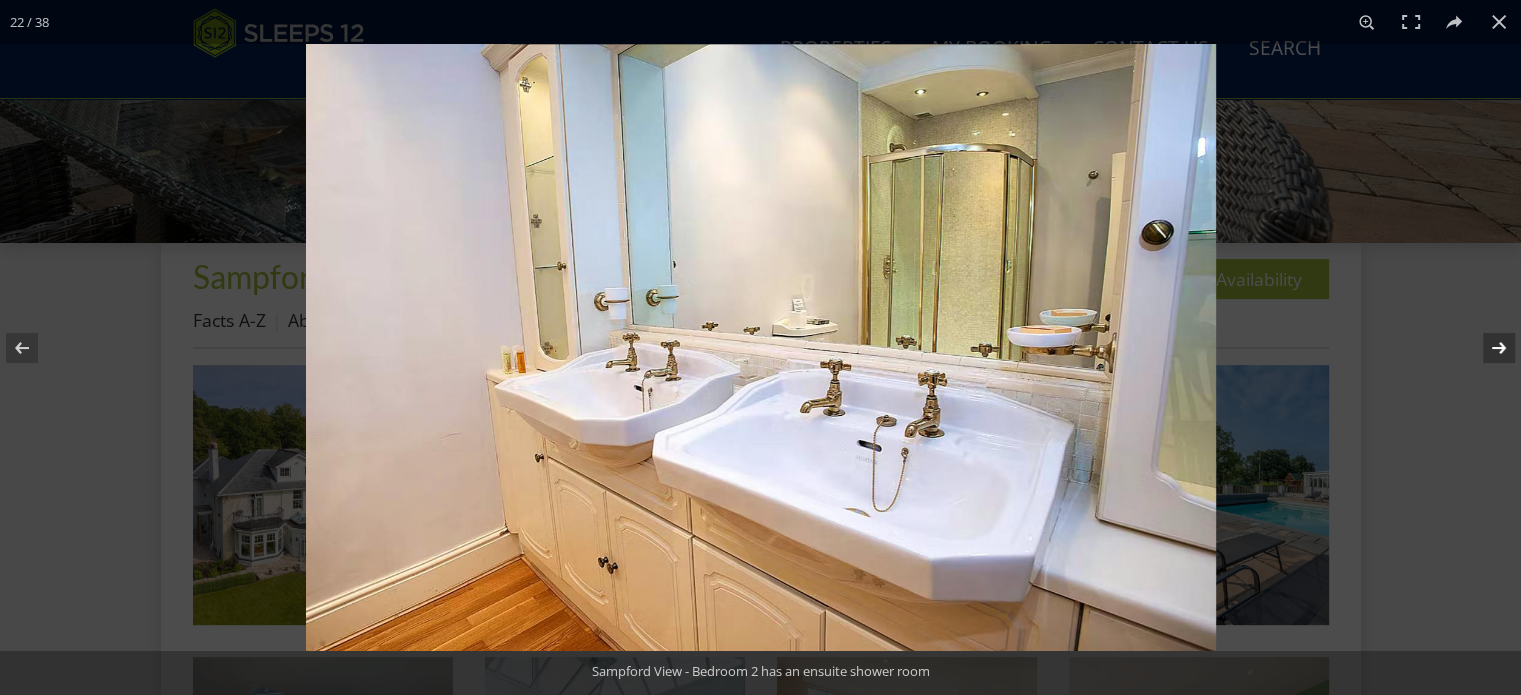 click at bounding box center (1486, 348) 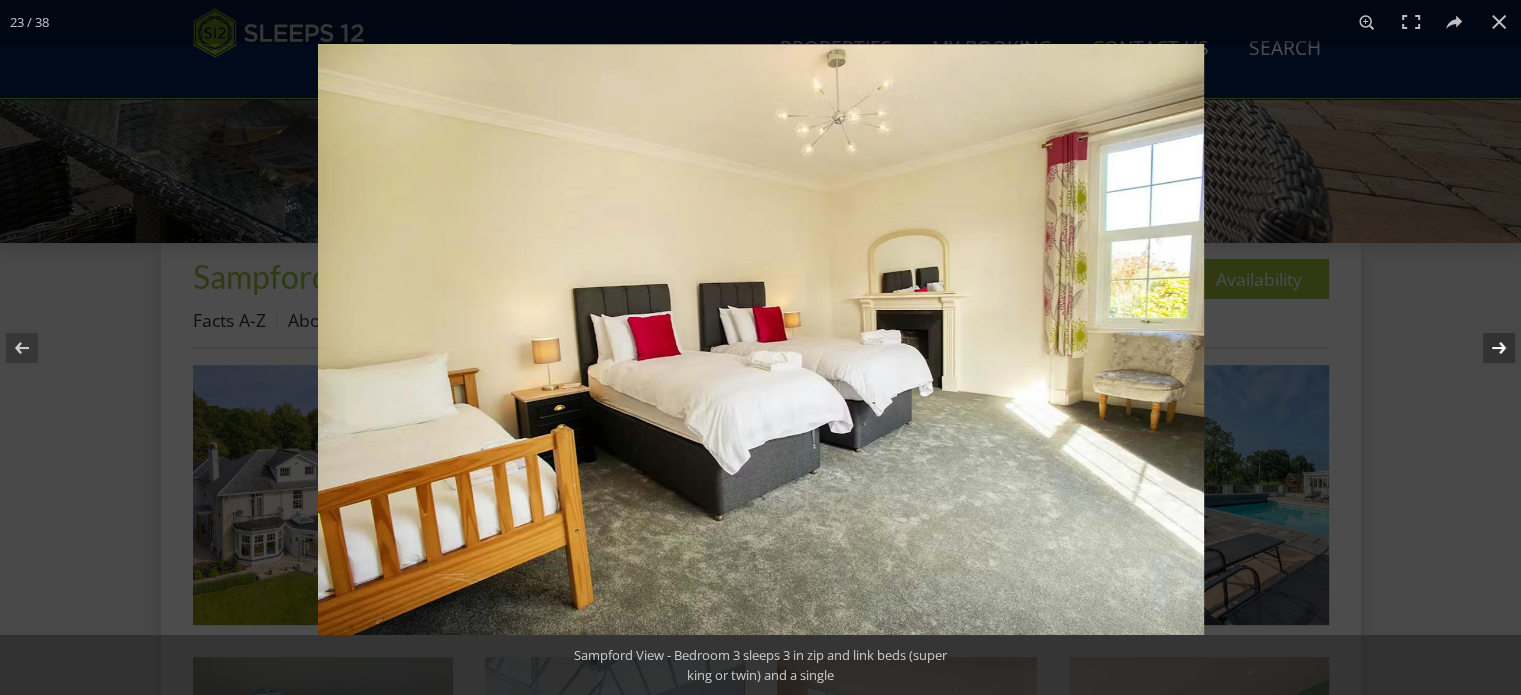 click at bounding box center (1486, 348) 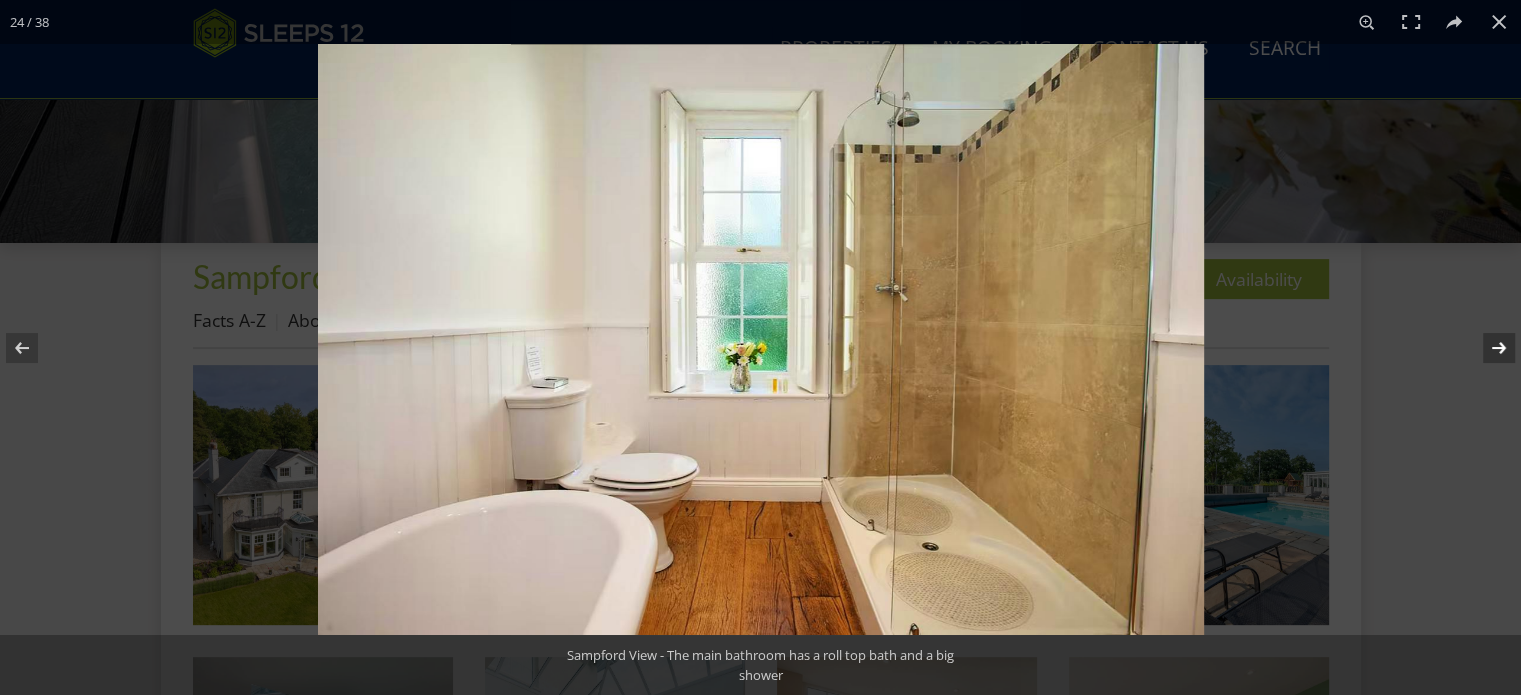 click at bounding box center (1486, 348) 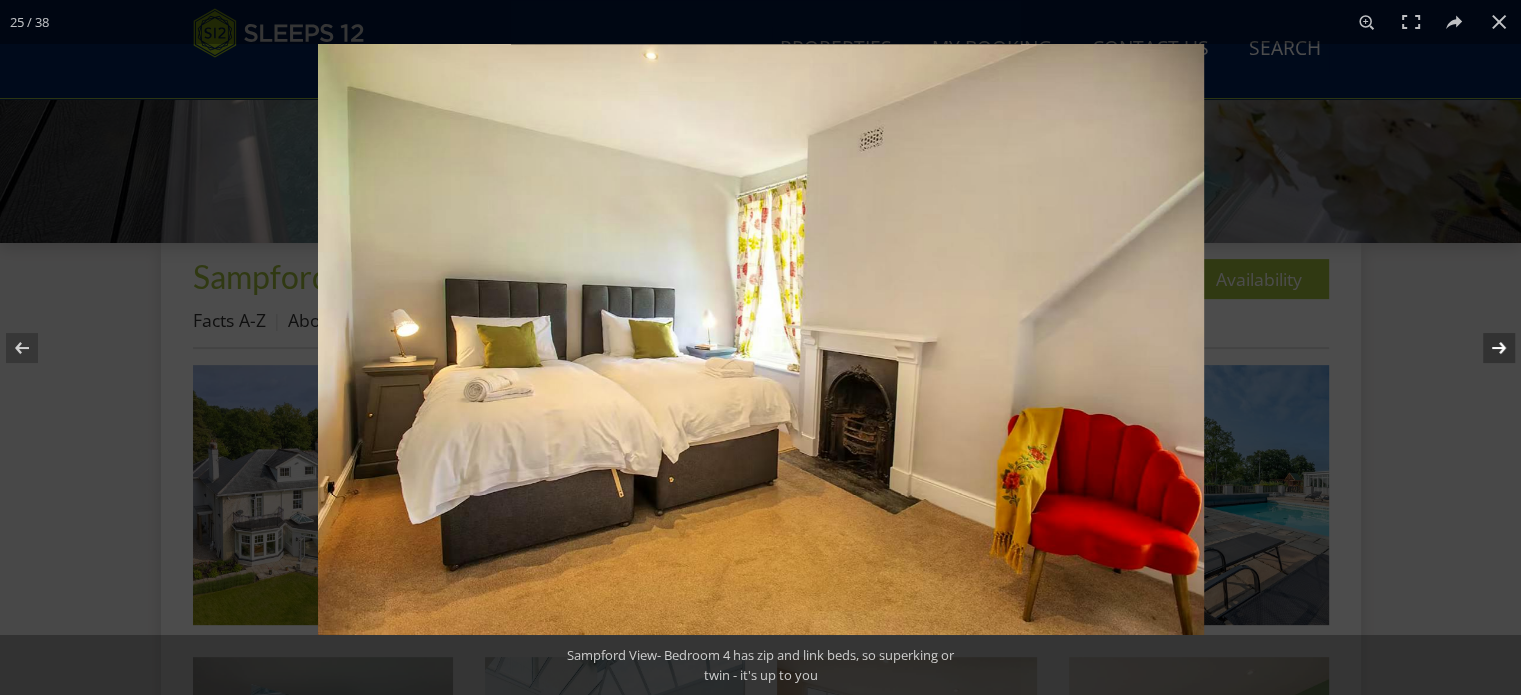 click at bounding box center [1486, 348] 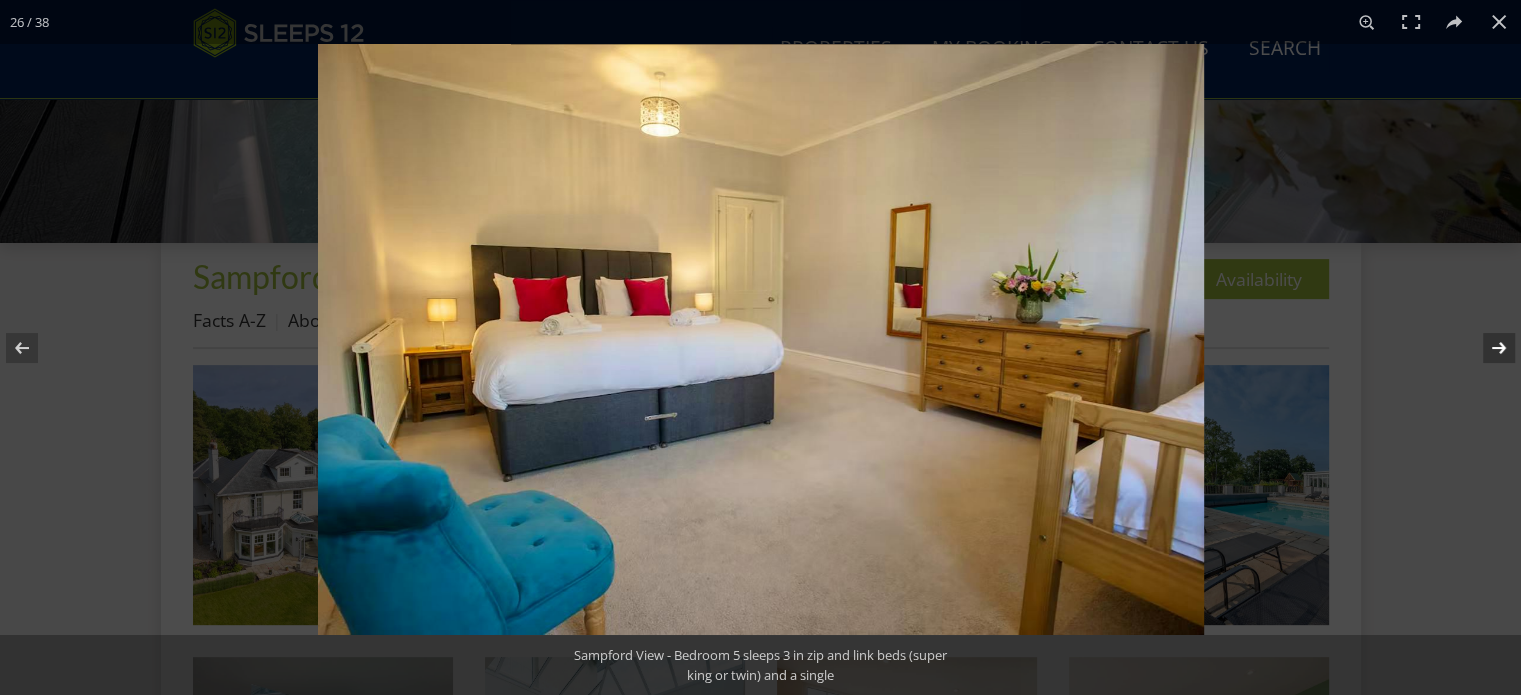 click at bounding box center [1486, 348] 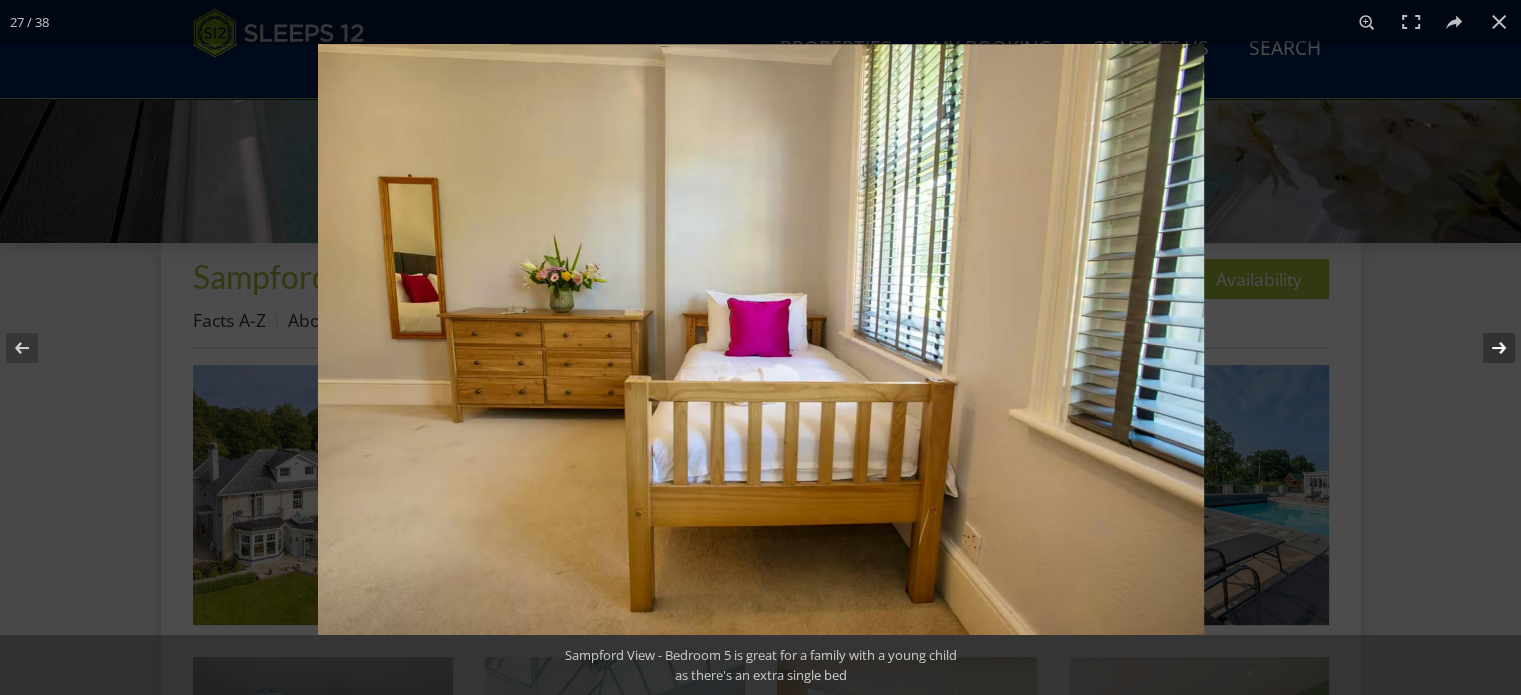 click at bounding box center (1486, 348) 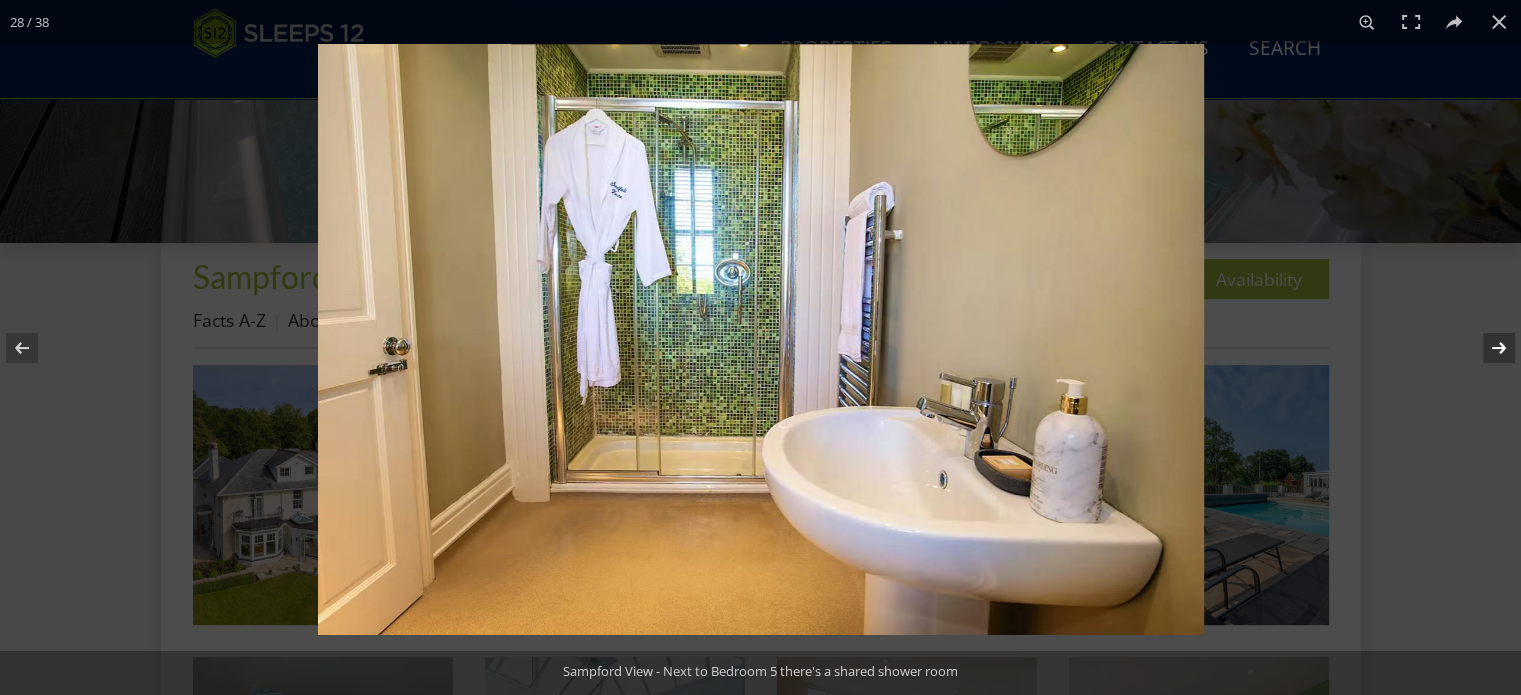 click at bounding box center (1486, 348) 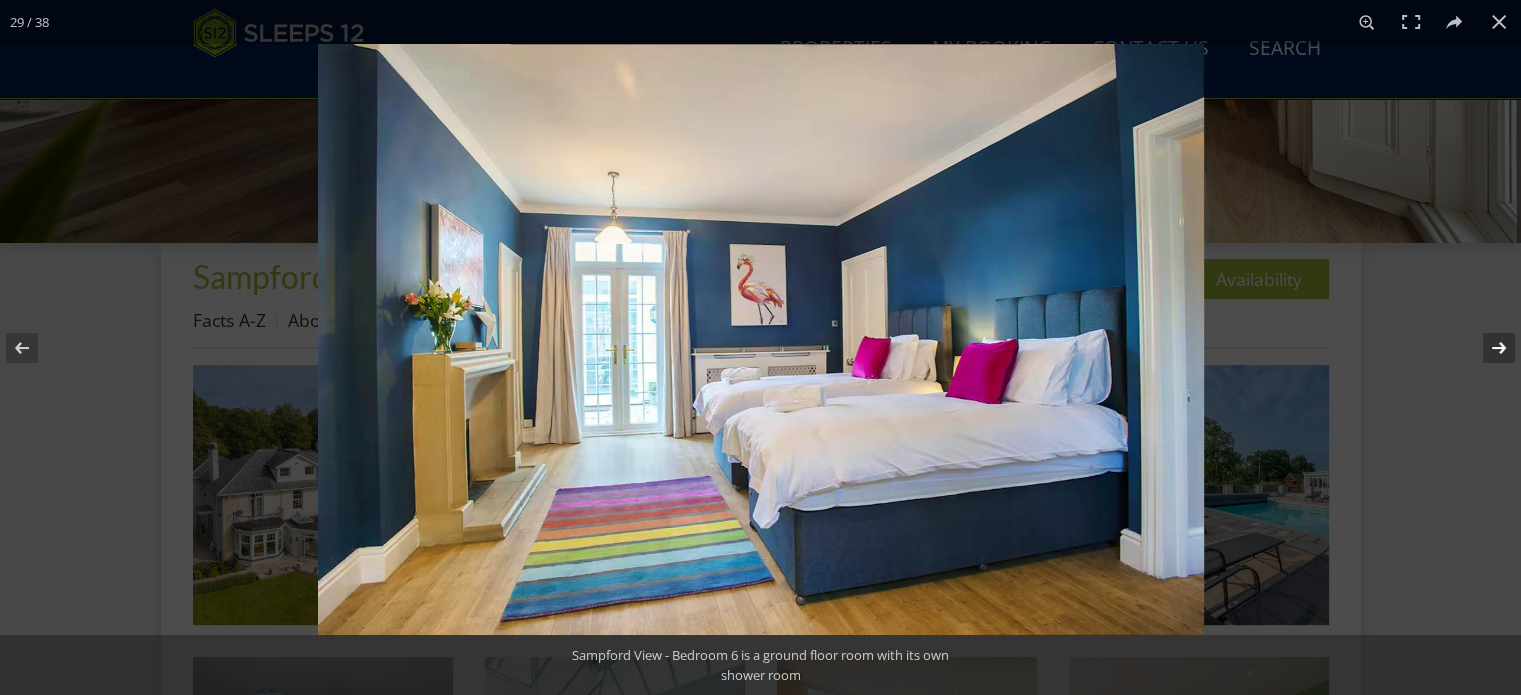 click at bounding box center [1486, 348] 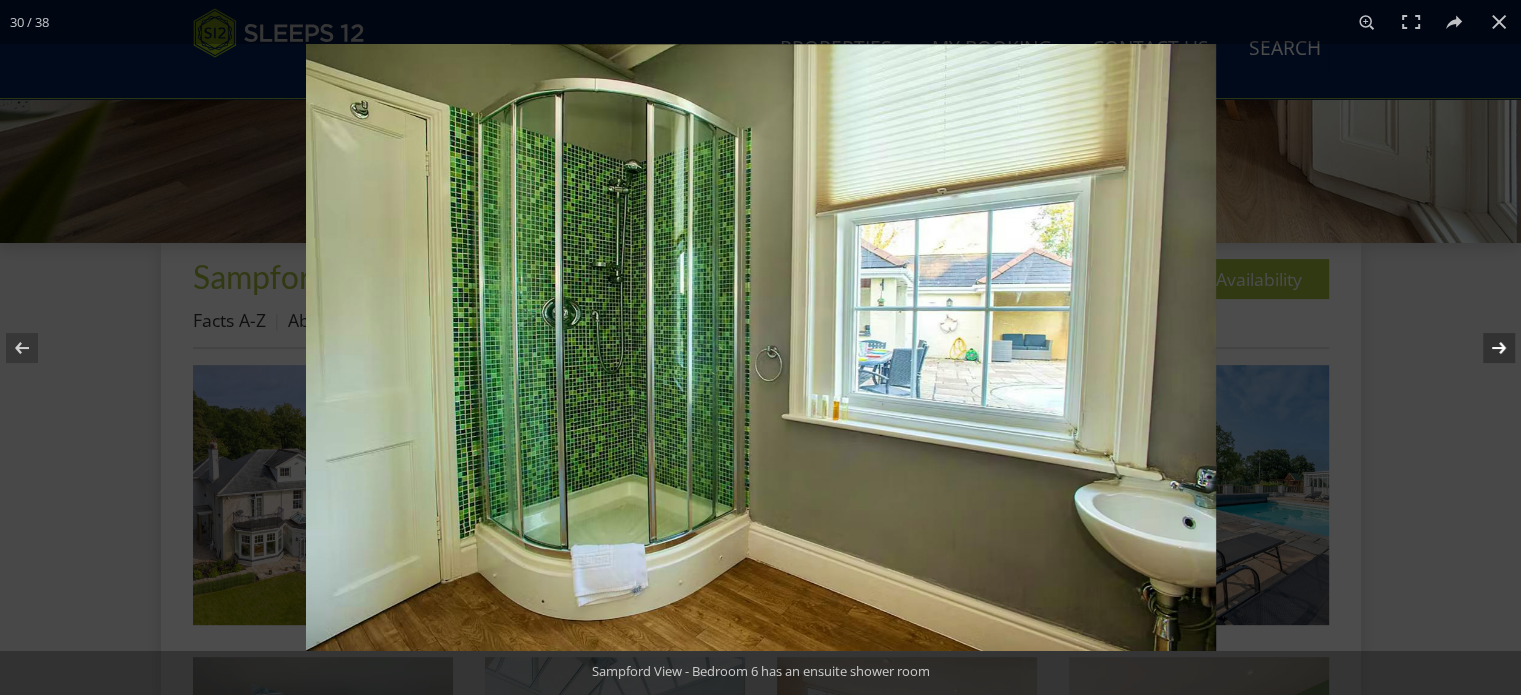 click at bounding box center (1486, 348) 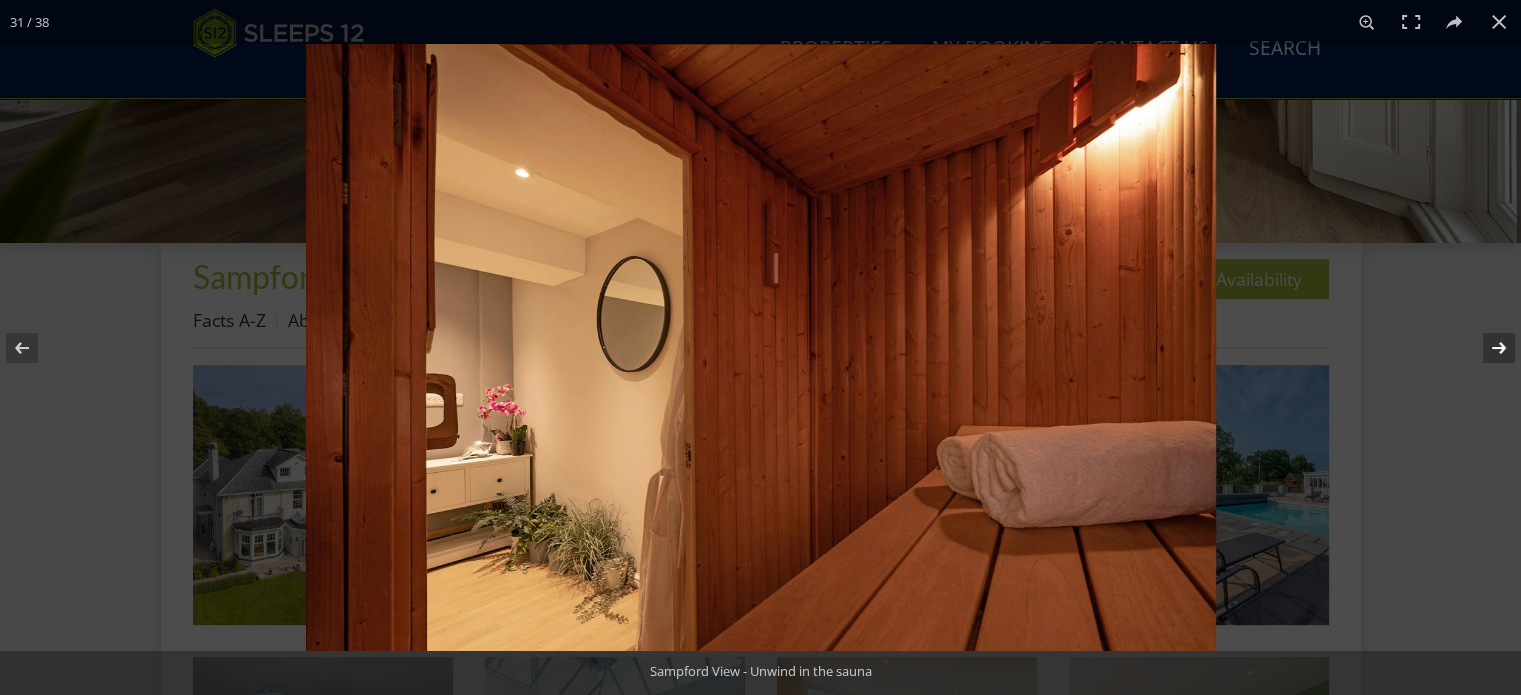 click at bounding box center (1486, 348) 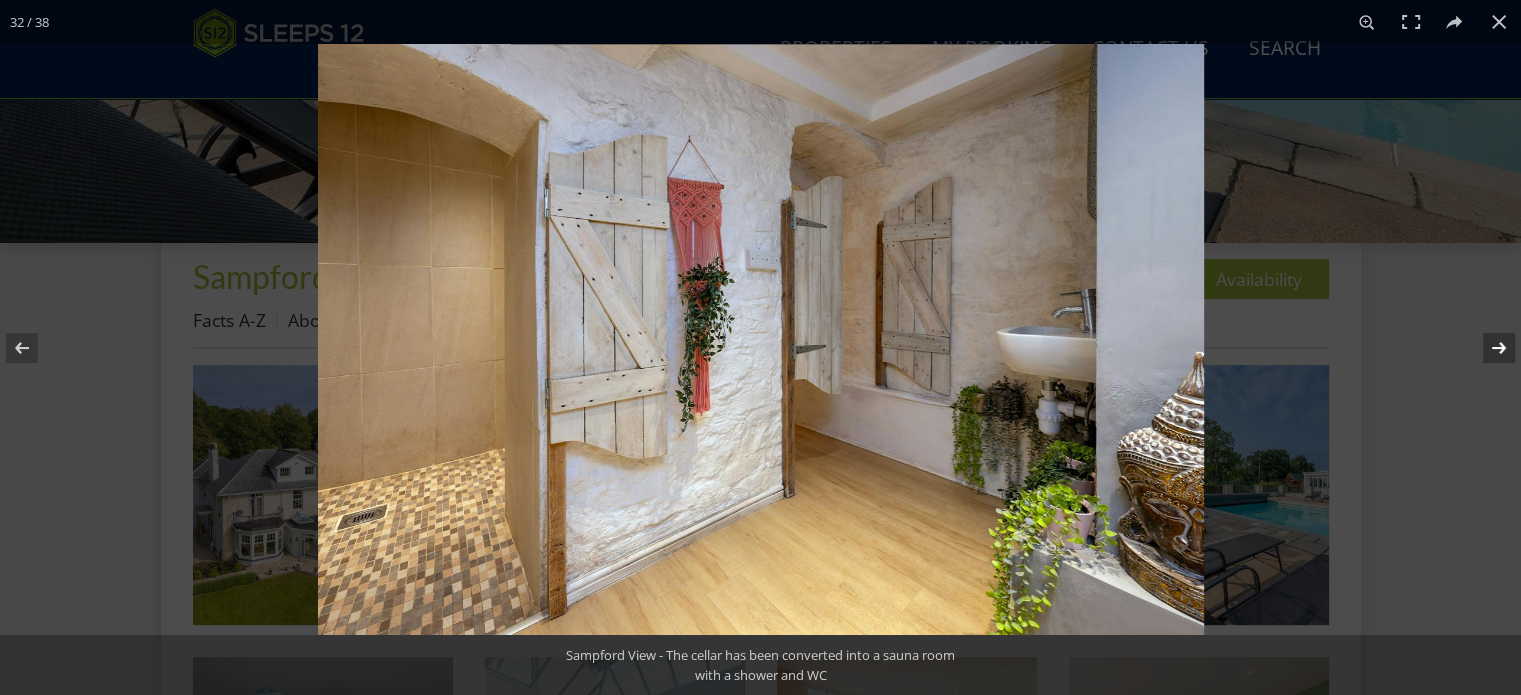 click at bounding box center [1486, 348] 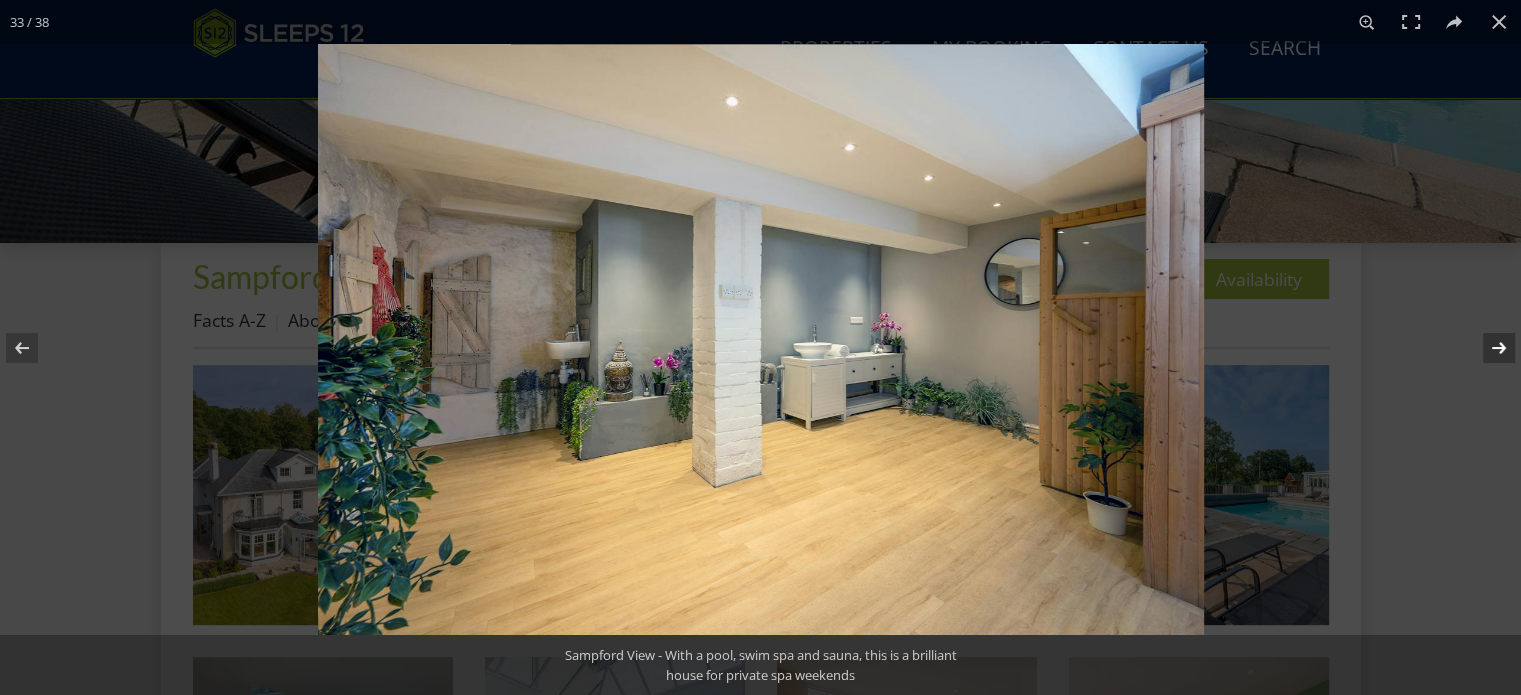 click at bounding box center [1486, 348] 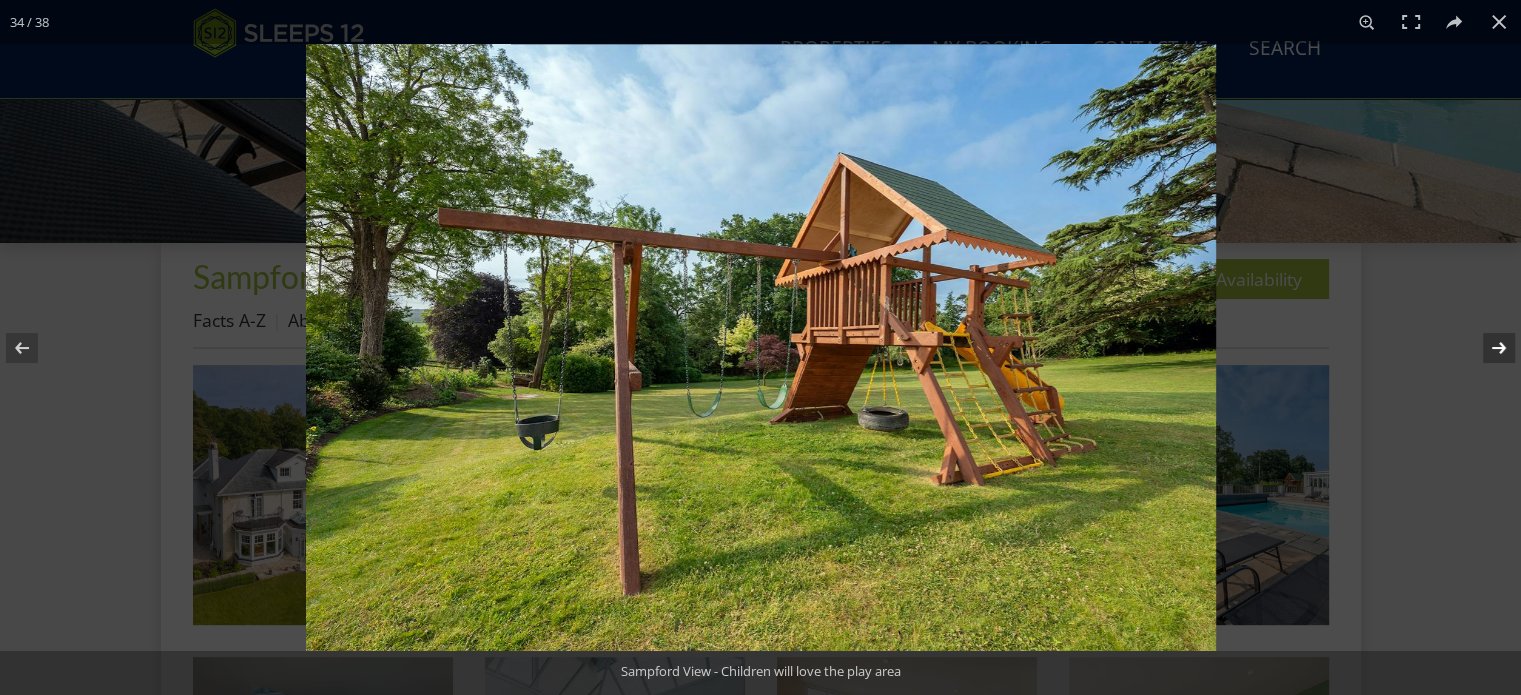 click at bounding box center [1486, 348] 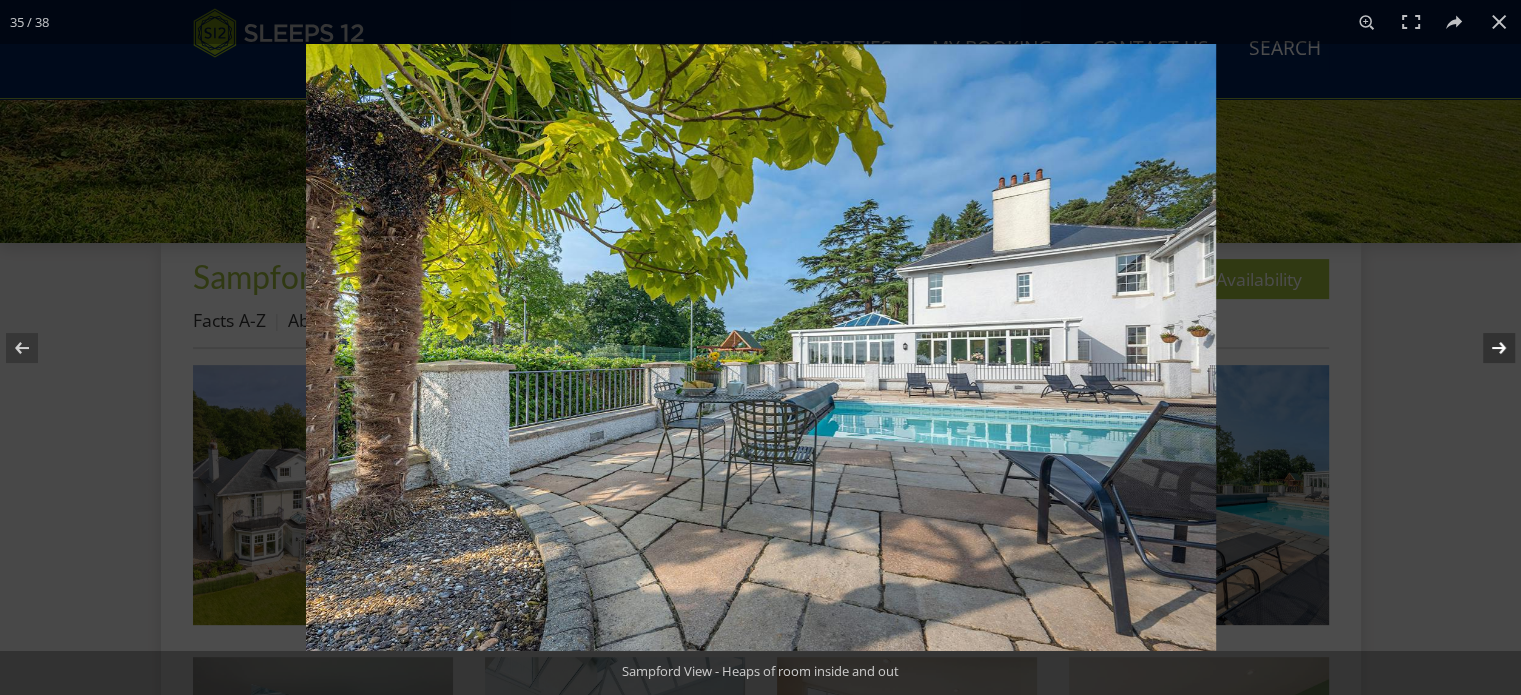 click at bounding box center (1486, 348) 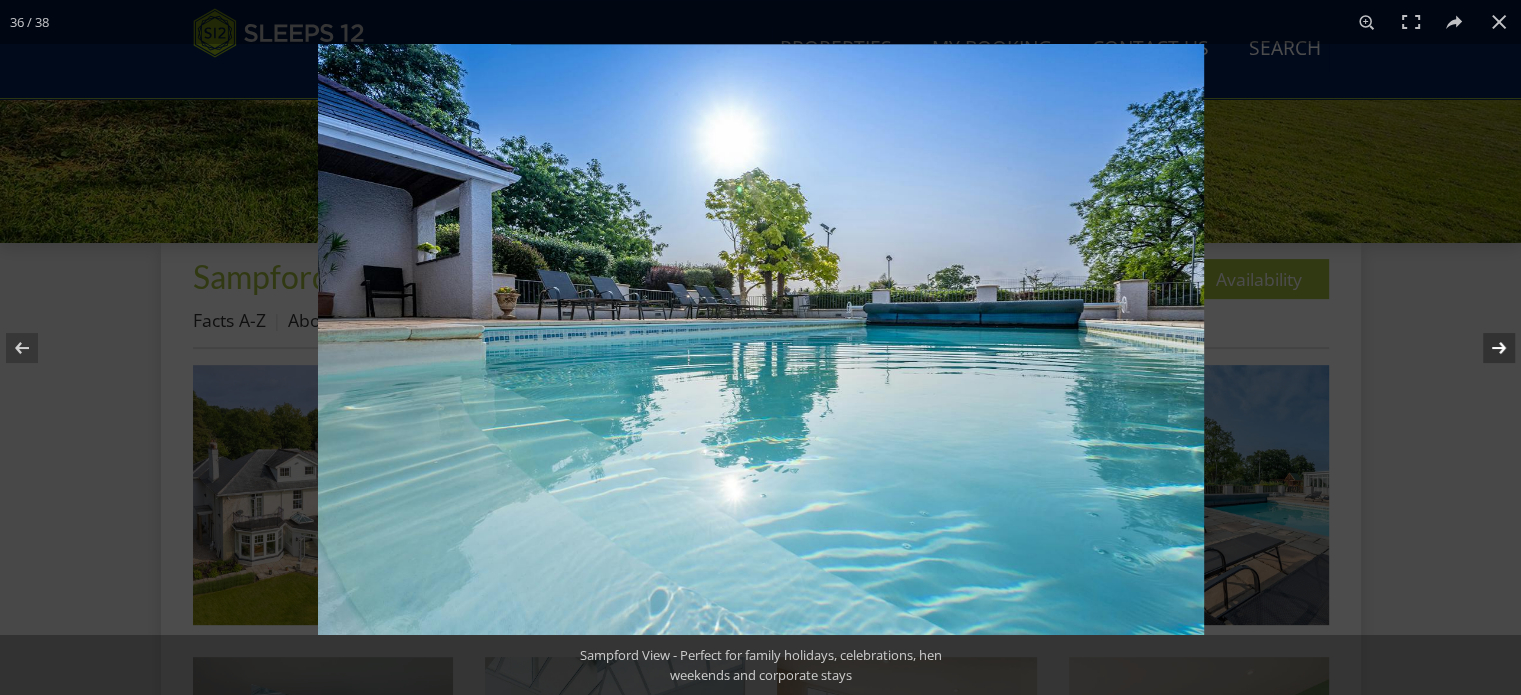 click at bounding box center (1486, 348) 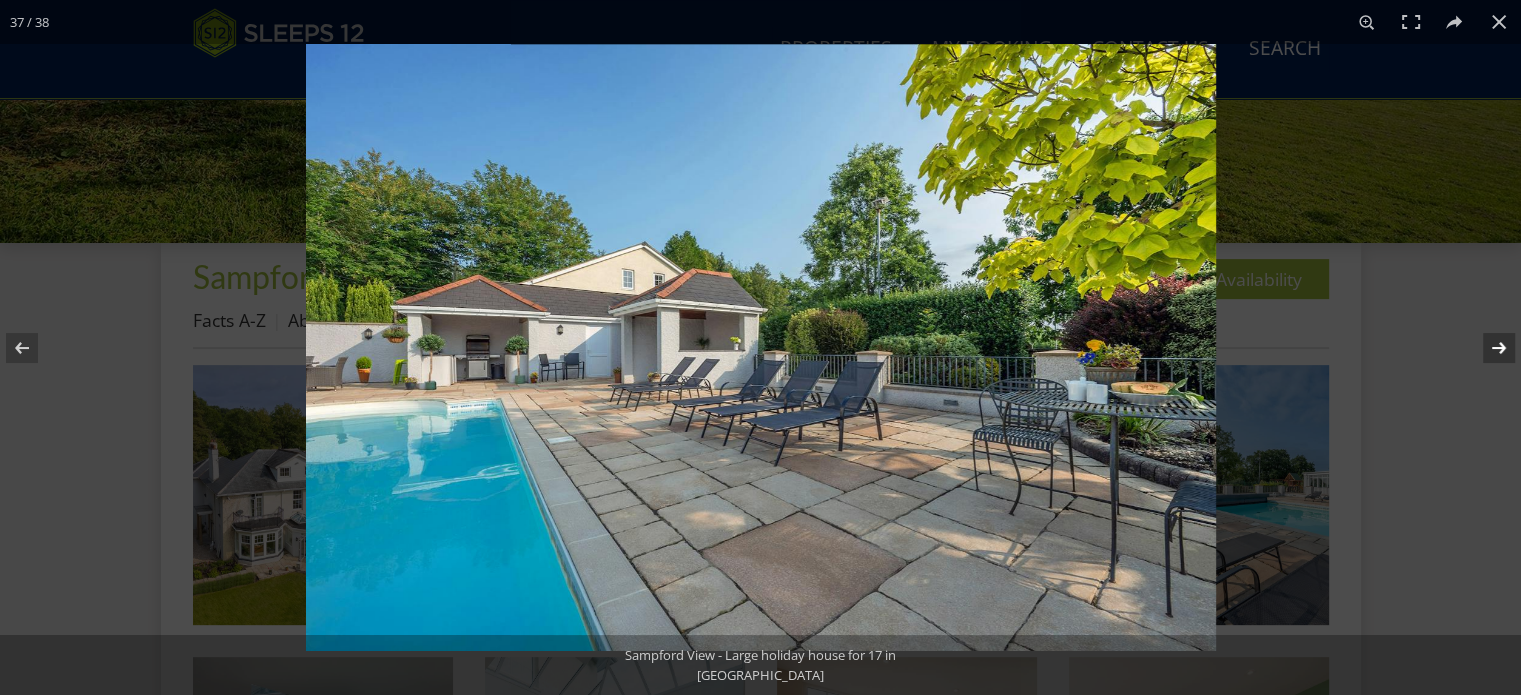 click at bounding box center (1486, 348) 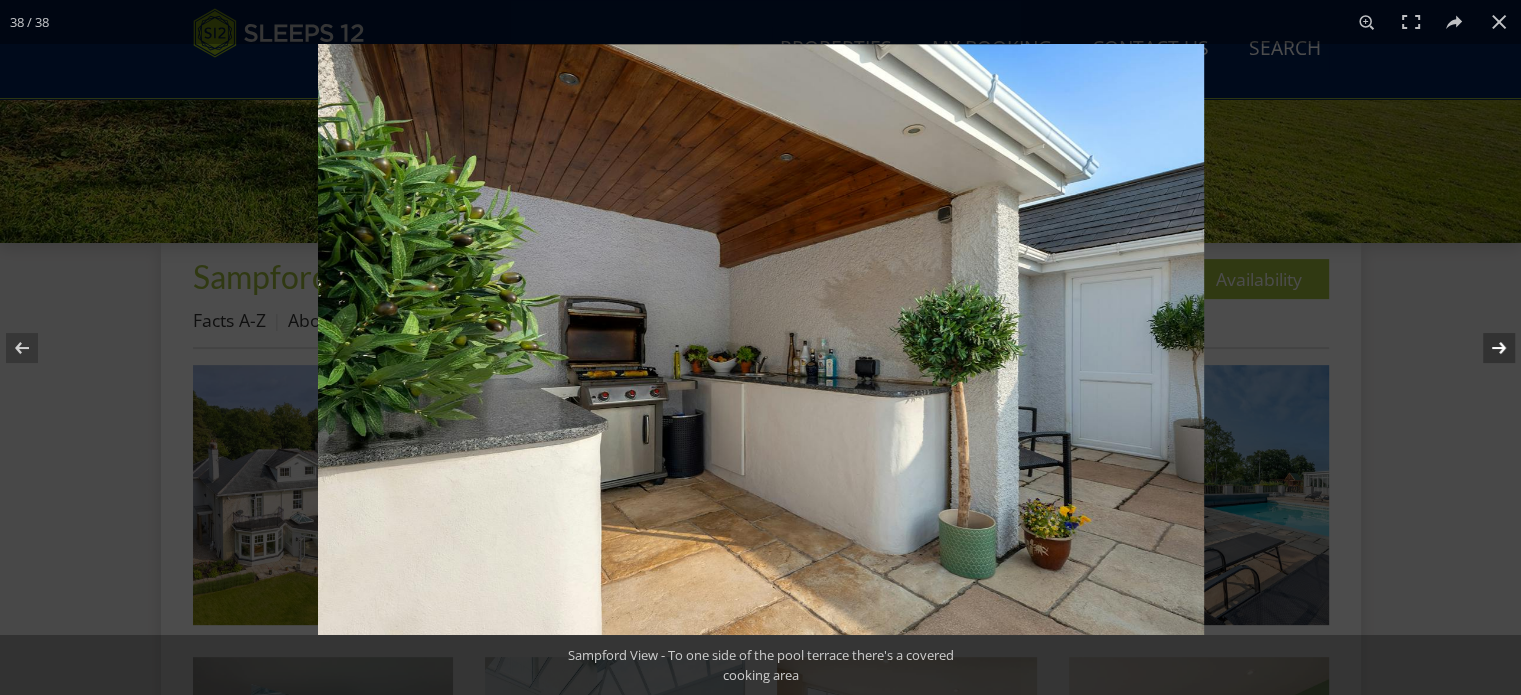 click at bounding box center (1486, 348) 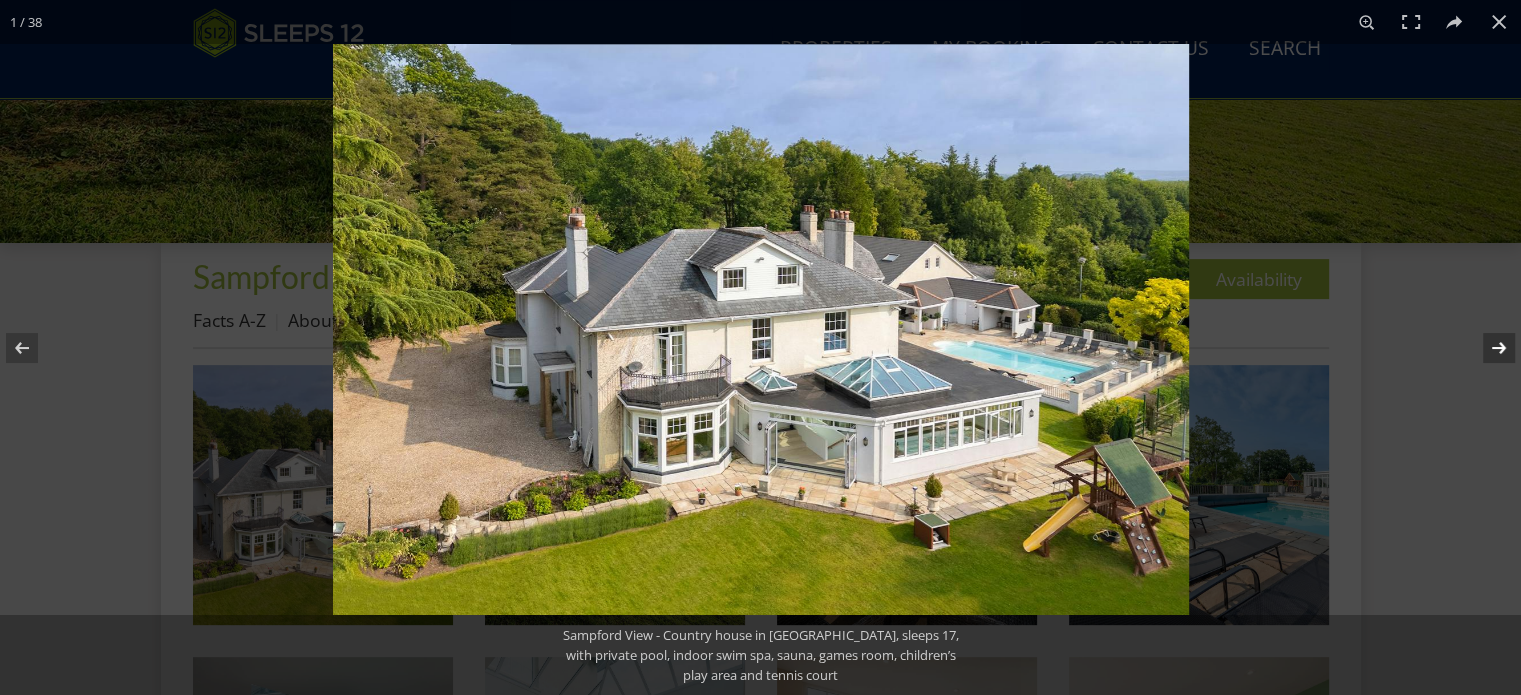 click at bounding box center (1486, 348) 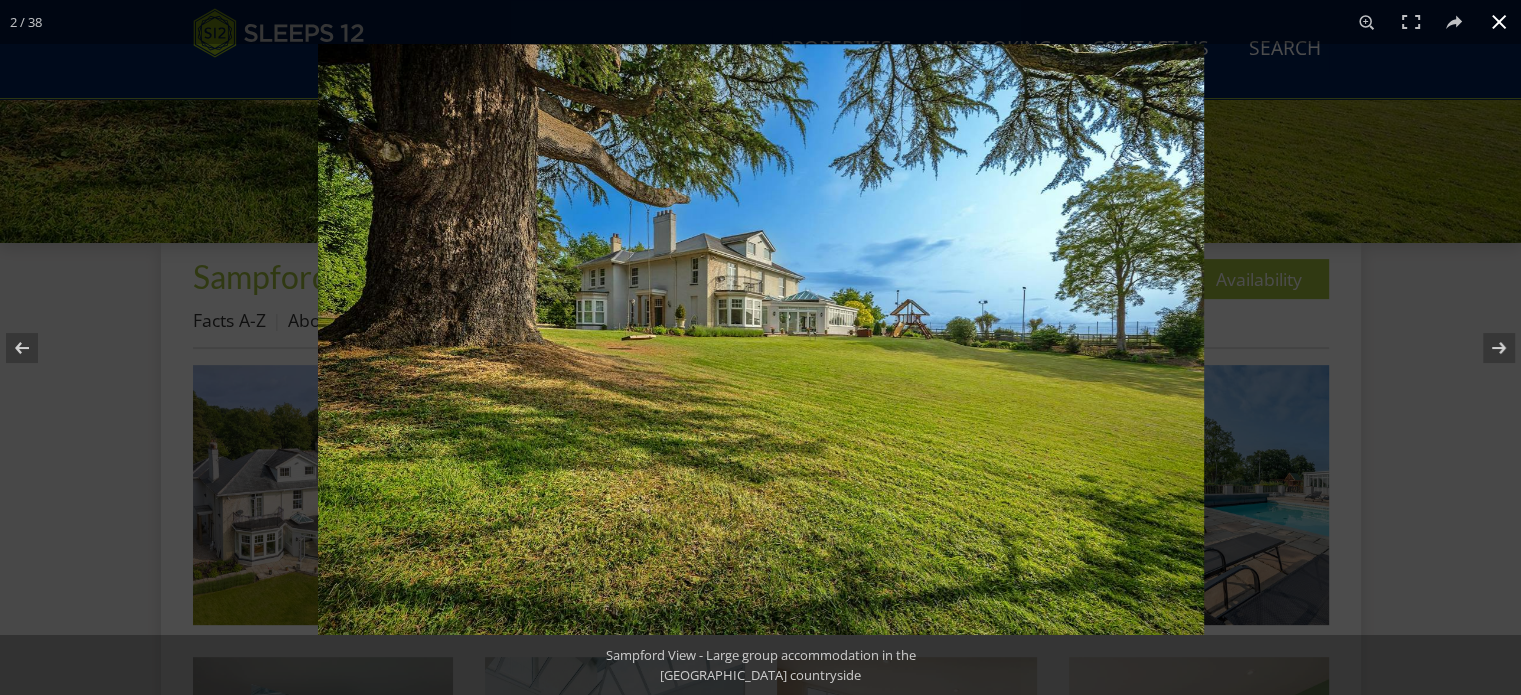 click at bounding box center (1499, 22) 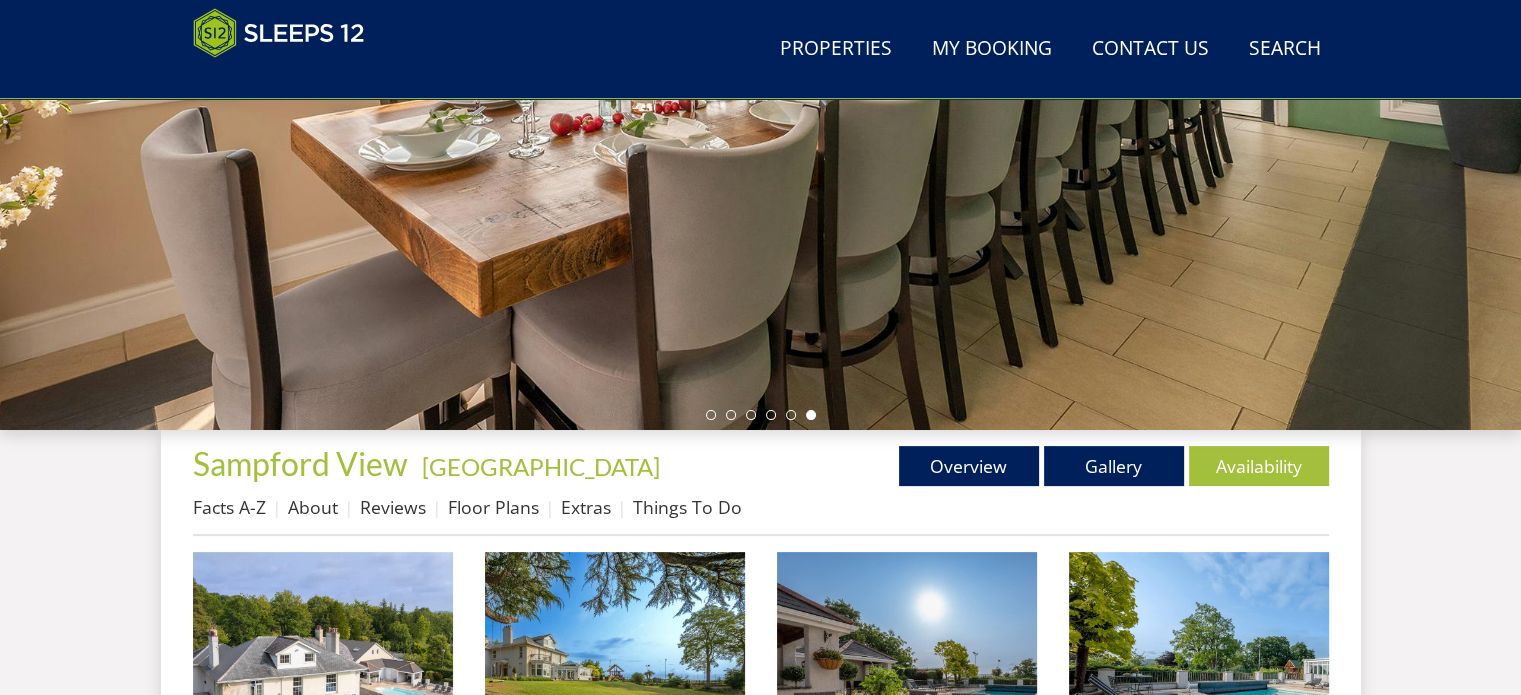 scroll, scrollTop: 400, scrollLeft: 0, axis: vertical 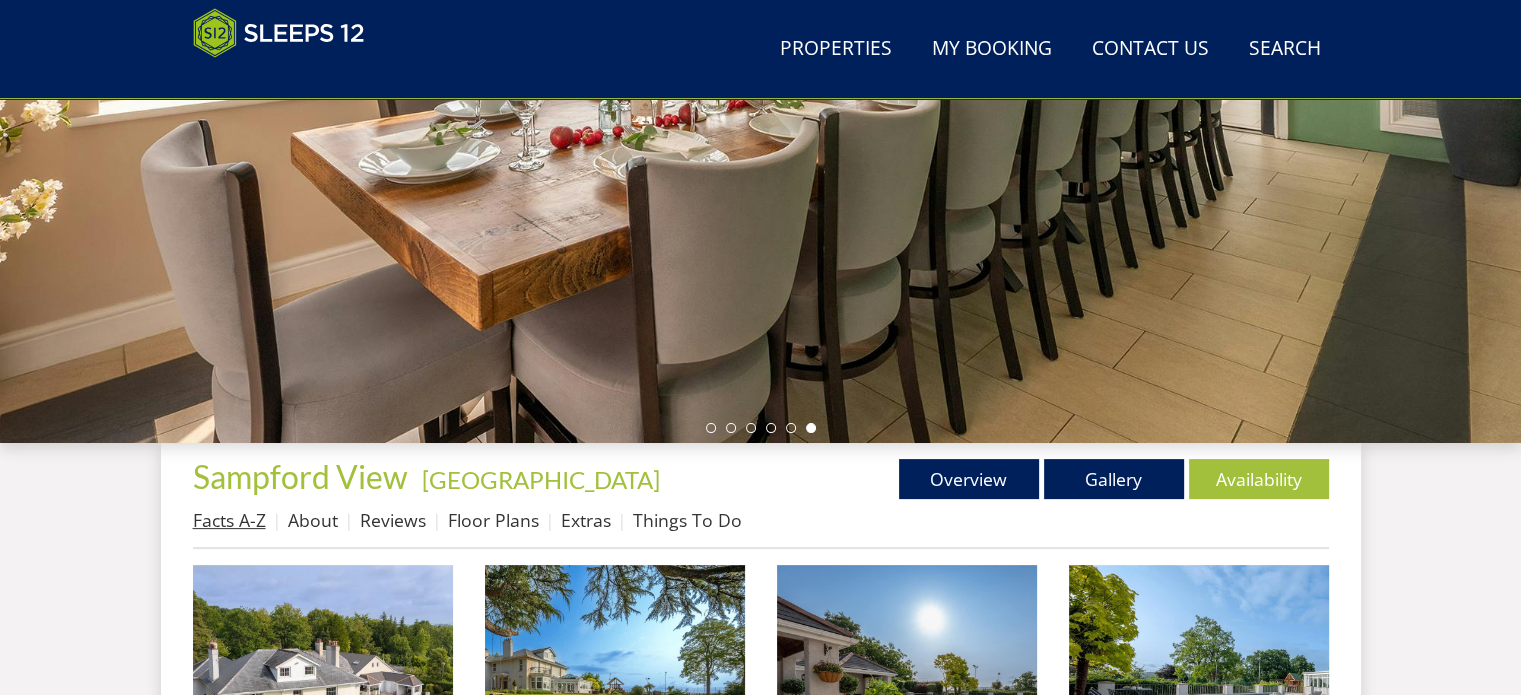 click on "Facts A-Z" at bounding box center (229, 520) 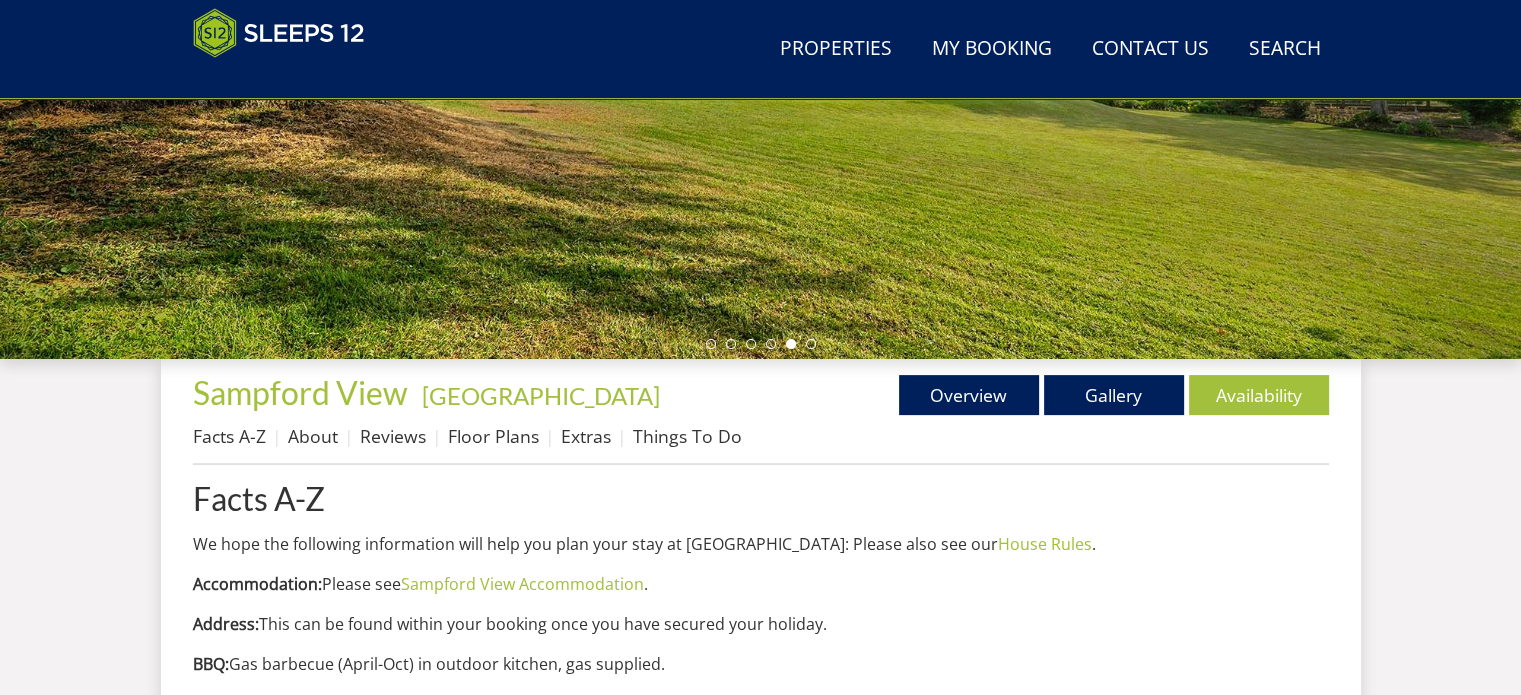 scroll, scrollTop: 500, scrollLeft: 0, axis: vertical 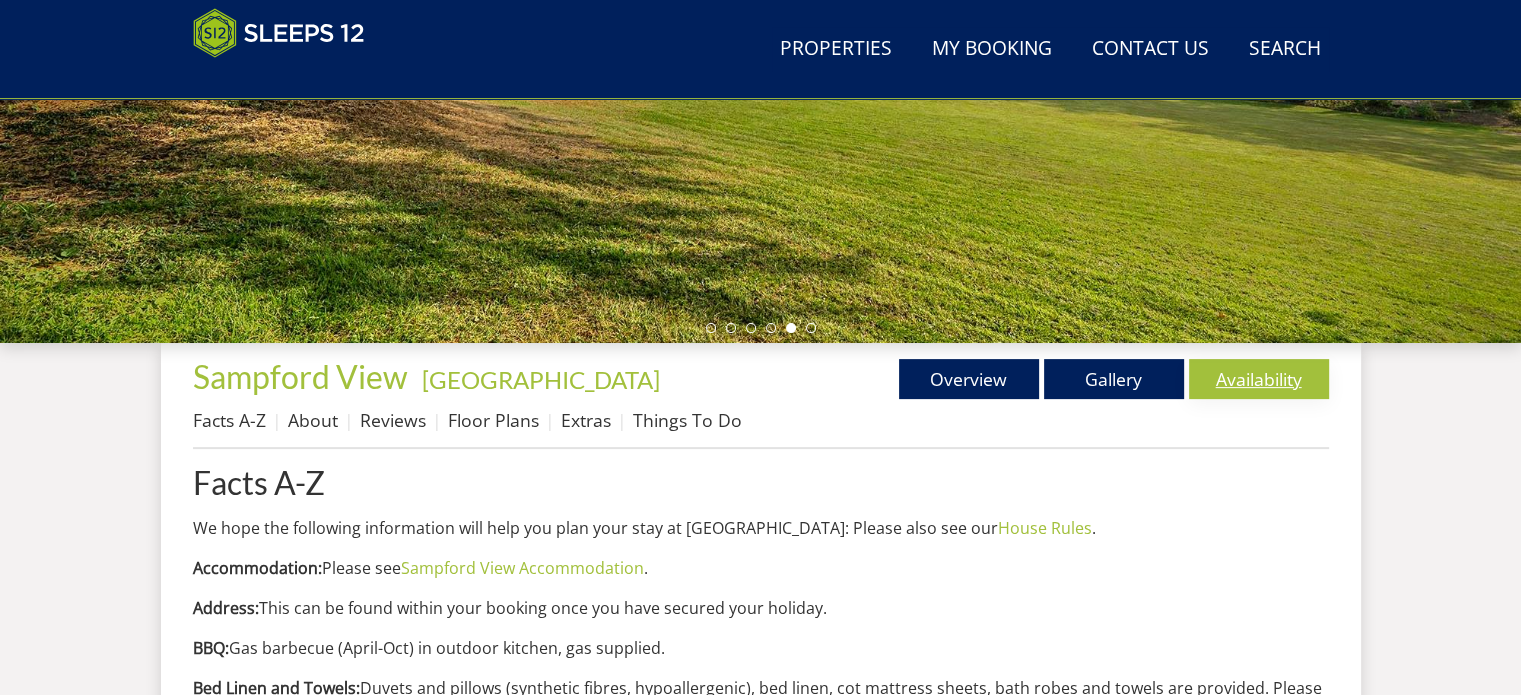 click on "Availability" at bounding box center [1259, 379] 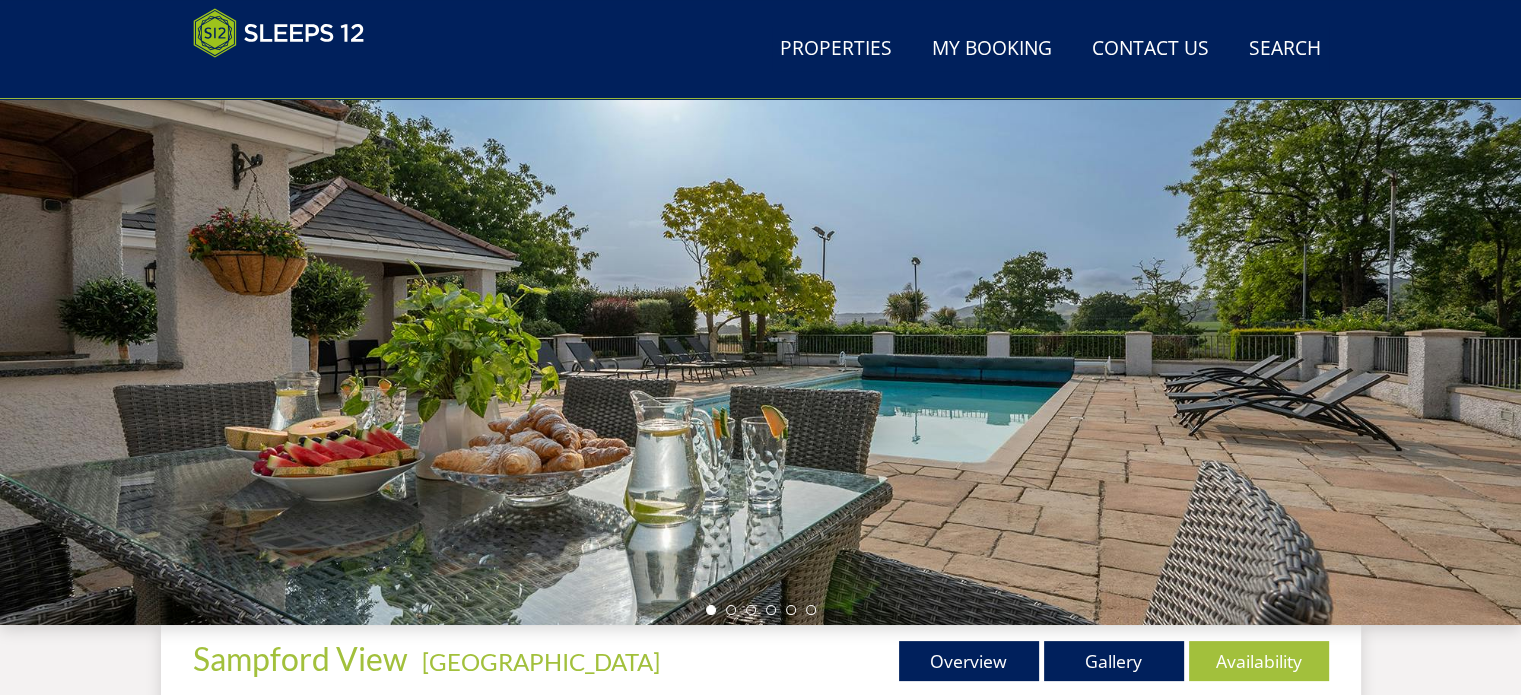 scroll, scrollTop: 442, scrollLeft: 0, axis: vertical 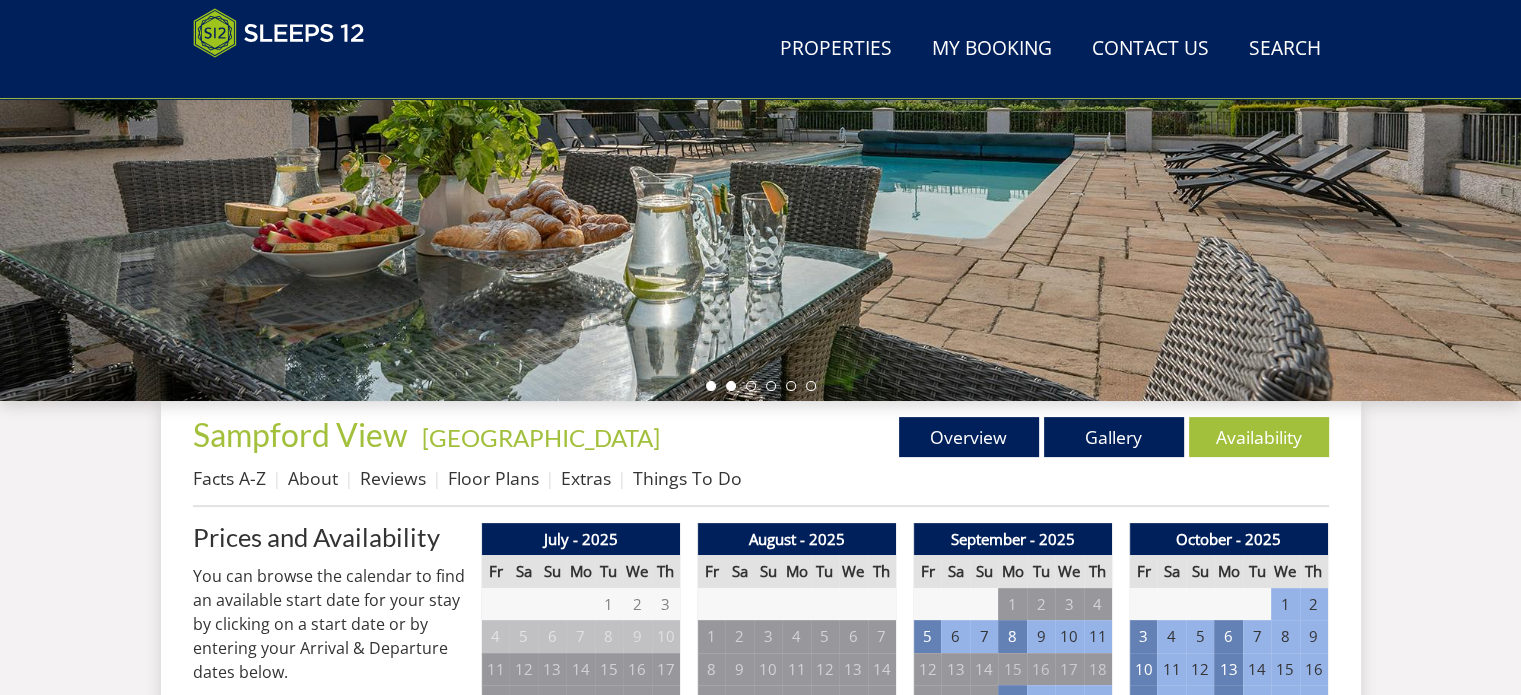 click at bounding box center [731, 386] 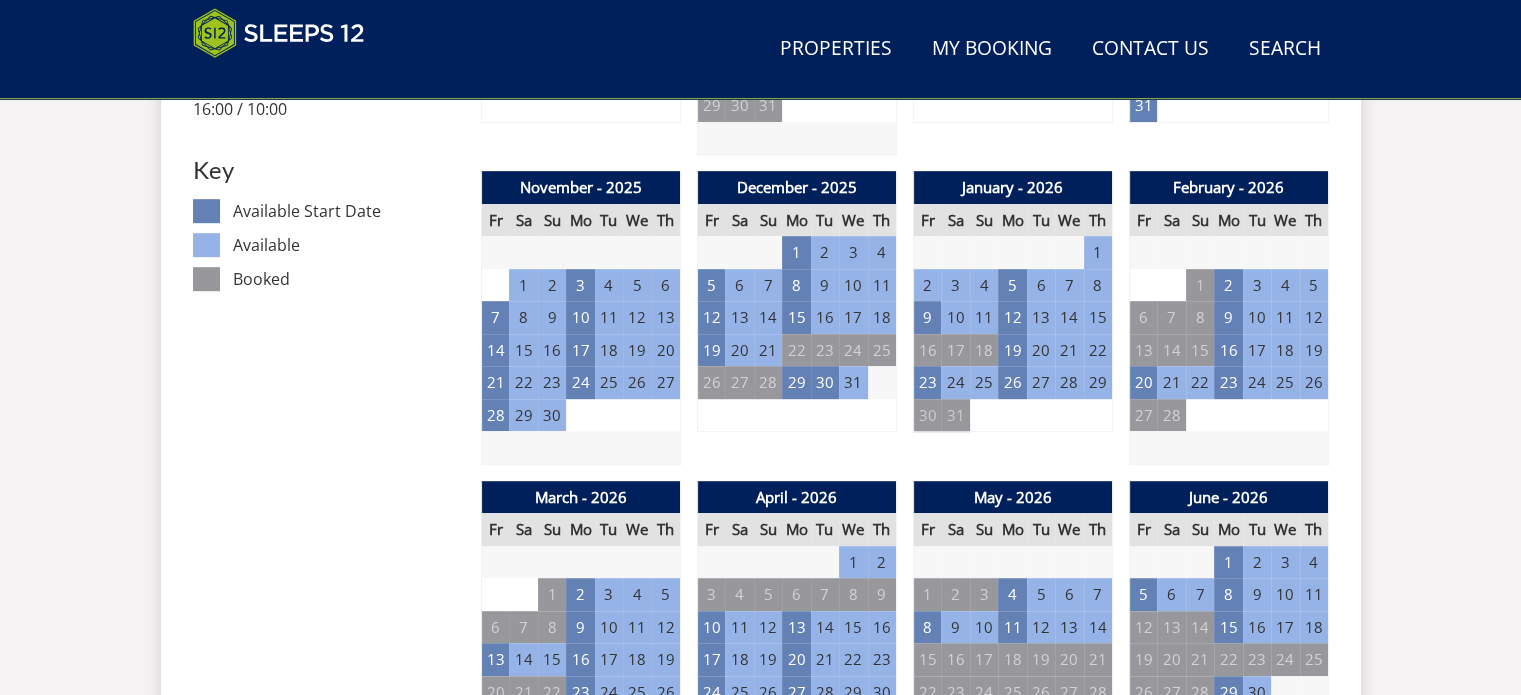 scroll, scrollTop: 1342, scrollLeft: 0, axis: vertical 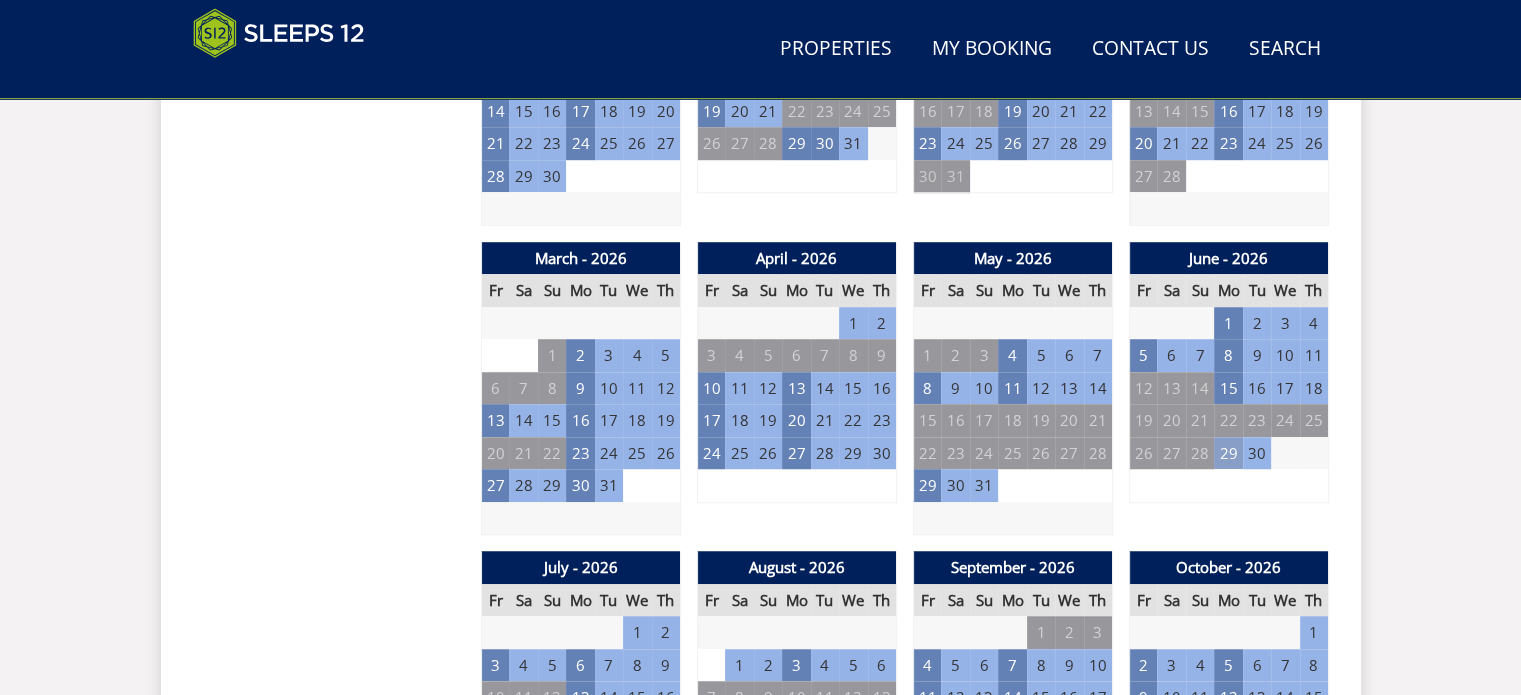 click on "29" at bounding box center [1228, 453] 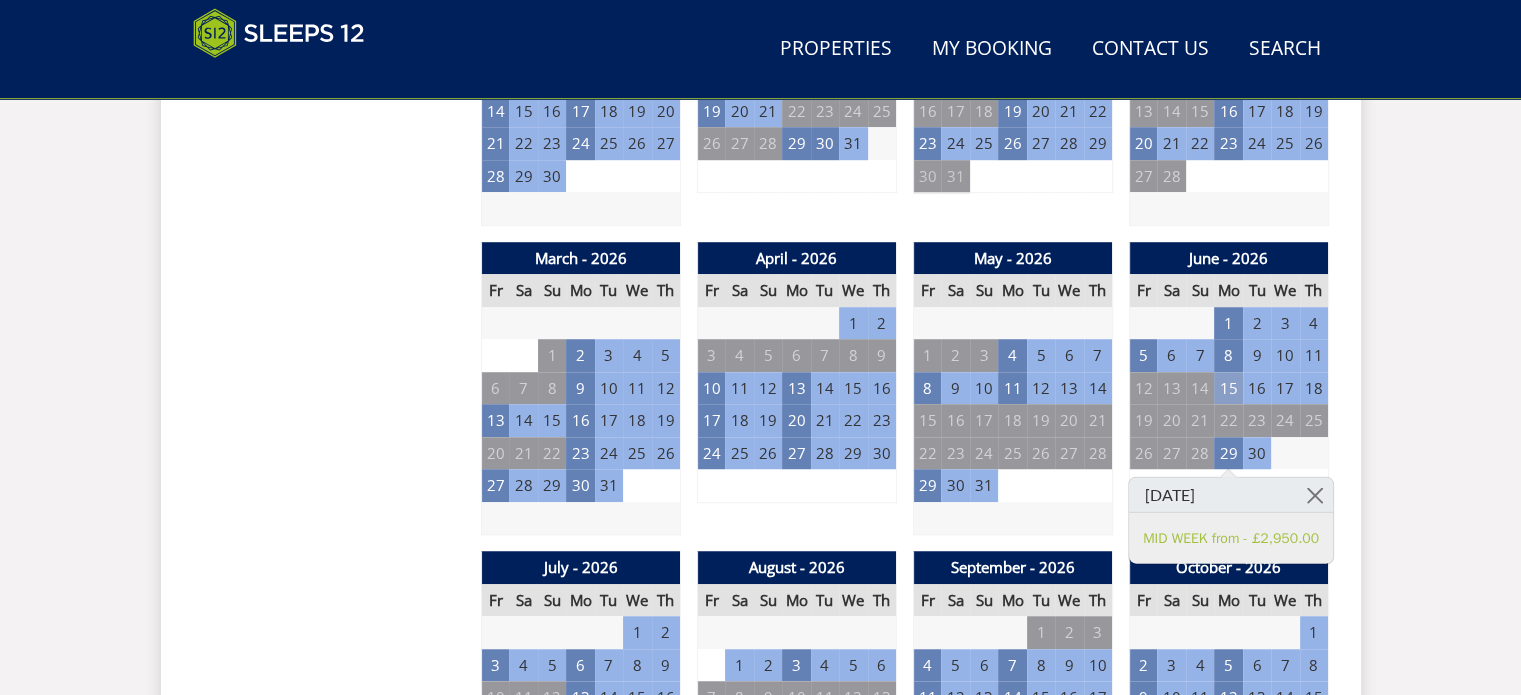 click on "15" at bounding box center [1228, 388] 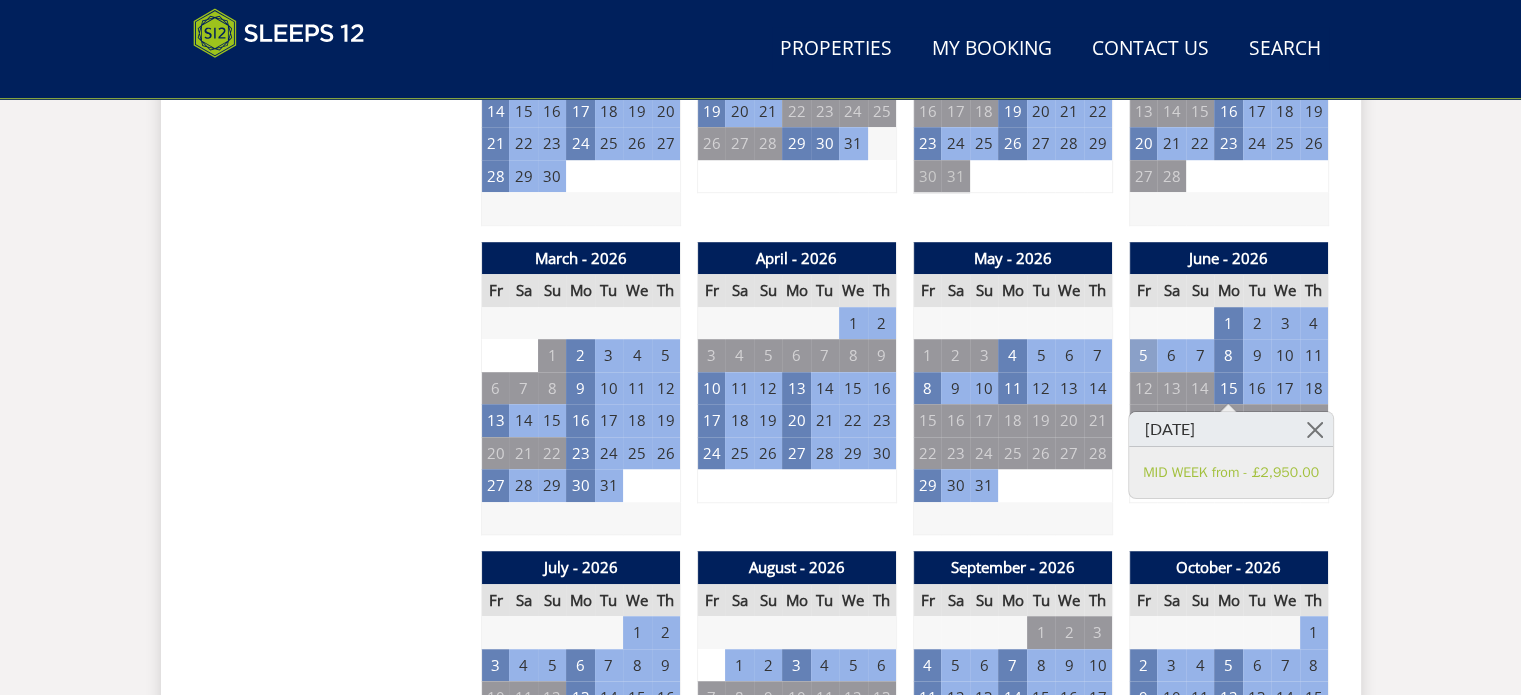 click on "5" at bounding box center [1143, 355] 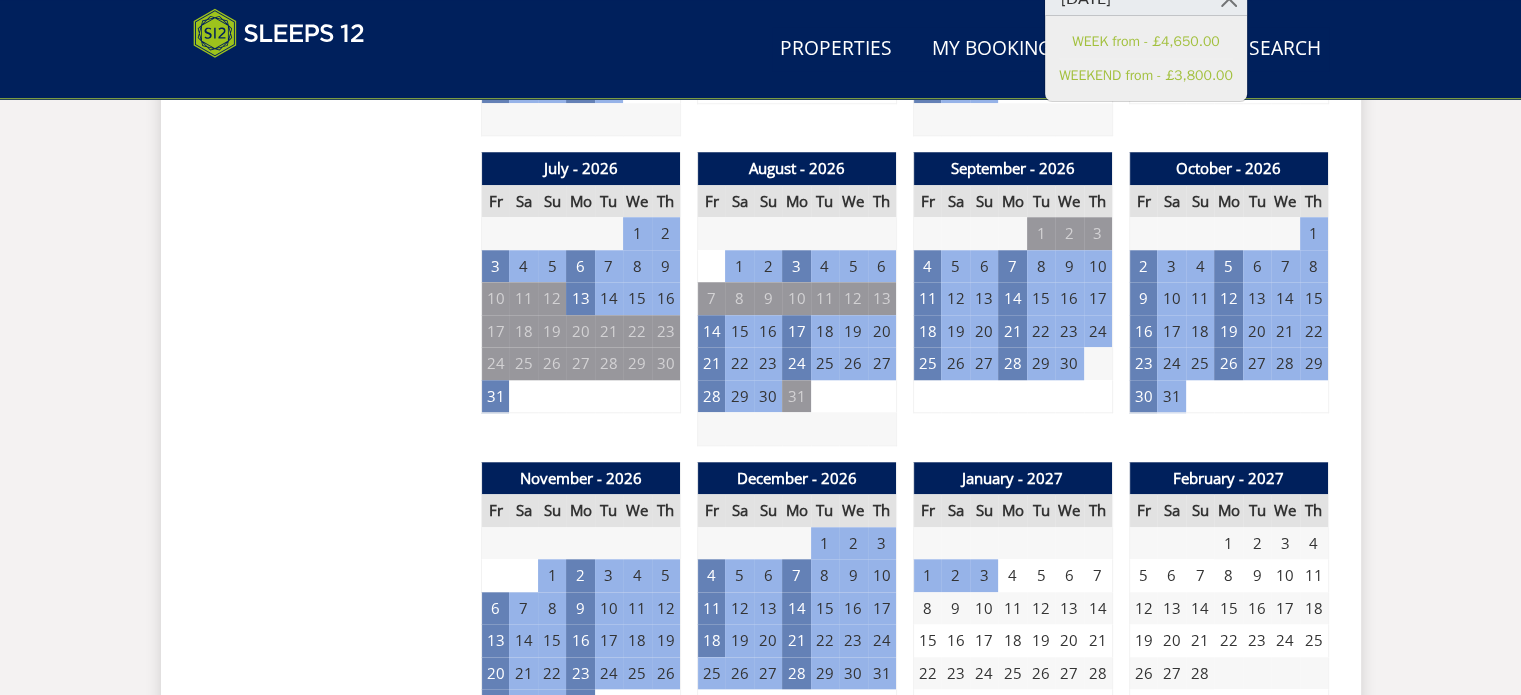 scroll, scrollTop: 1742, scrollLeft: 0, axis: vertical 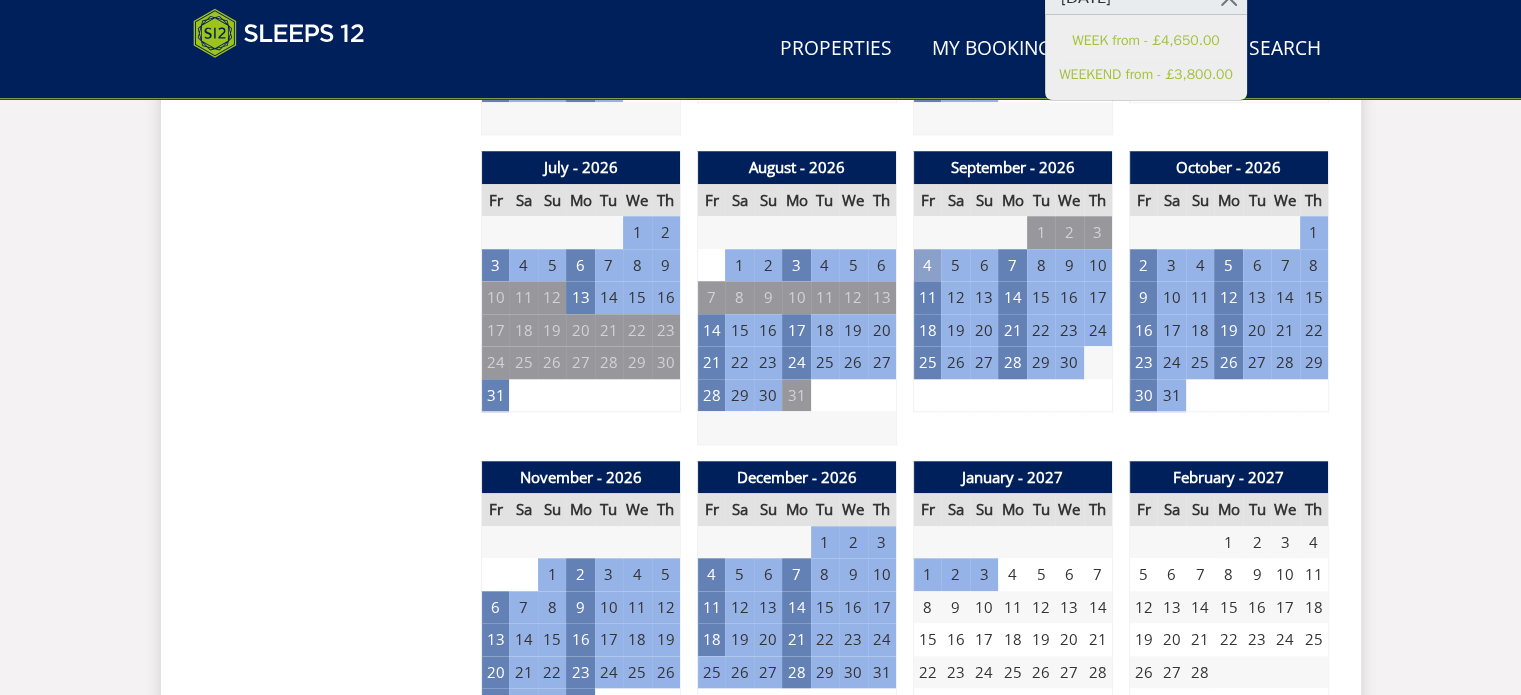 click on "4" at bounding box center (927, 265) 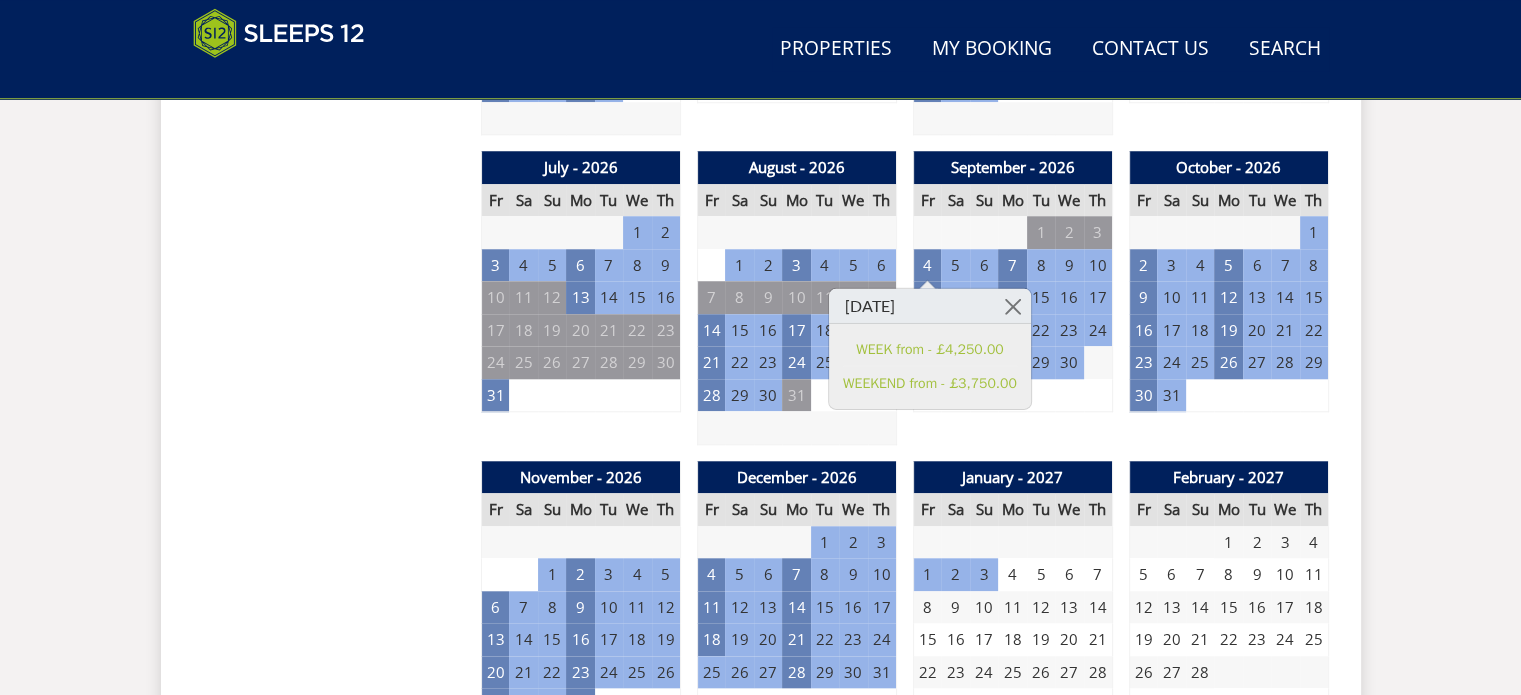 click on "Properties
Sampford View
-  Somerset
Overview
Gallery
Availability
Facts A-Z
About
Reviews
Floor Plans
Extras
Things To Do
Prices and Availability
You can browse the calendar to find an available start date for your stay by clicking on a start date or by entering your Arrival & Departure dates below.
Search for a Stay
Search
Check-In / Check-Out
16:00 / 10:00
Key
Available Start Date
Available
Booked
Fr" at bounding box center [761, 701] 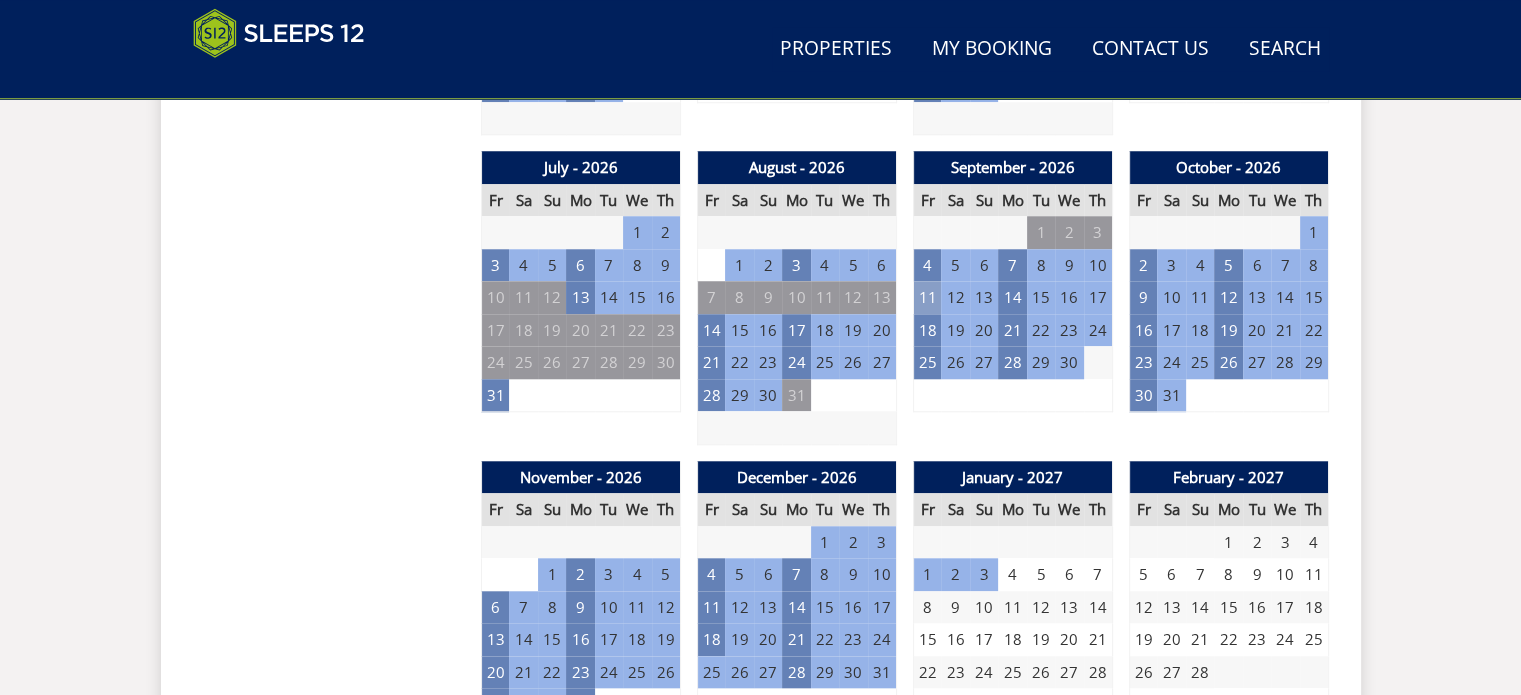 click on "11" at bounding box center [927, 297] 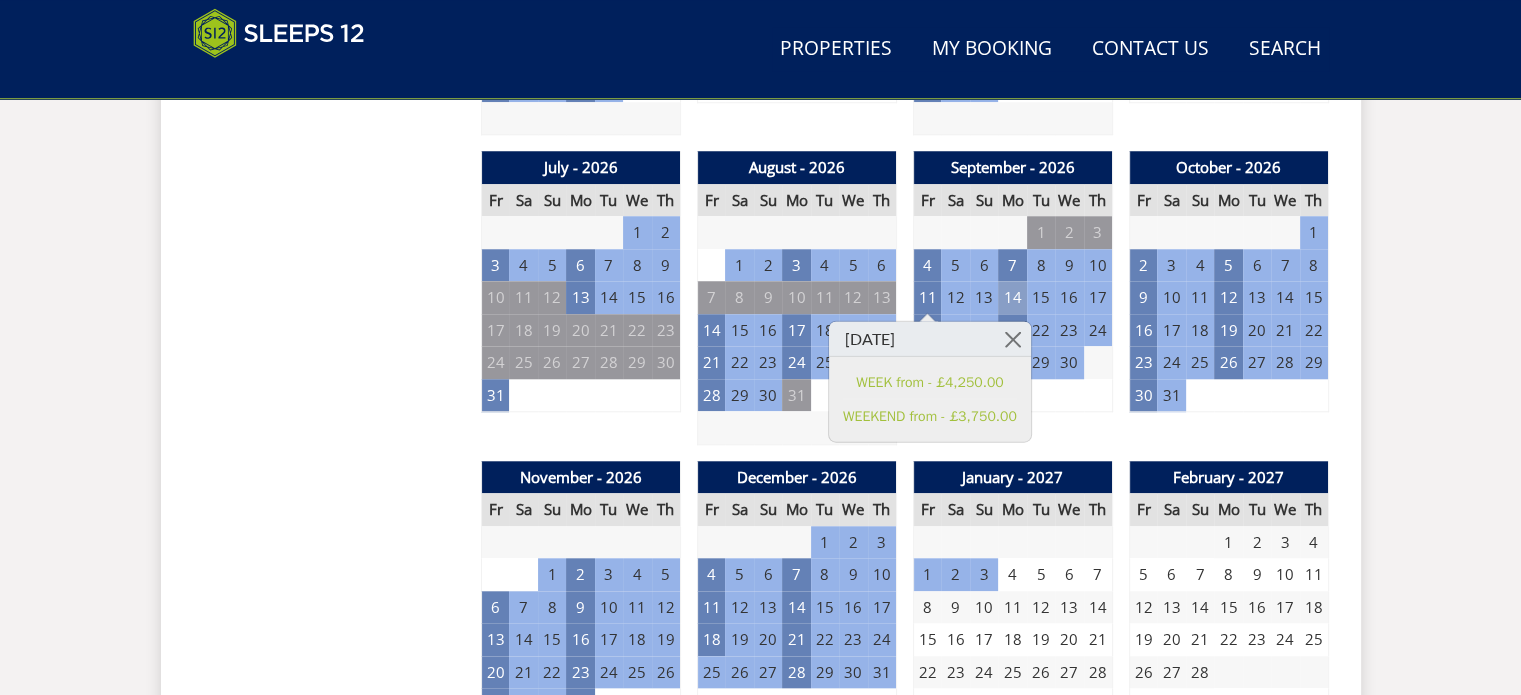 click on "14" at bounding box center (1012, 297) 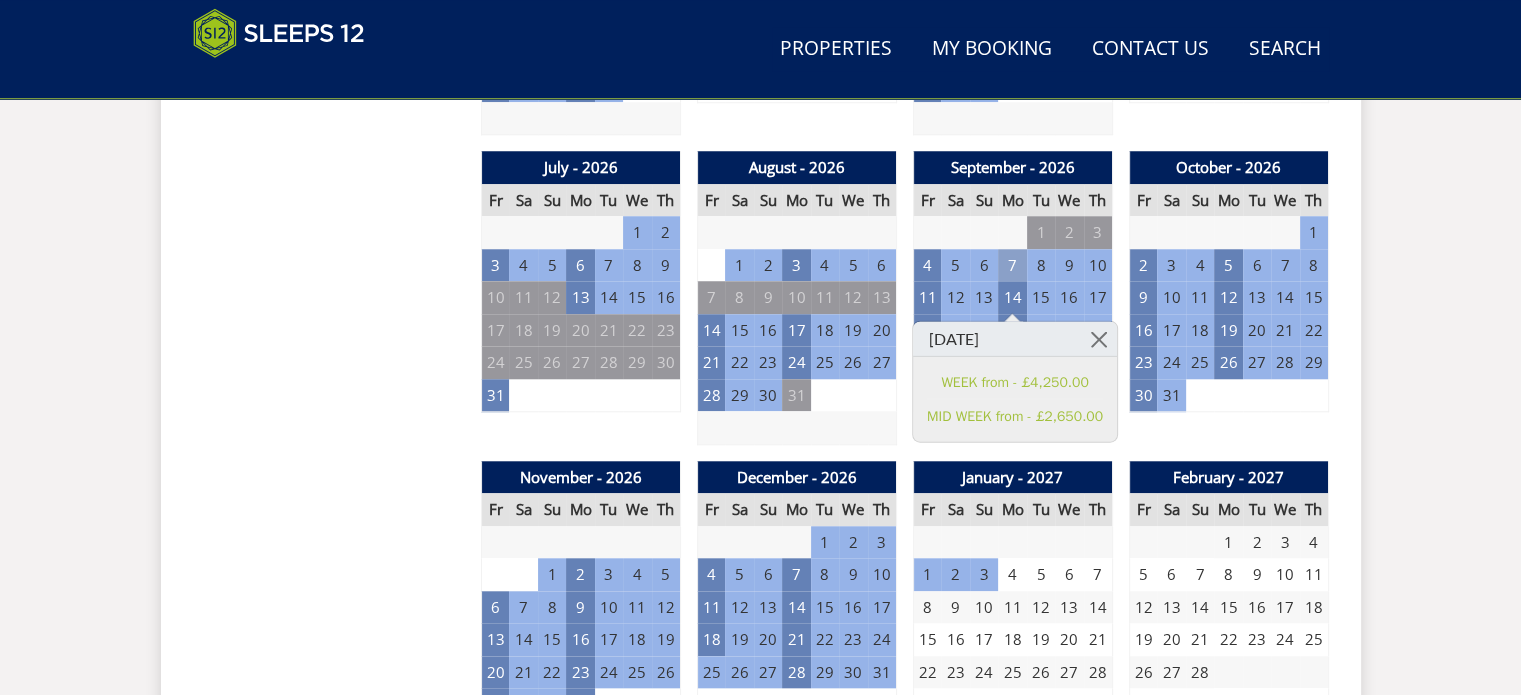 click on "7" at bounding box center (1012, 265) 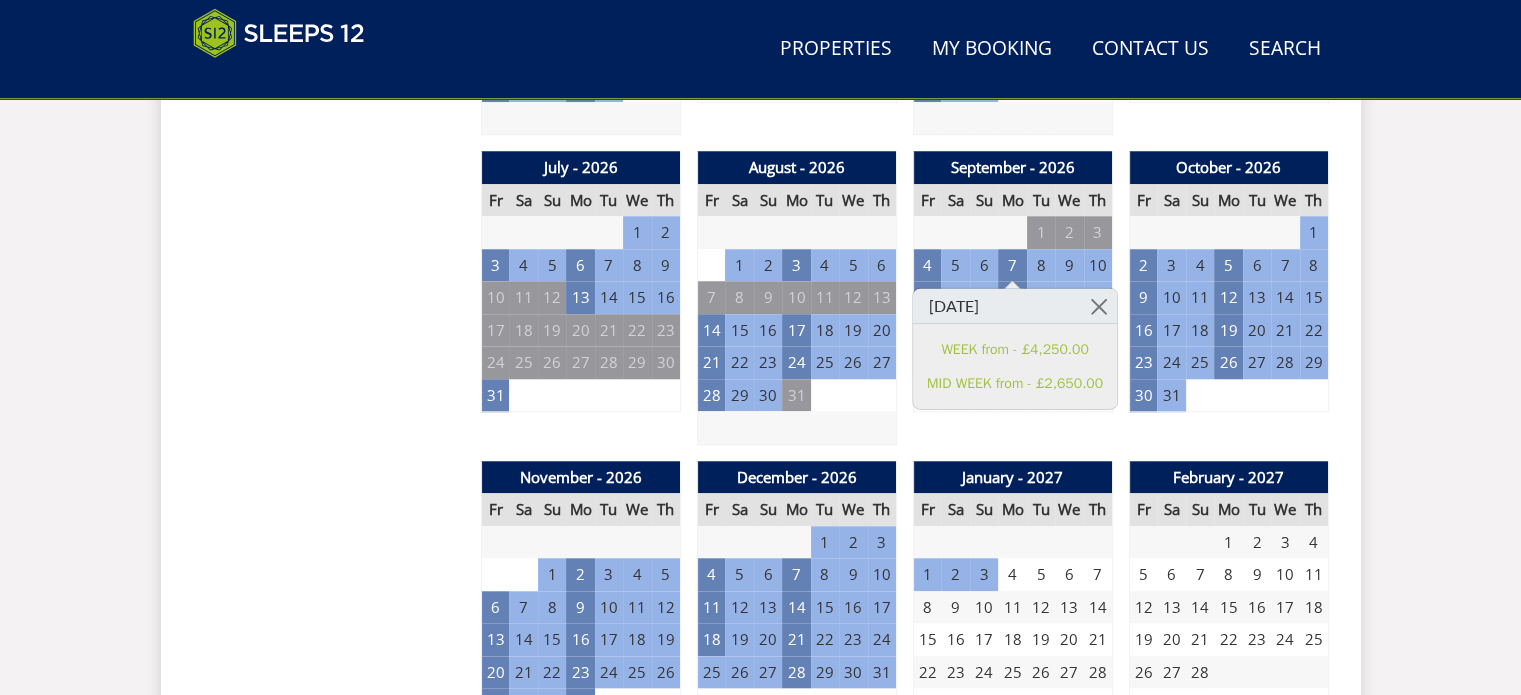 click on "Prices and Availability
You can browse the calendar to find an available start date for your stay by clicking on a start date or by entering your Arrival & Departure dates below.
Search for a Stay
Search
Check-In / Check-Out
16:00 / 10:00
Key
Available Start Date
Available
Booked" at bounding box center [329, 762] 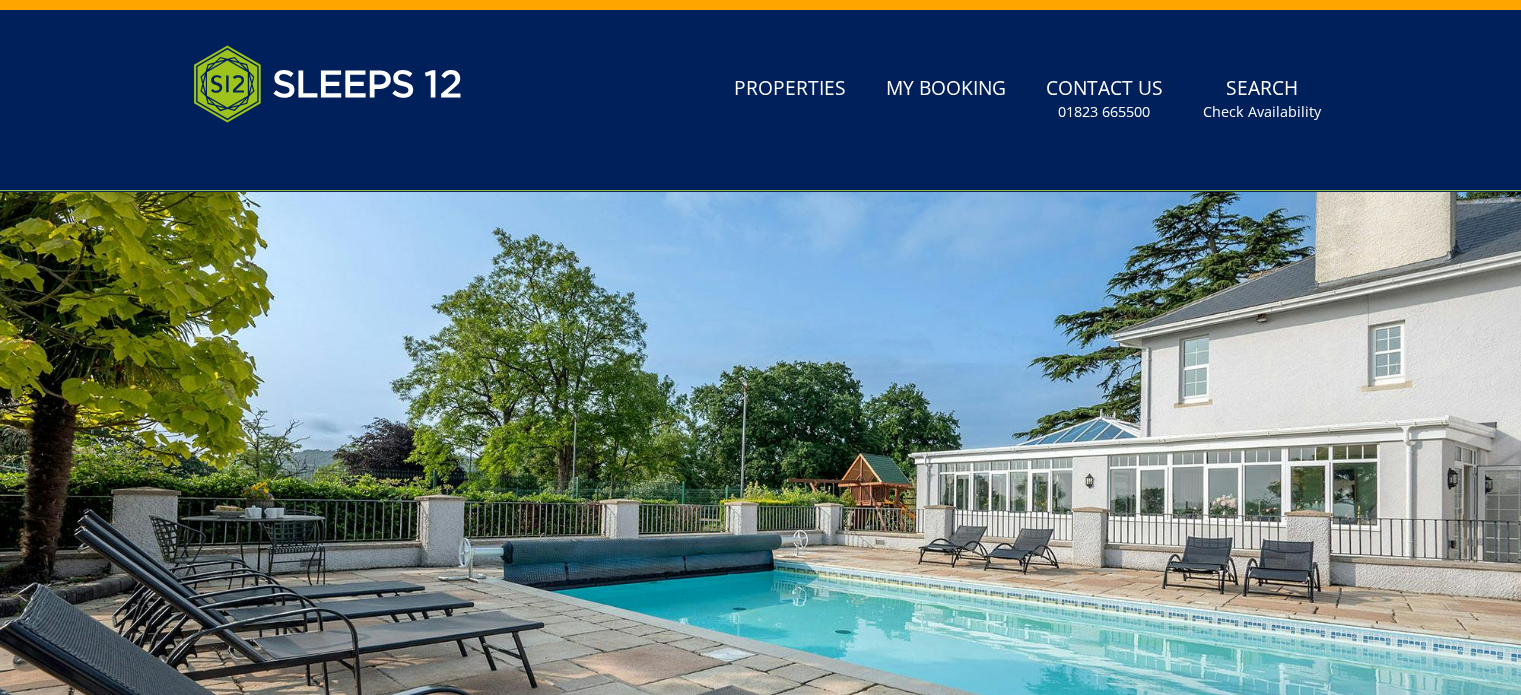 scroll, scrollTop: 600, scrollLeft: 0, axis: vertical 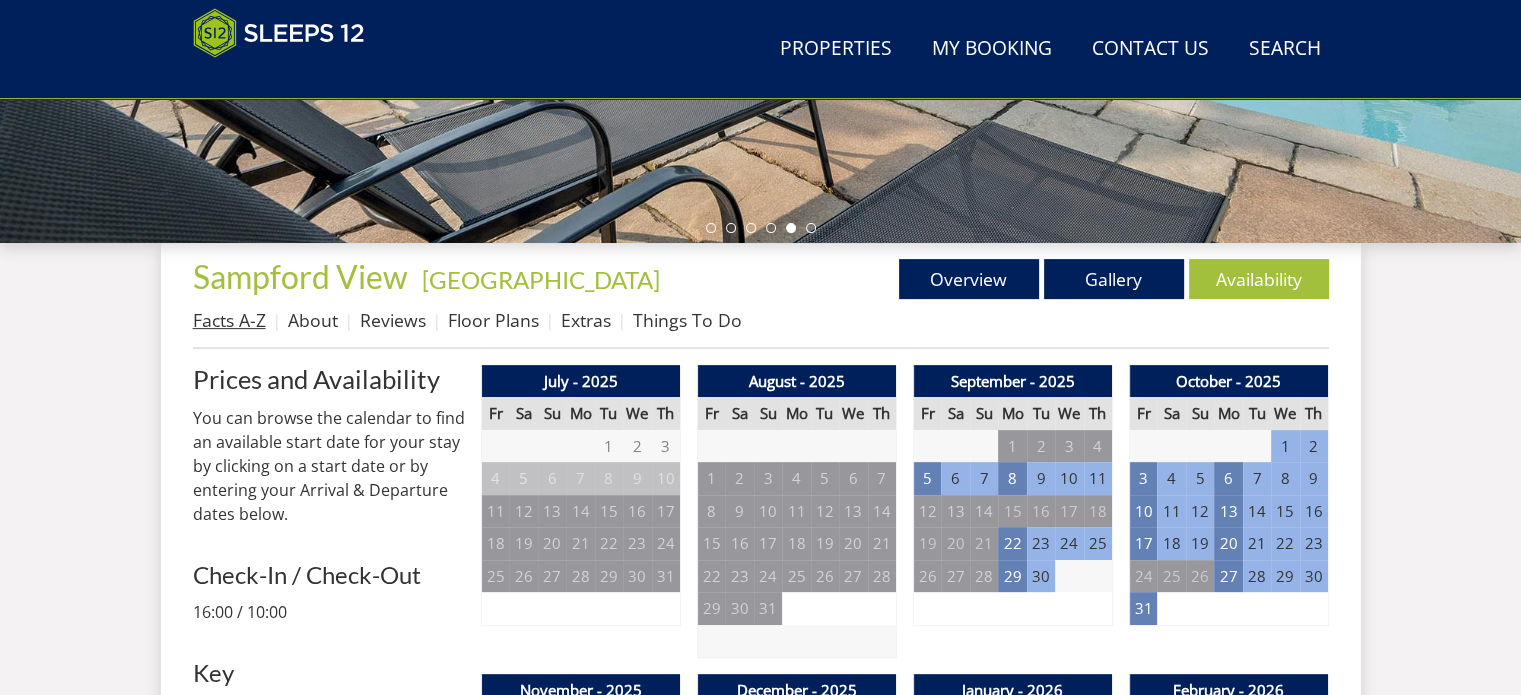 click on "Facts A-Z" at bounding box center (229, 320) 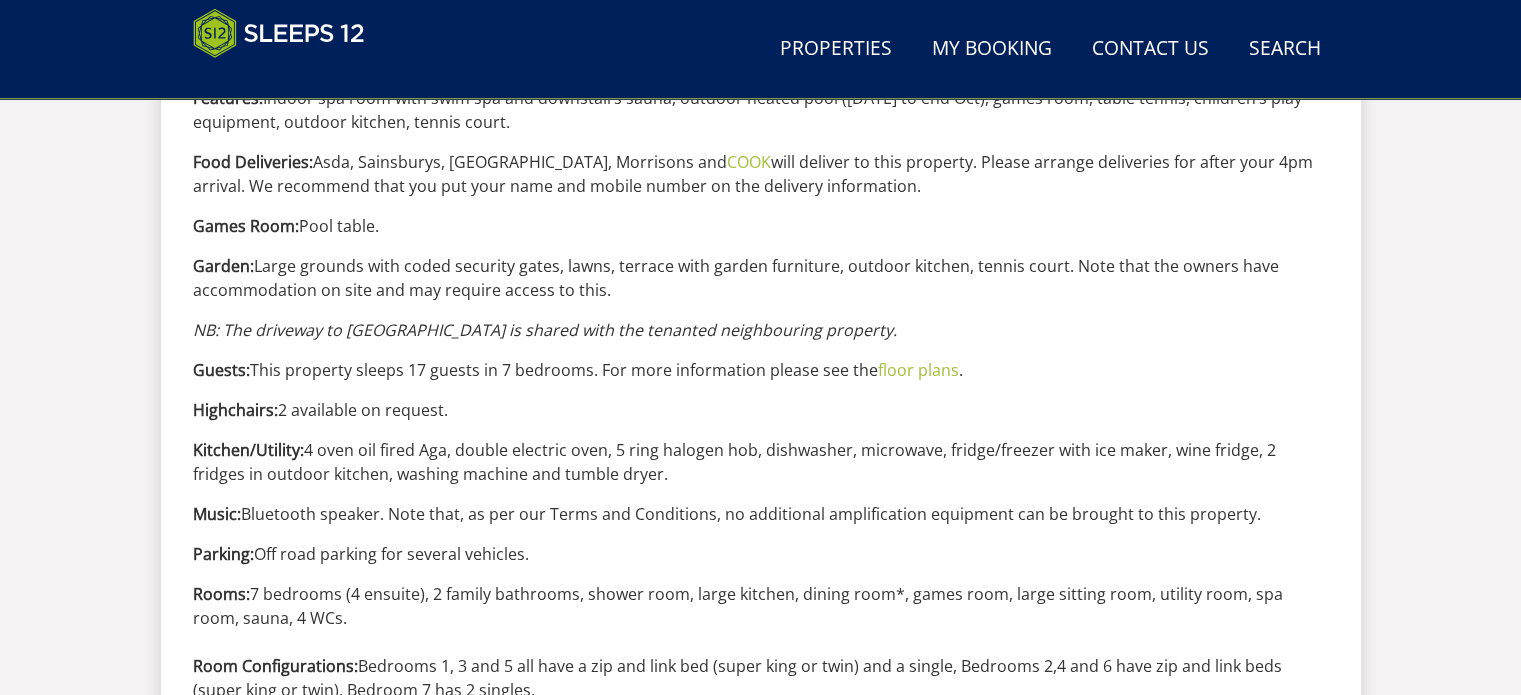 scroll, scrollTop: 1700, scrollLeft: 0, axis: vertical 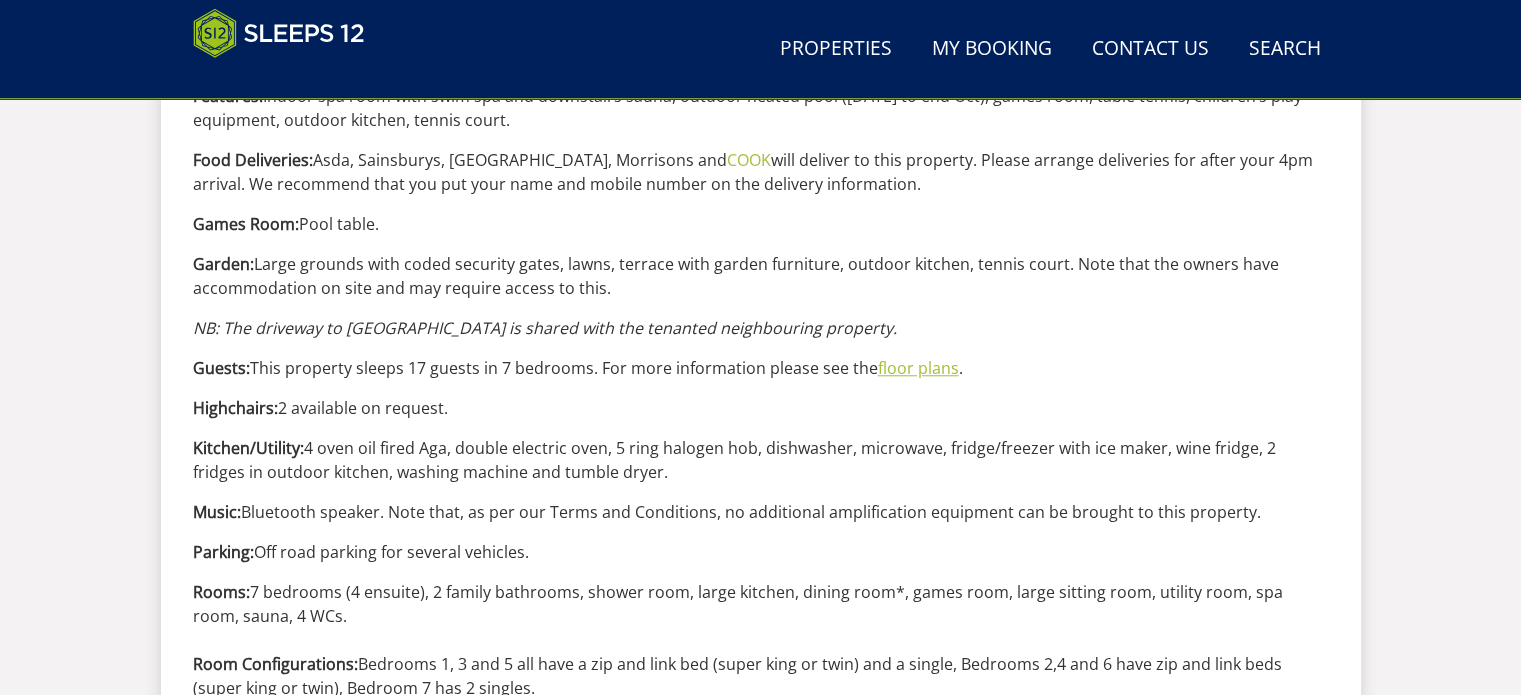click on "floor plans" at bounding box center [918, 368] 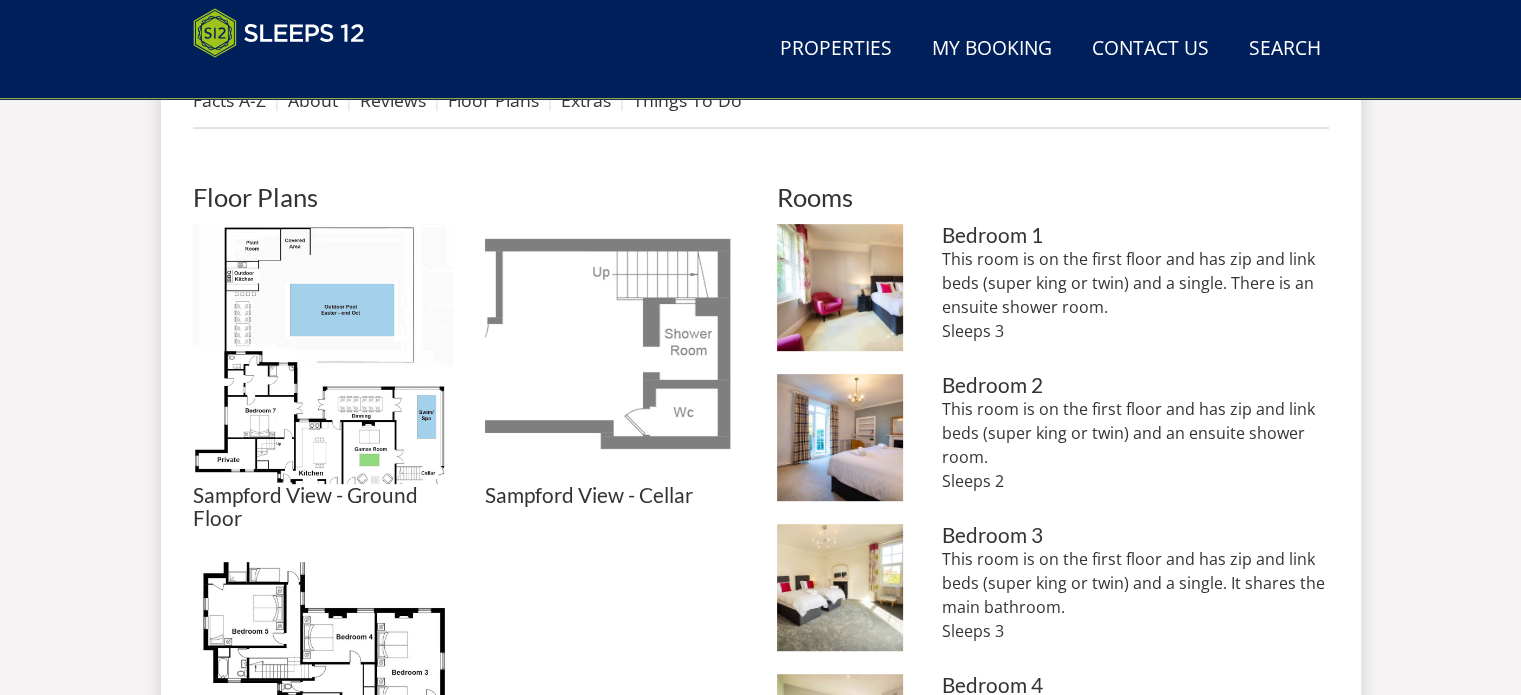 scroll, scrollTop: 900, scrollLeft: 0, axis: vertical 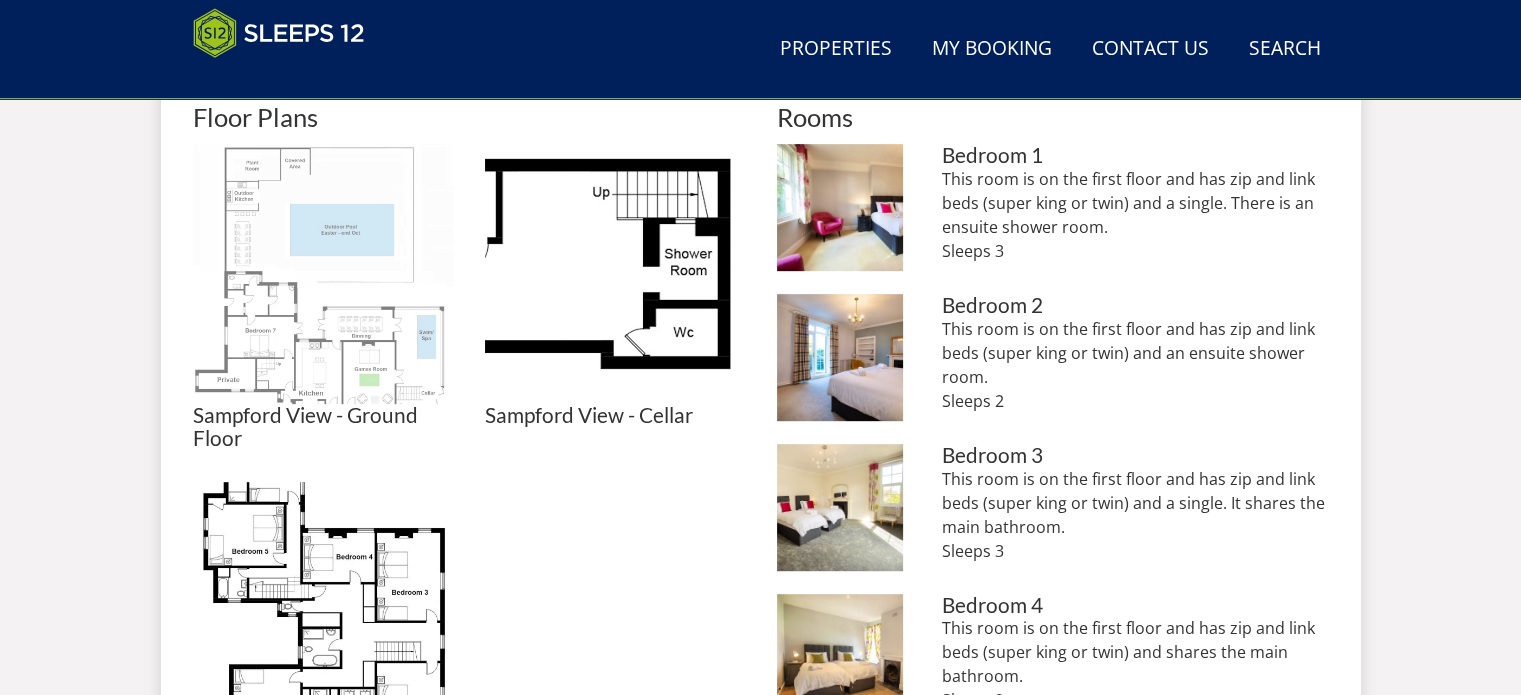 click at bounding box center [323, 274] 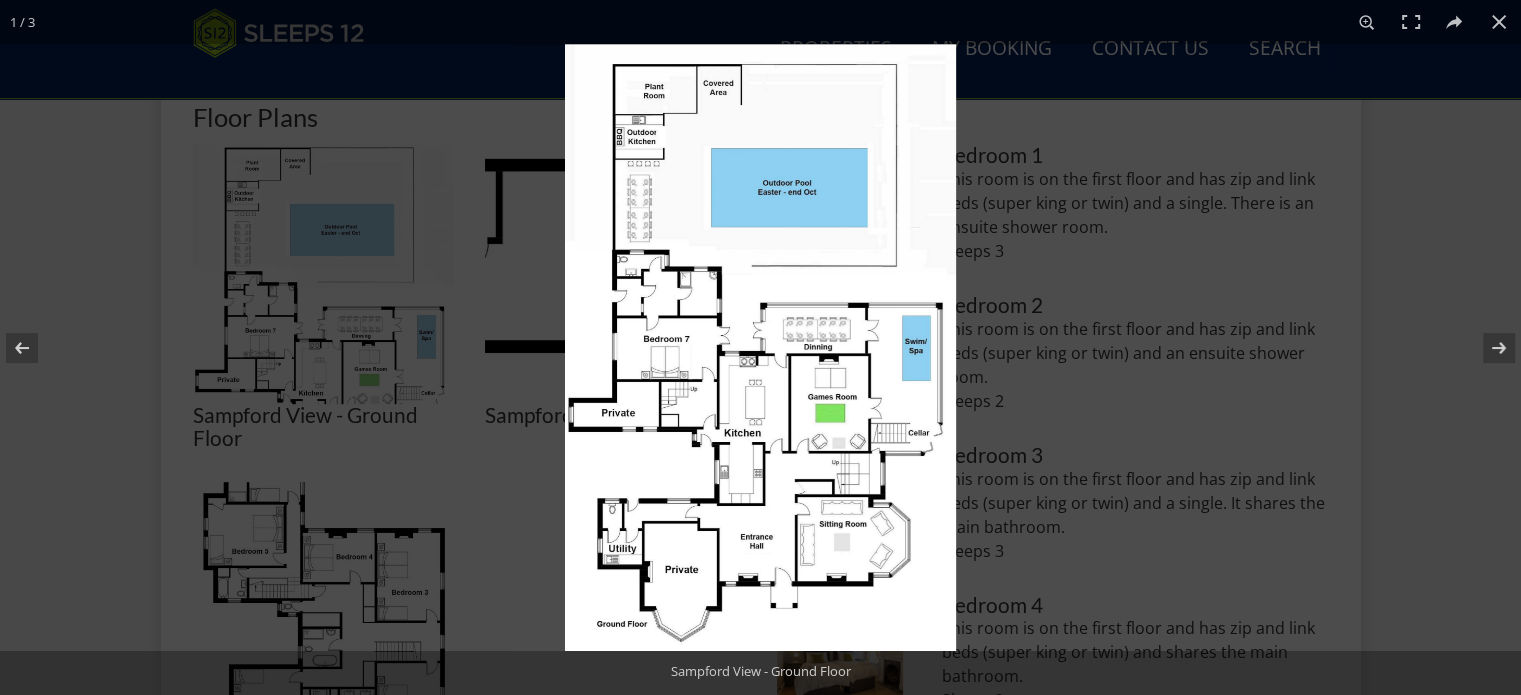 click at bounding box center [760, 347] 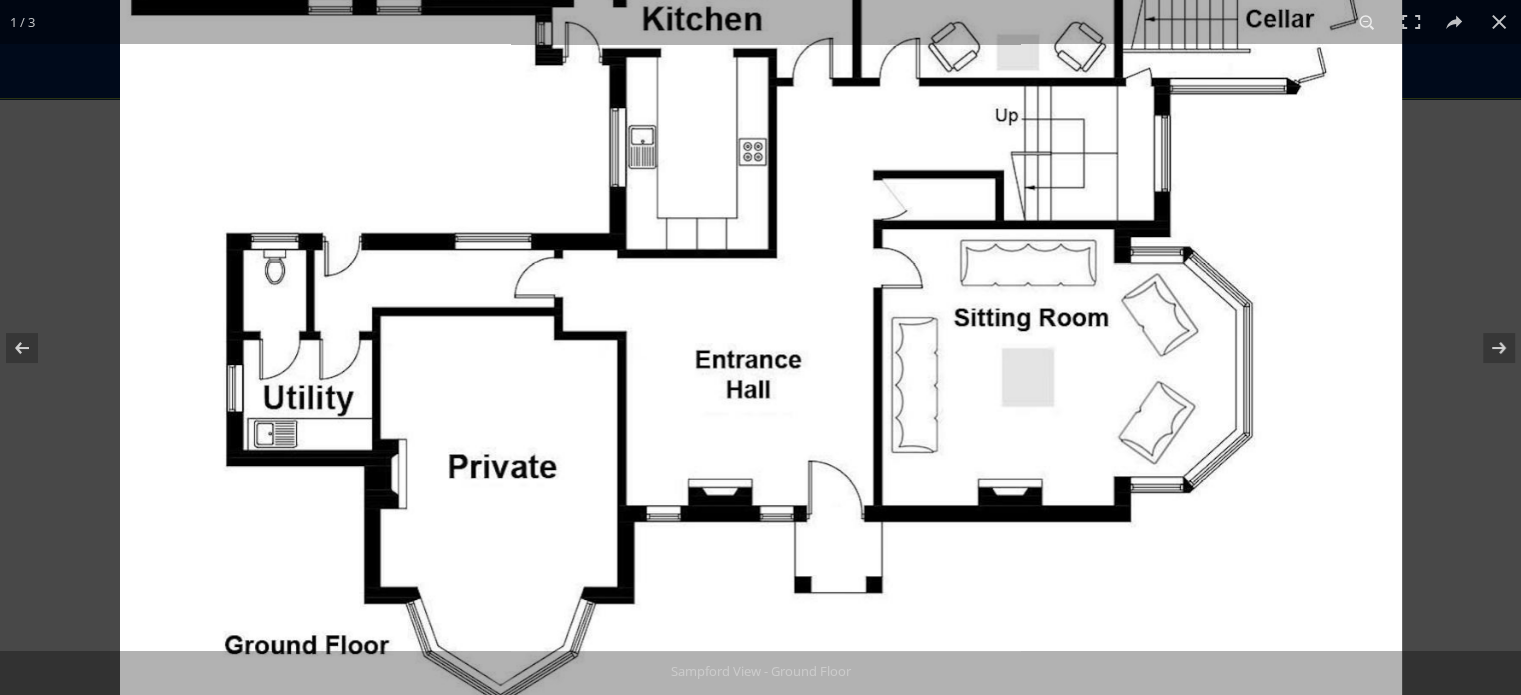 click at bounding box center [761, -261] 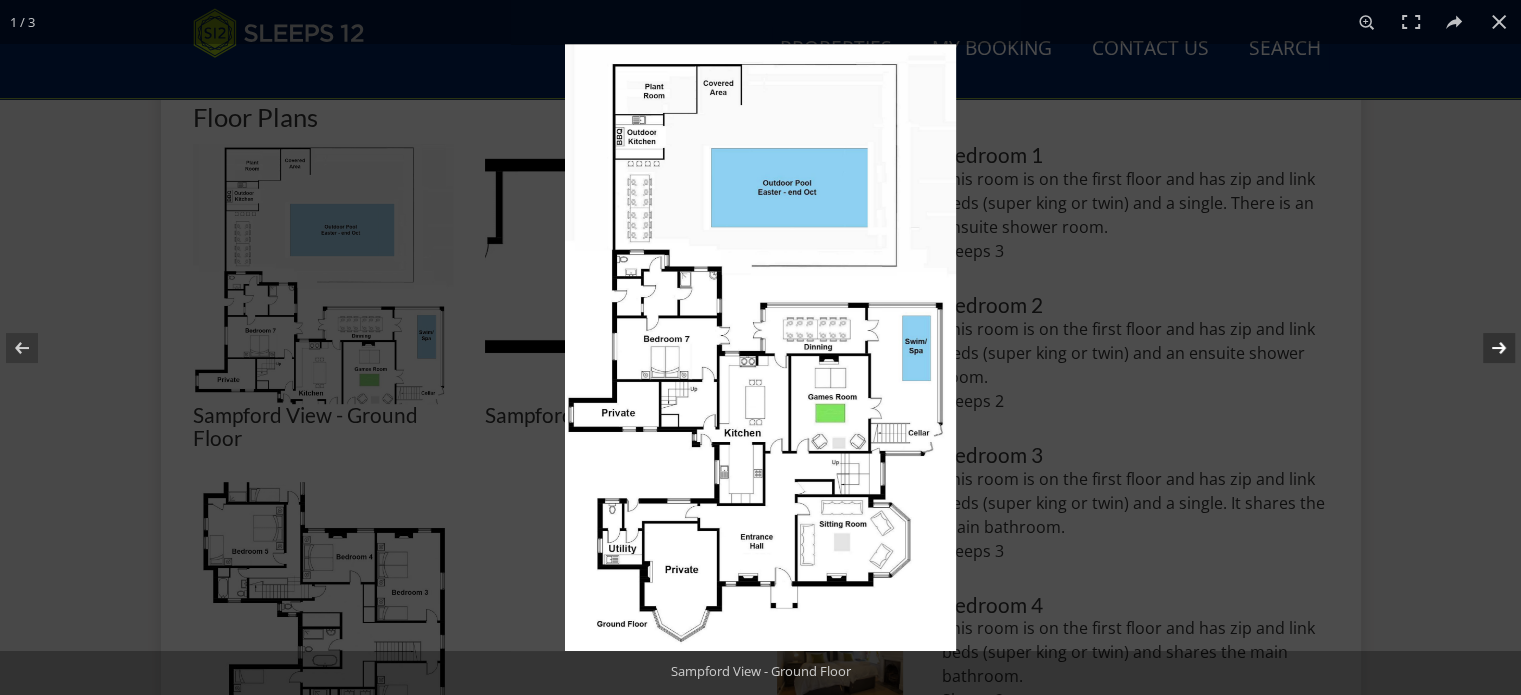 click at bounding box center (1486, 348) 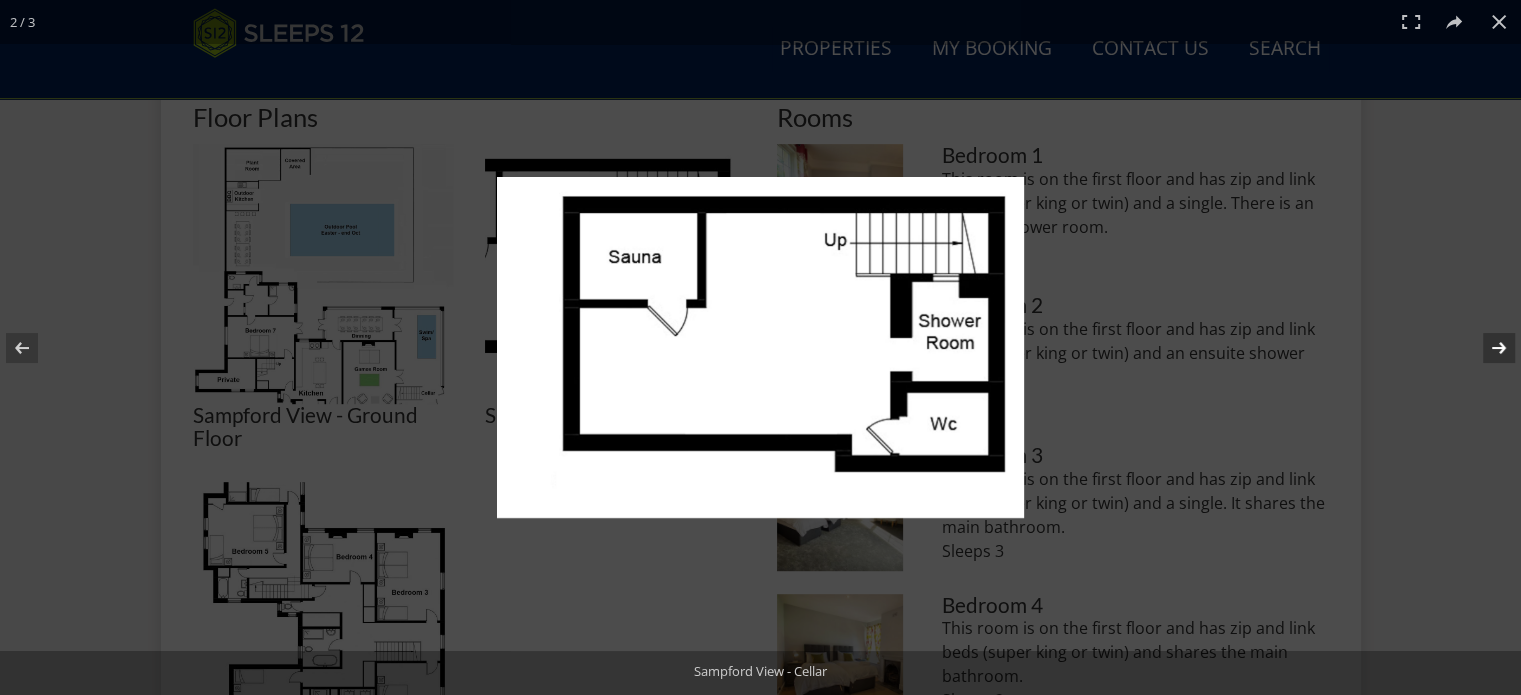 click at bounding box center [1486, 348] 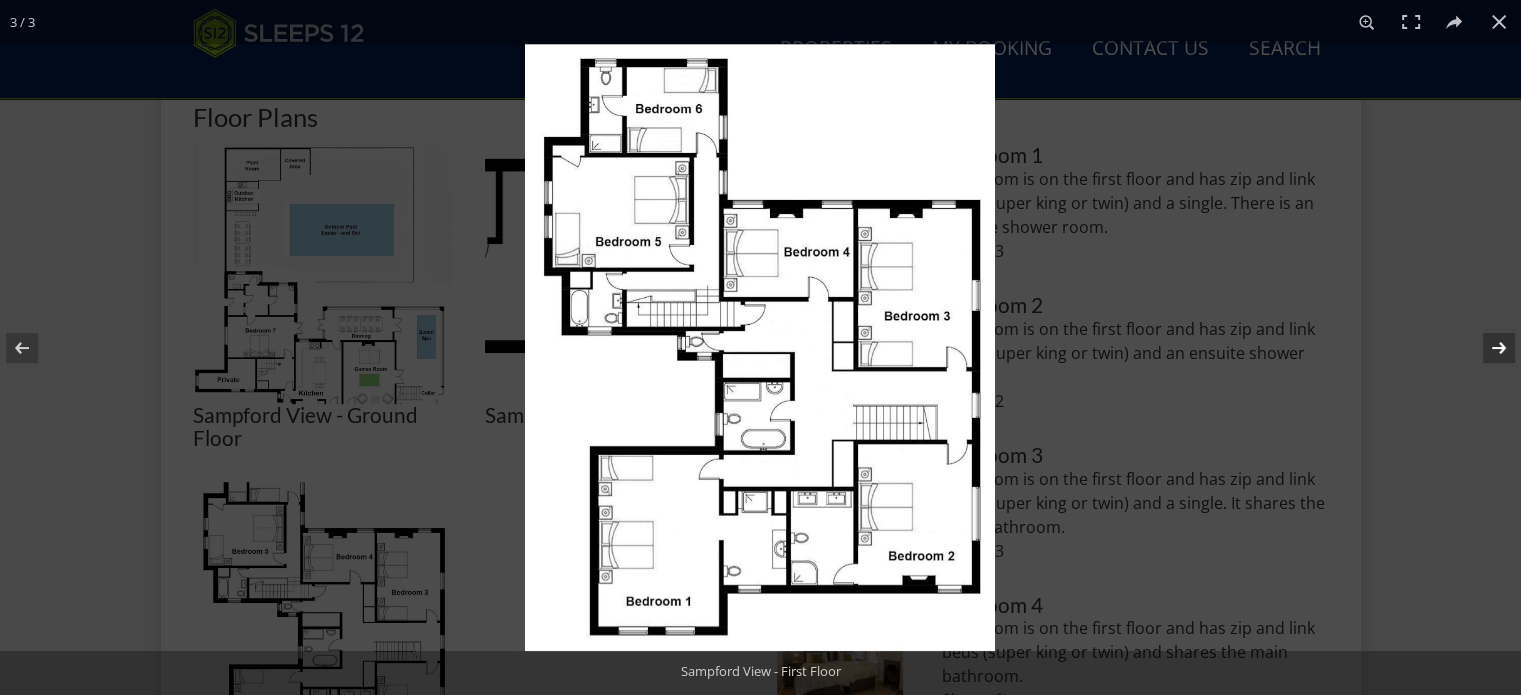 click at bounding box center [1486, 348] 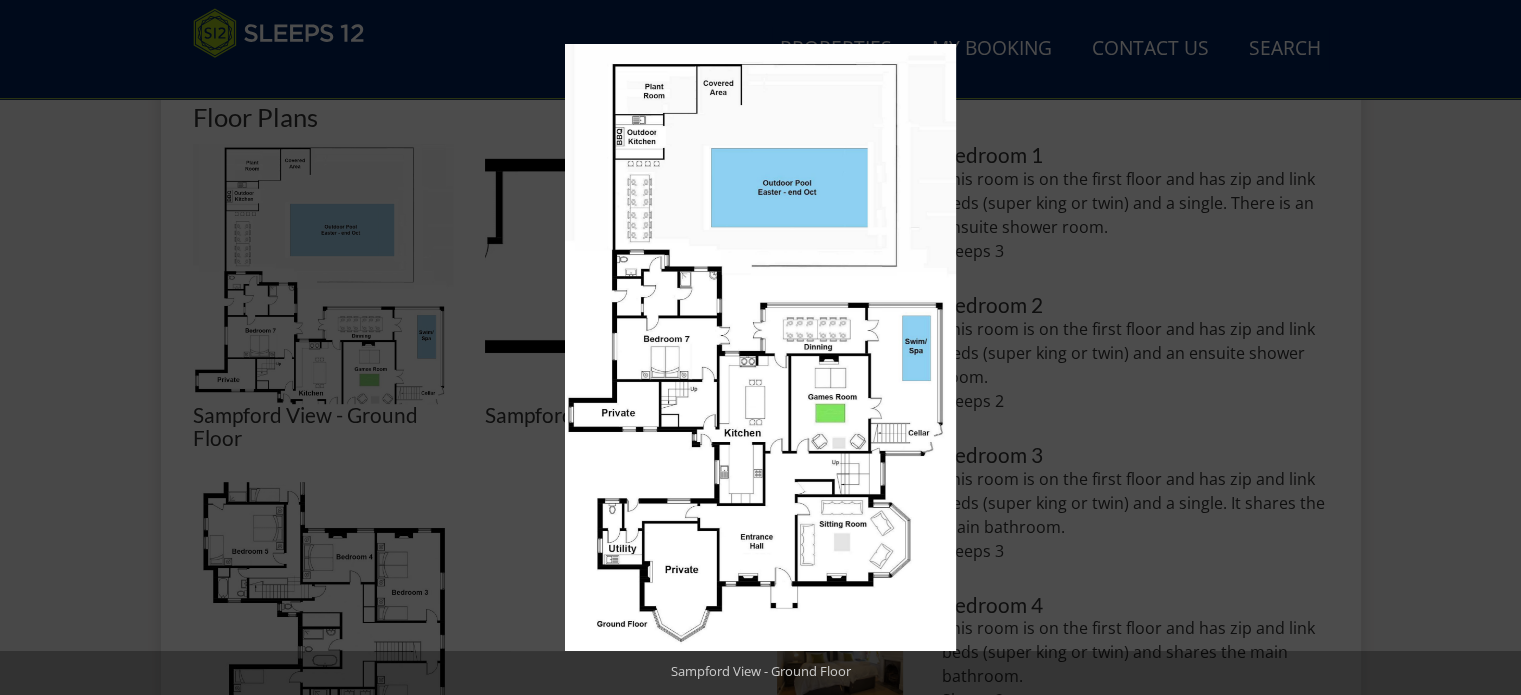 click at bounding box center [1486, 348] 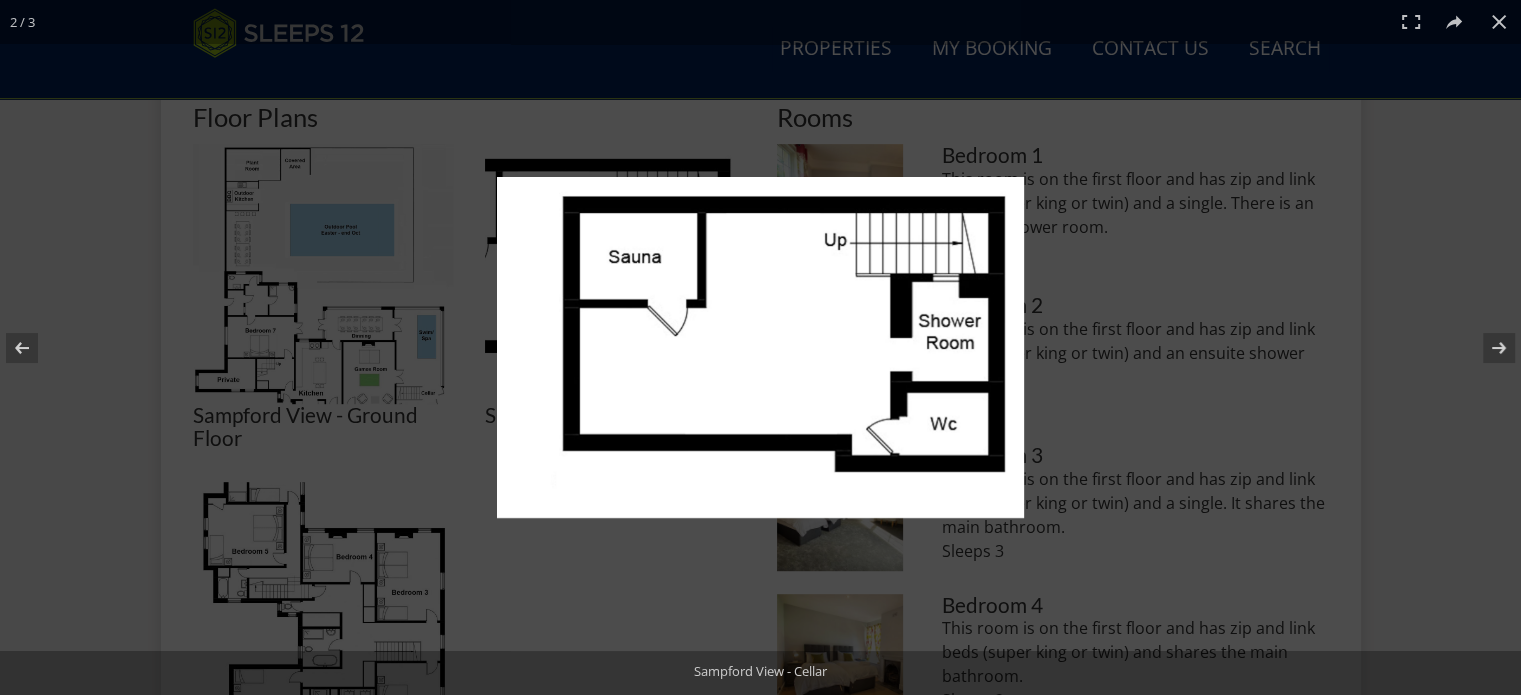 click at bounding box center [760, 347] 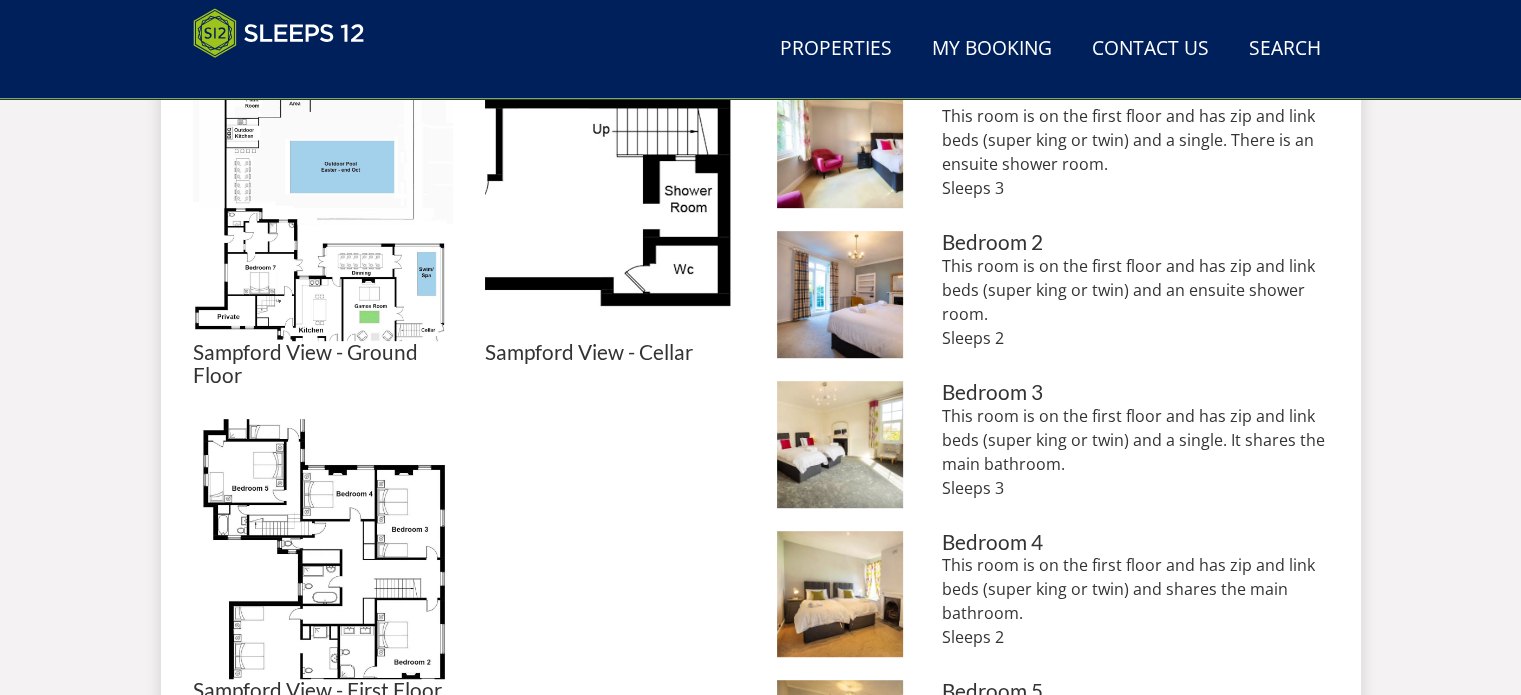 scroll, scrollTop: 1000, scrollLeft: 0, axis: vertical 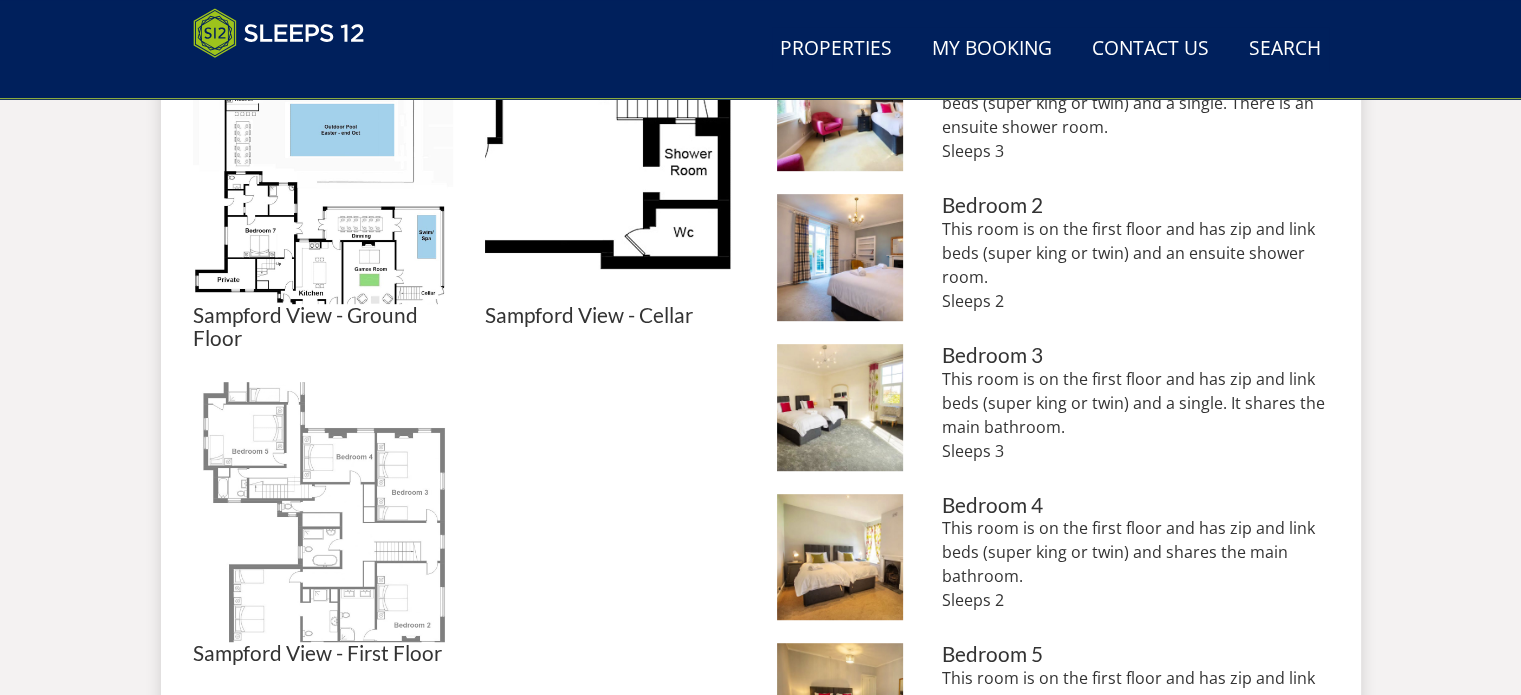 click at bounding box center [323, 512] 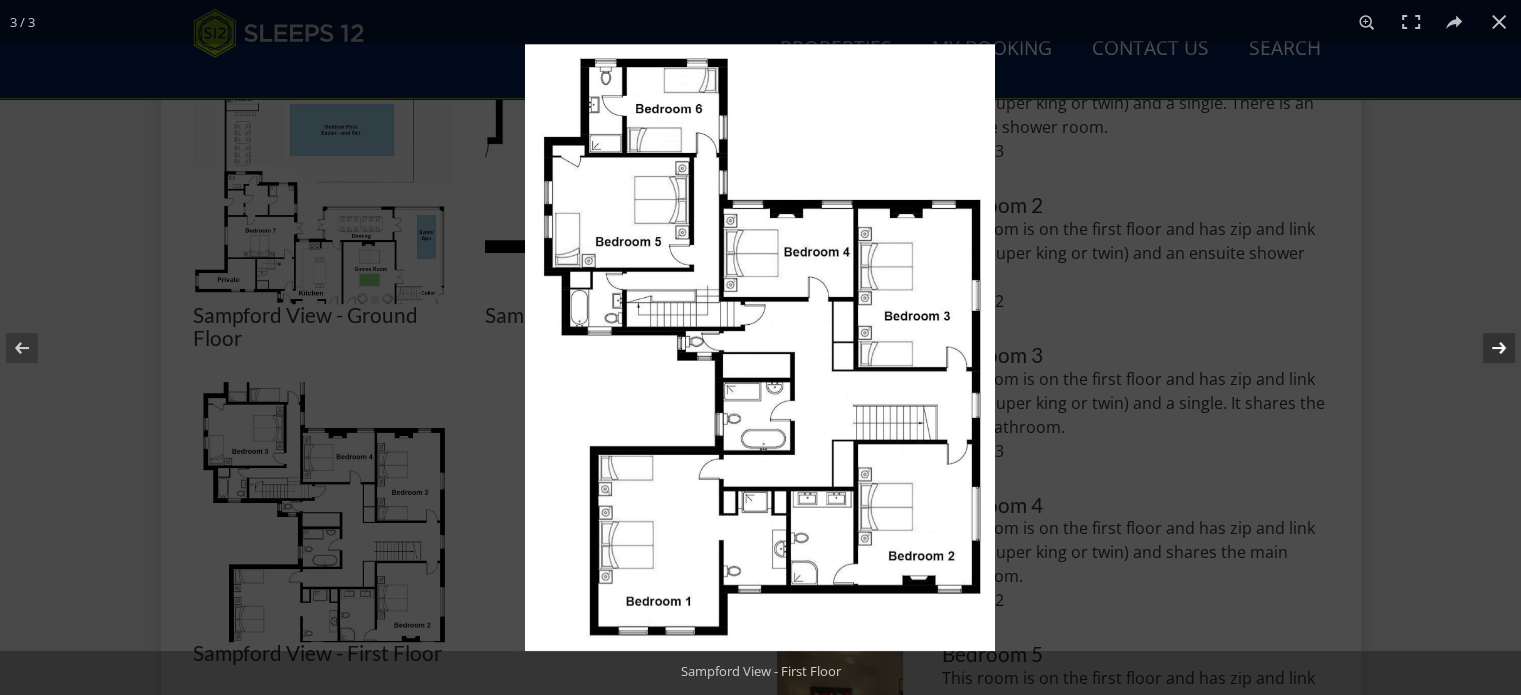 click at bounding box center (1486, 348) 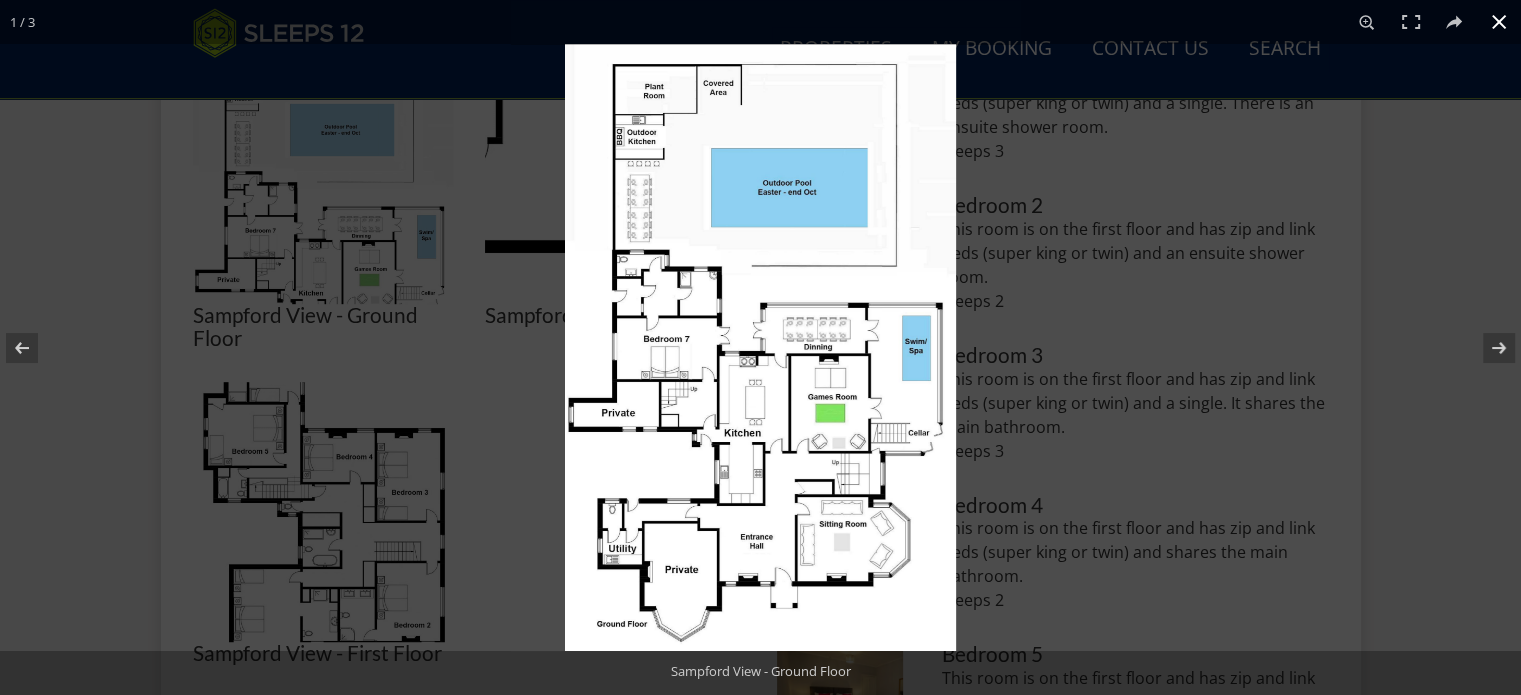 click at bounding box center (1325, 391) 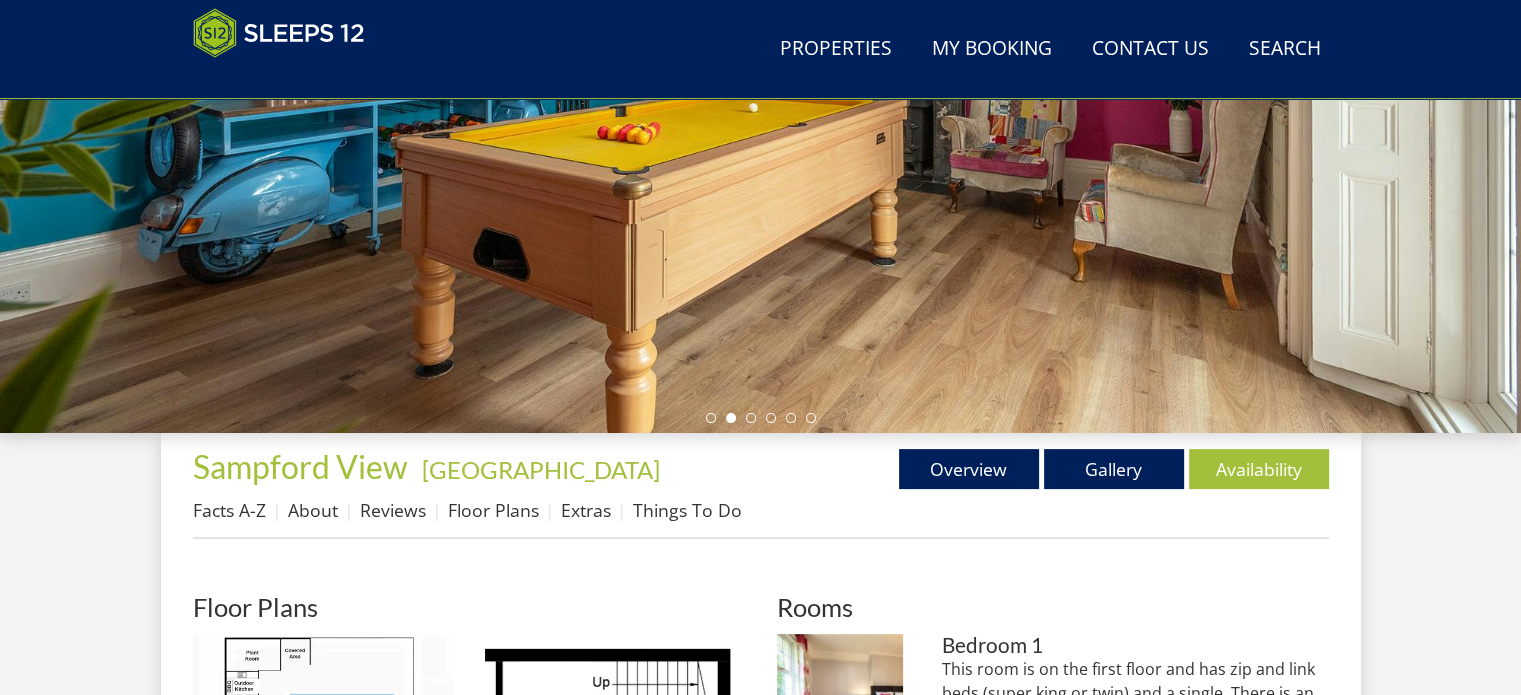 scroll, scrollTop: 0, scrollLeft: 0, axis: both 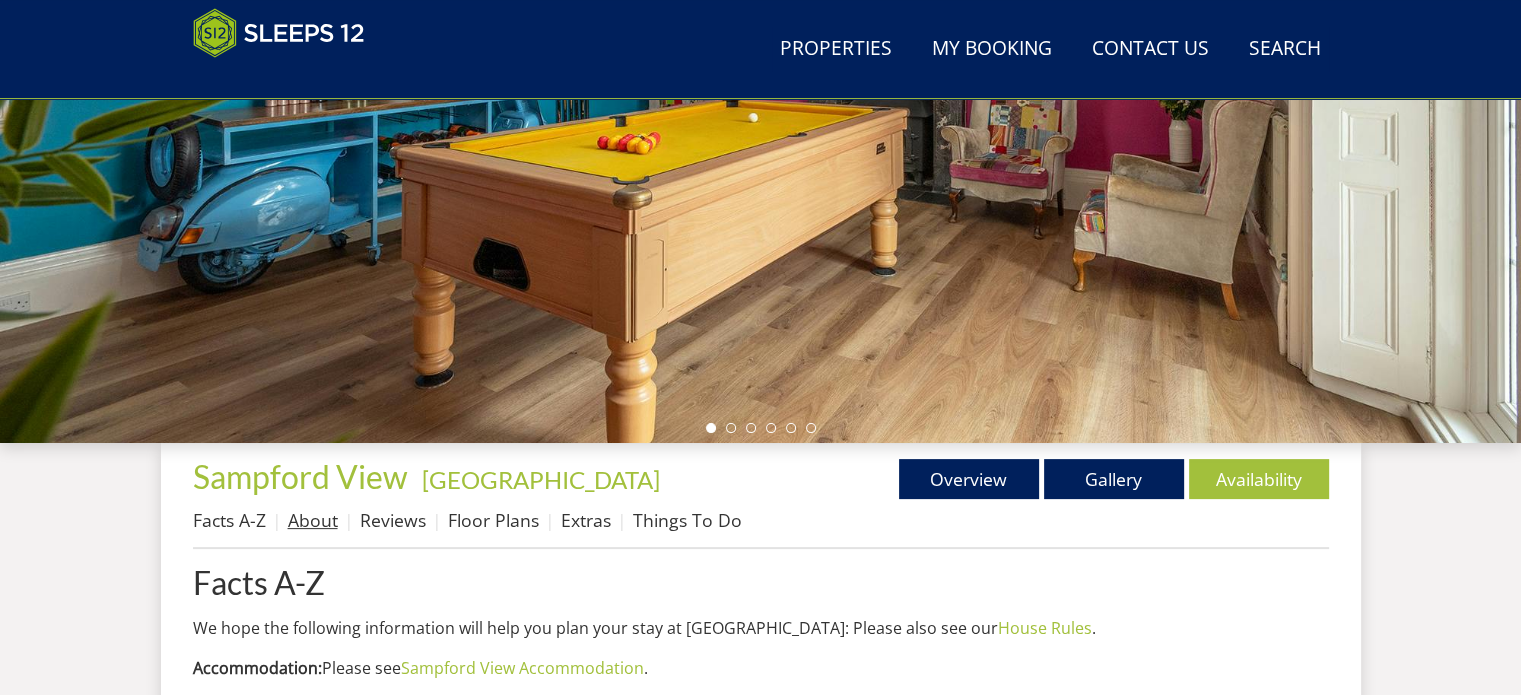 click on "About" at bounding box center (313, 520) 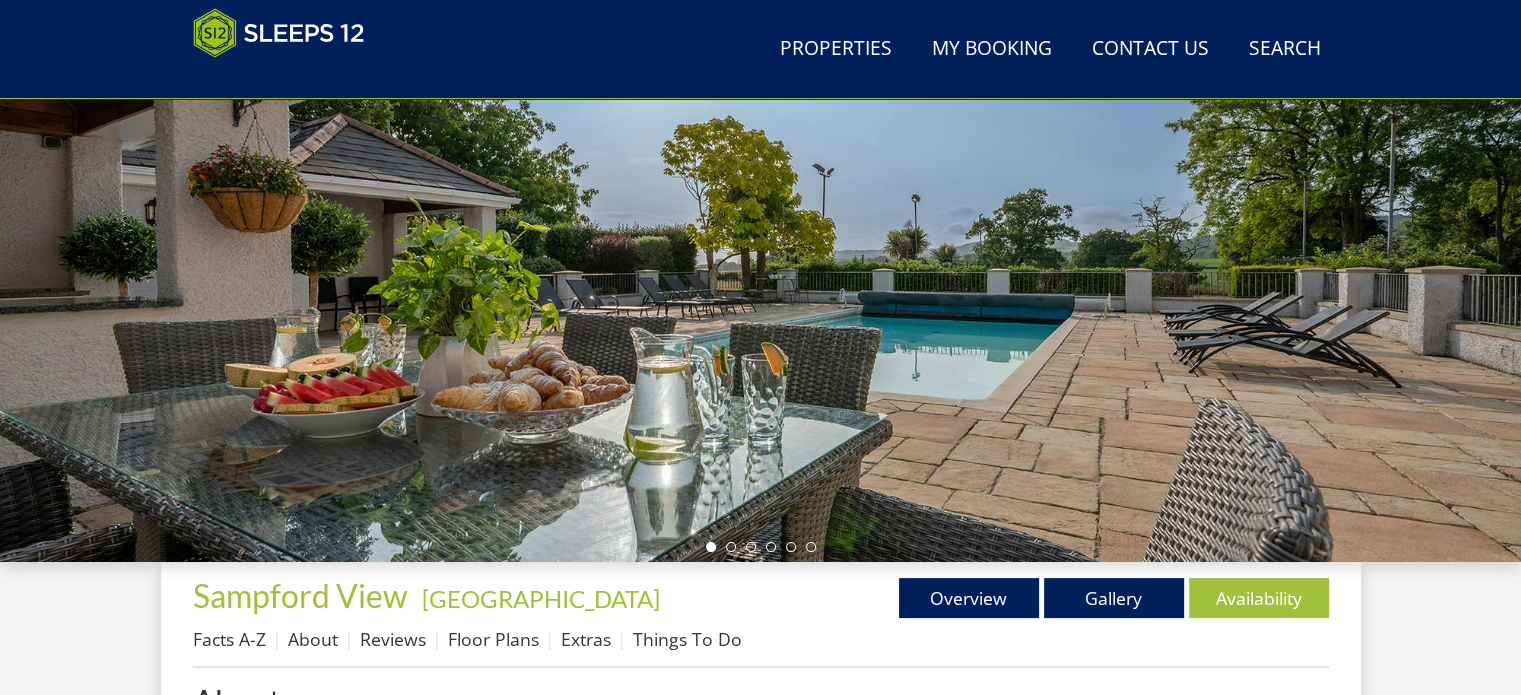 scroll, scrollTop: 600, scrollLeft: 0, axis: vertical 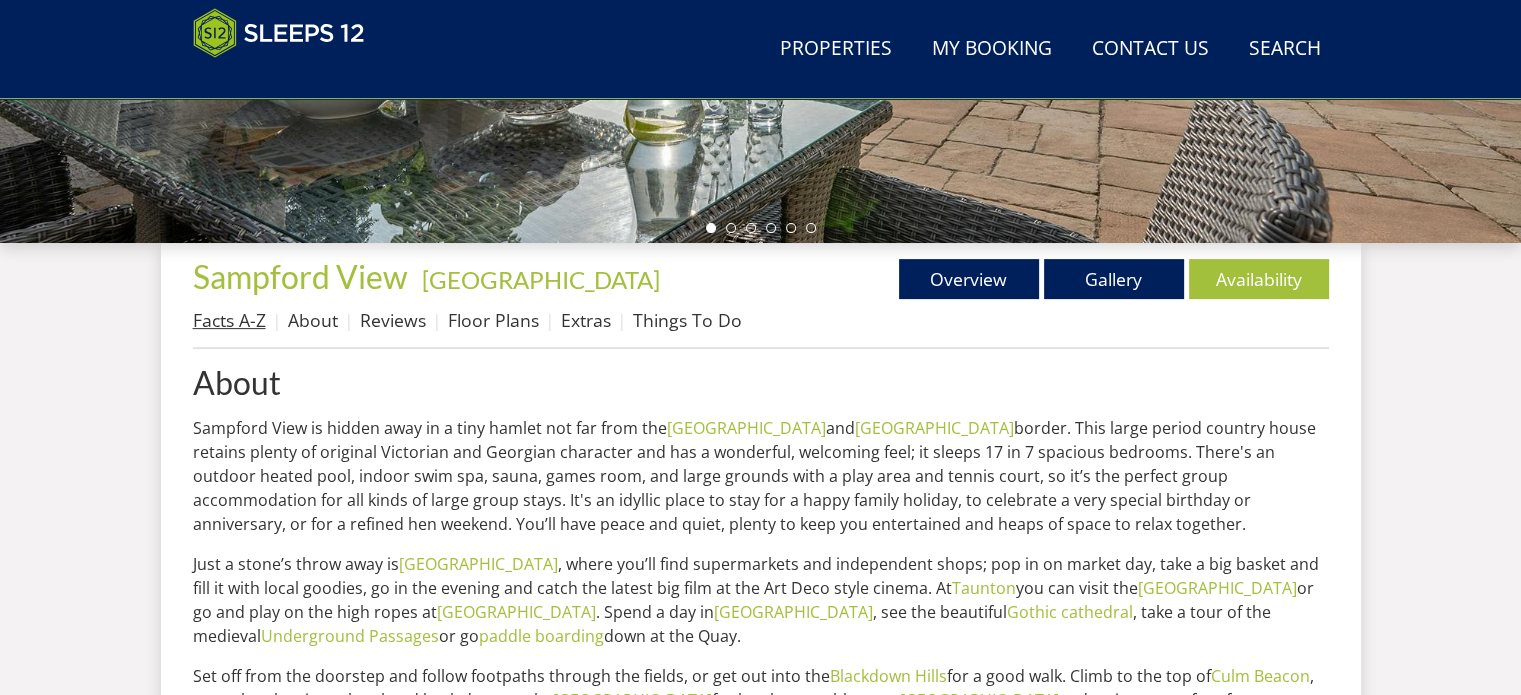 click on "Facts A-Z" at bounding box center (229, 320) 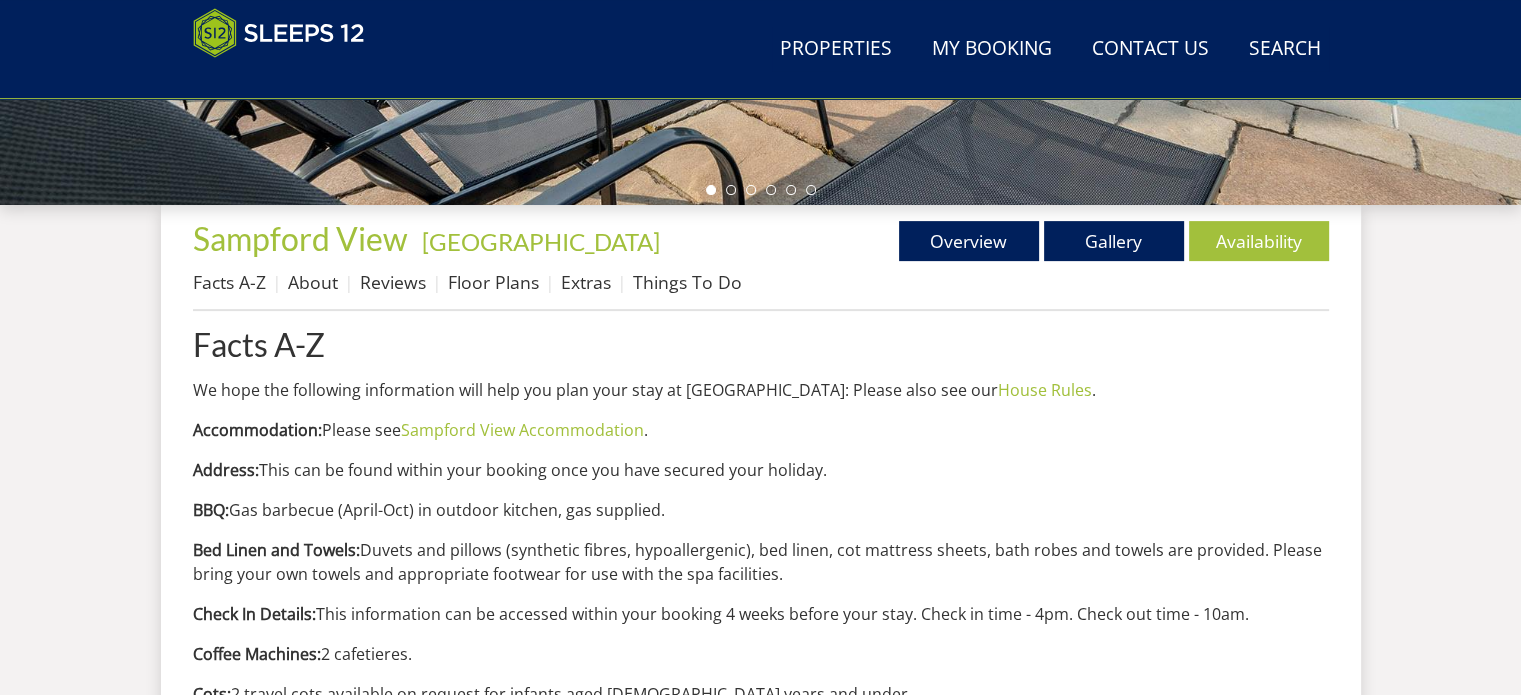 scroll, scrollTop: 600, scrollLeft: 0, axis: vertical 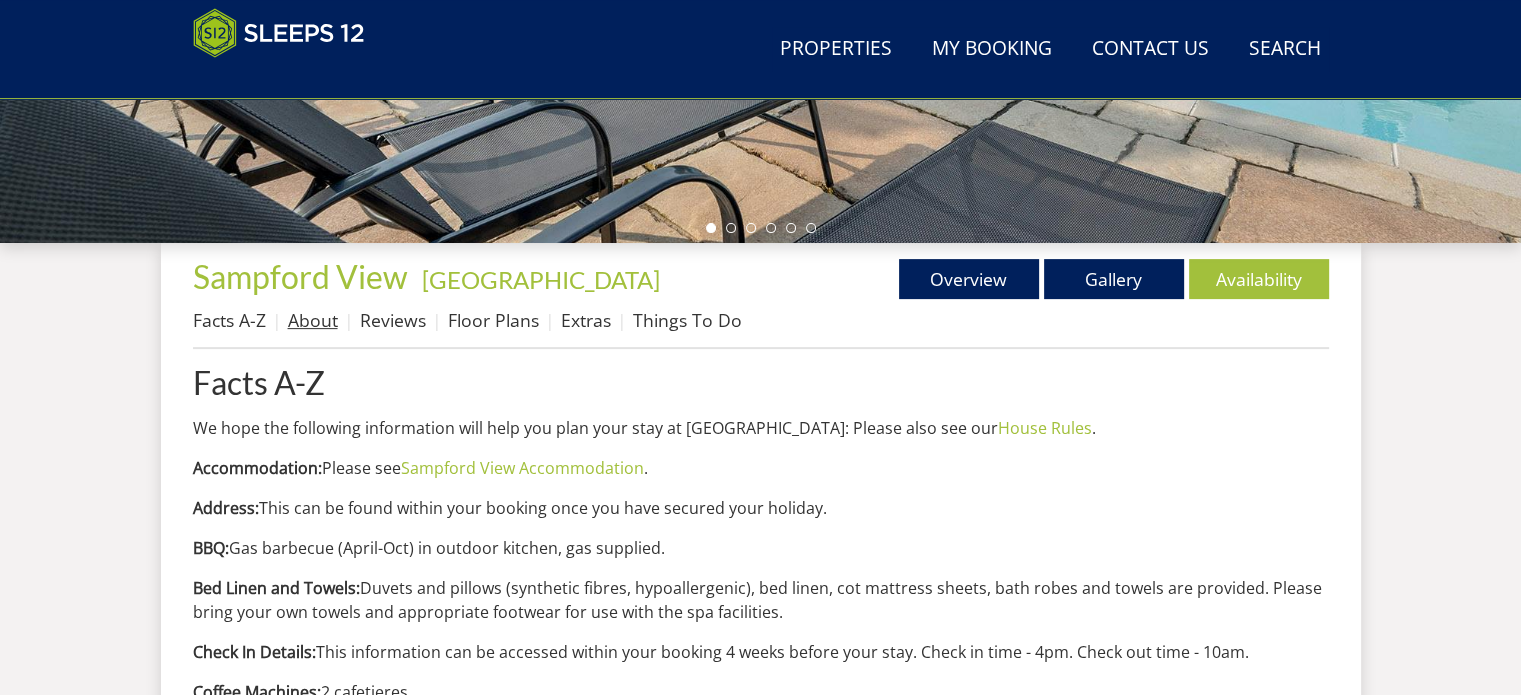 click on "About" at bounding box center (313, 320) 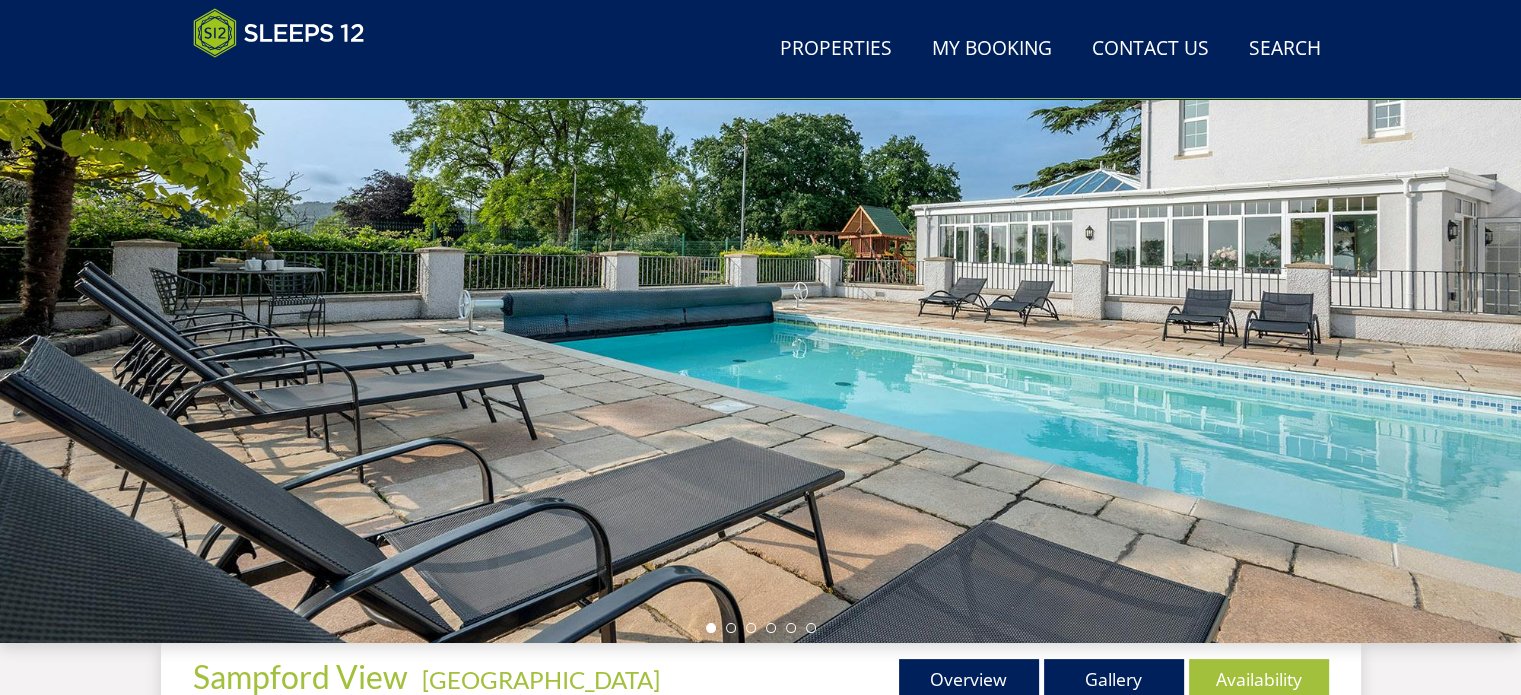 scroll, scrollTop: 600, scrollLeft: 0, axis: vertical 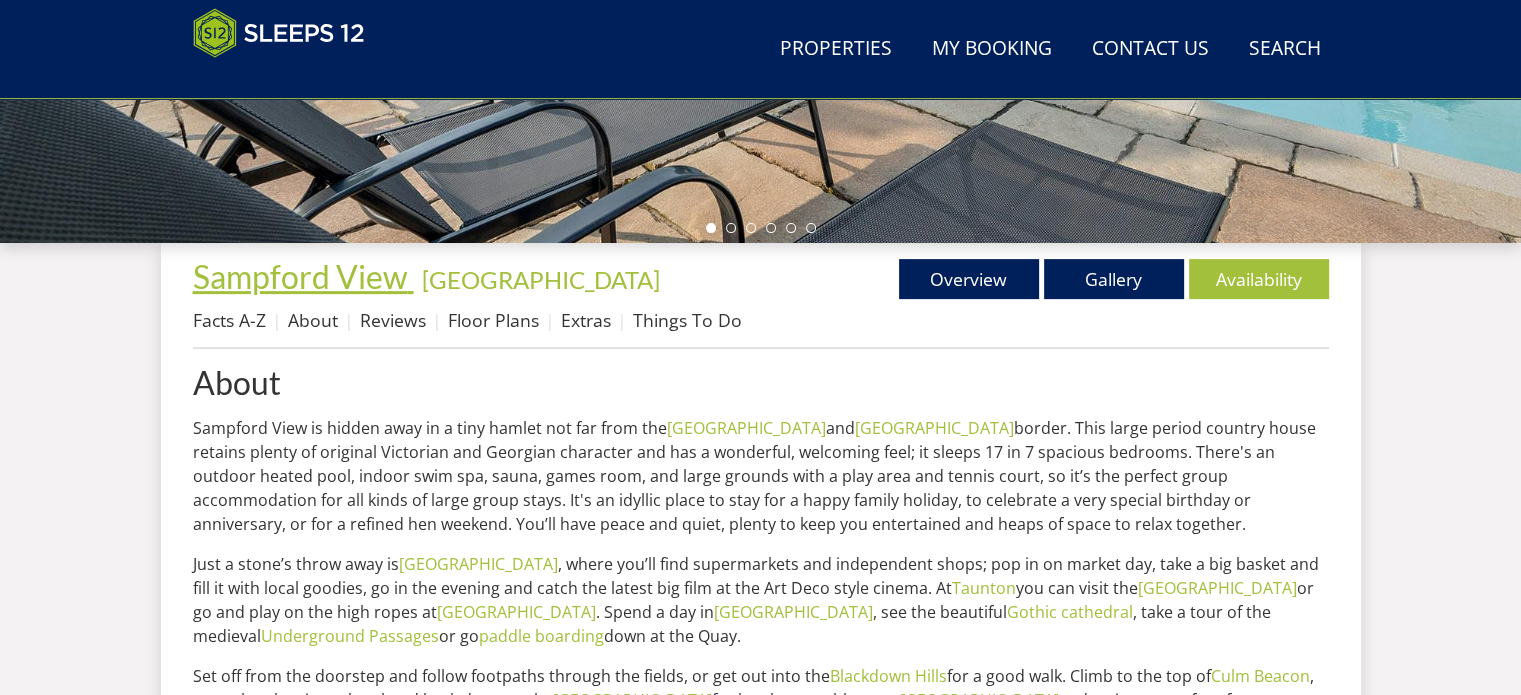 click on "Sampford View" at bounding box center (300, 276) 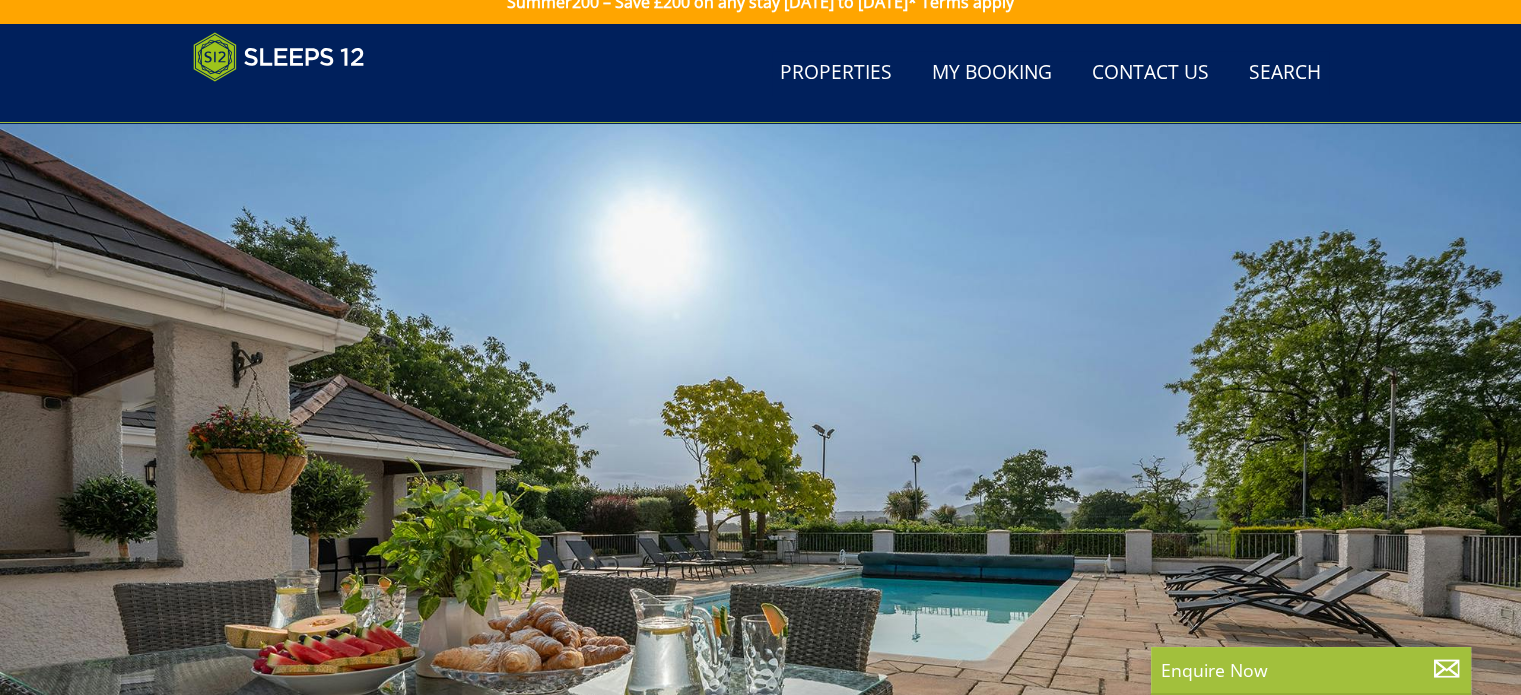 scroll, scrollTop: 0, scrollLeft: 0, axis: both 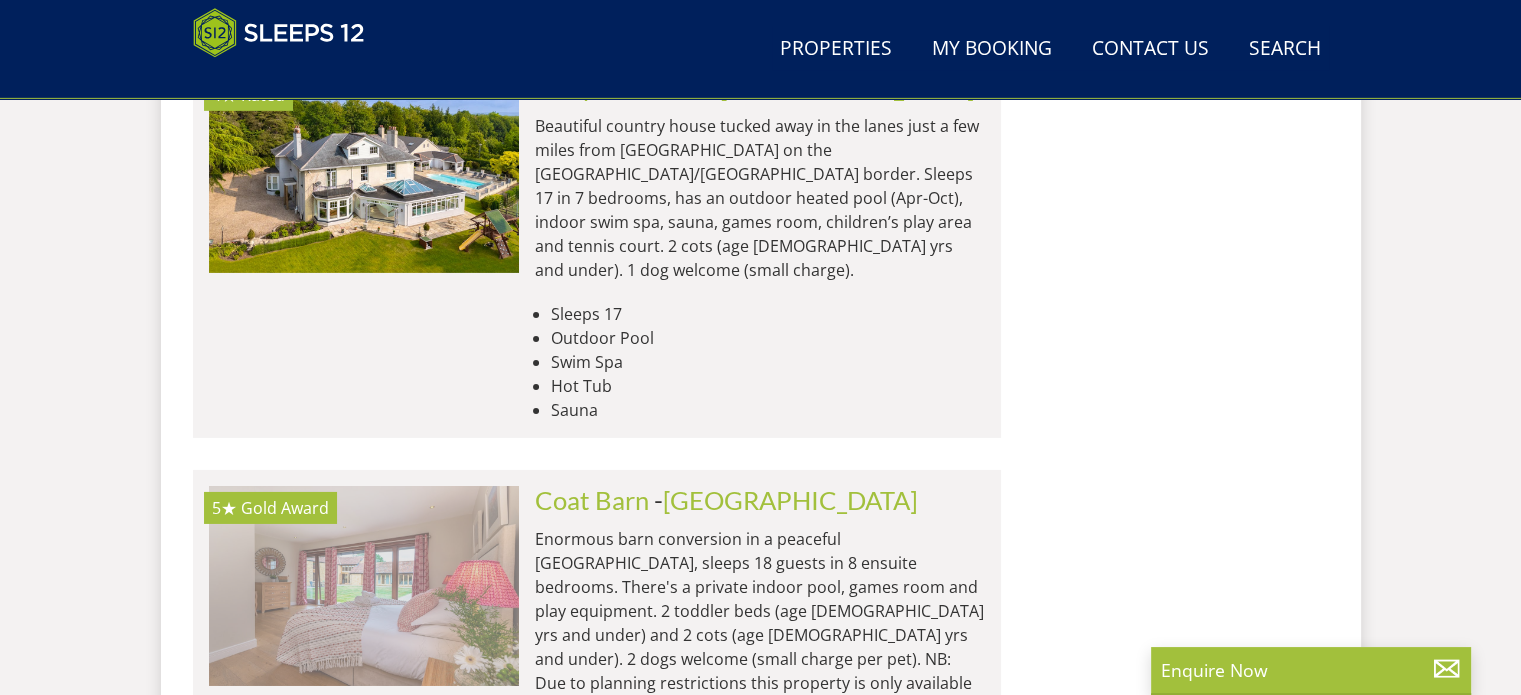 click at bounding box center [364, 586] 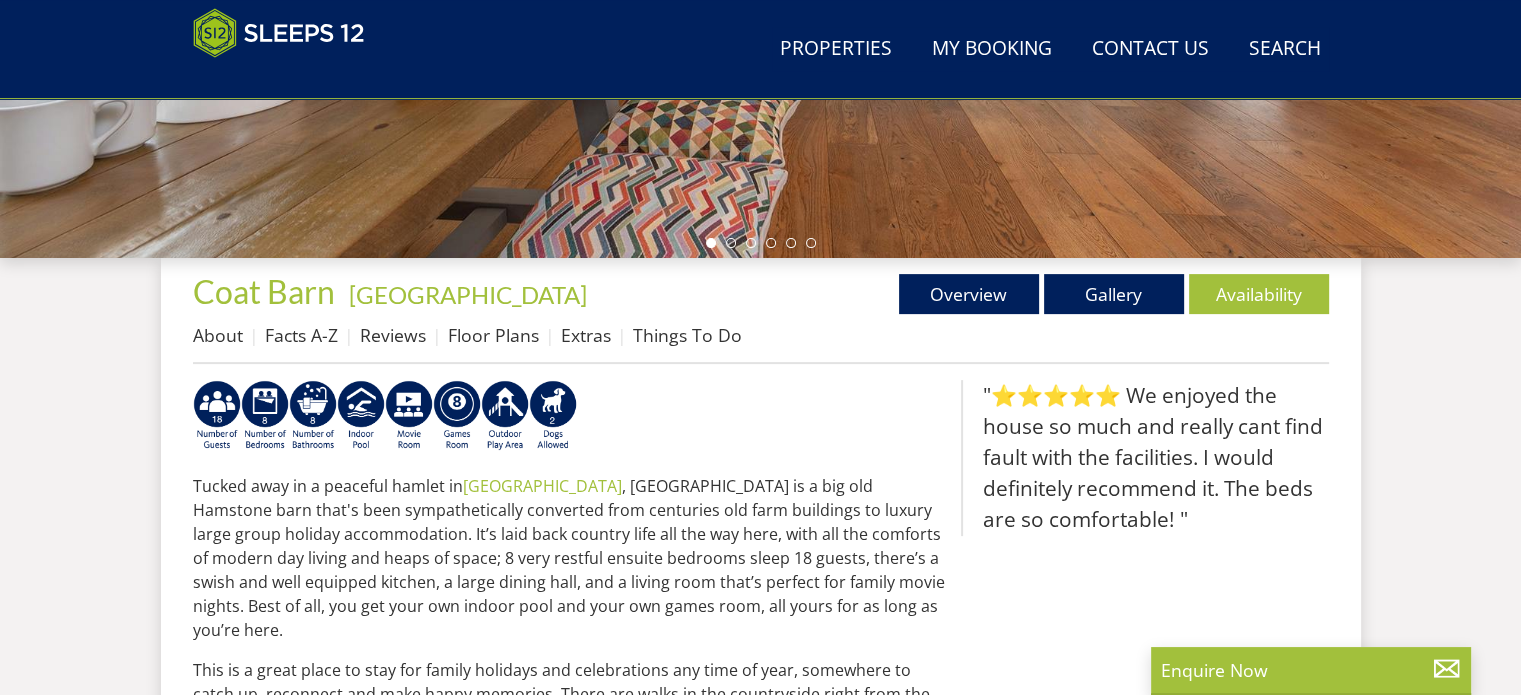 scroll, scrollTop: 700, scrollLeft: 0, axis: vertical 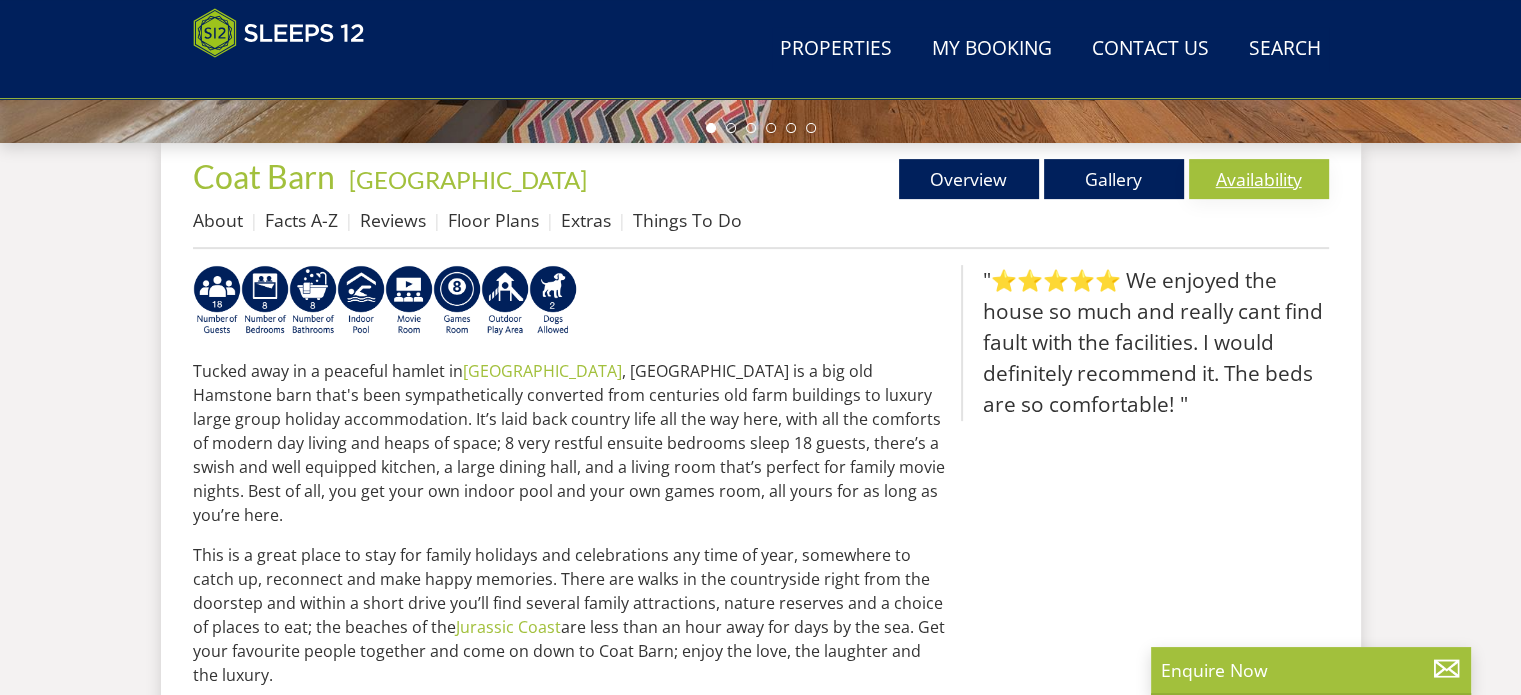 click on "Availability" at bounding box center [1259, 179] 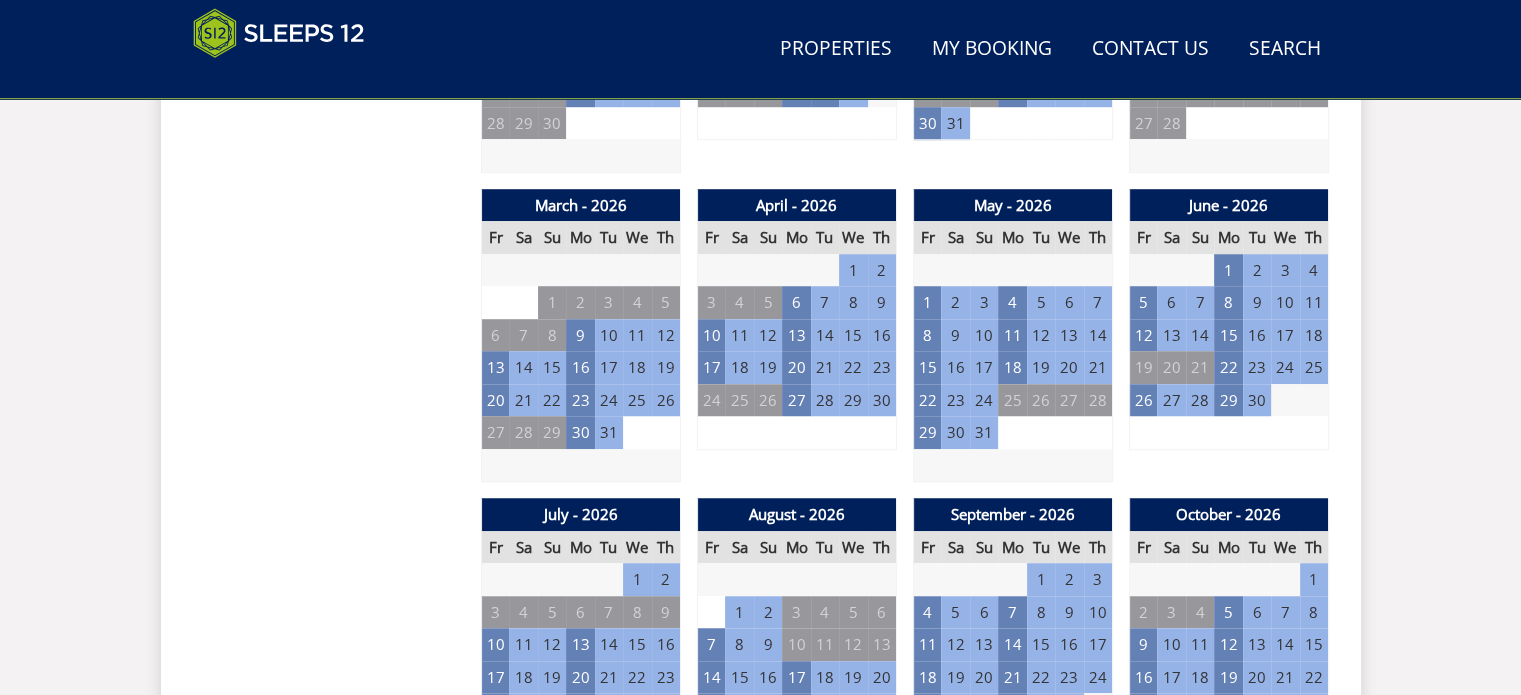 scroll, scrollTop: 1400, scrollLeft: 0, axis: vertical 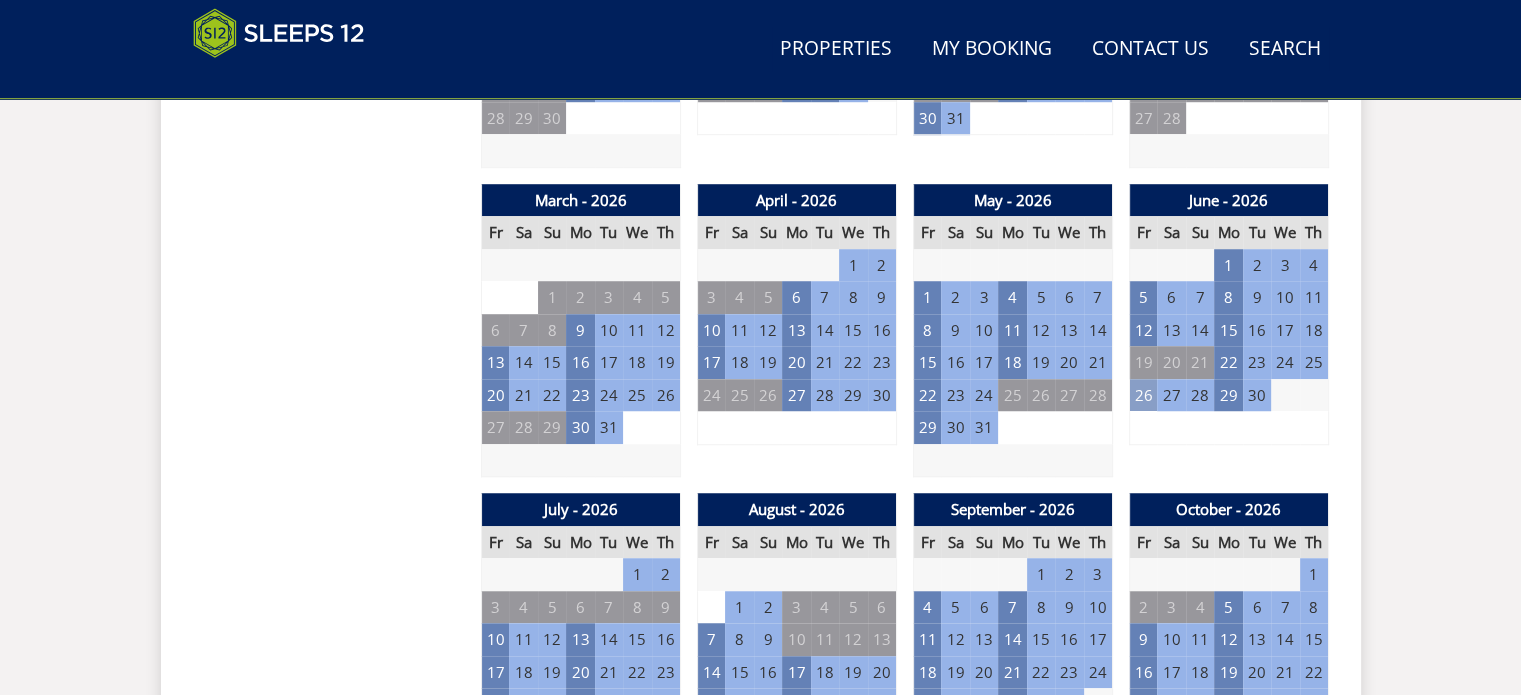 click on "26" at bounding box center [1143, 395] 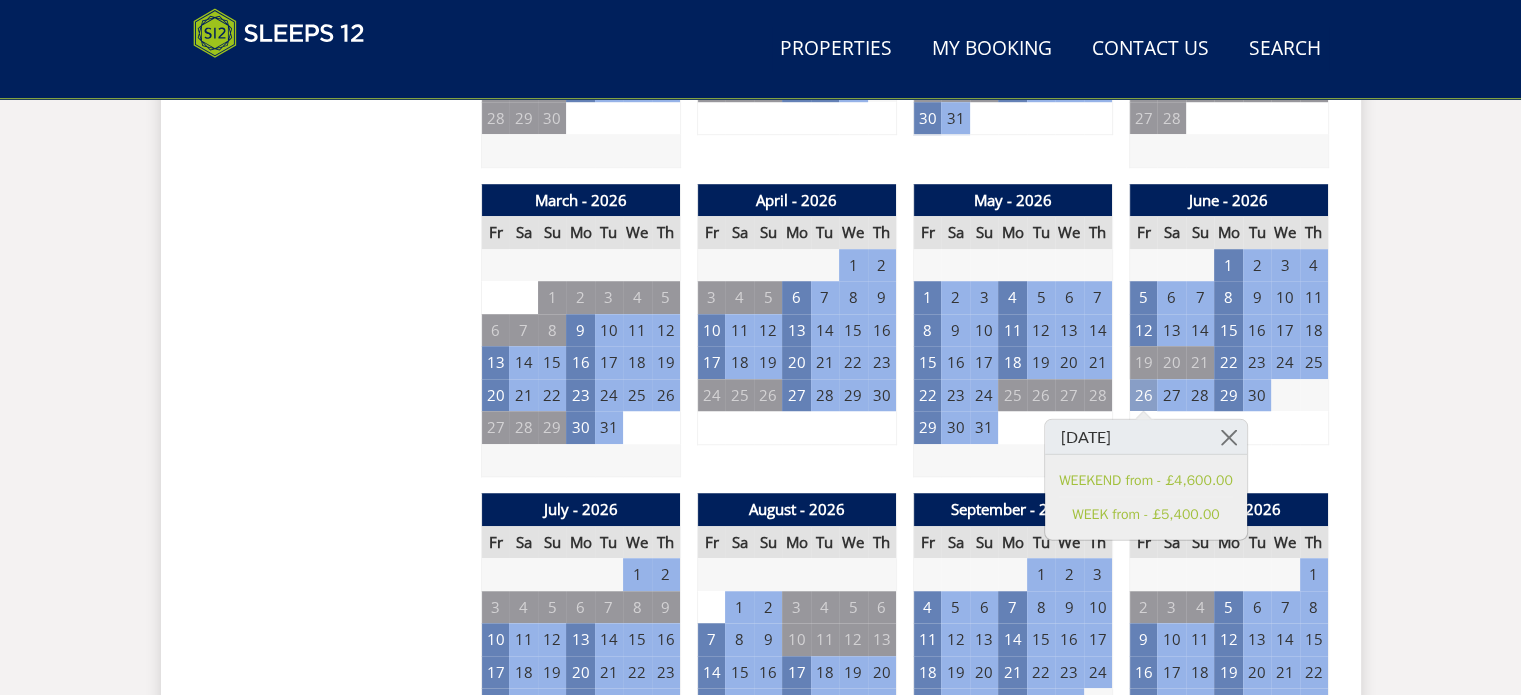 click on "26" at bounding box center (1143, 395) 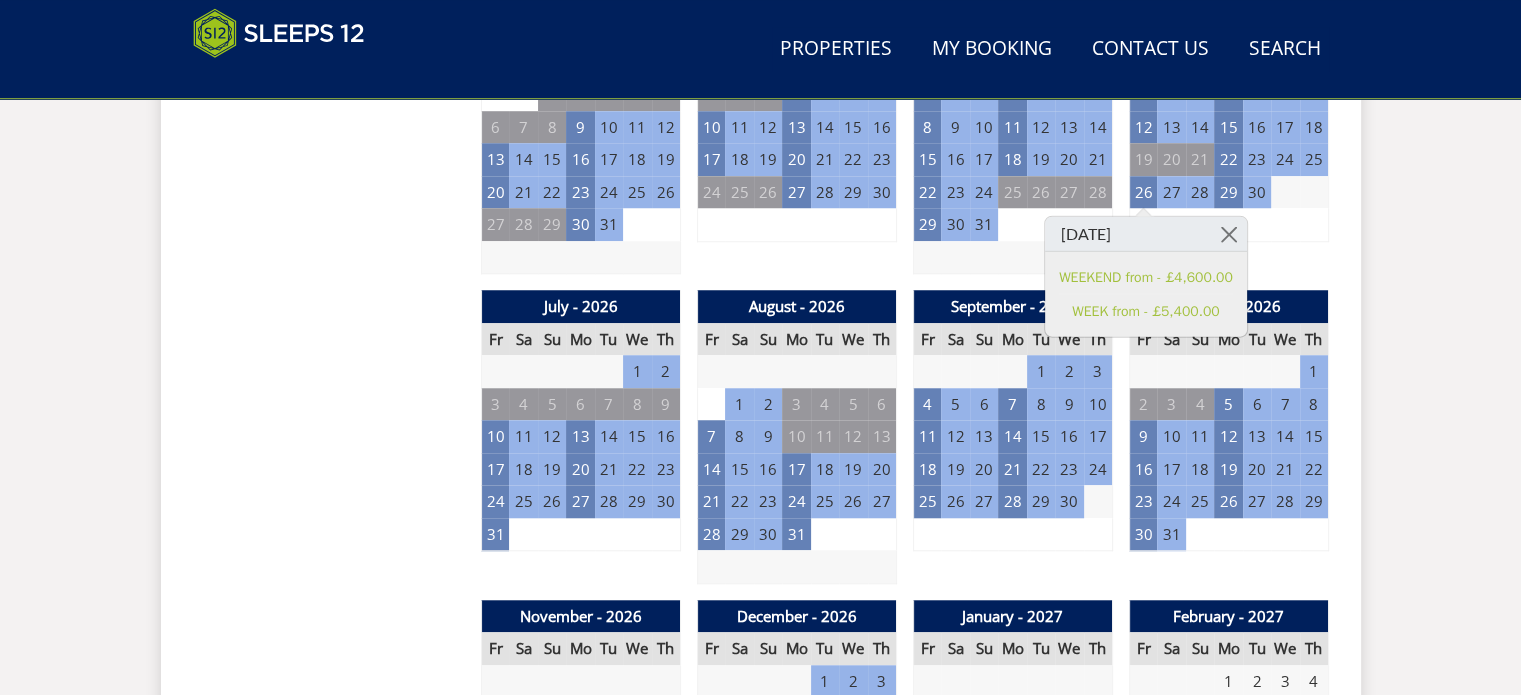 scroll, scrollTop: 1600, scrollLeft: 0, axis: vertical 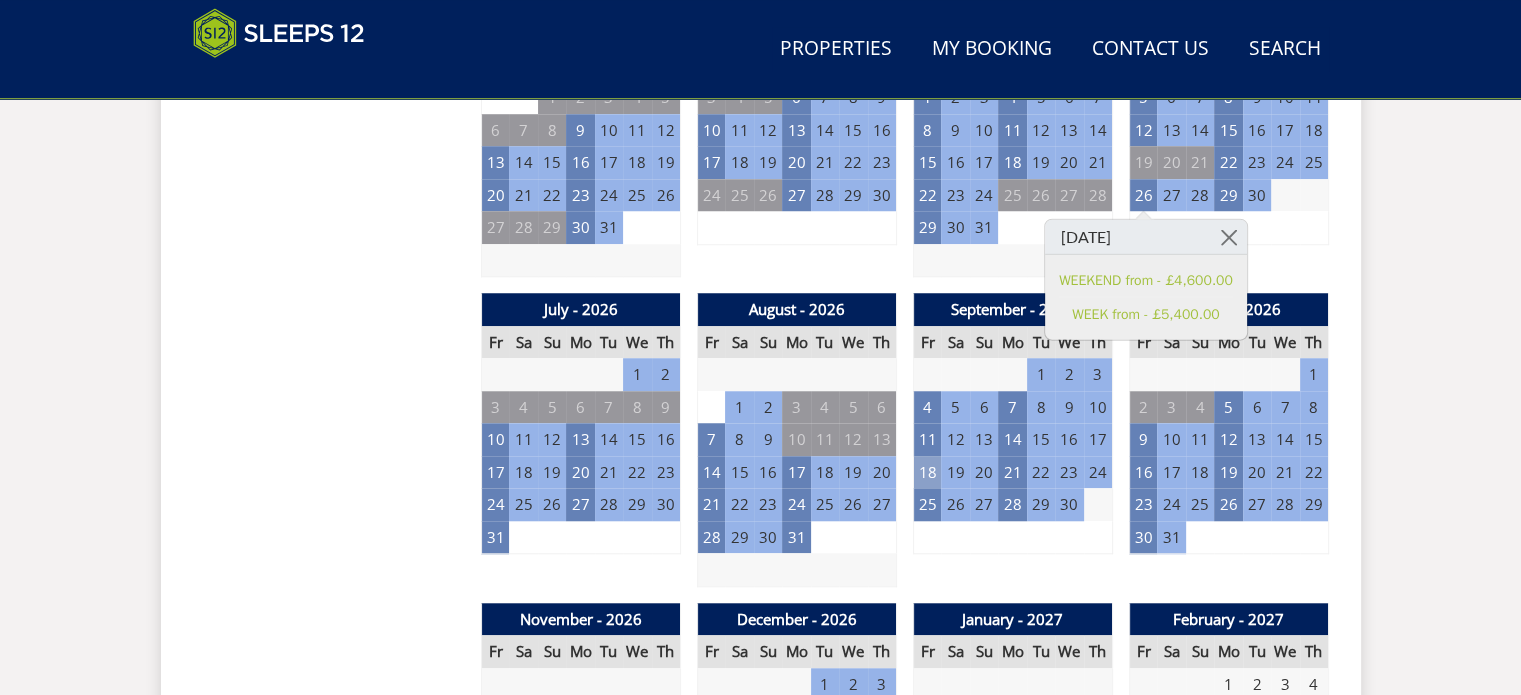 click on "18" at bounding box center (927, 472) 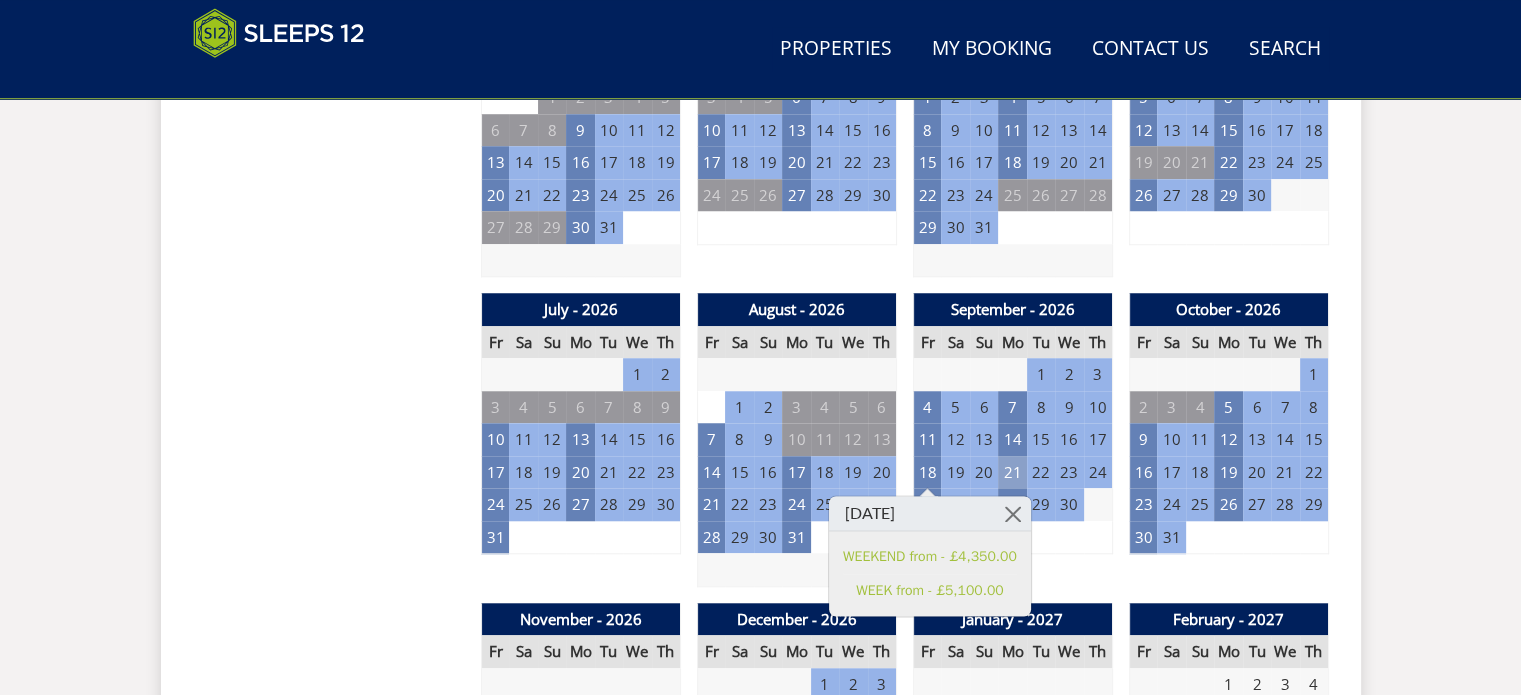 click on "21" at bounding box center (1012, 472) 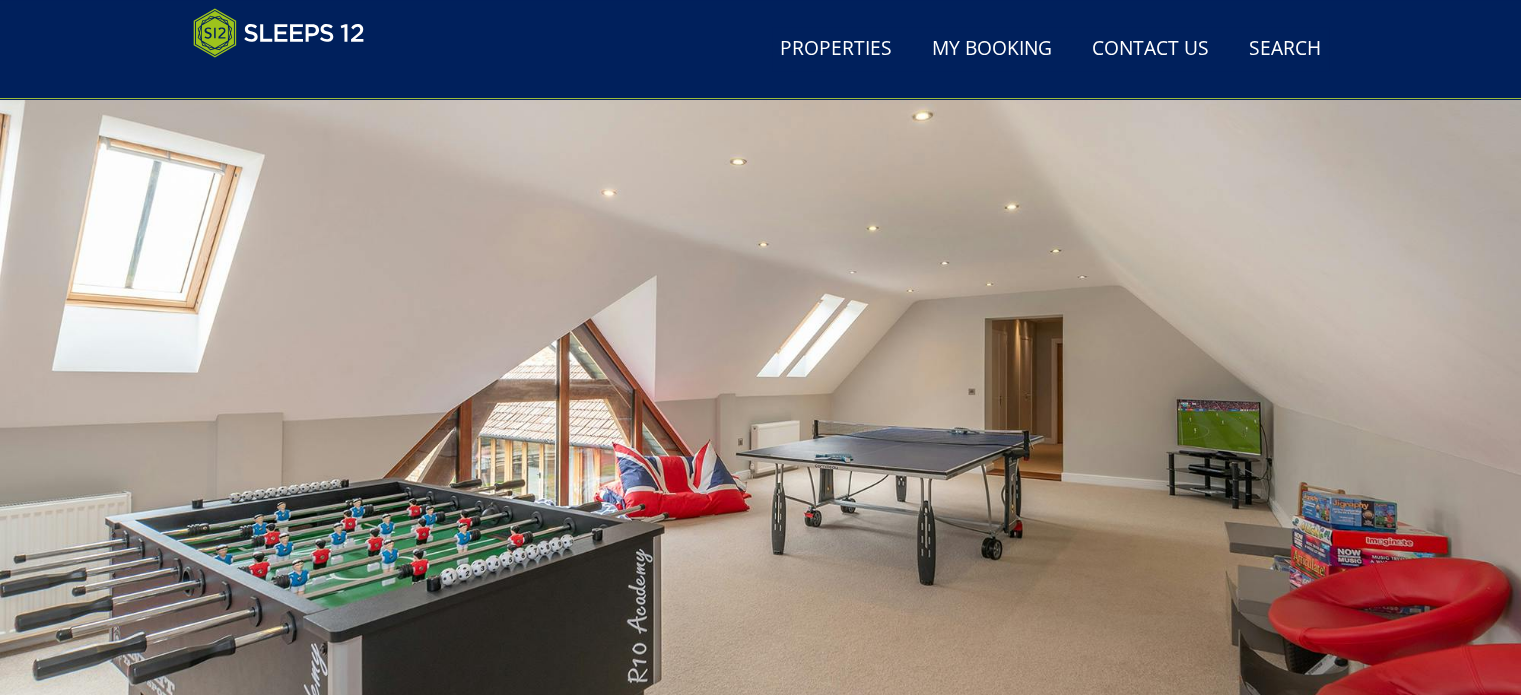 scroll, scrollTop: 300, scrollLeft: 0, axis: vertical 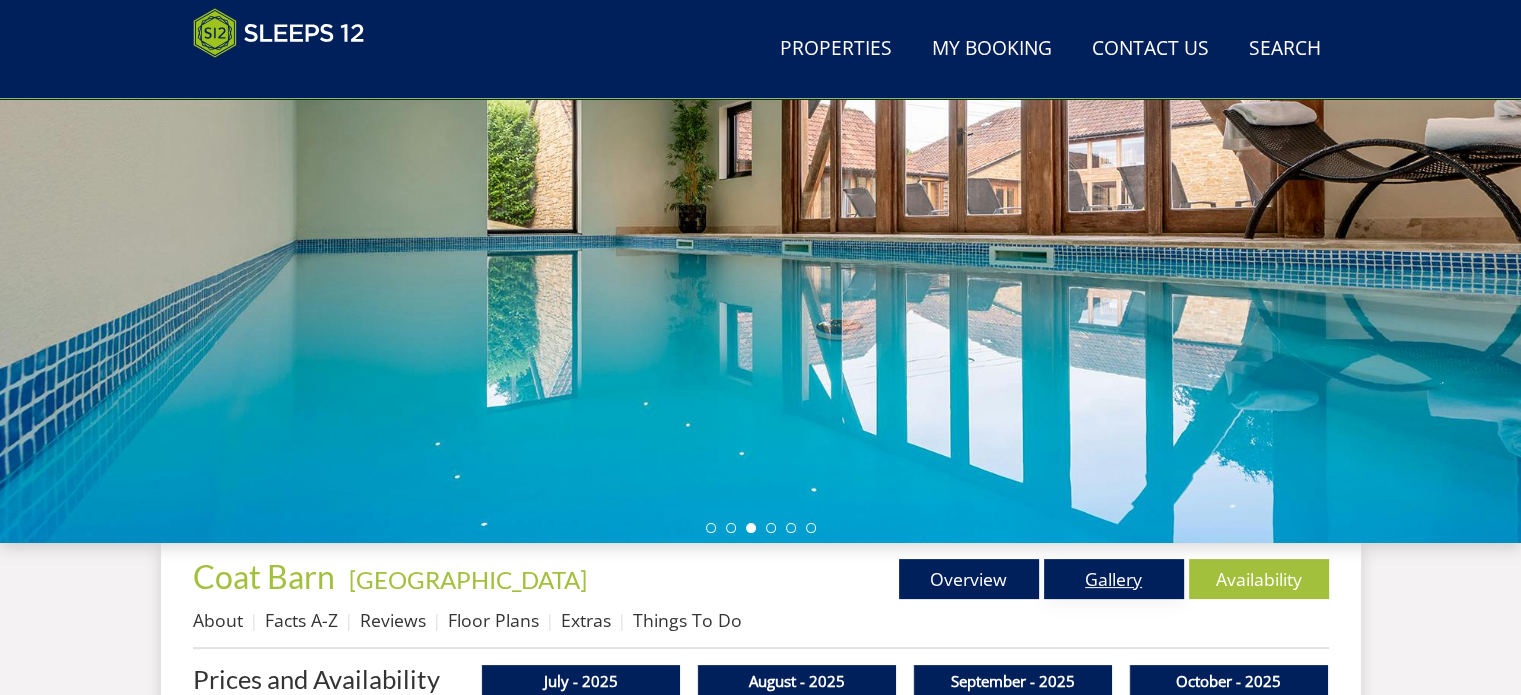 click on "Gallery" at bounding box center (1114, 579) 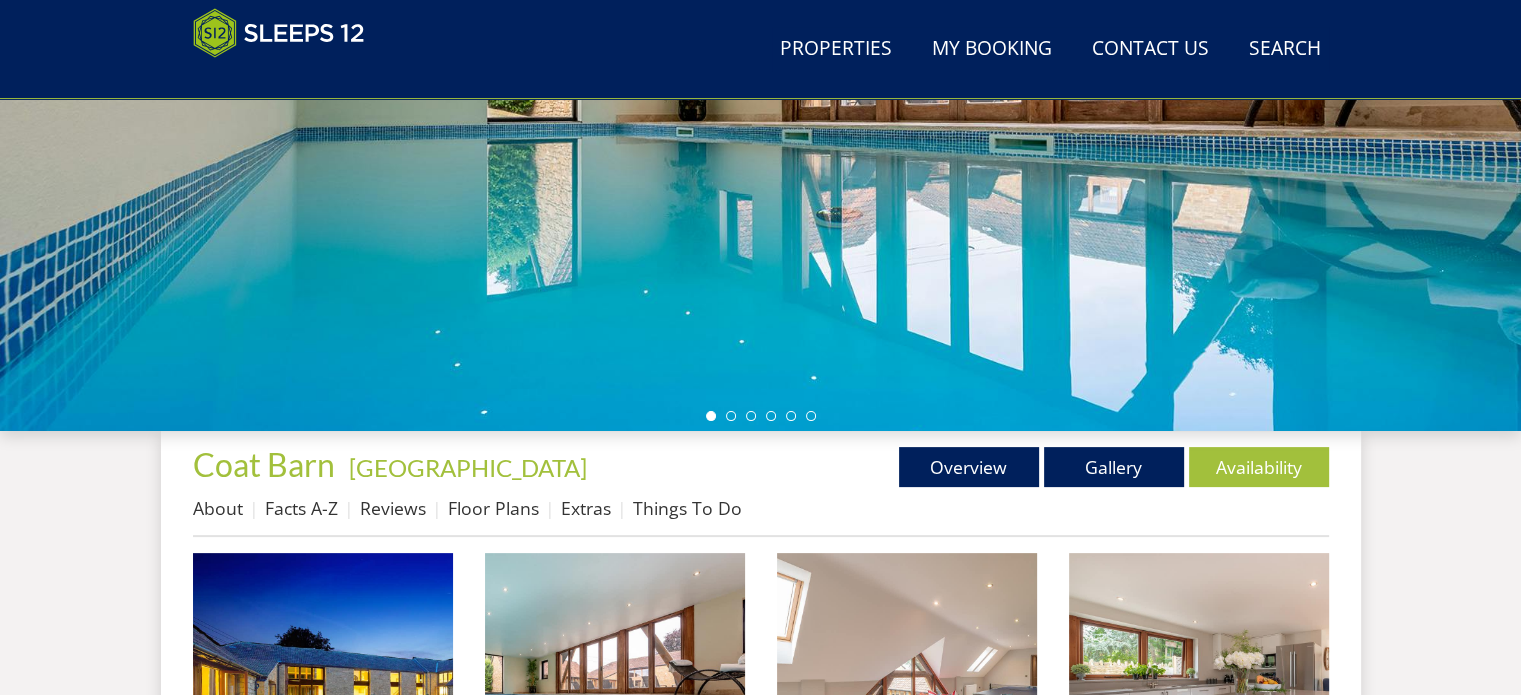scroll, scrollTop: 900, scrollLeft: 0, axis: vertical 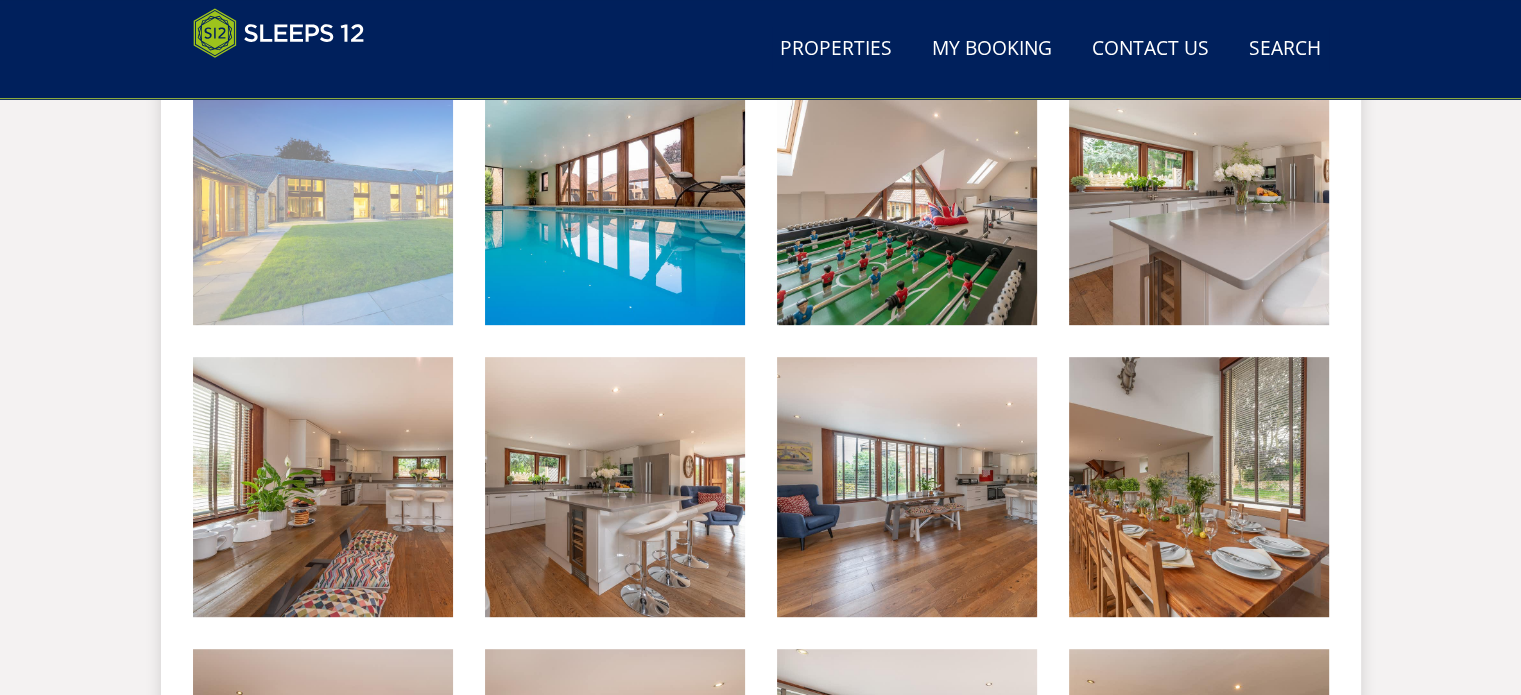 click at bounding box center (323, 195) 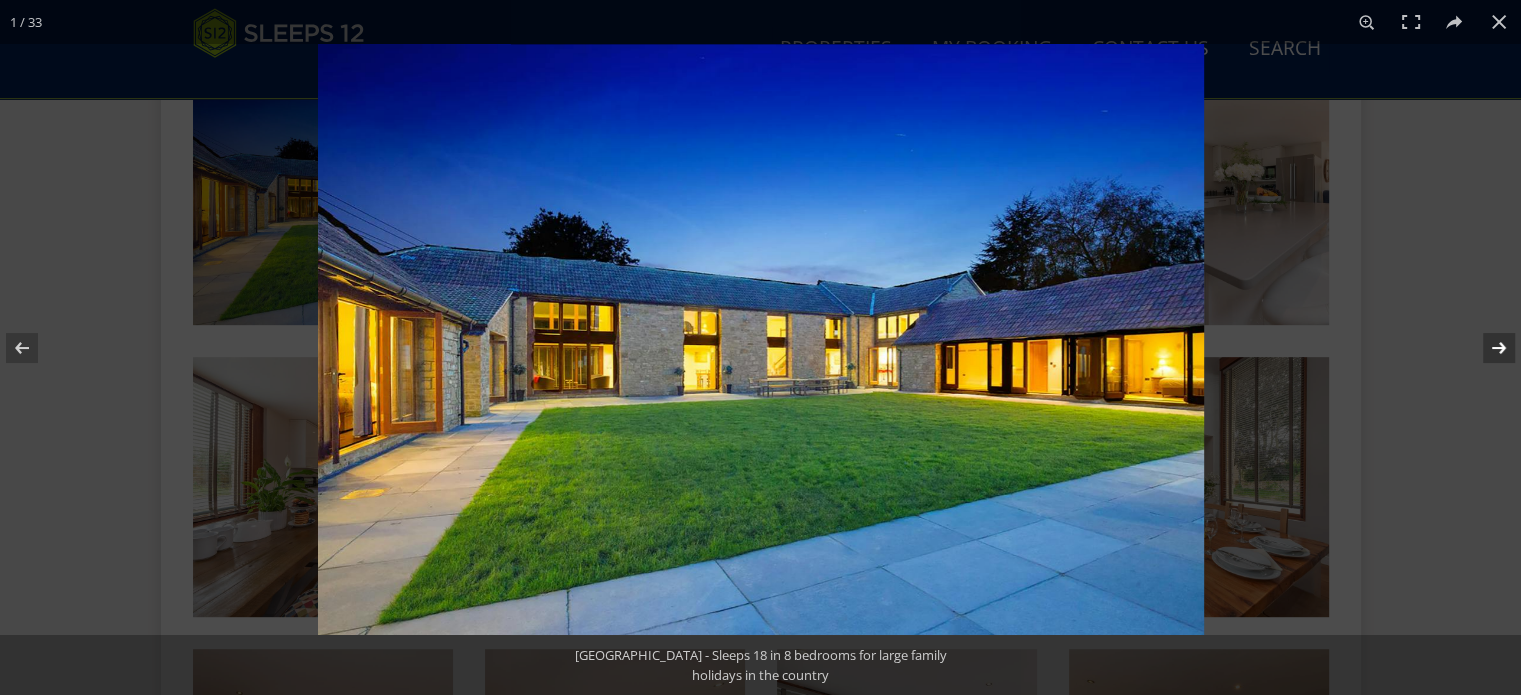 click at bounding box center [1486, 348] 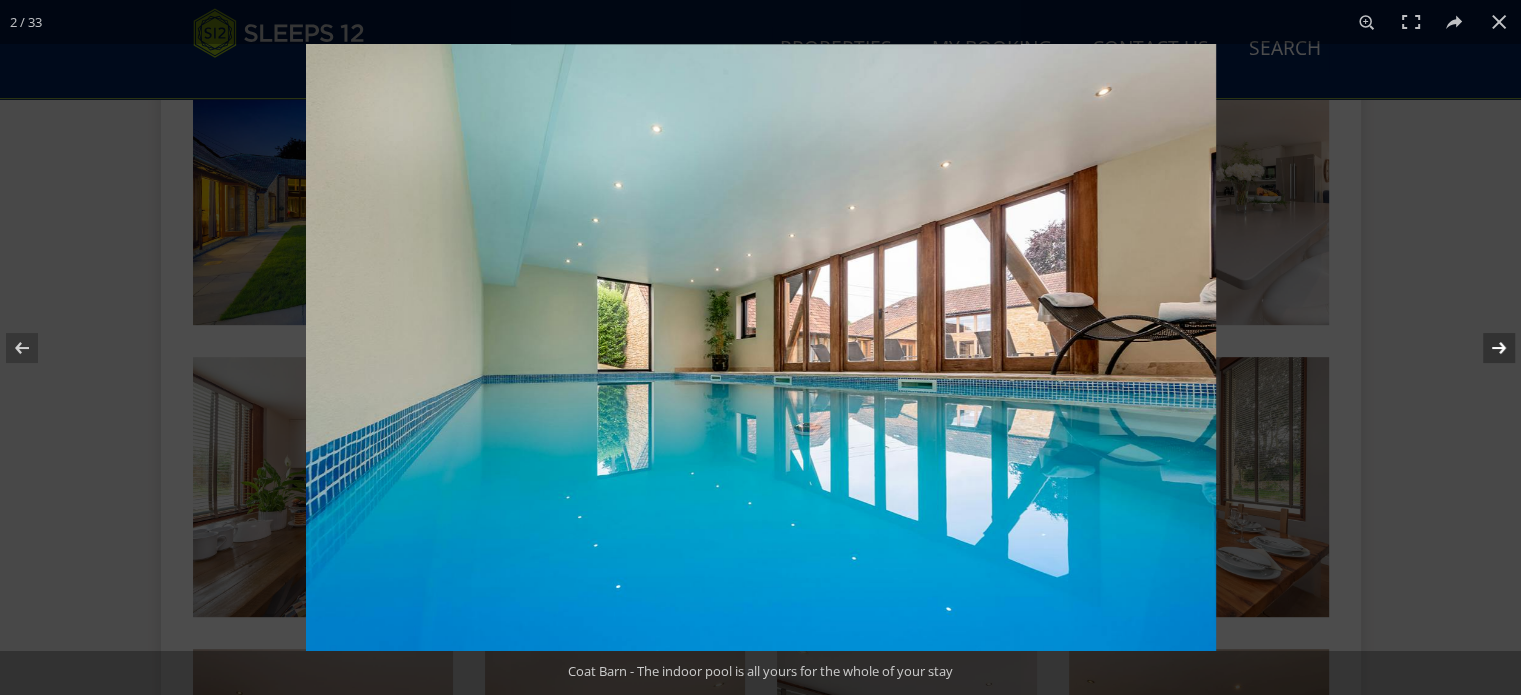 click at bounding box center [1486, 348] 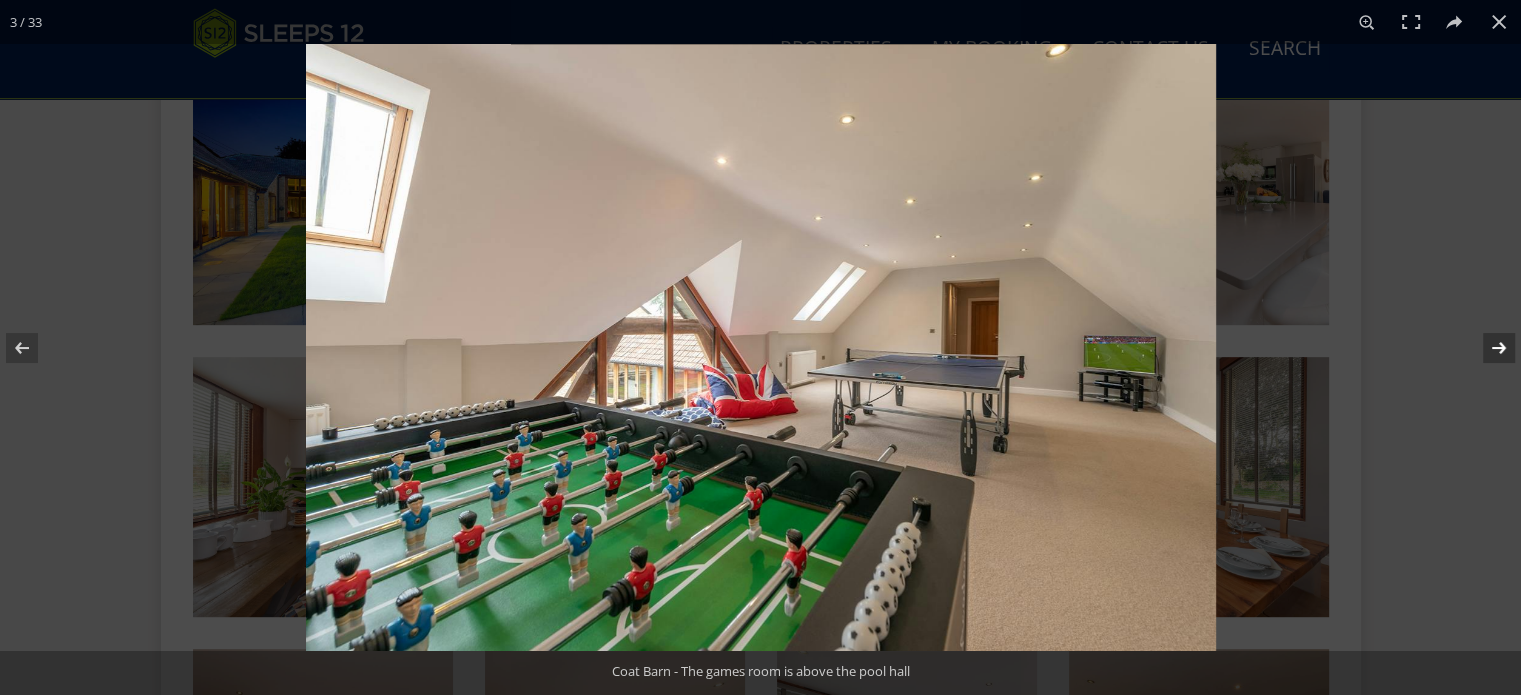 click at bounding box center (1486, 348) 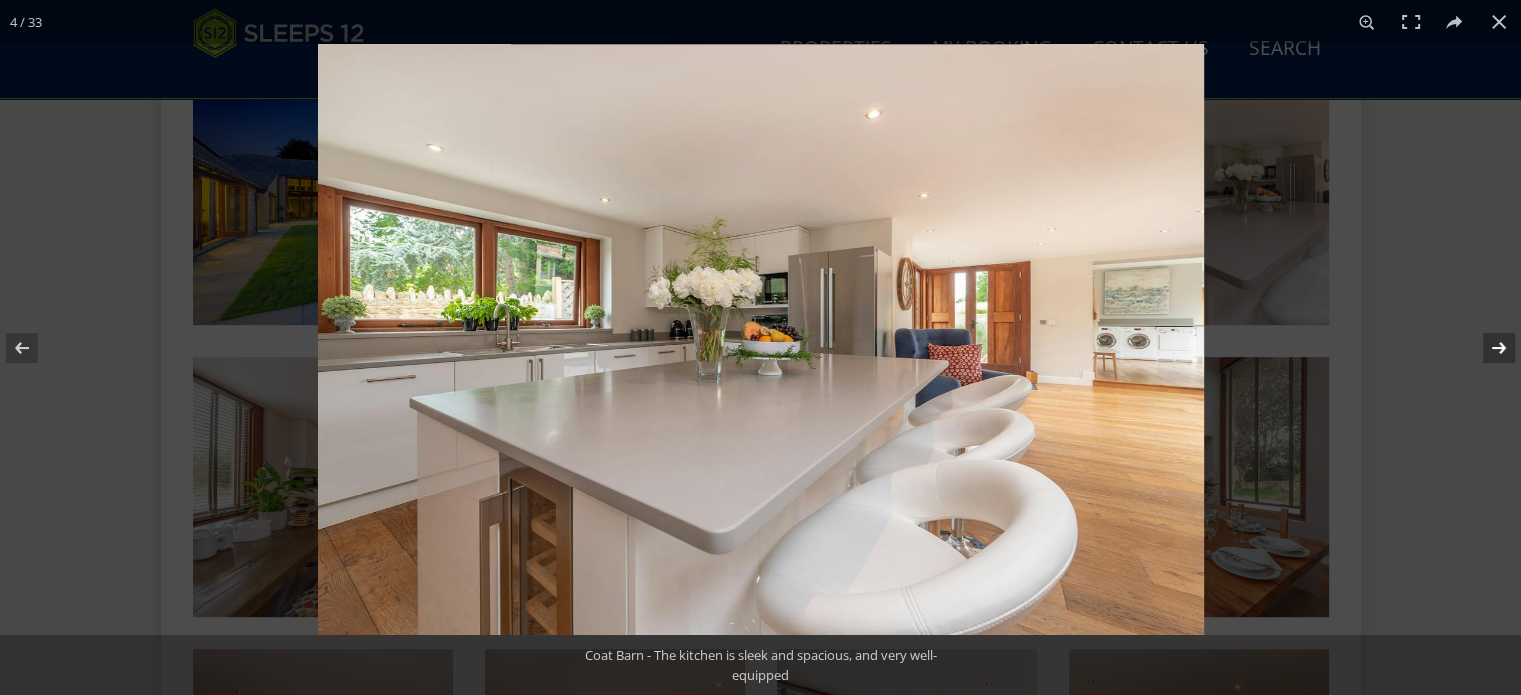 click at bounding box center (1486, 348) 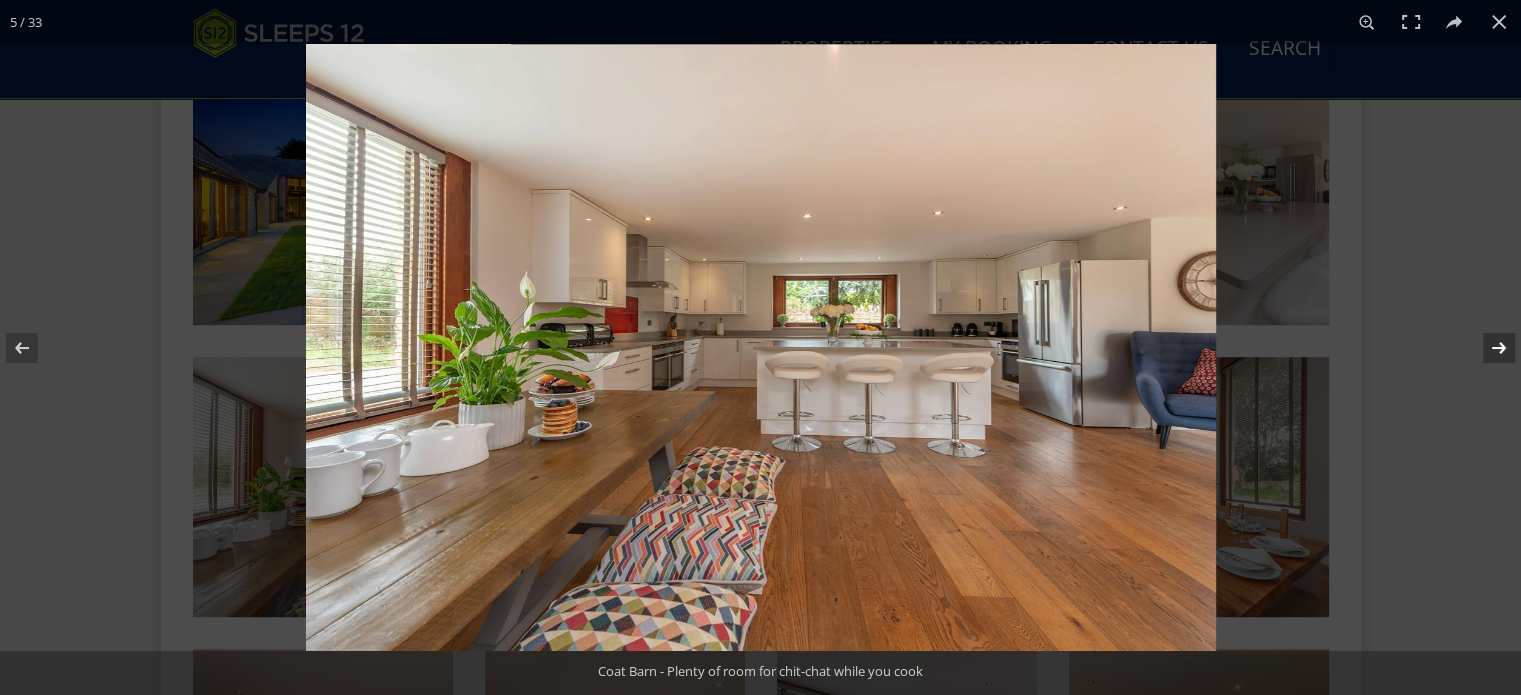 click at bounding box center [1486, 348] 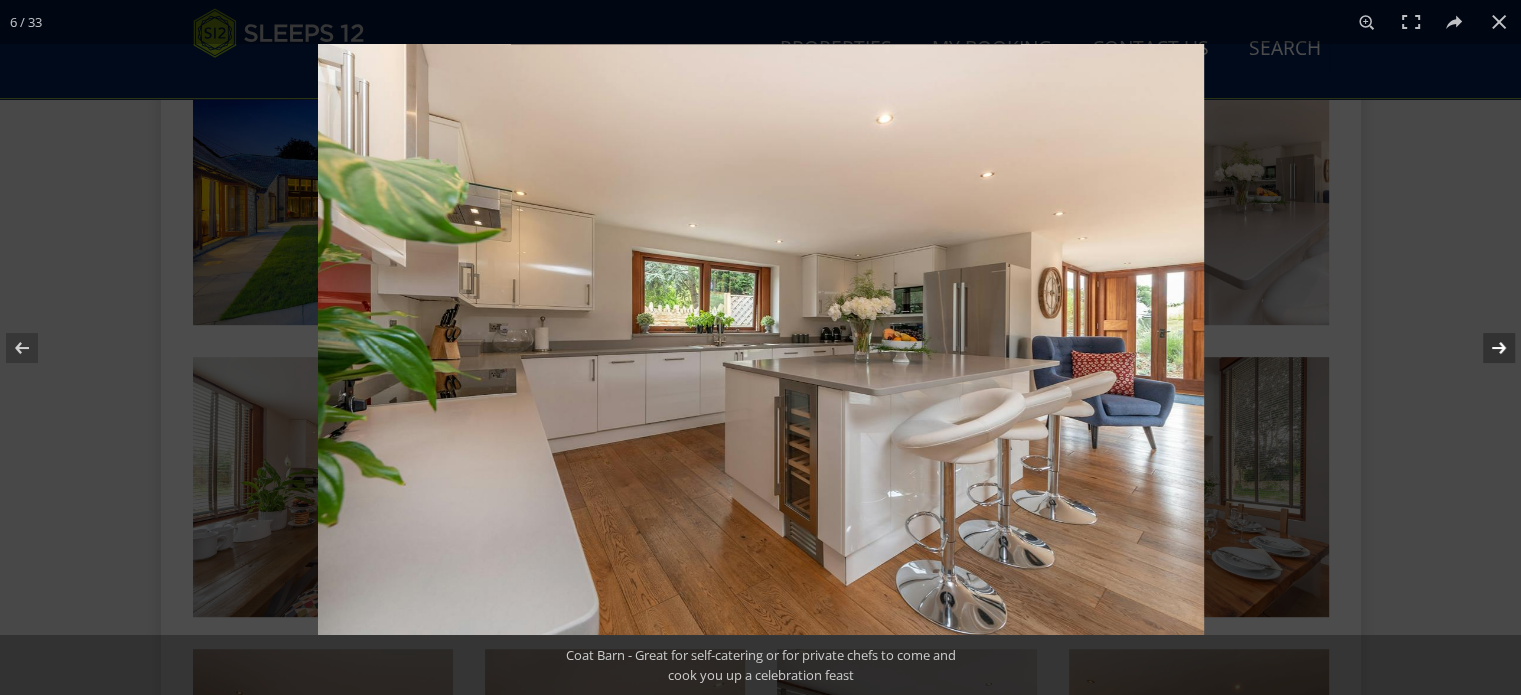 click at bounding box center (1486, 348) 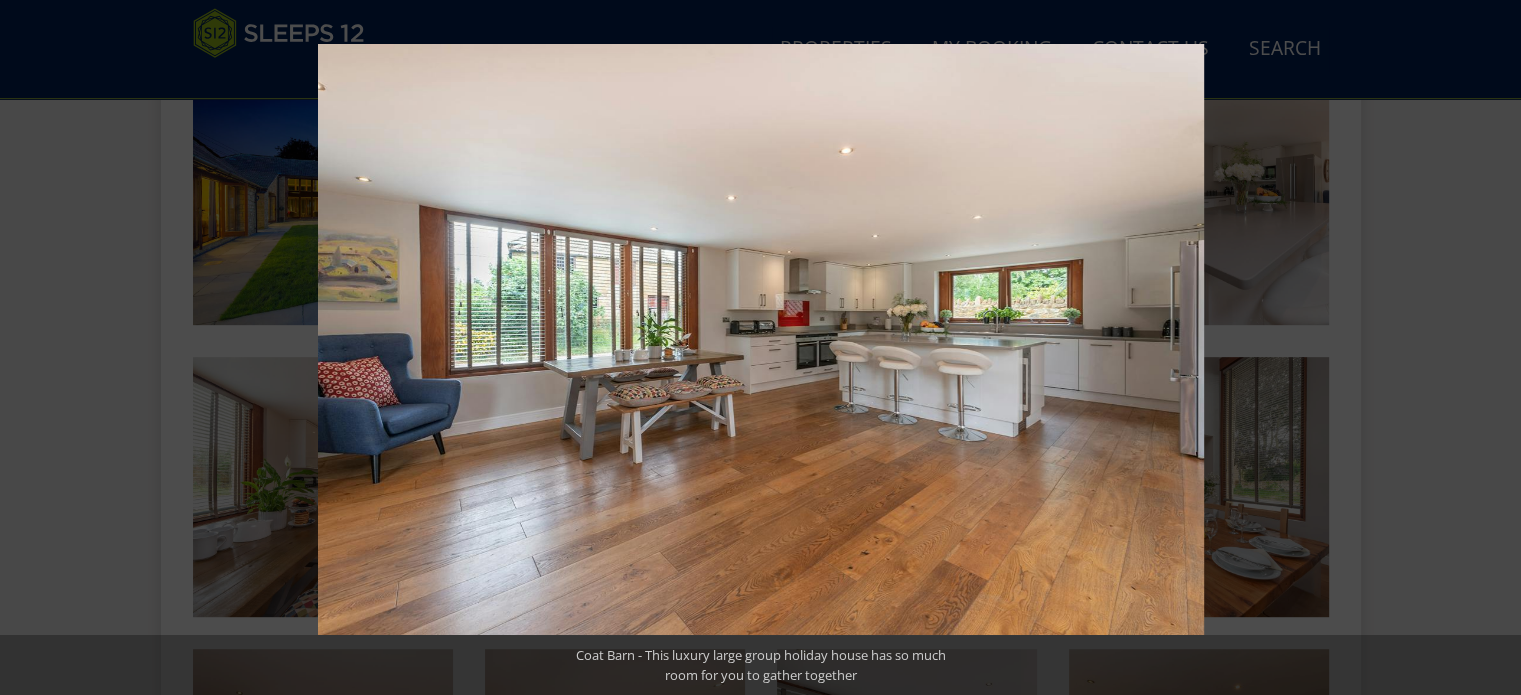 click at bounding box center [1486, 348] 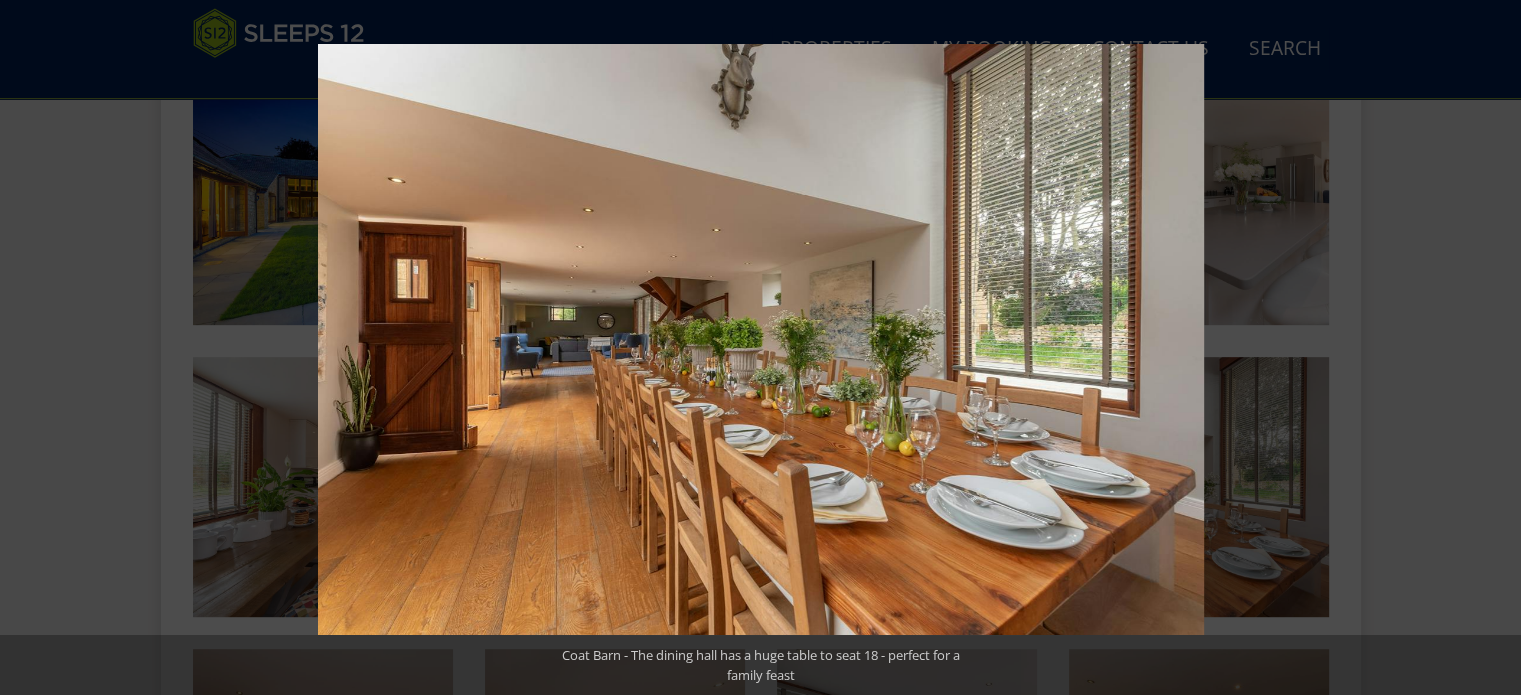 click at bounding box center [1486, 348] 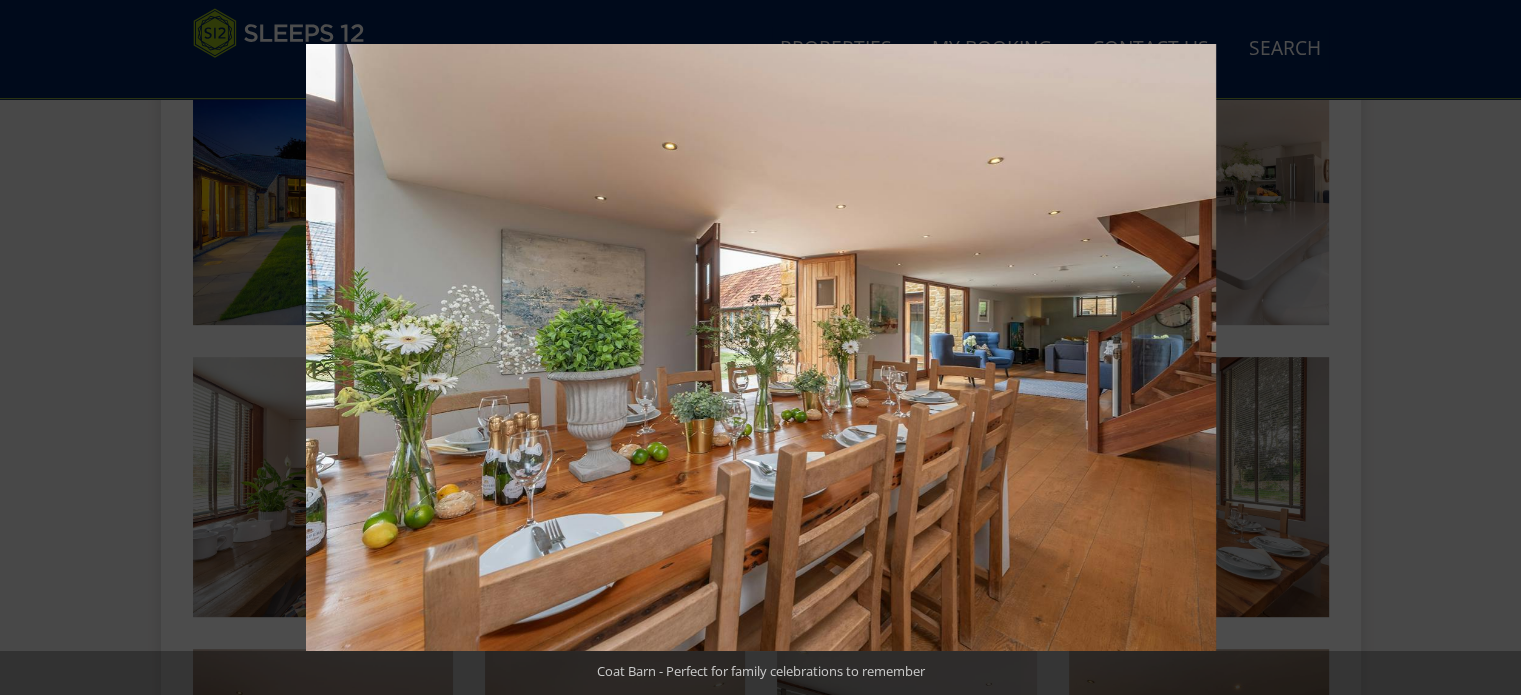 click at bounding box center [1486, 348] 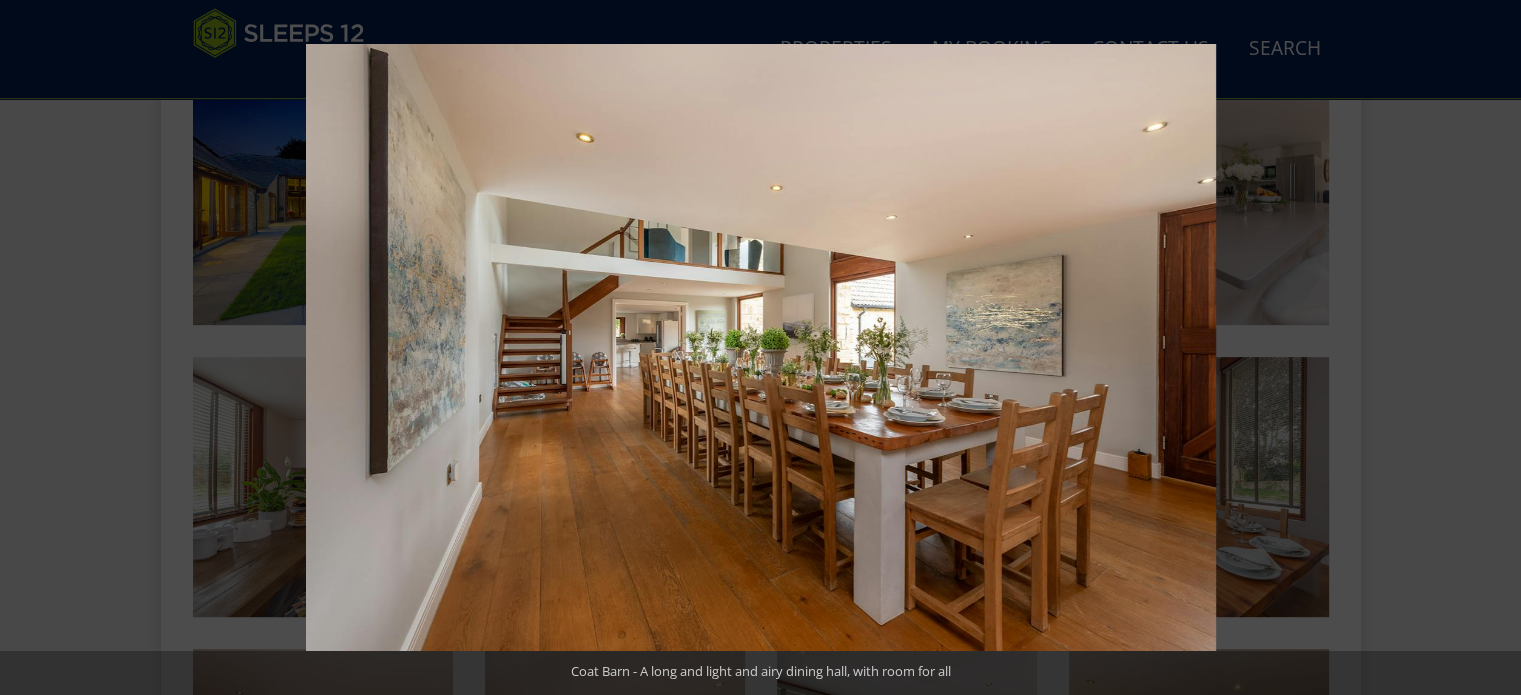 click at bounding box center (1486, 348) 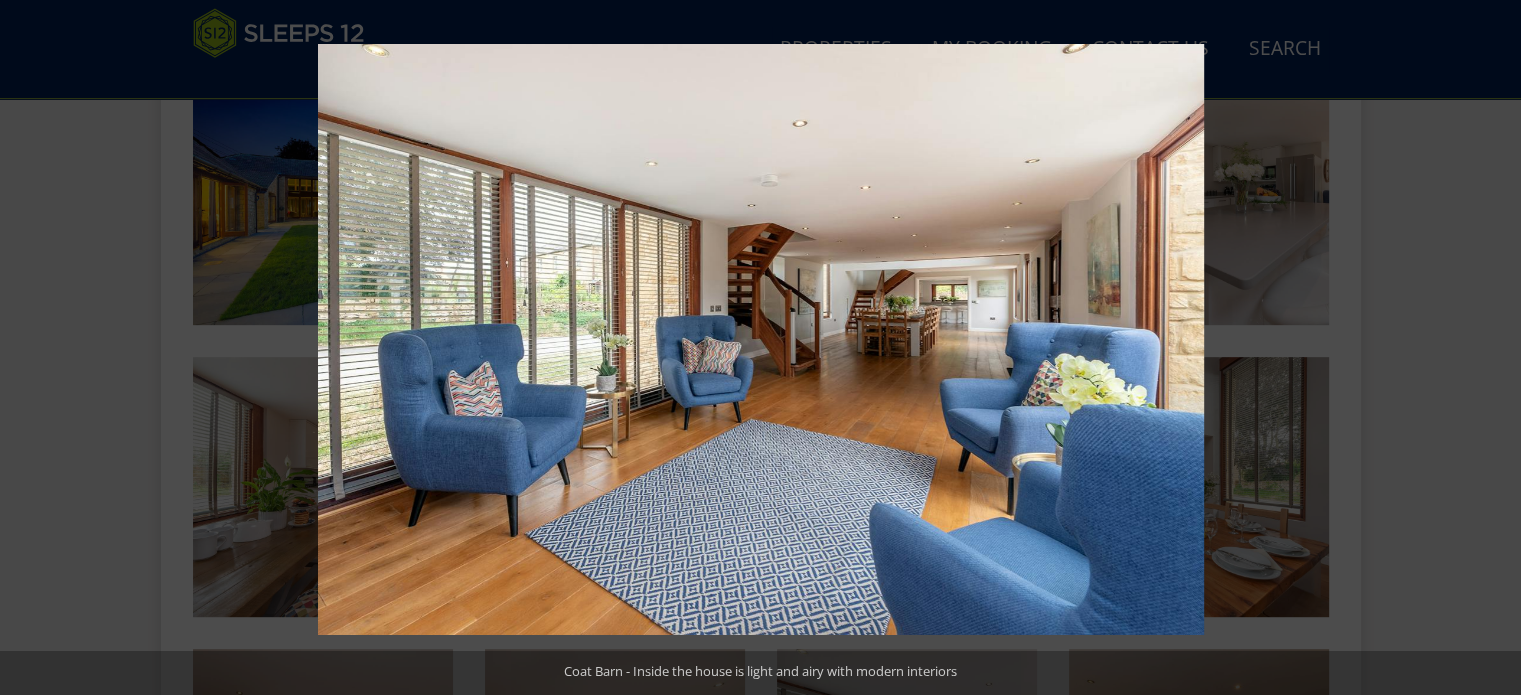 click at bounding box center (1486, 348) 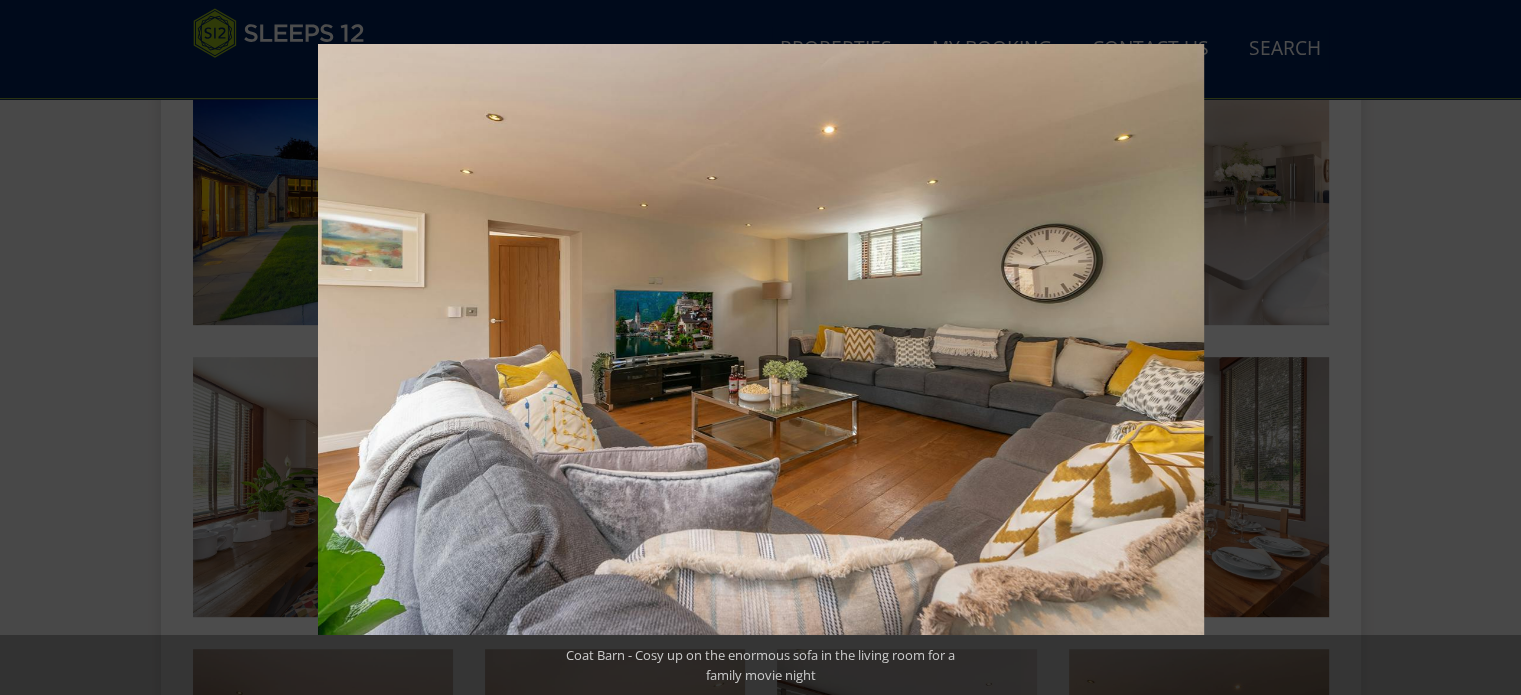 click at bounding box center (1486, 348) 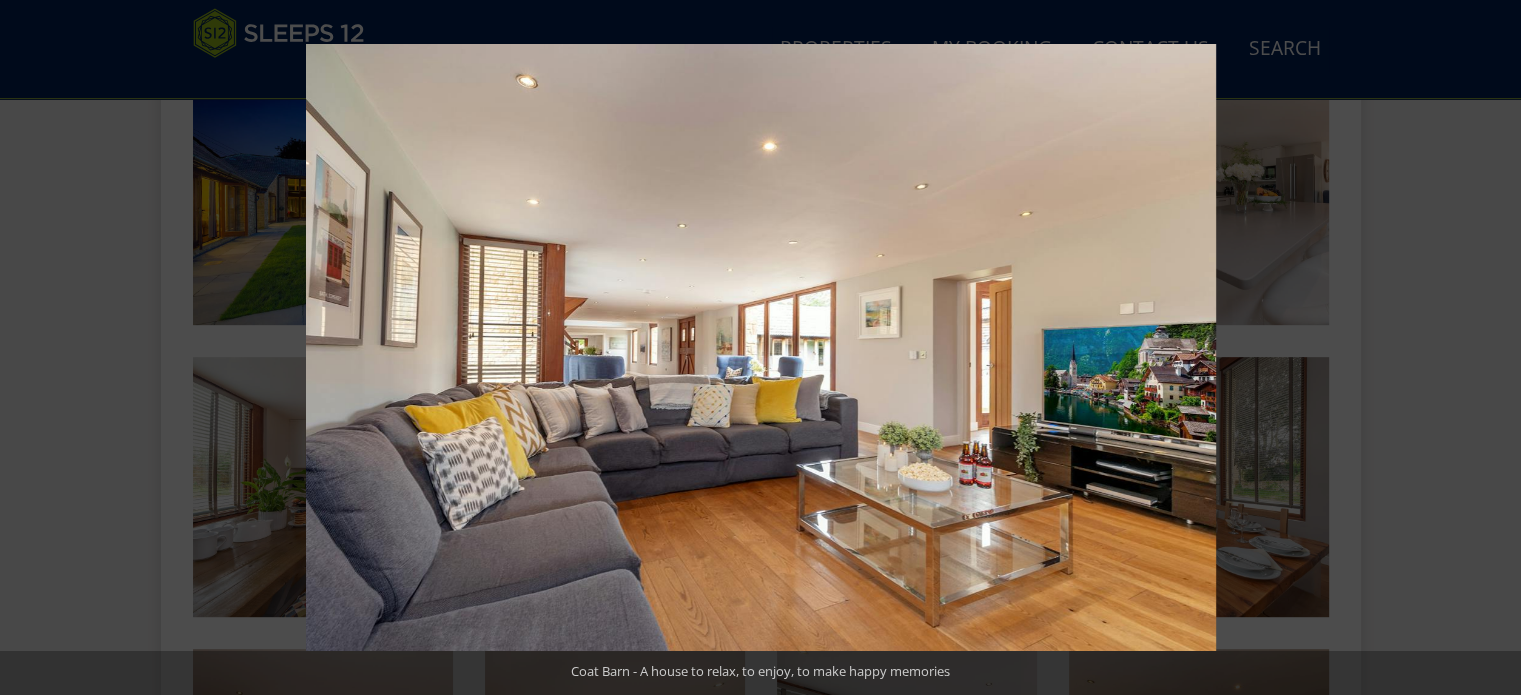 click at bounding box center (1486, 348) 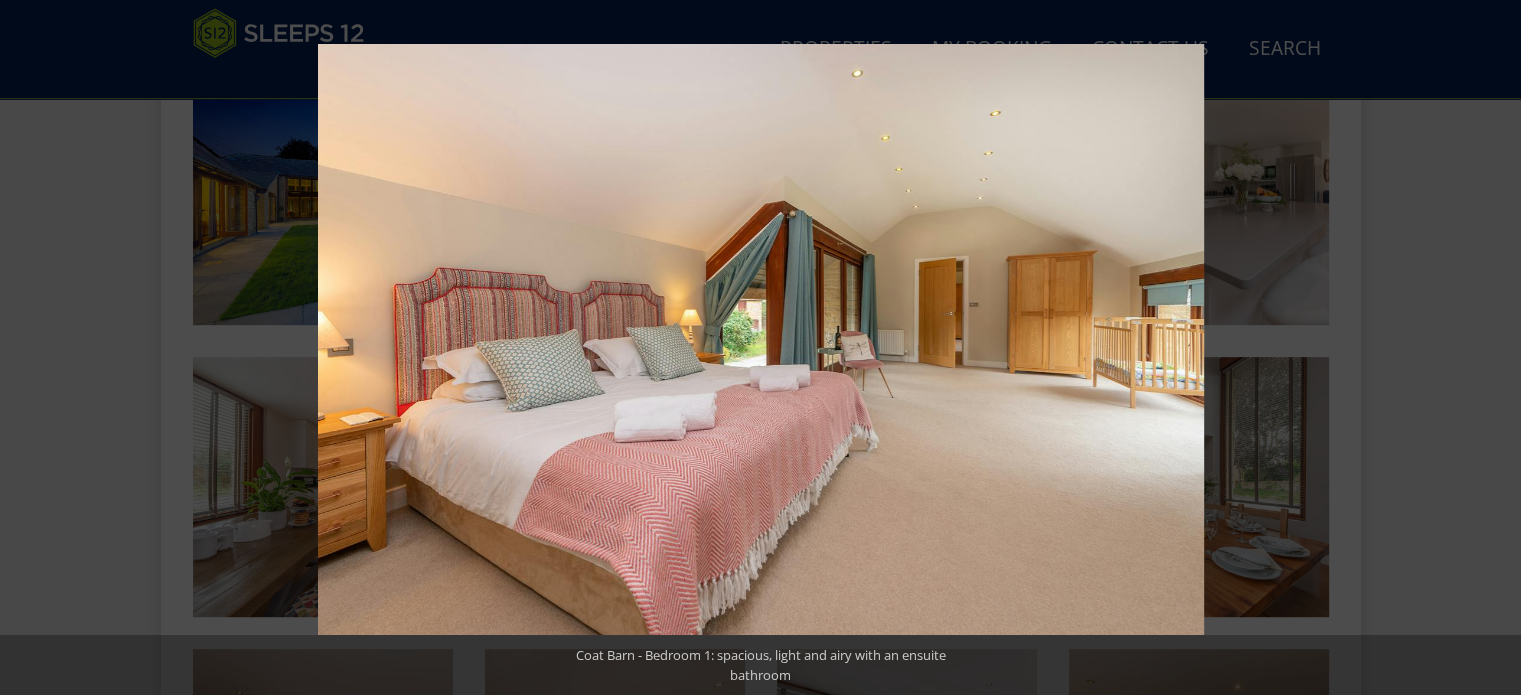 click at bounding box center [1486, 348] 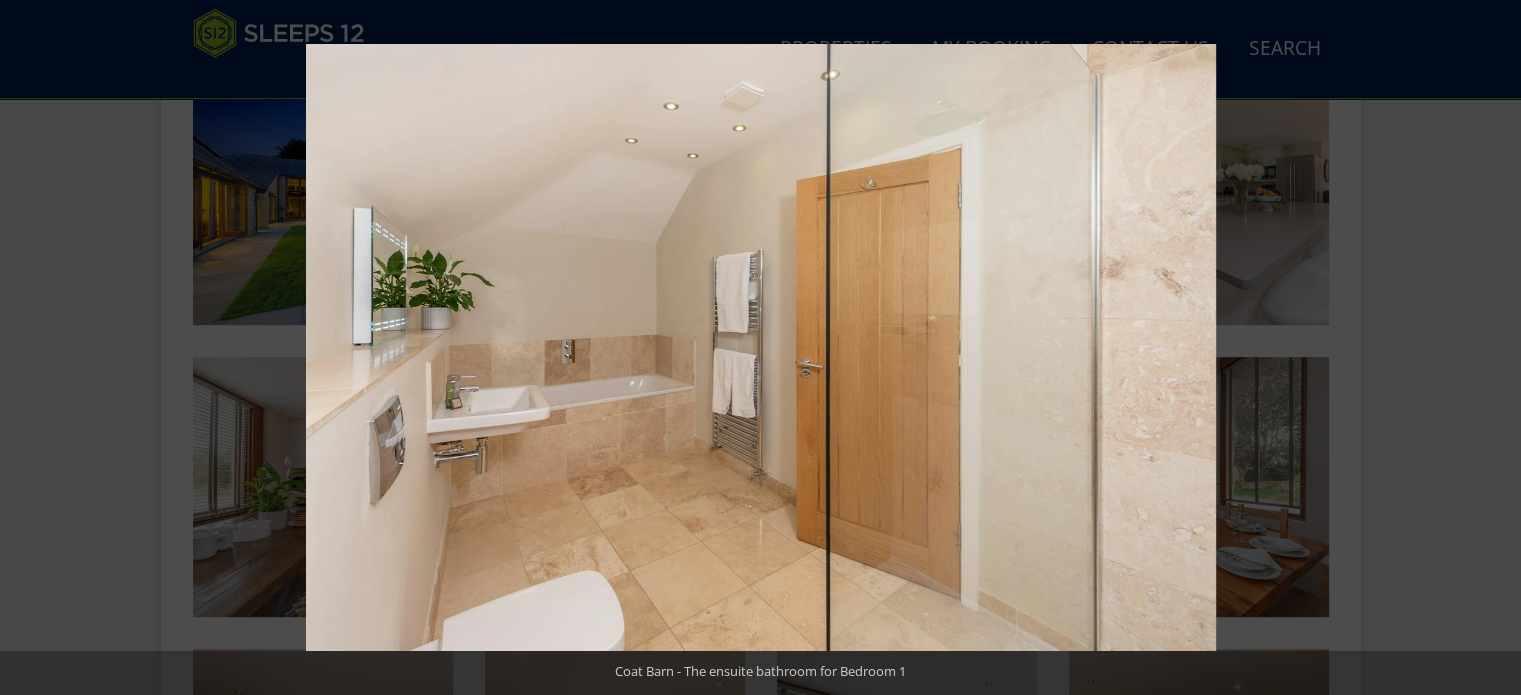 click at bounding box center (1486, 348) 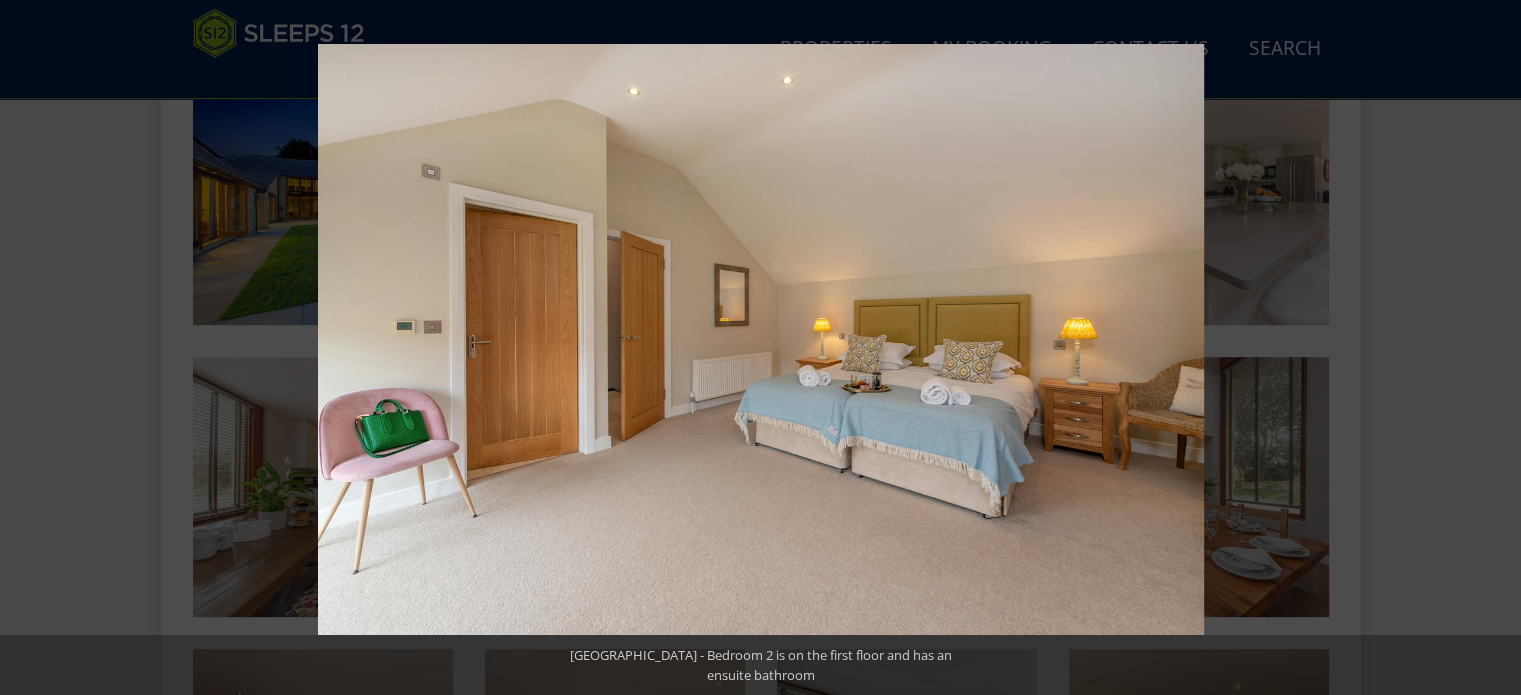 click at bounding box center (1486, 348) 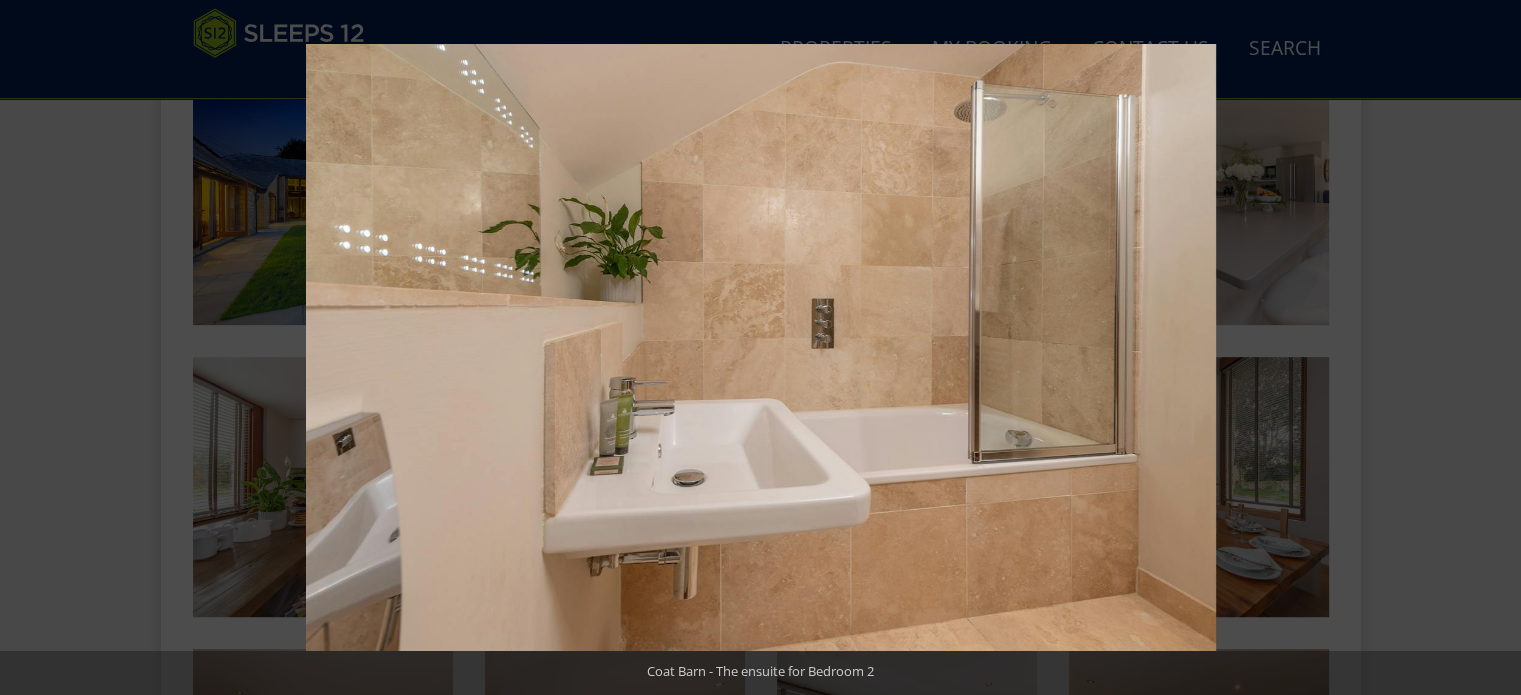 click at bounding box center (1486, 348) 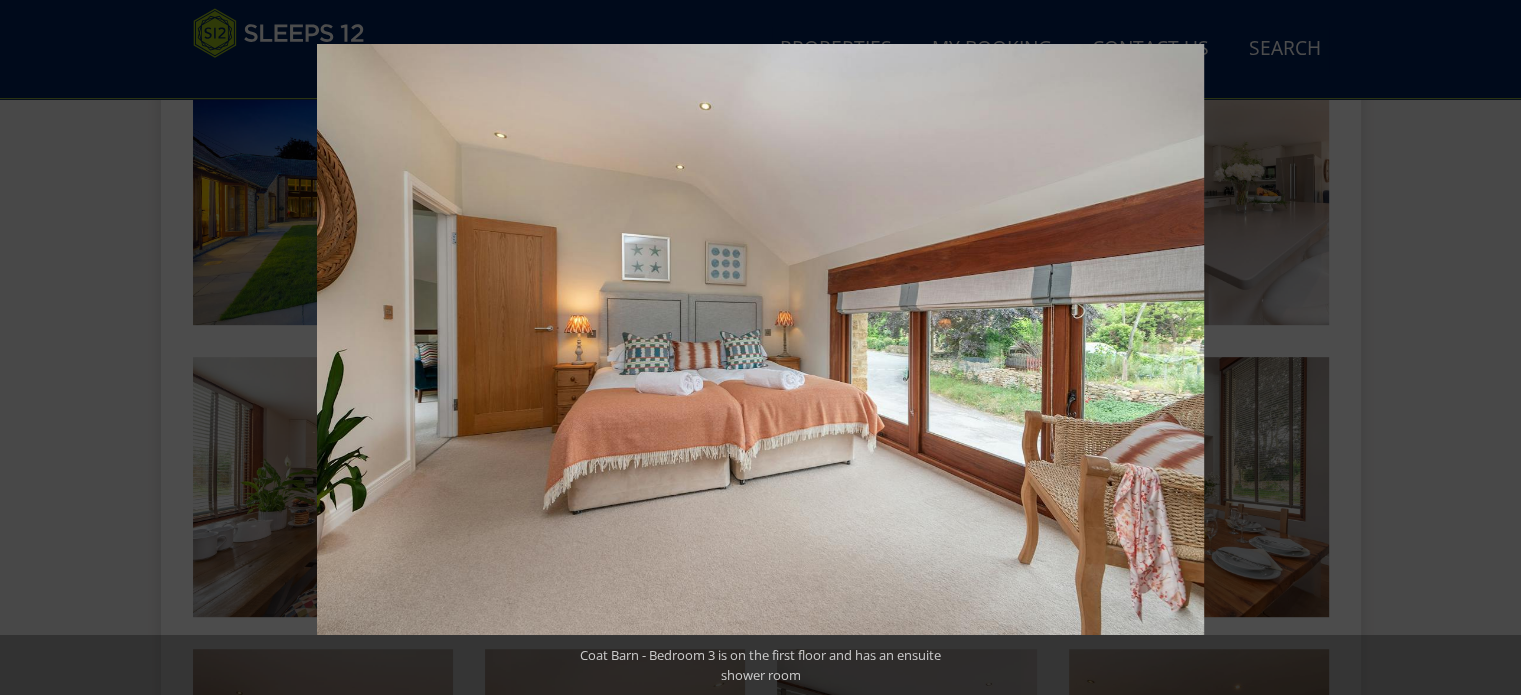 click at bounding box center [1486, 348] 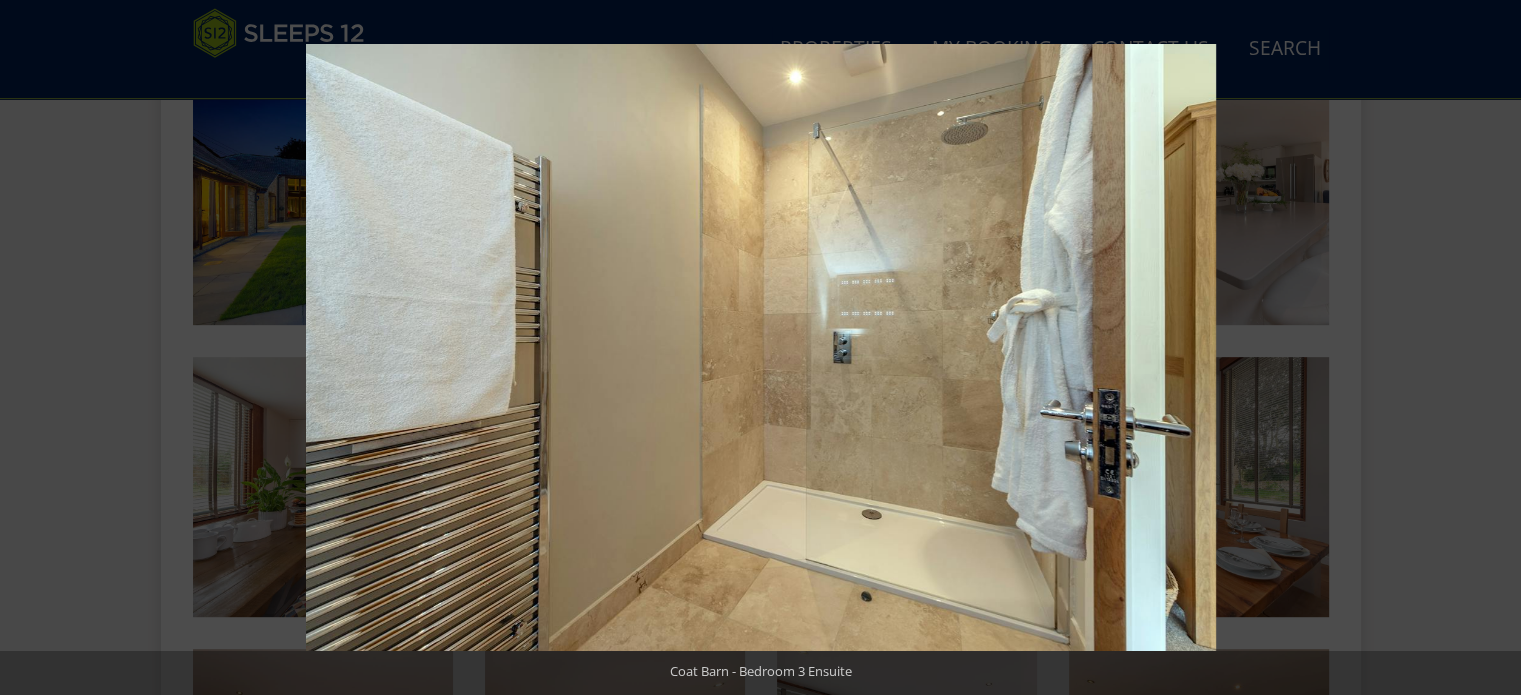 click at bounding box center (1486, 348) 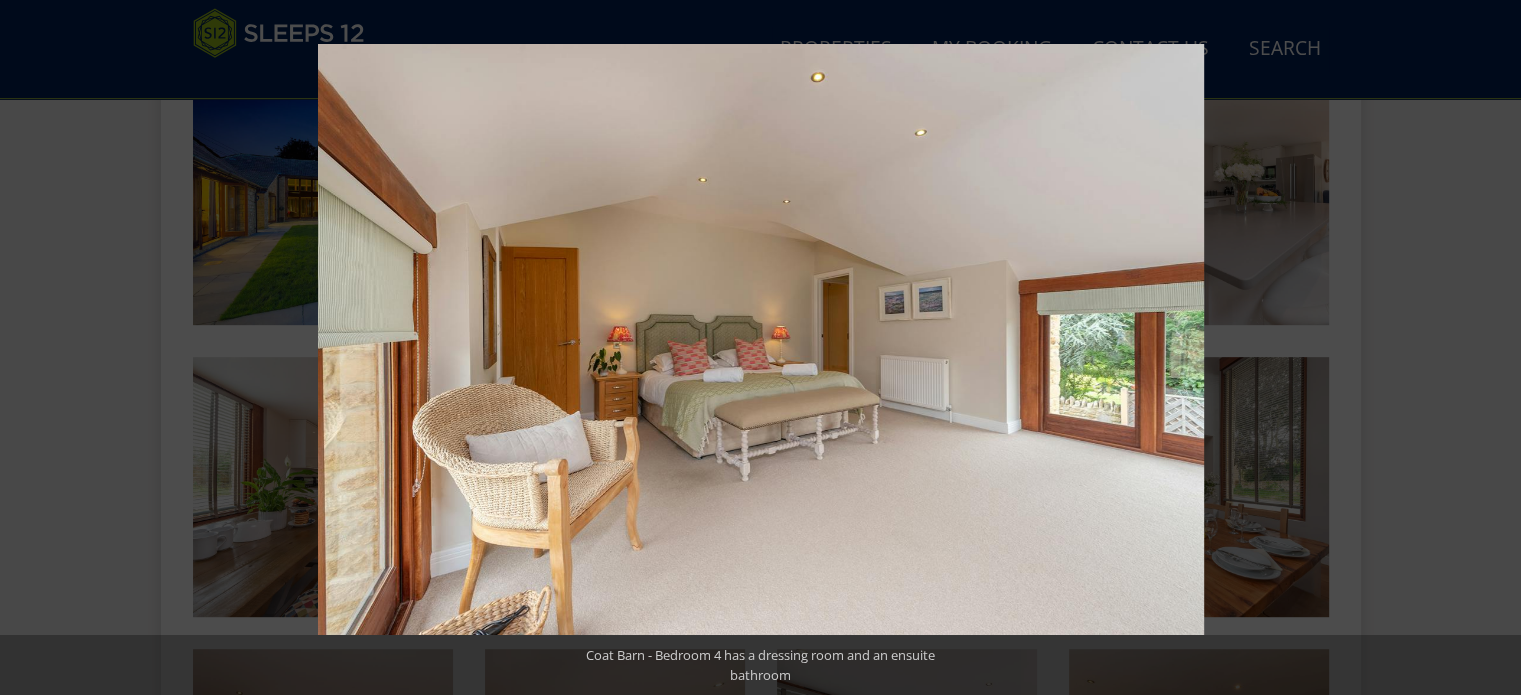 click at bounding box center [1486, 348] 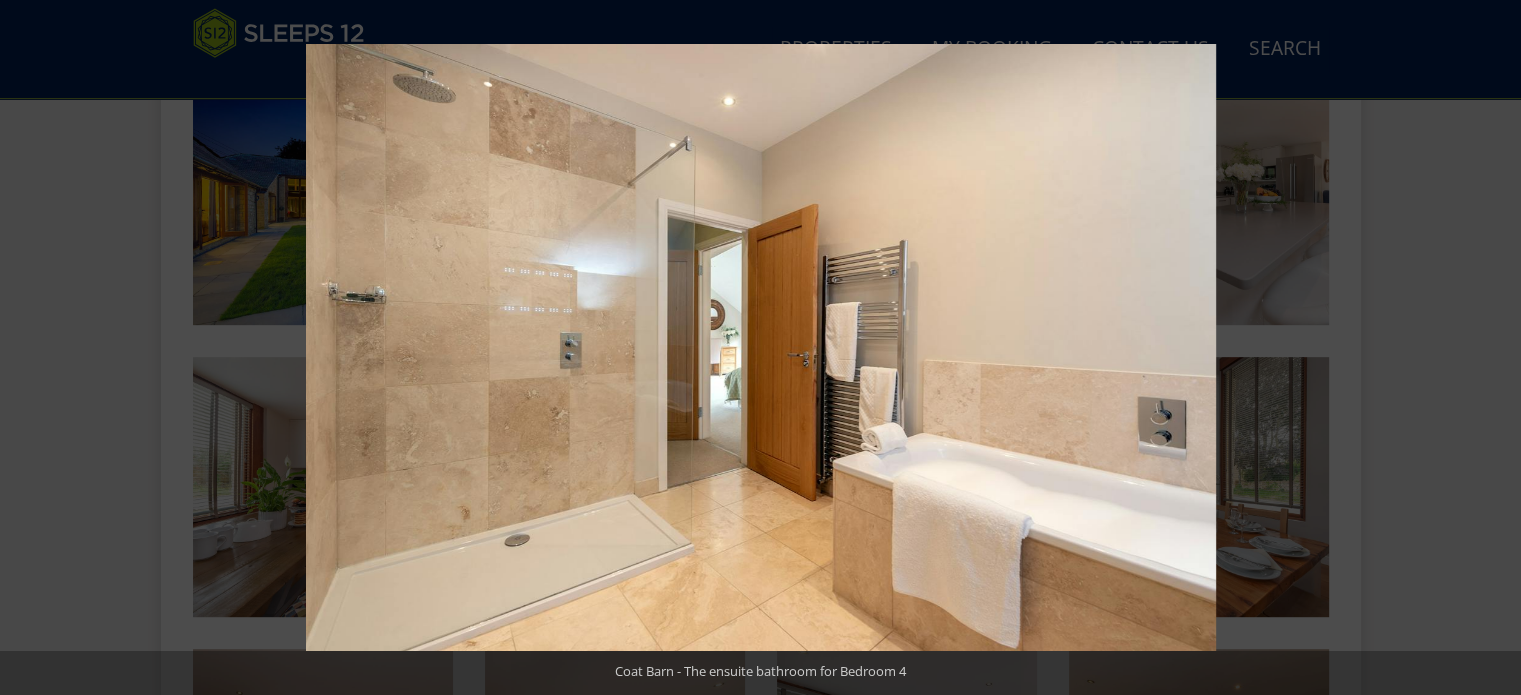 click at bounding box center [1486, 348] 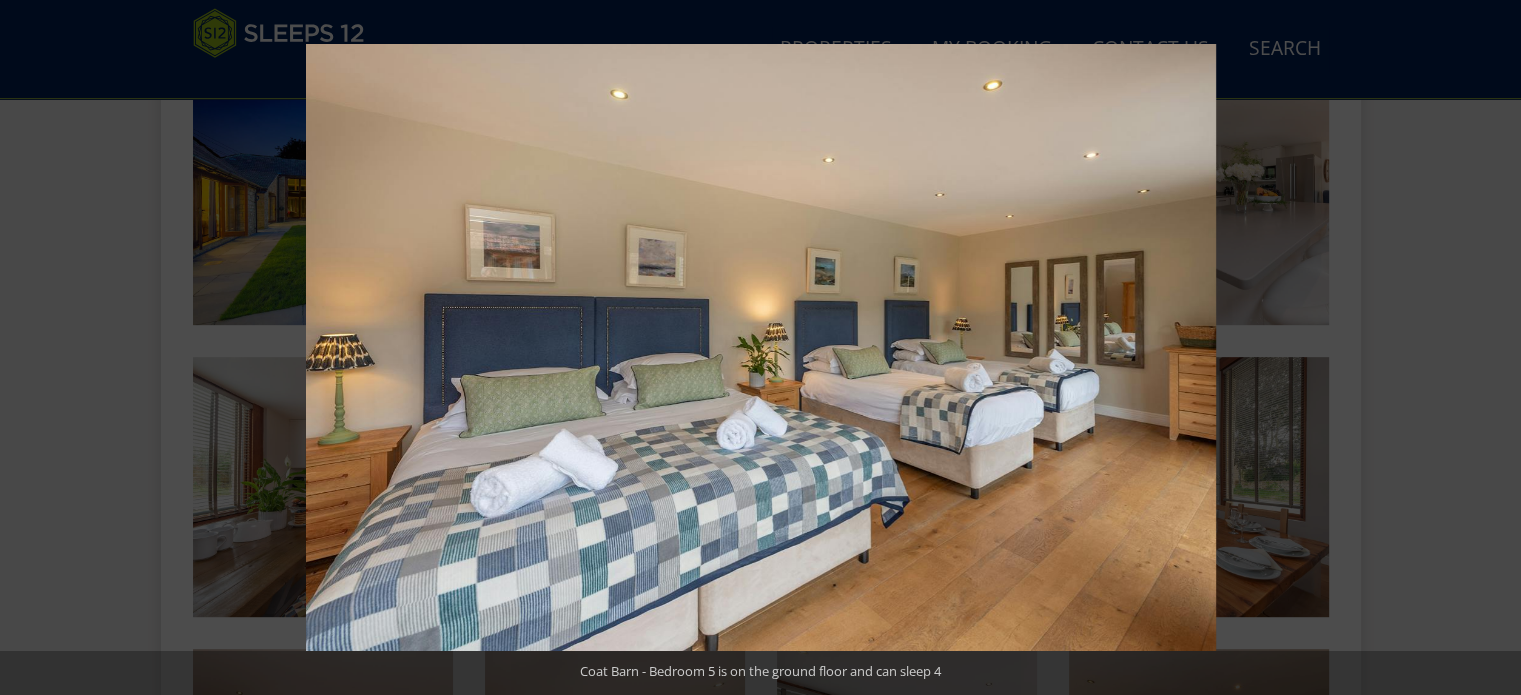 click at bounding box center [1486, 348] 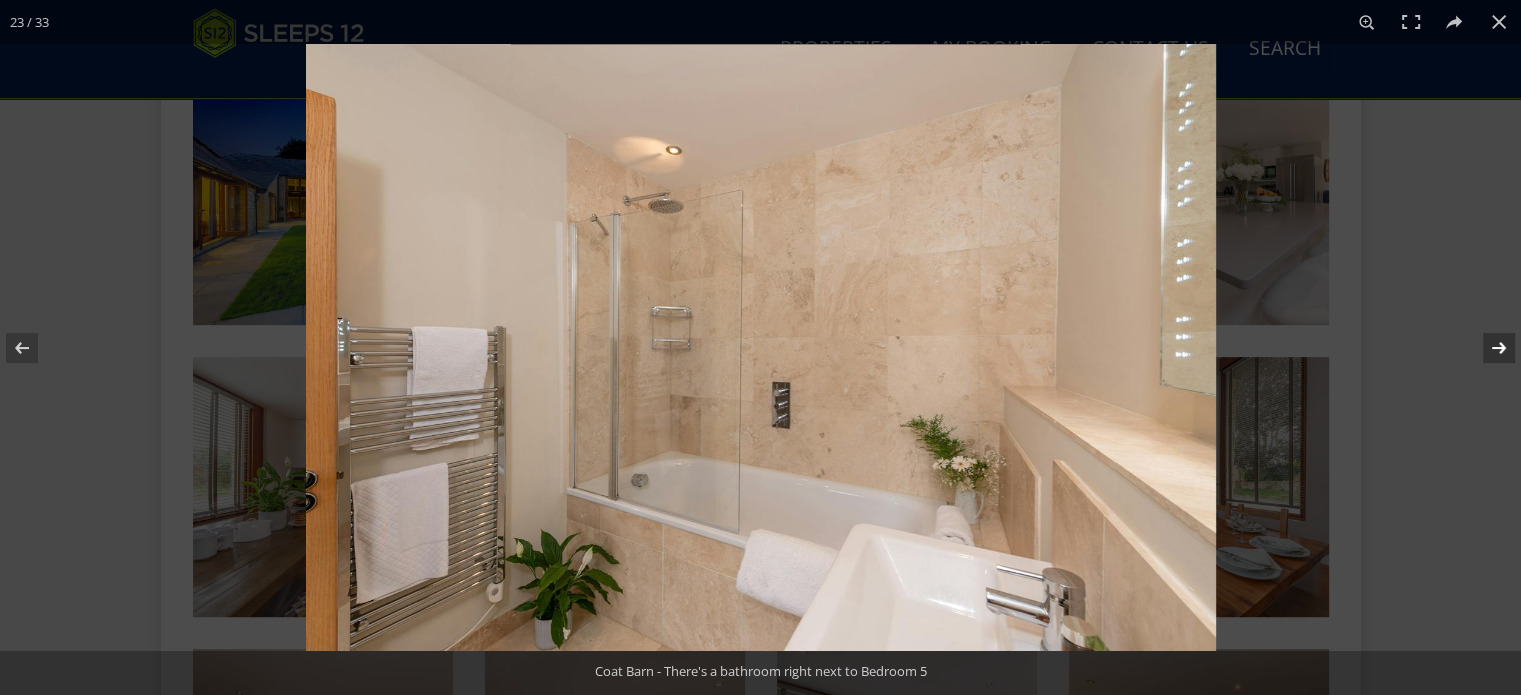 click at bounding box center (1486, 348) 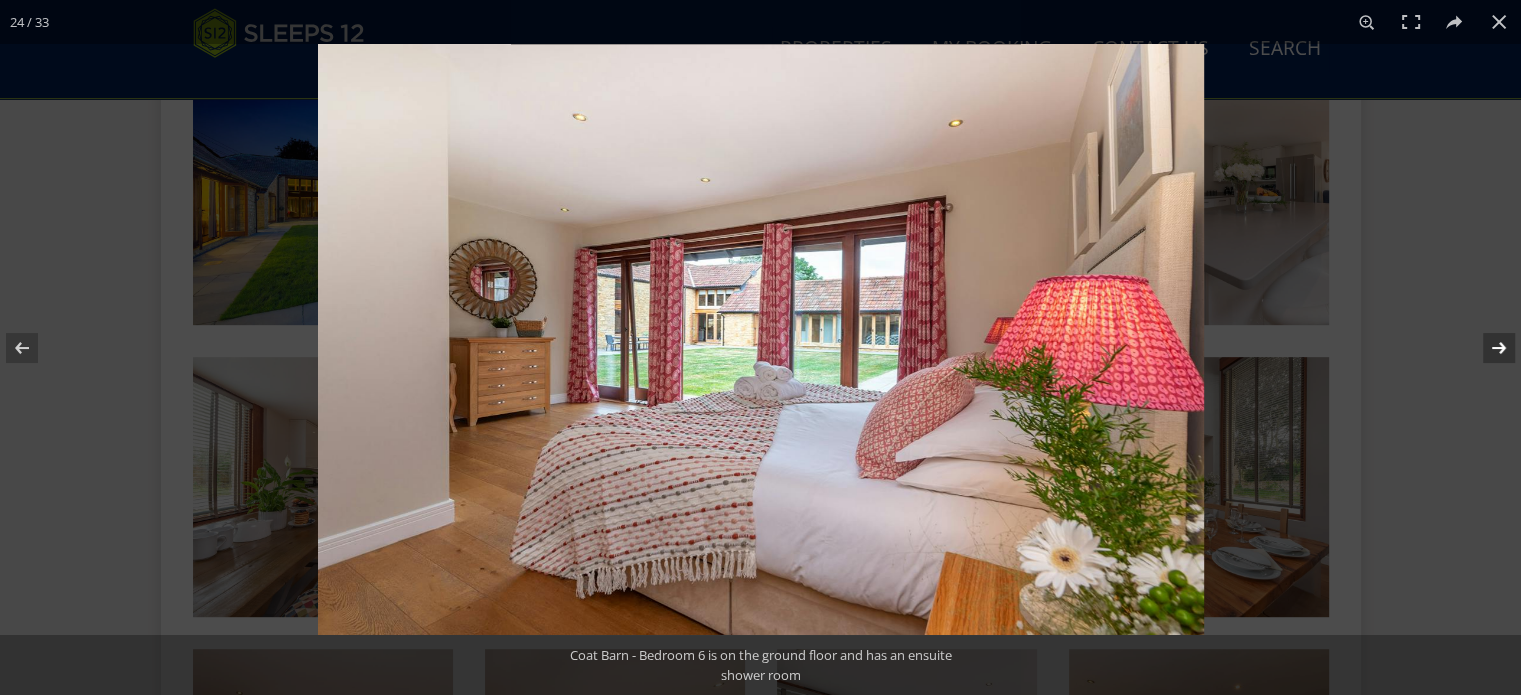 click at bounding box center [1486, 348] 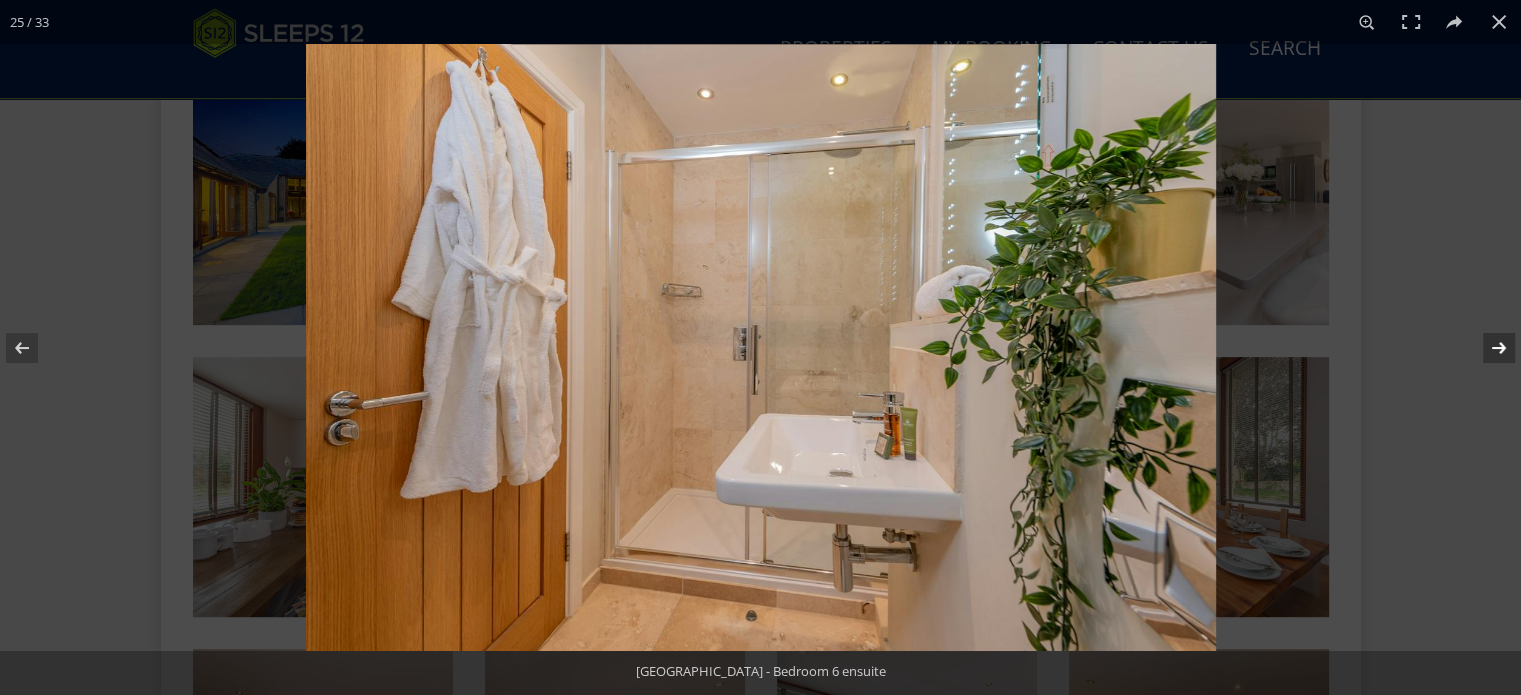 click at bounding box center (1486, 348) 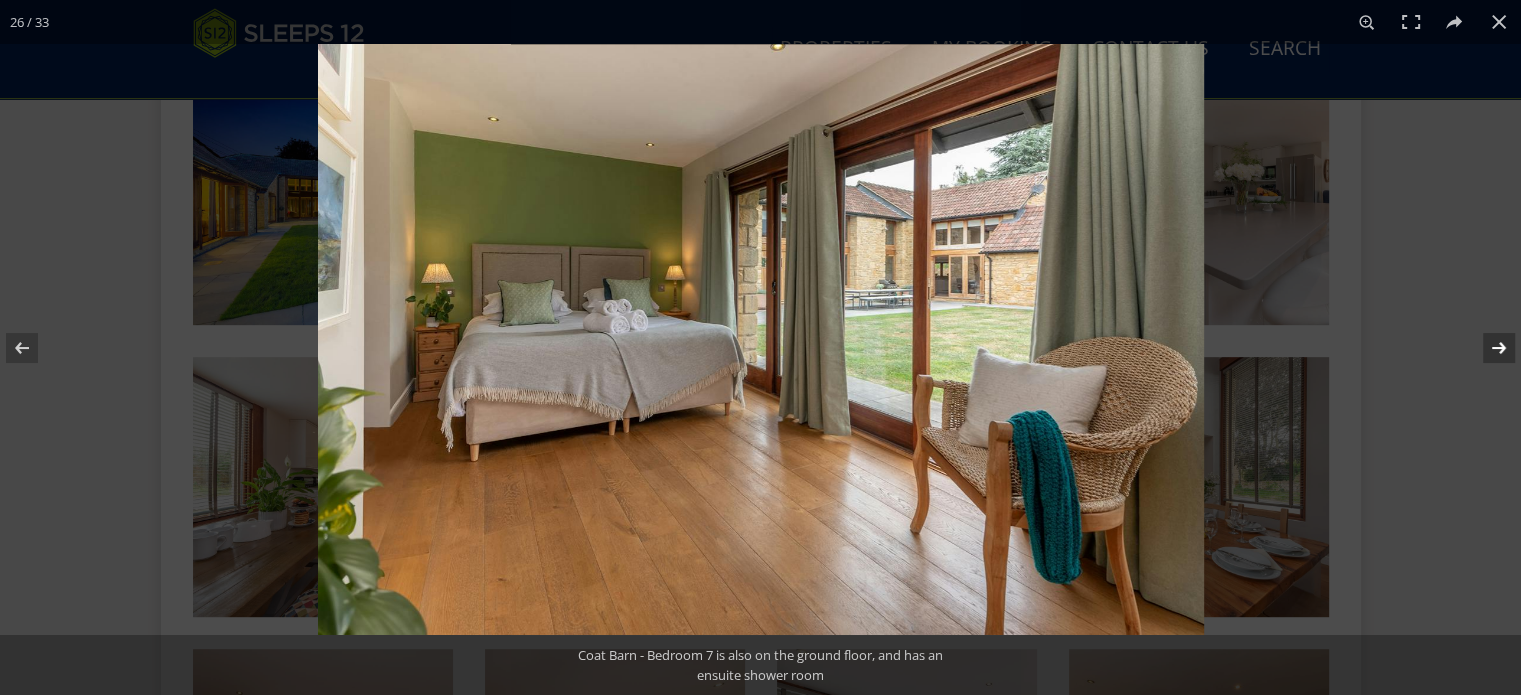 click at bounding box center [1486, 348] 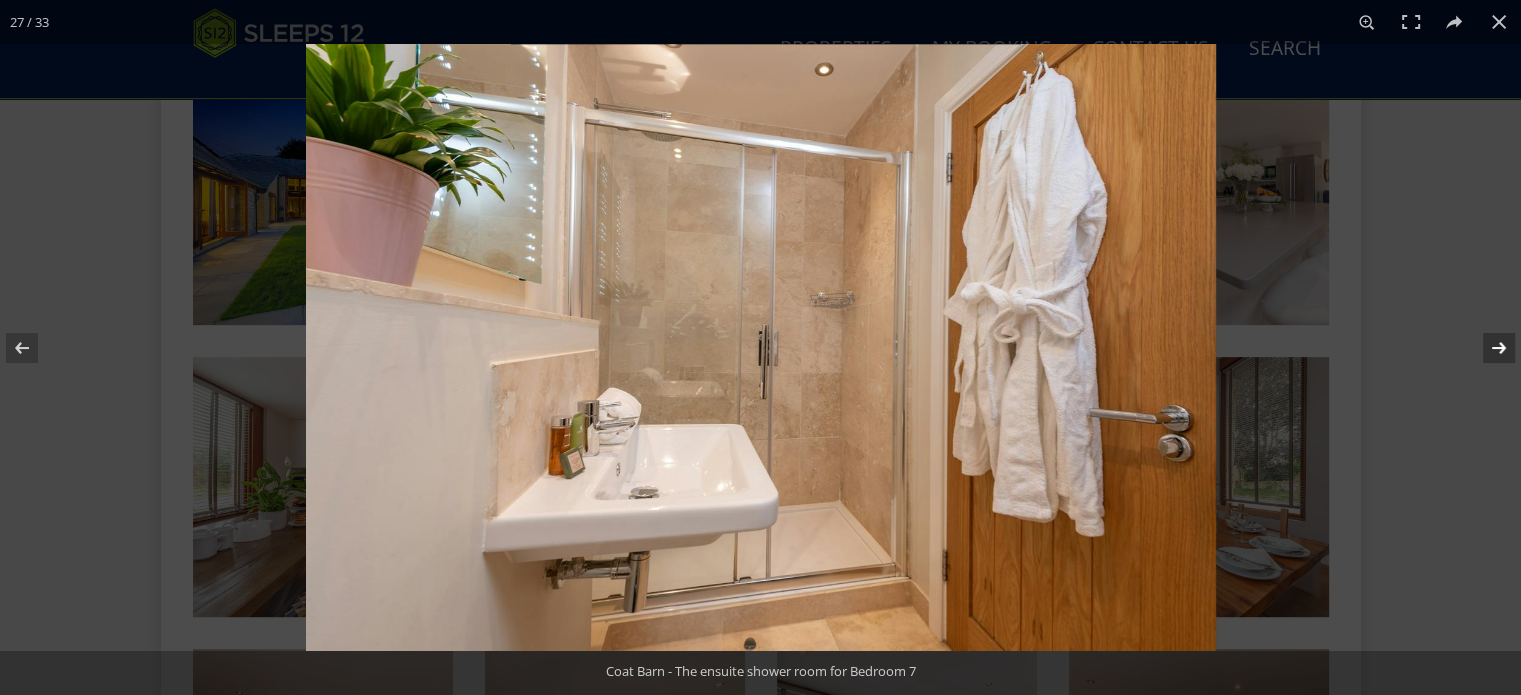 click at bounding box center (1486, 348) 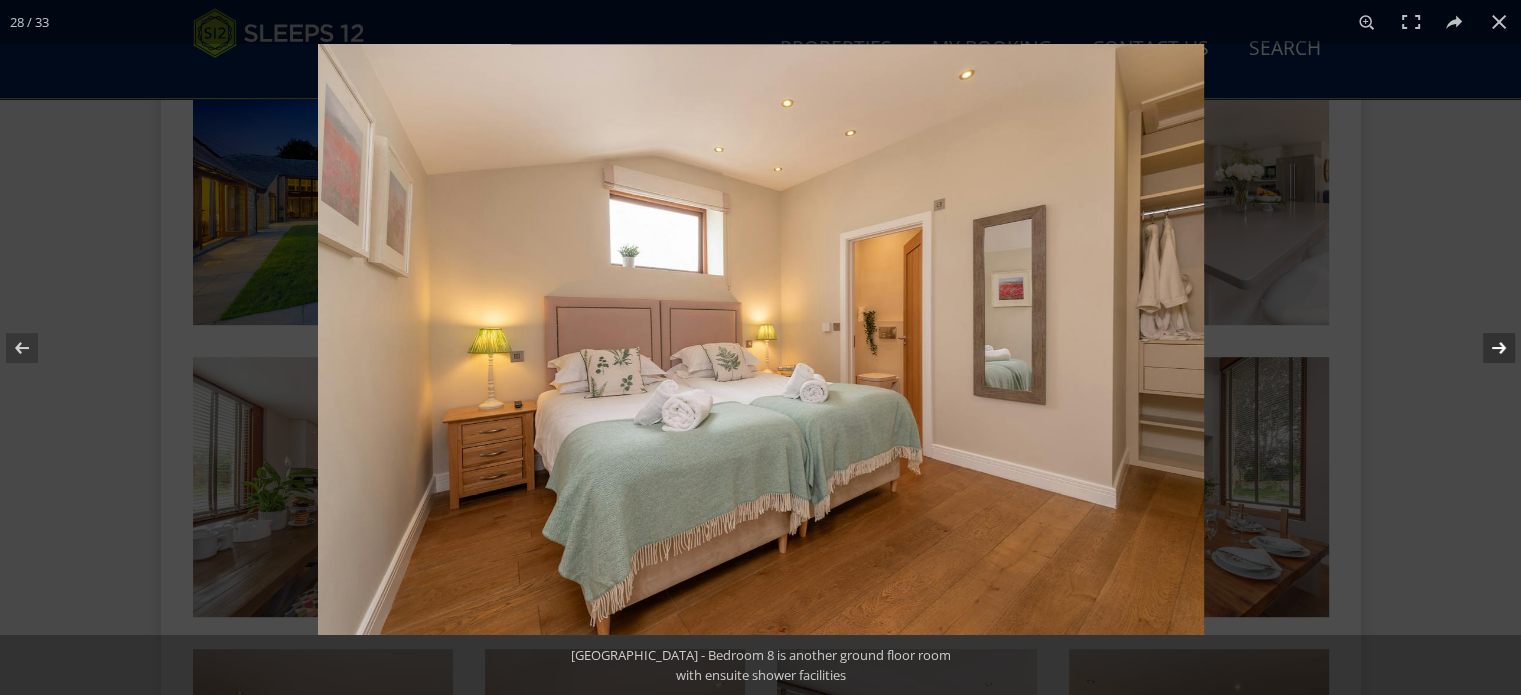 click at bounding box center (1486, 348) 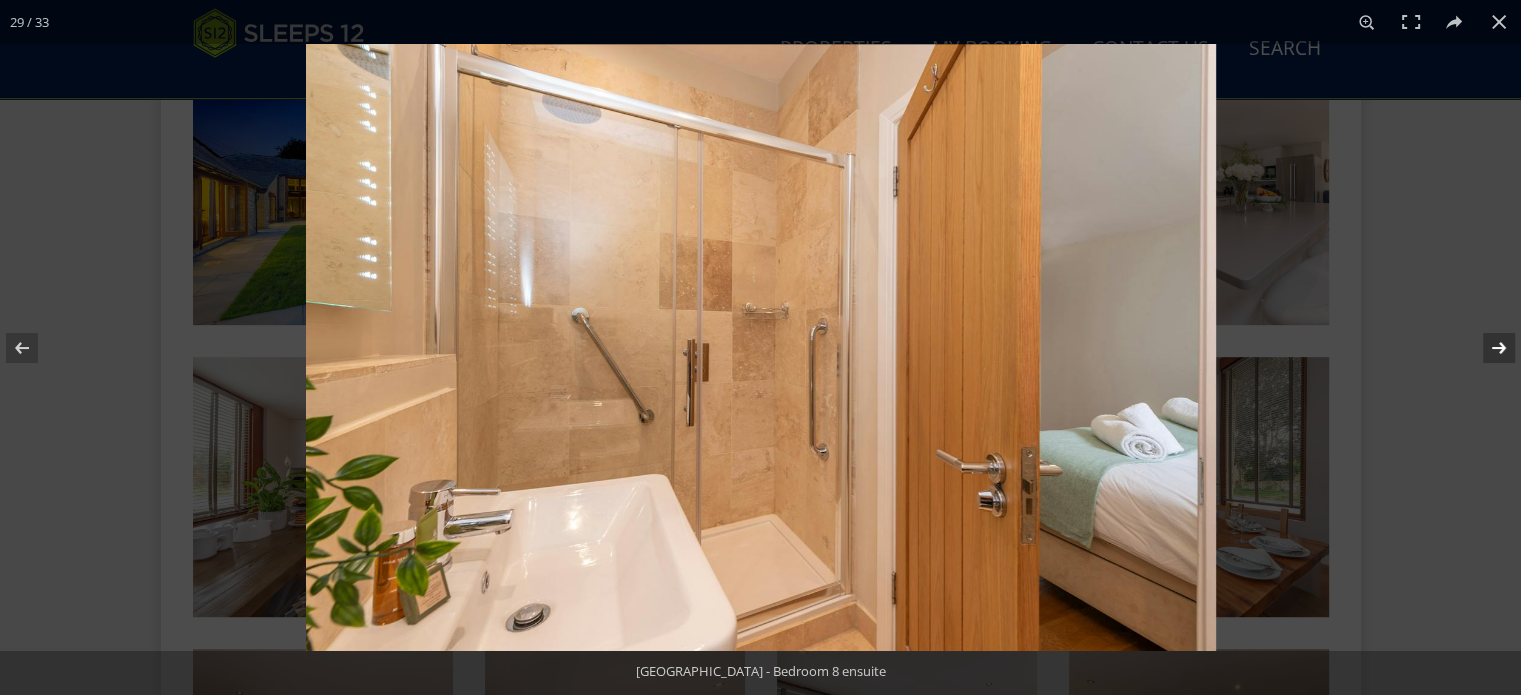 click at bounding box center [1486, 348] 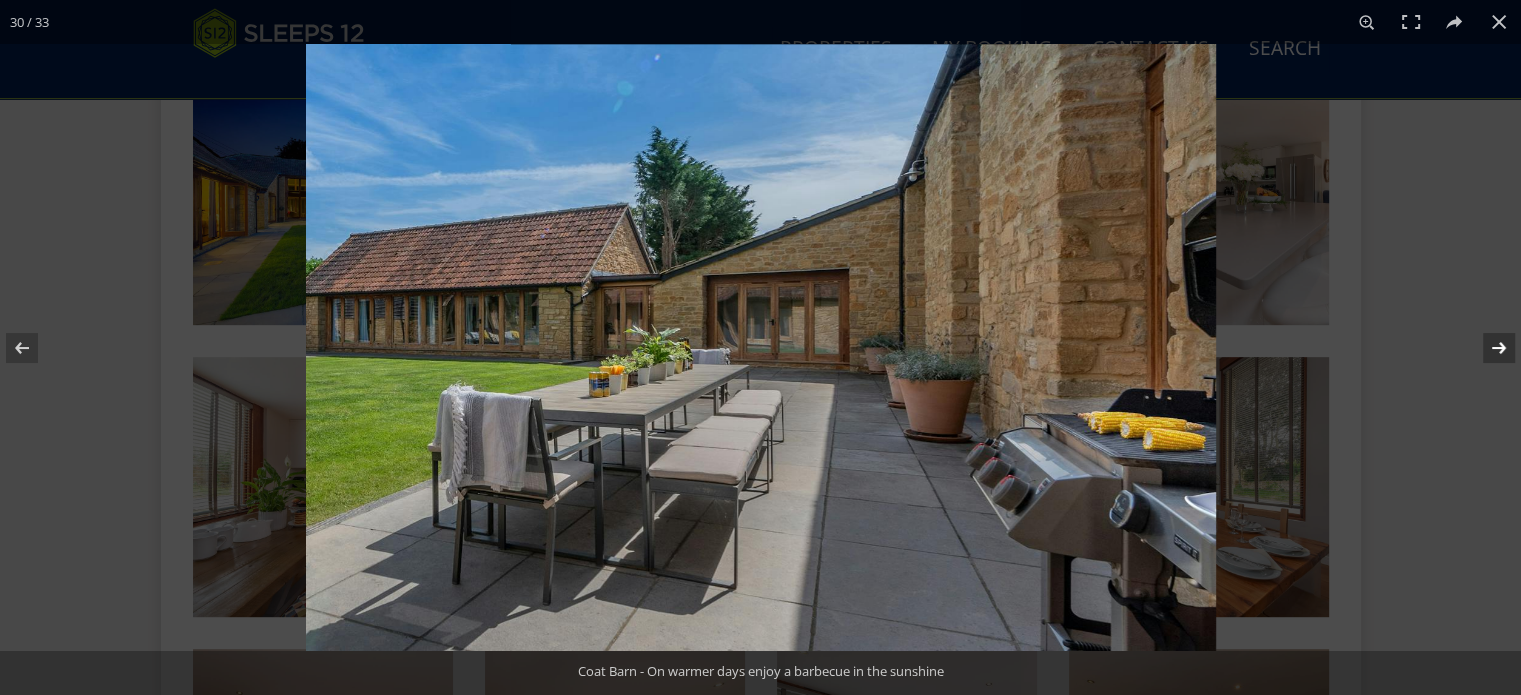click at bounding box center (1486, 348) 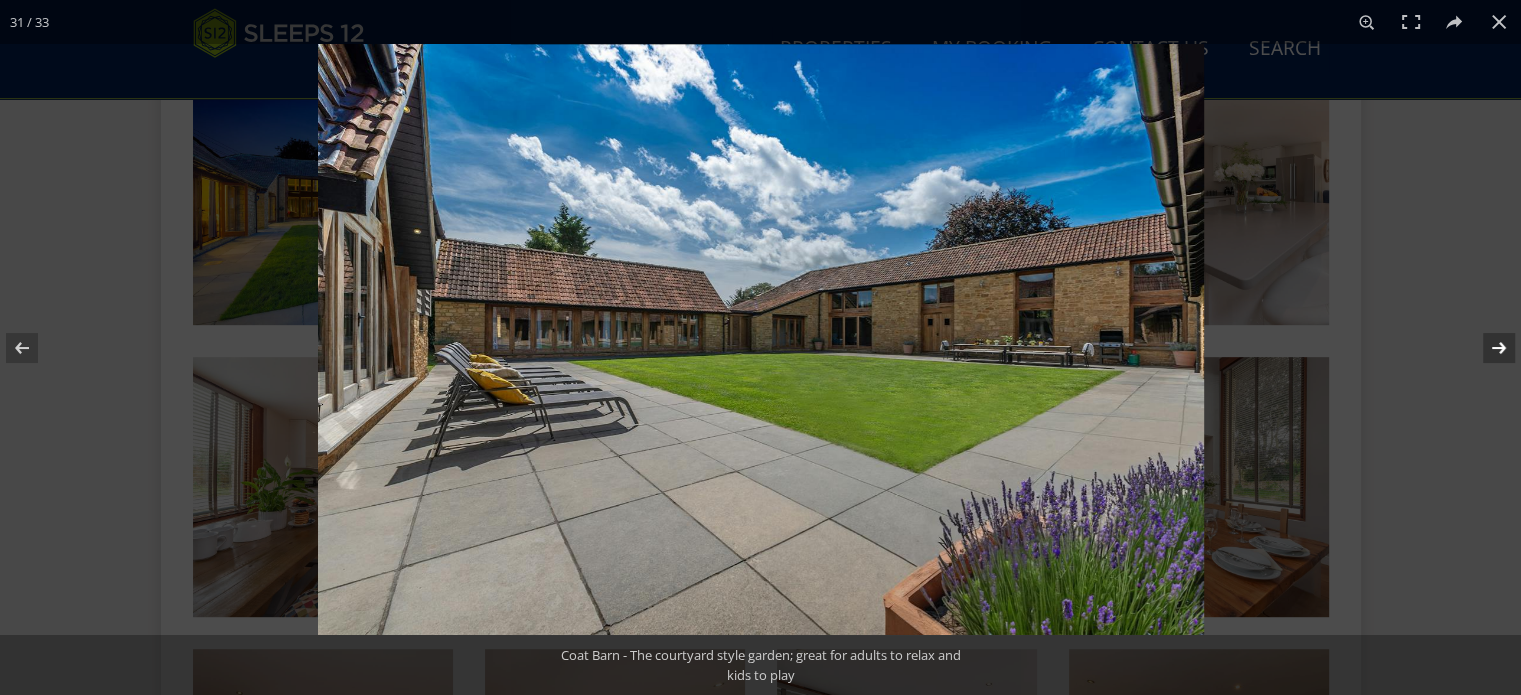 click at bounding box center [1486, 348] 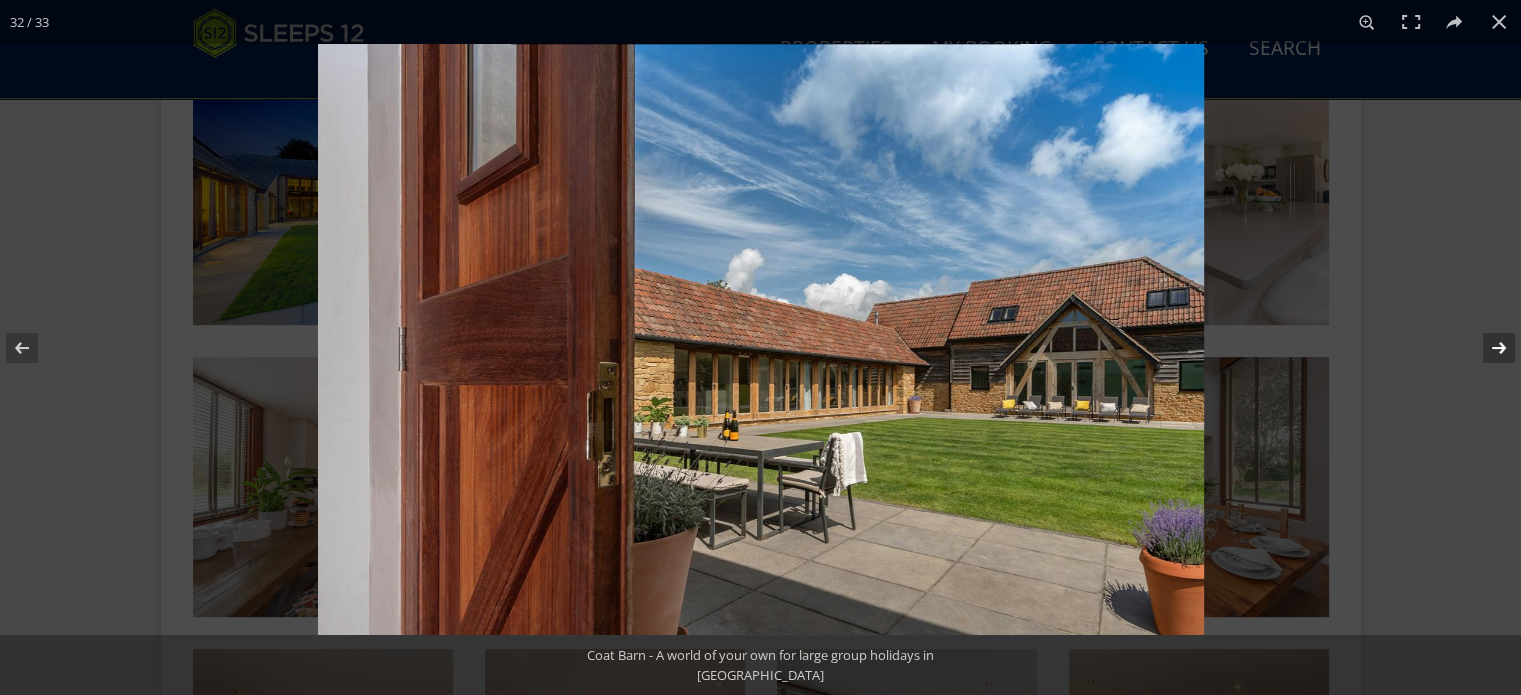 click at bounding box center (1486, 348) 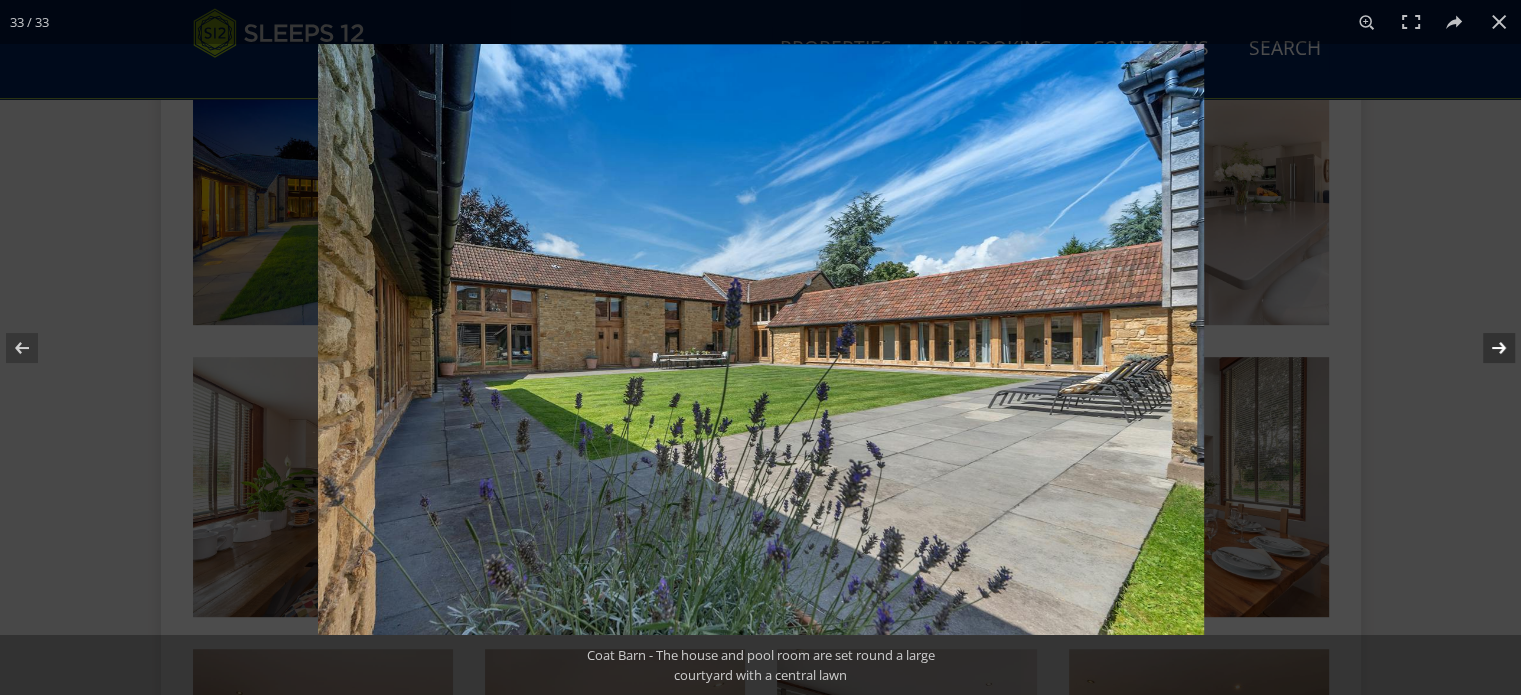 click at bounding box center [1486, 348] 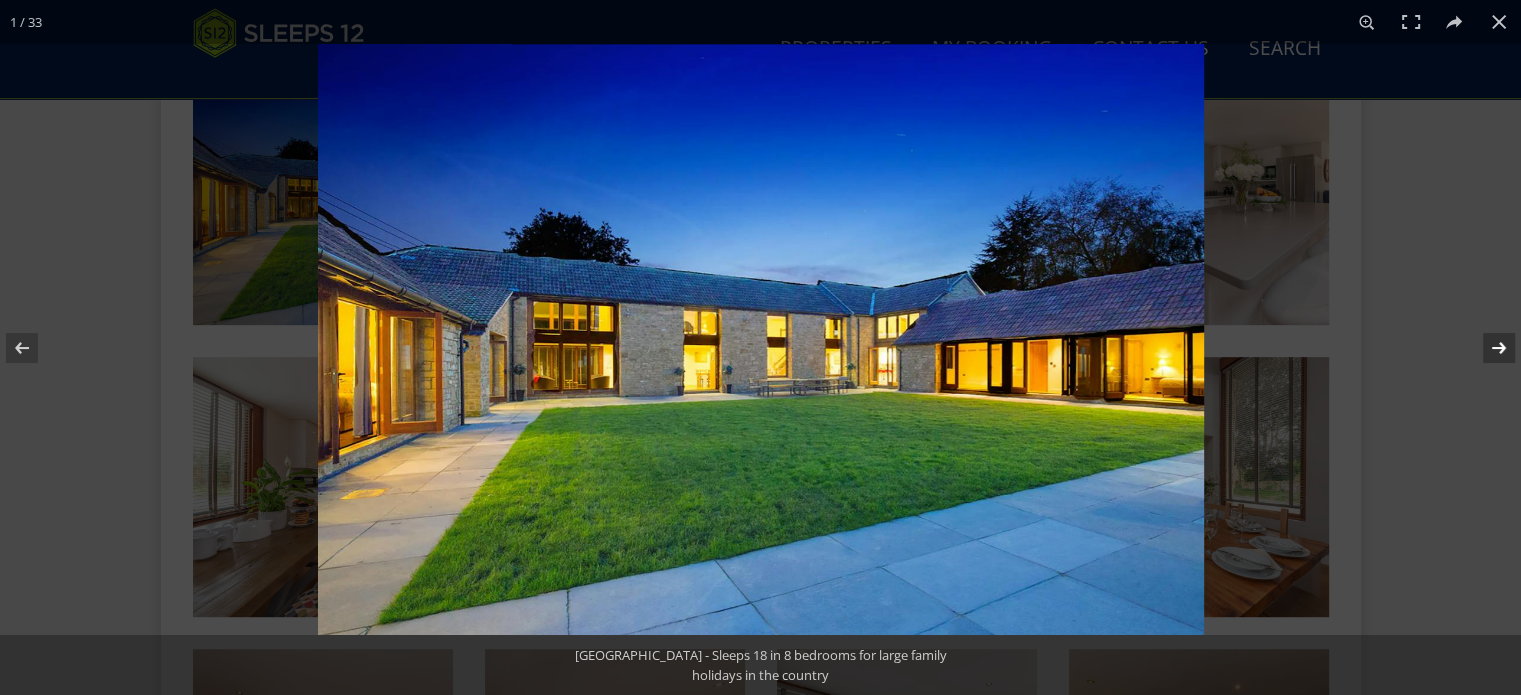 click at bounding box center (1486, 348) 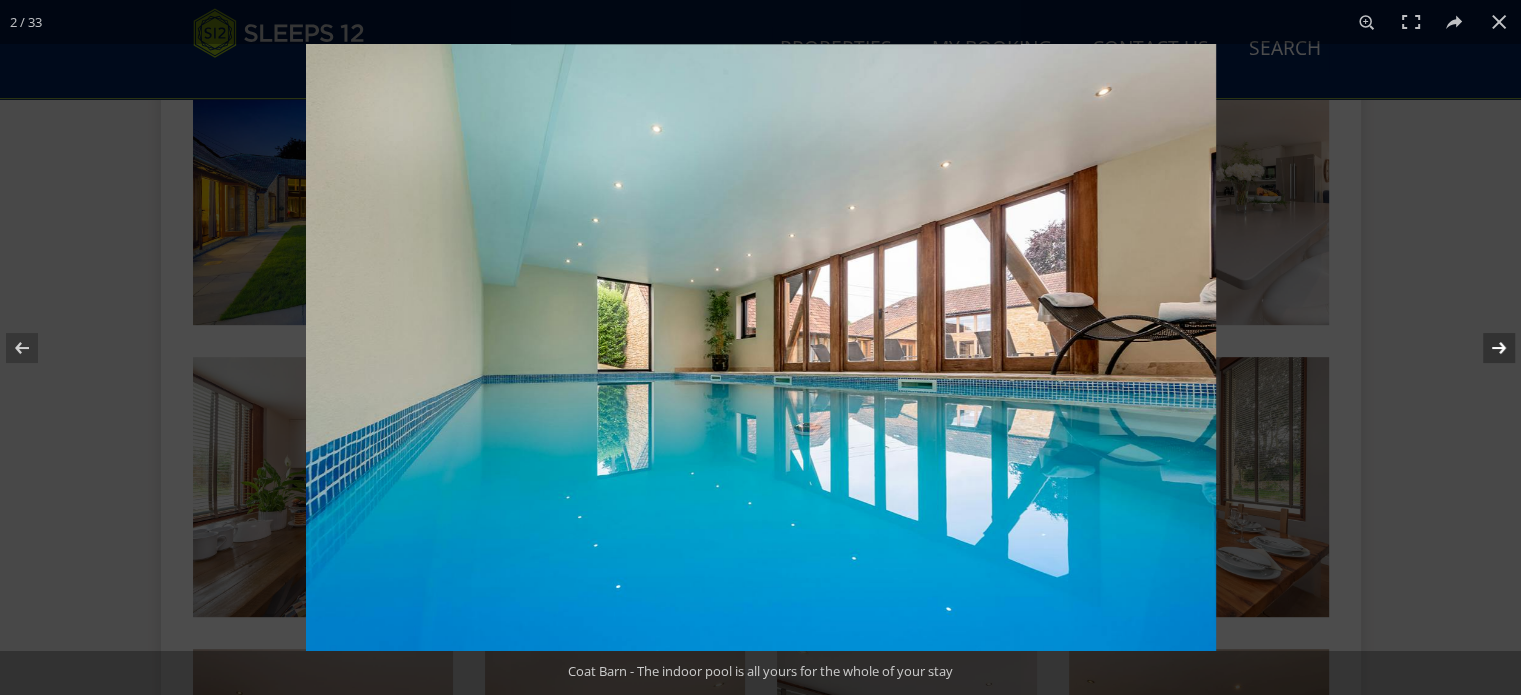 click at bounding box center [1486, 348] 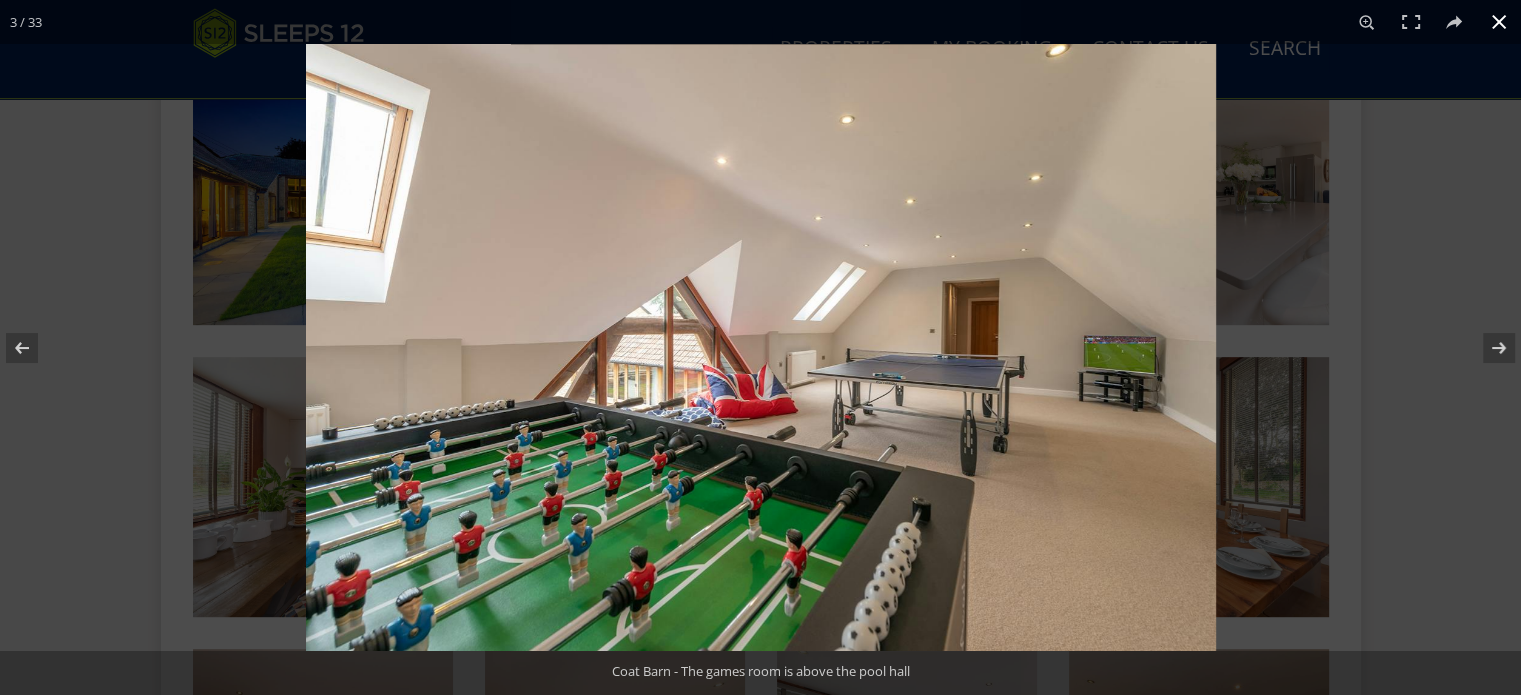 click at bounding box center (1499, 22) 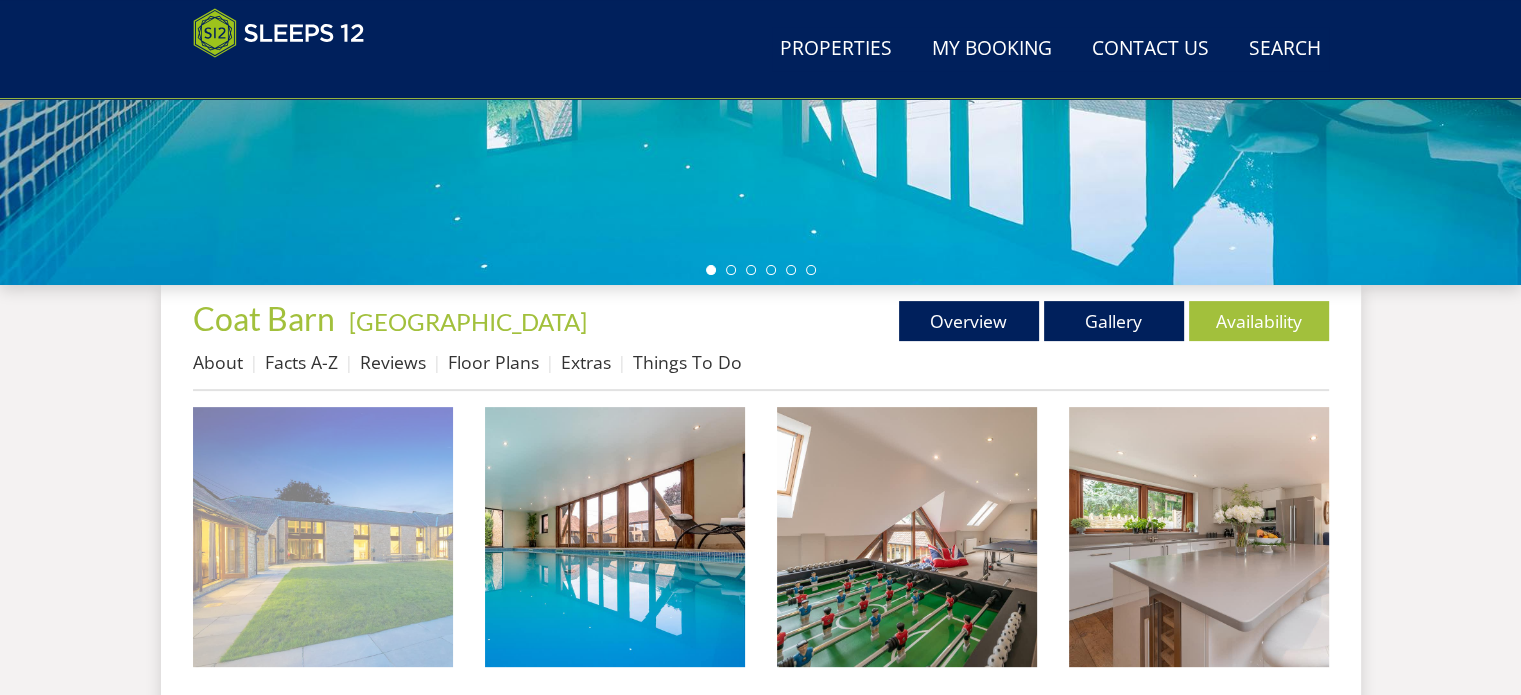 scroll, scrollTop: 600, scrollLeft: 0, axis: vertical 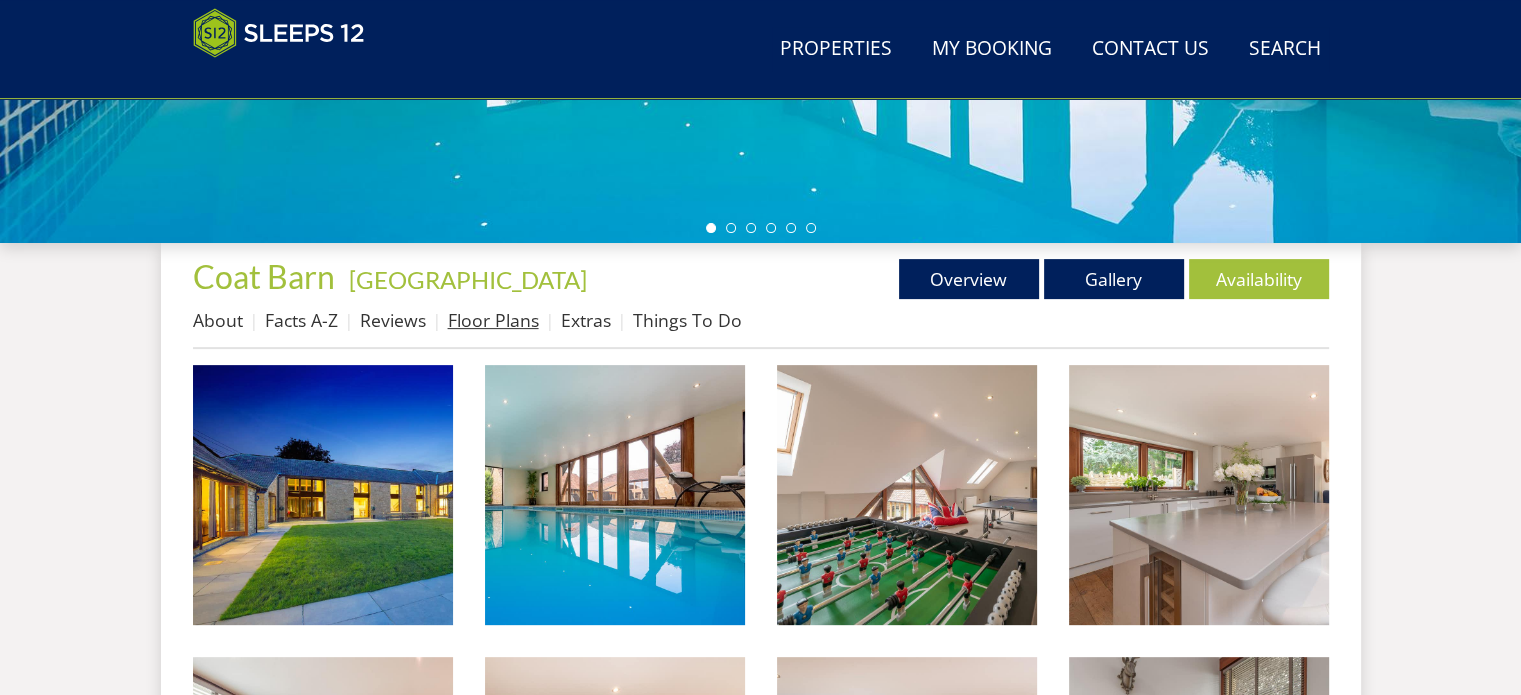 click on "Floor Plans" at bounding box center (493, 320) 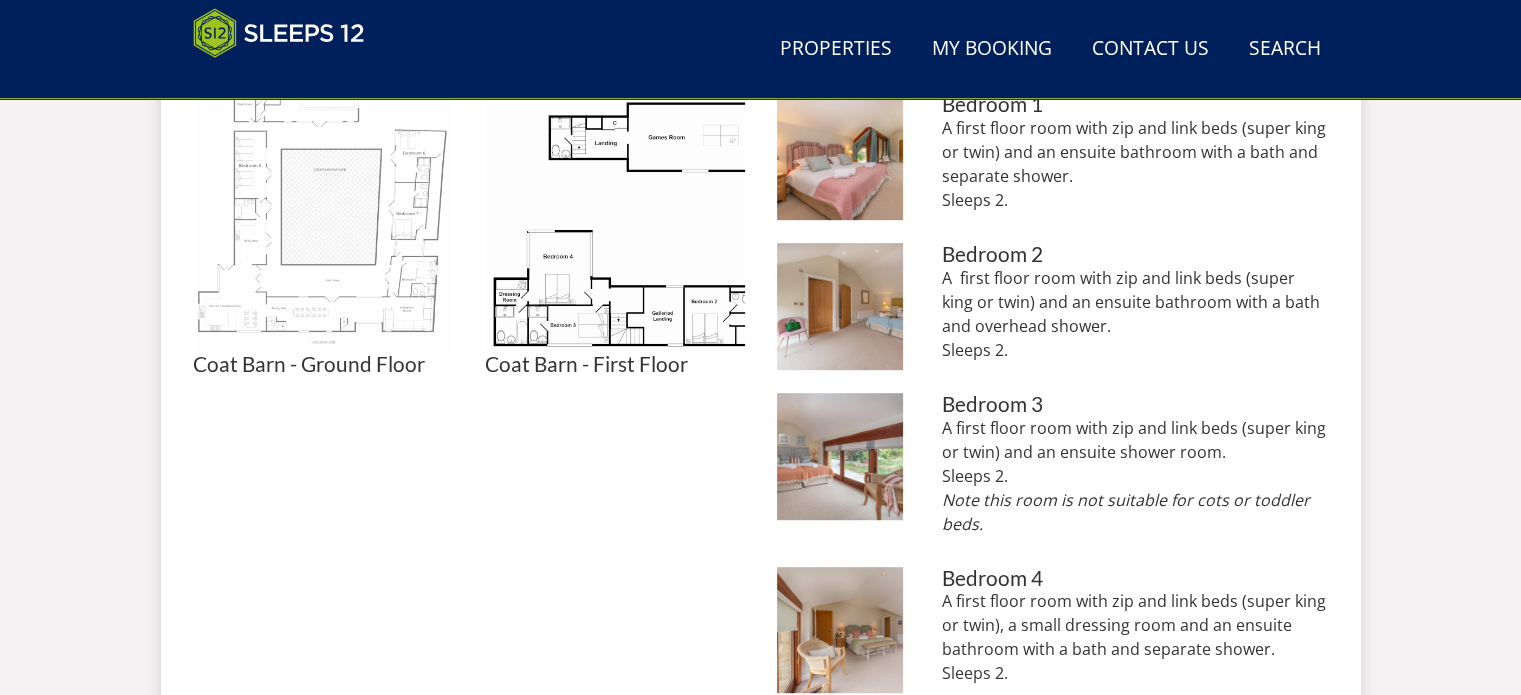 scroll, scrollTop: 800, scrollLeft: 0, axis: vertical 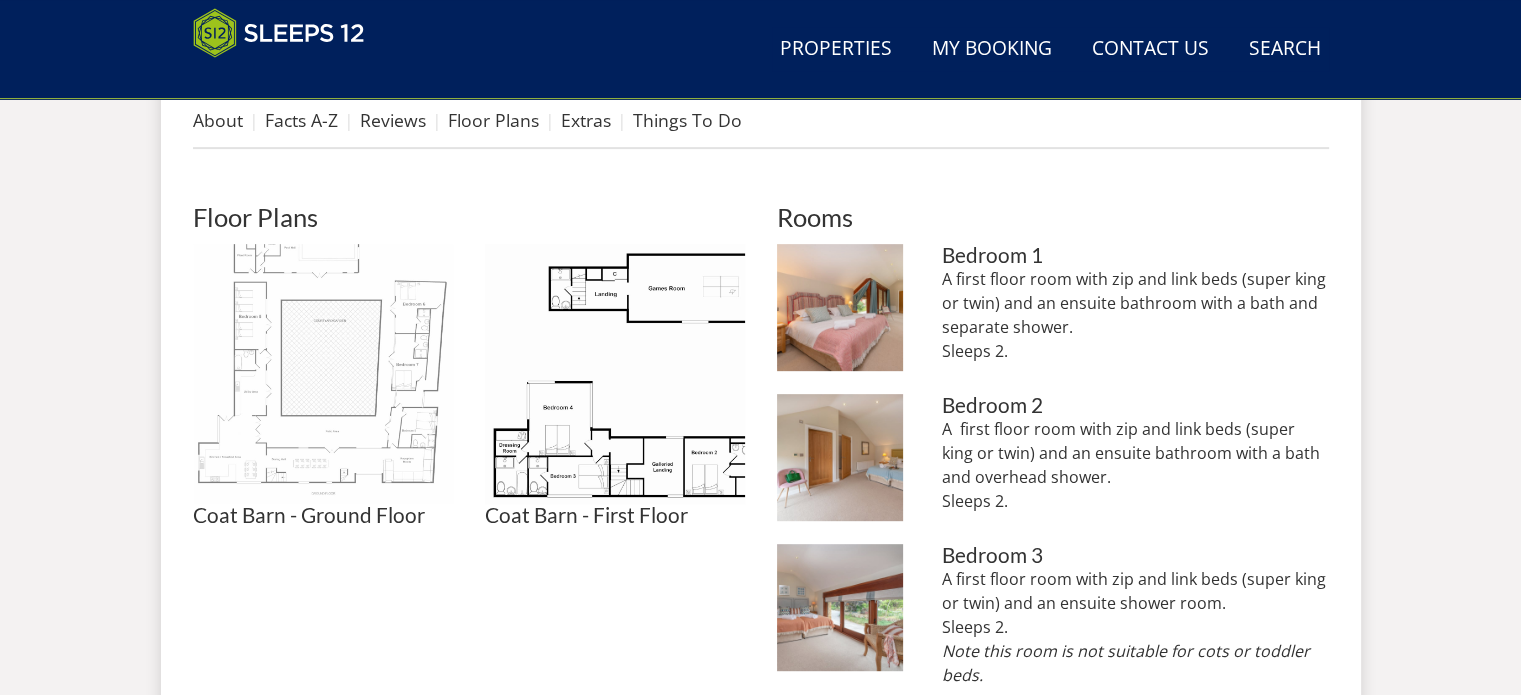 click at bounding box center (323, 374) 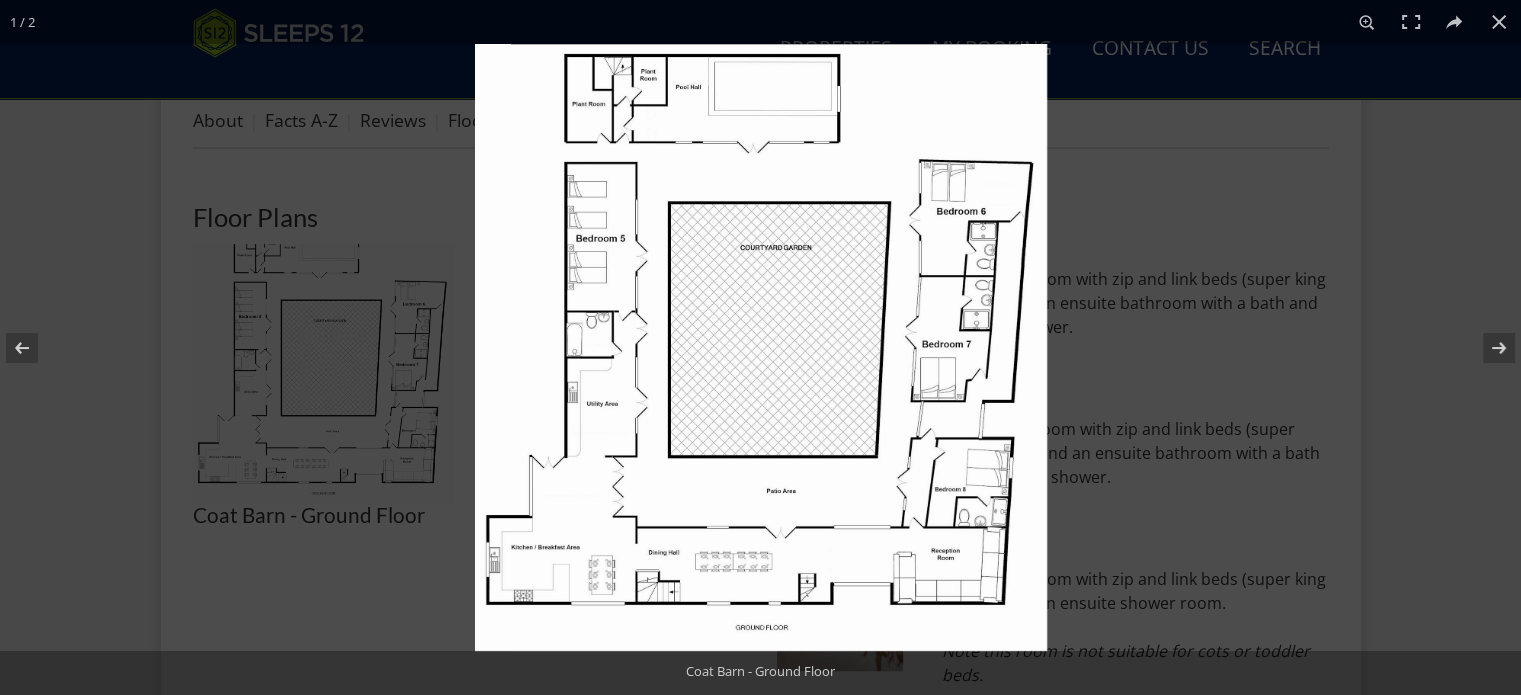 click at bounding box center [761, 347] 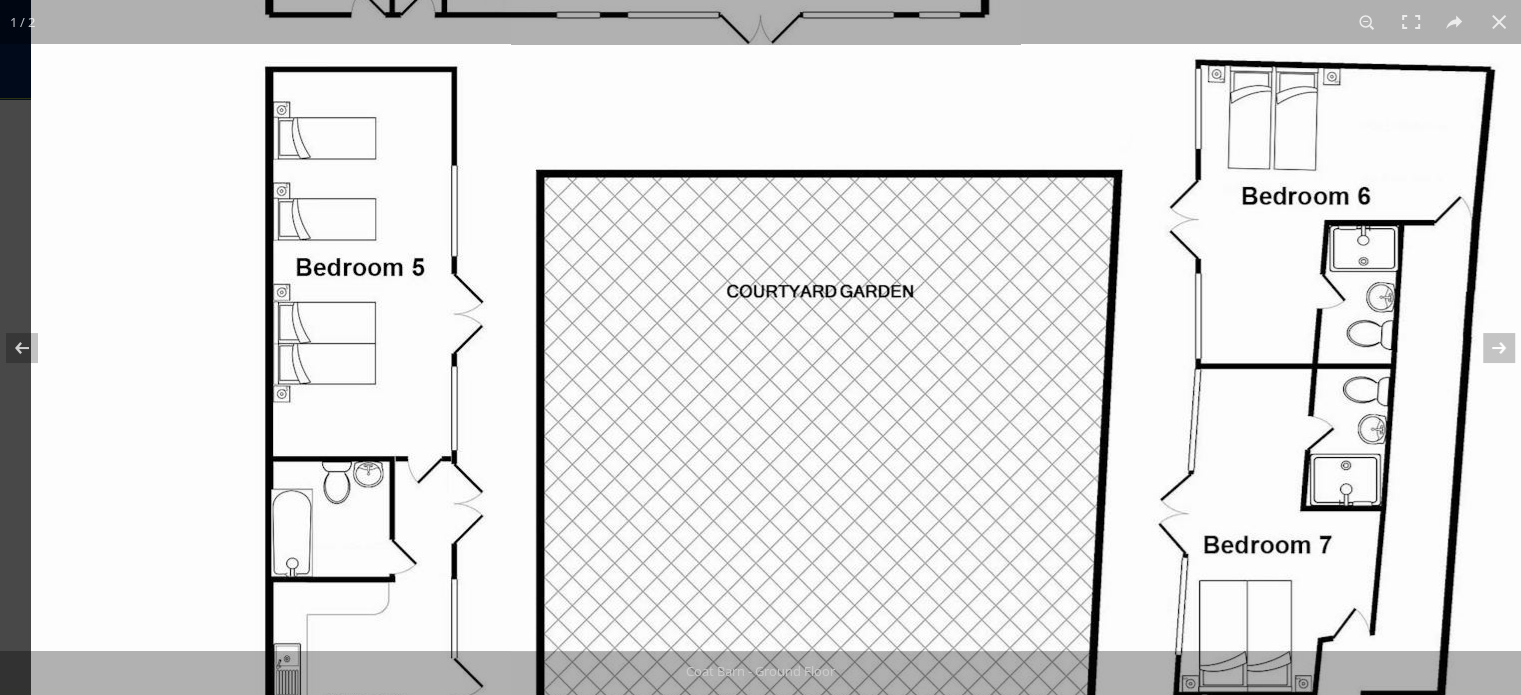 drag, startPoint x: 484, startPoint y: 200, endPoint x: 566, endPoint y: 279, distance: 113.86395 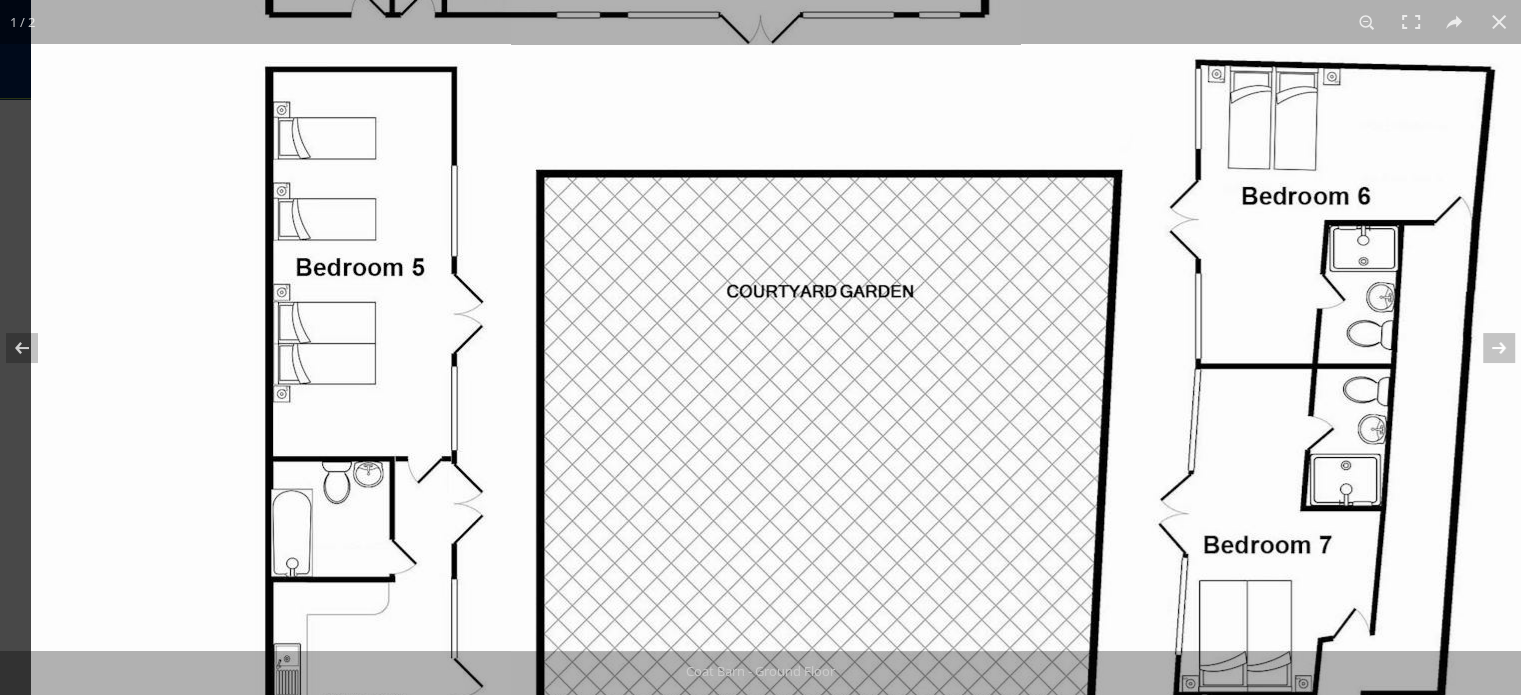 click at bounding box center (781, 553) 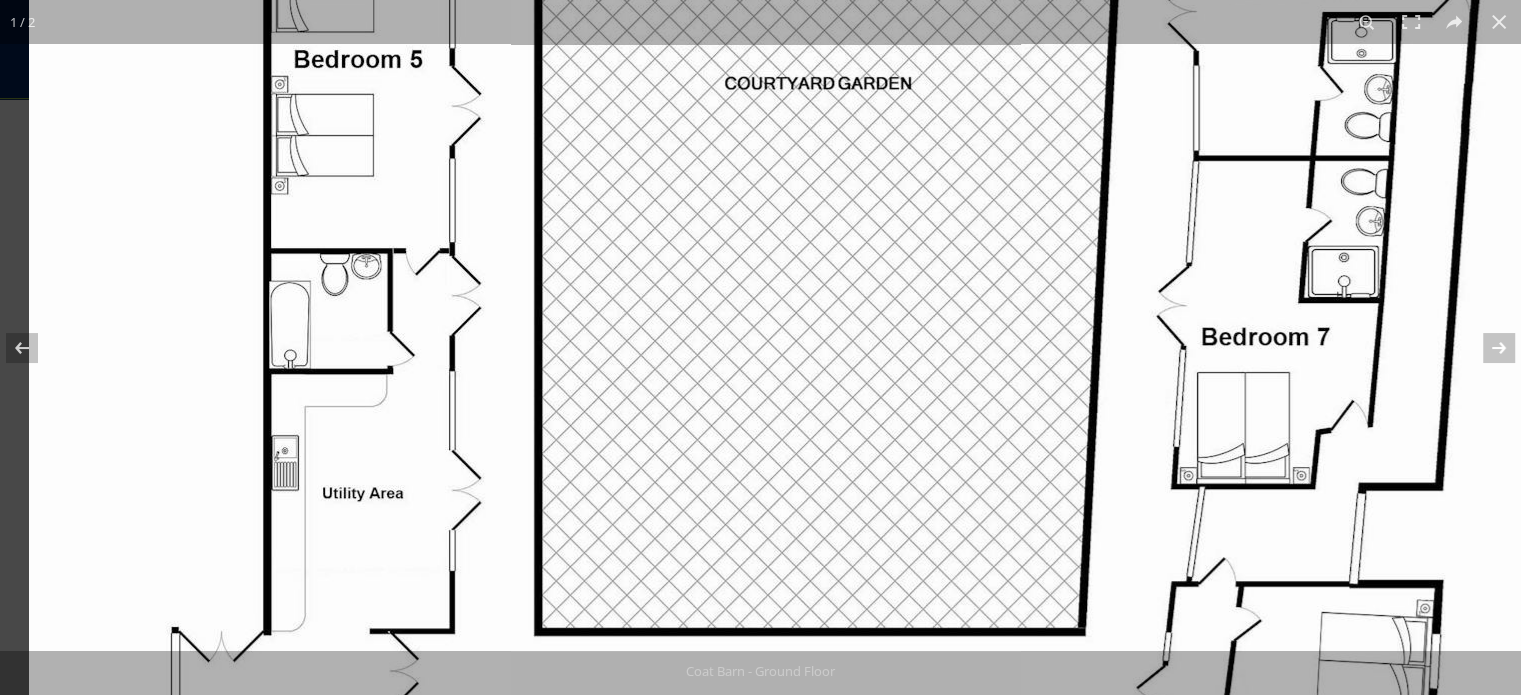 drag, startPoint x: 477, startPoint y: 482, endPoint x: 544, endPoint y: 227, distance: 263.6551 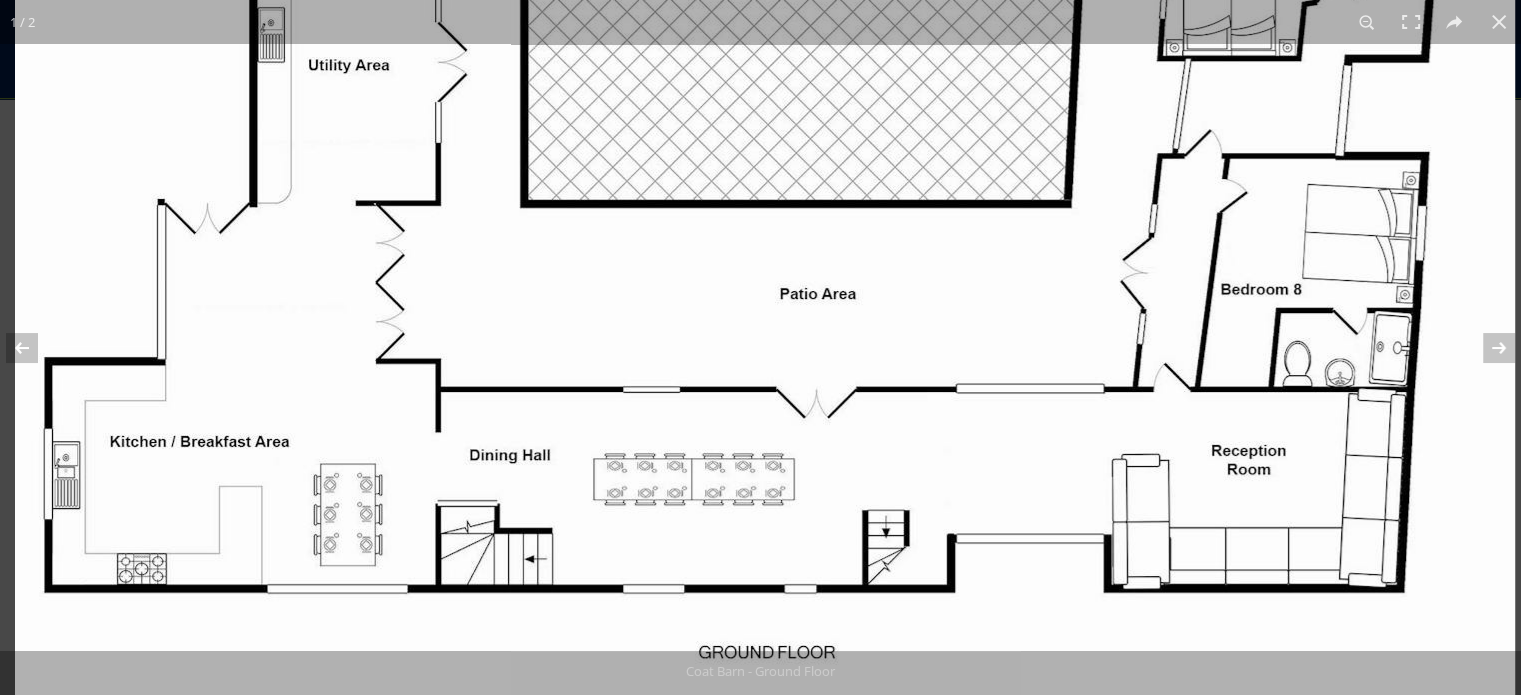 drag, startPoint x: 492, startPoint y: 487, endPoint x: 514, endPoint y: 61, distance: 426.5677 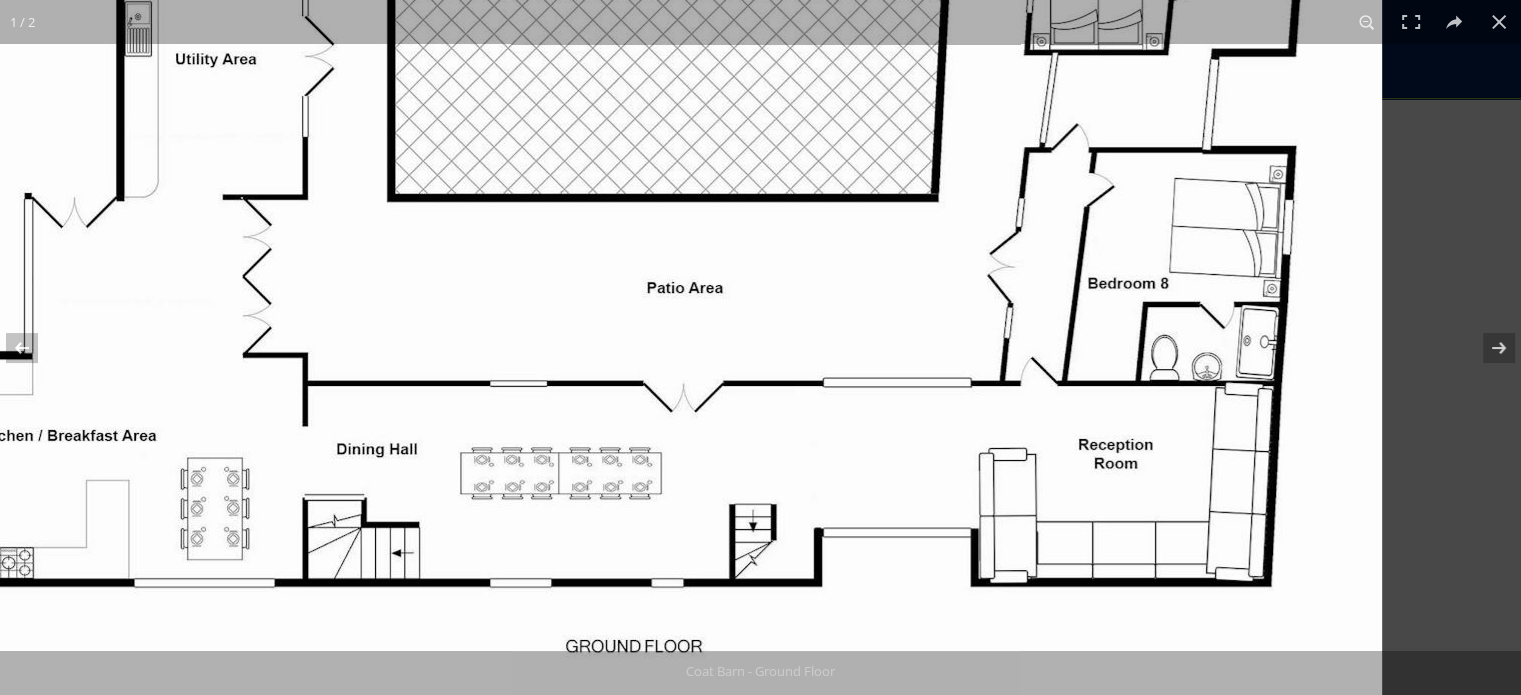 drag, startPoint x: 819, startPoint y: 323, endPoint x: 406, endPoint y: 306, distance: 413.34973 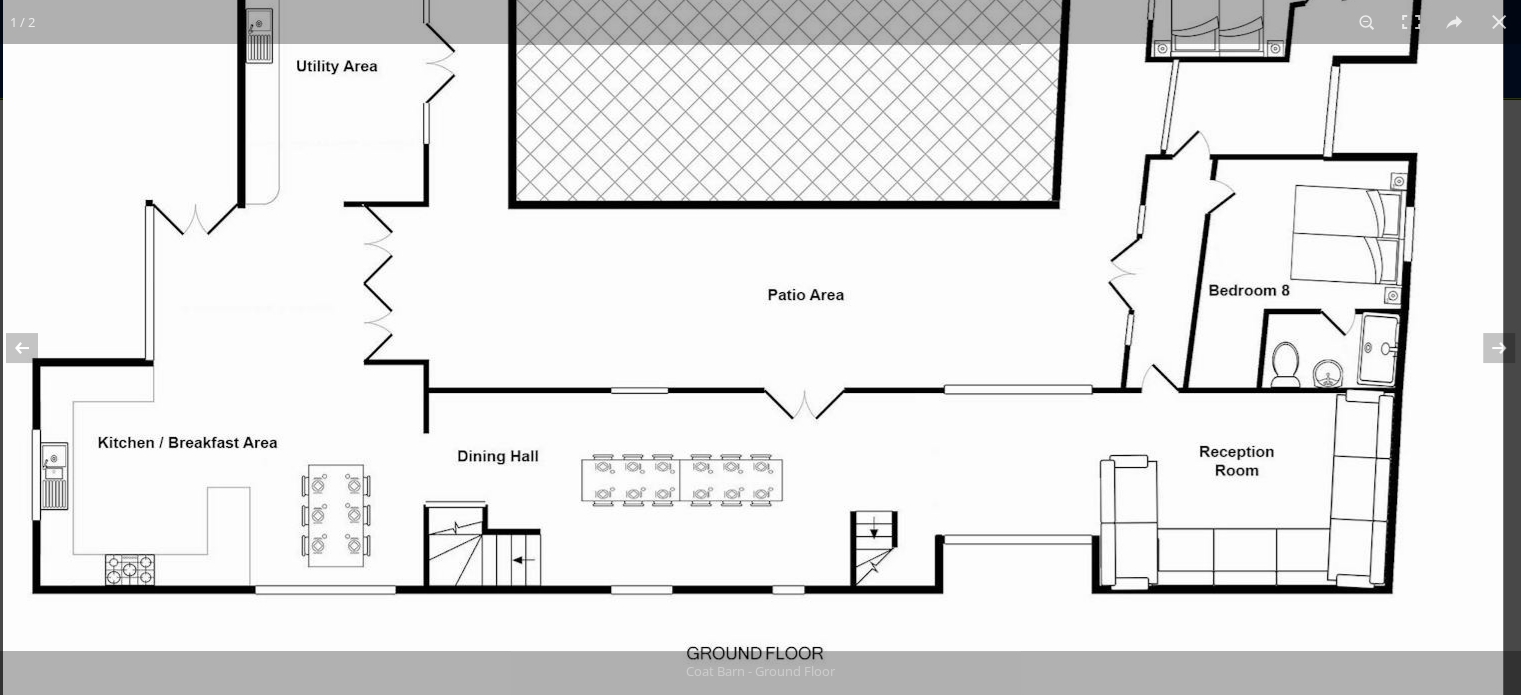 drag, startPoint x: 952, startPoint y: 335, endPoint x: 814, endPoint y: 351, distance: 138.92444 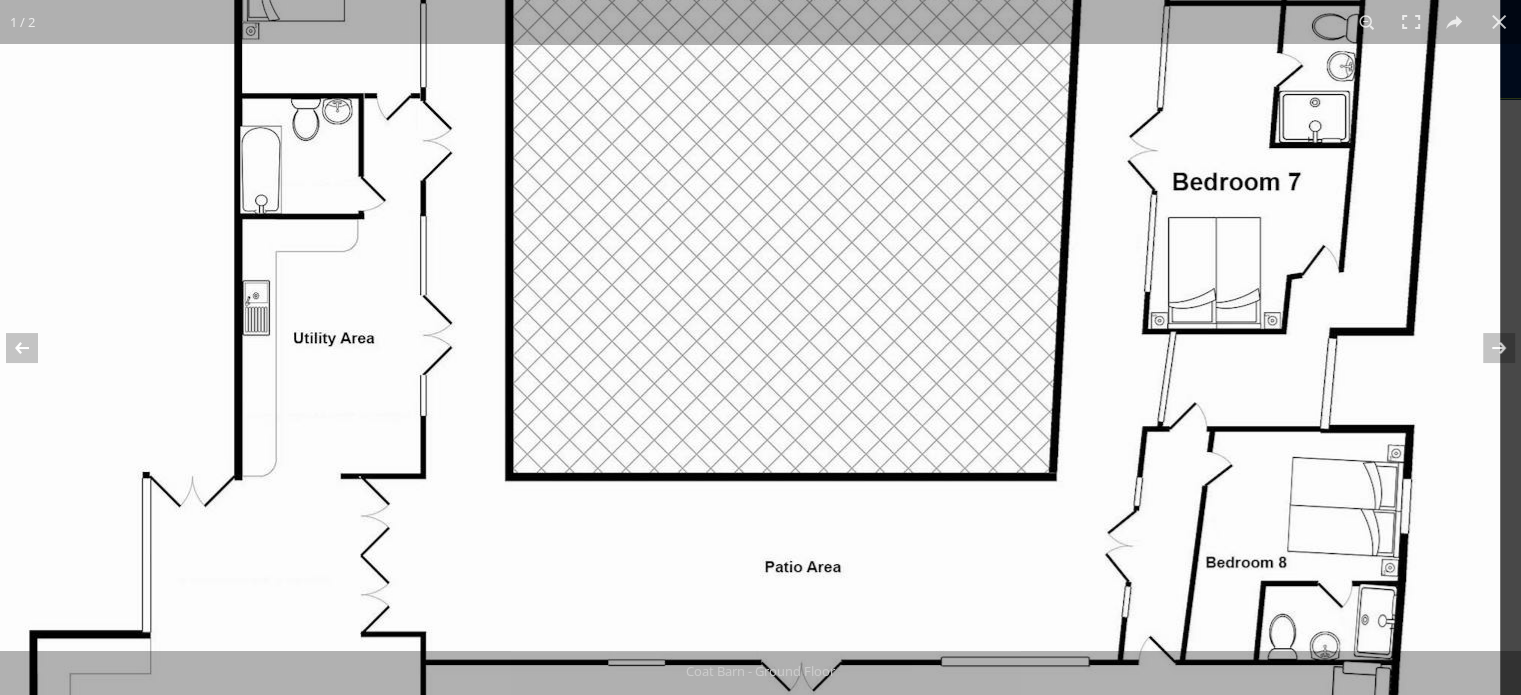 drag, startPoint x: 1073, startPoint y: 233, endPoint x: 1043, endPoint y: 507, distance: 275.63745 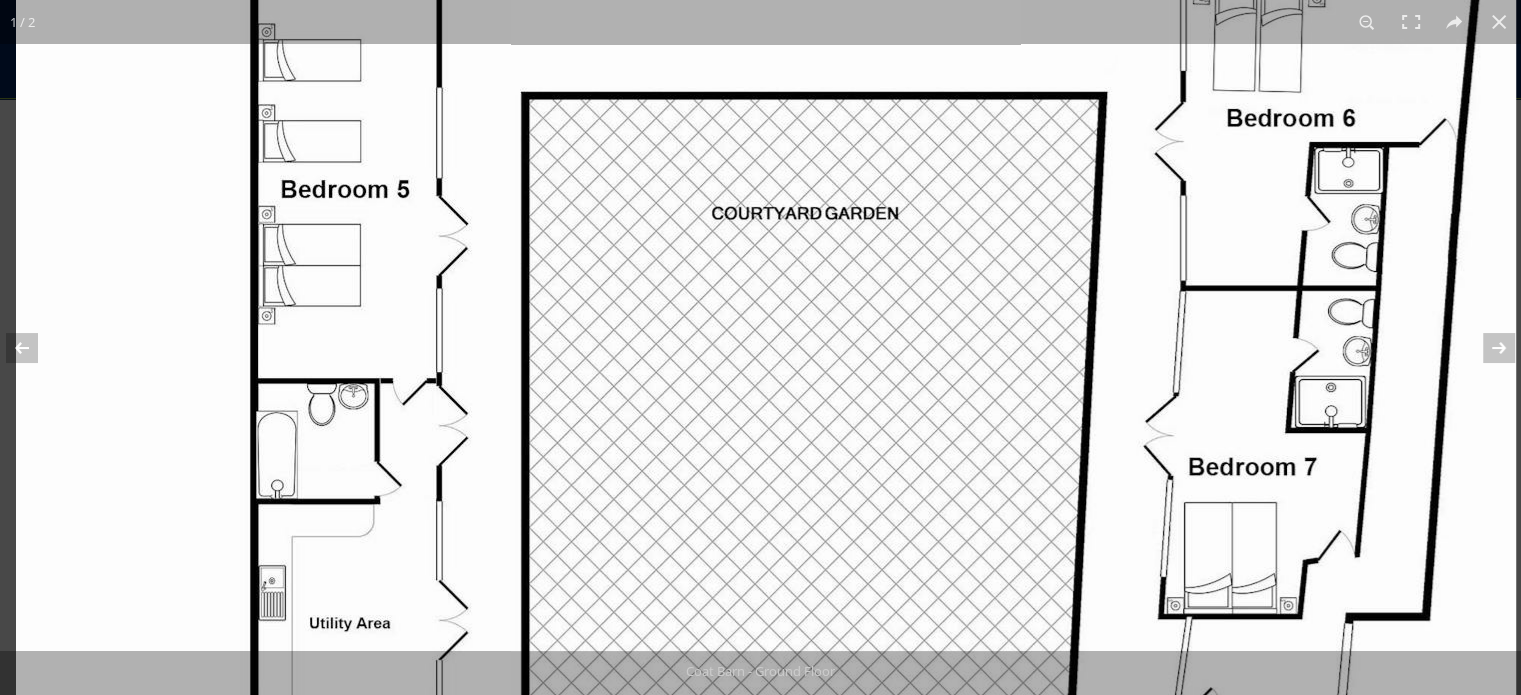 drag, startPoint x: 1112, startPoint y: 246, endPoint x: 1129, endPoint y: 550, distance: 304.47495 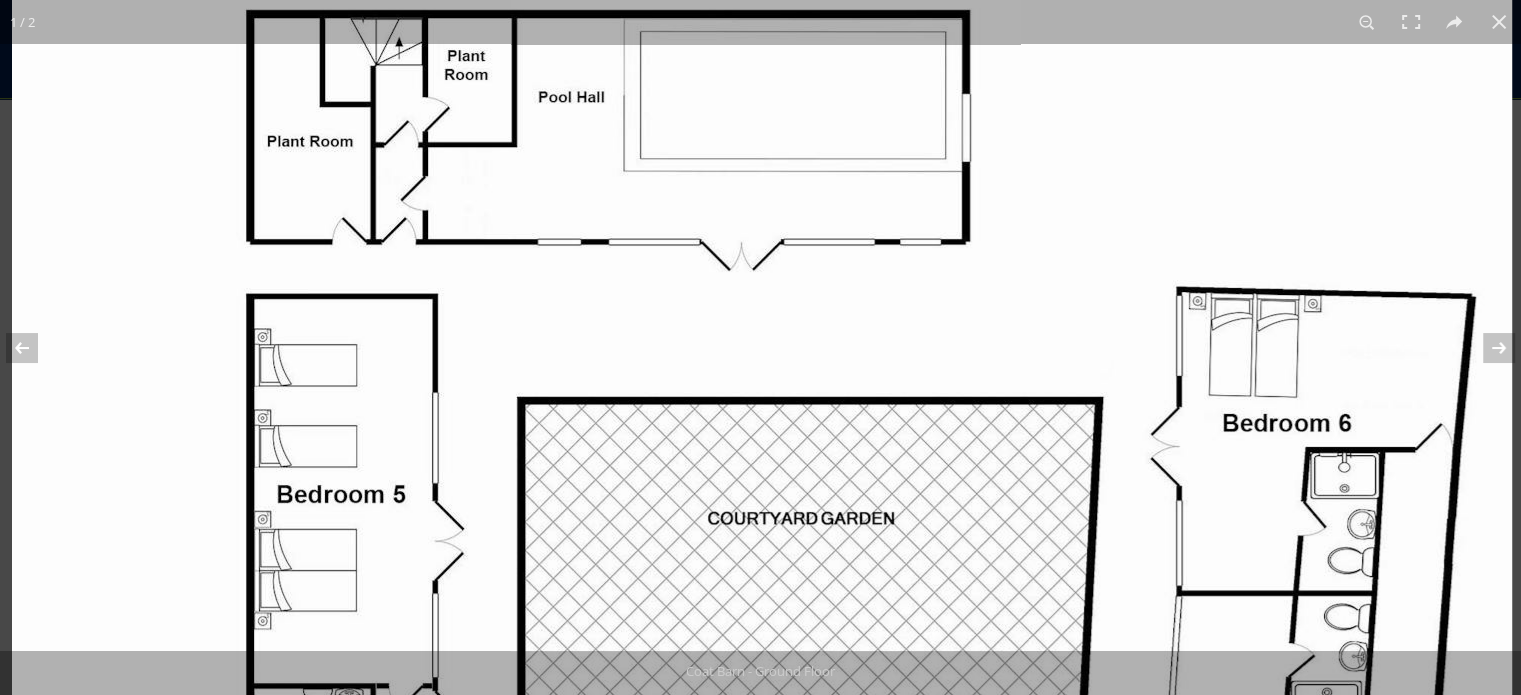 drag, startPoint x: 1145, startPoint y: 280, endPoint x: 1149, endPoint y: 565, distance: 285.02808 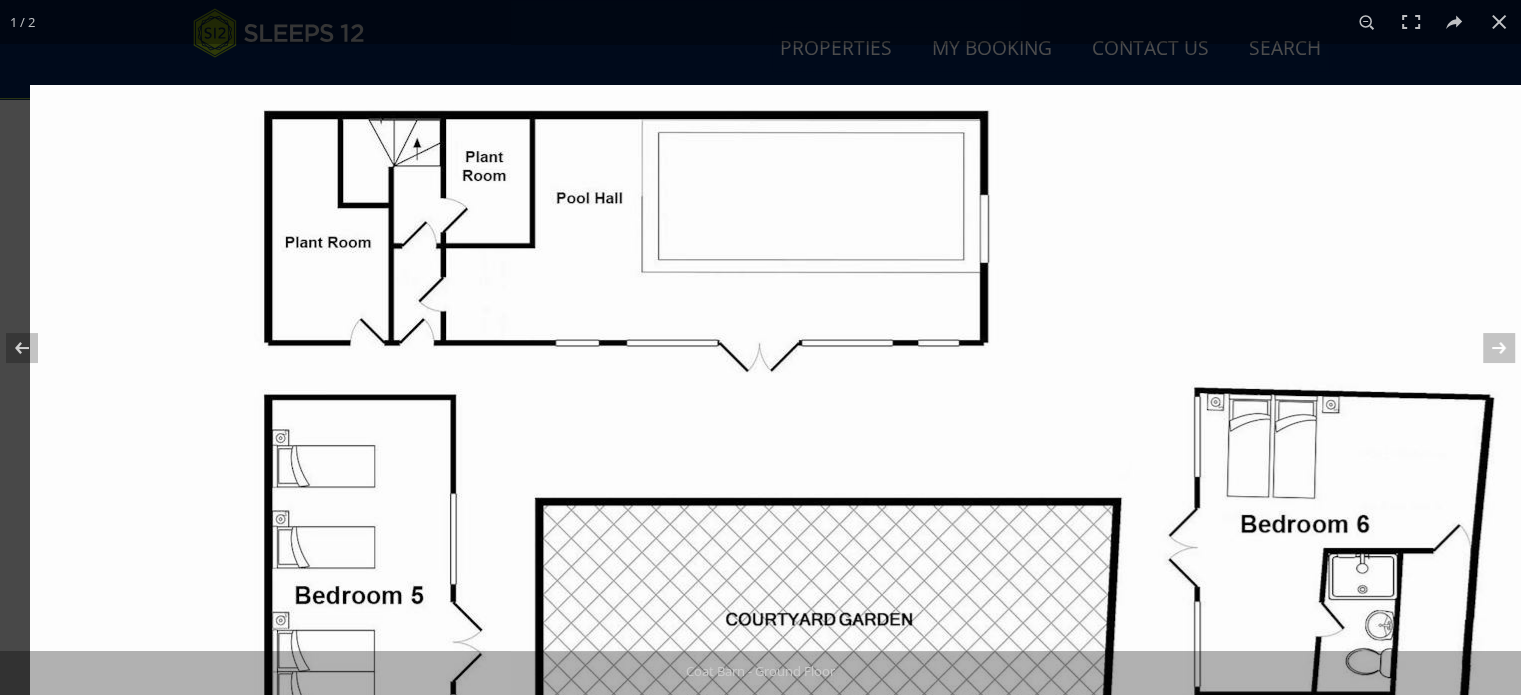drag, startPoint x: 995, startPoint y: 396, endPoint x: 1036, endPoint y: 484, distance: 97.082436 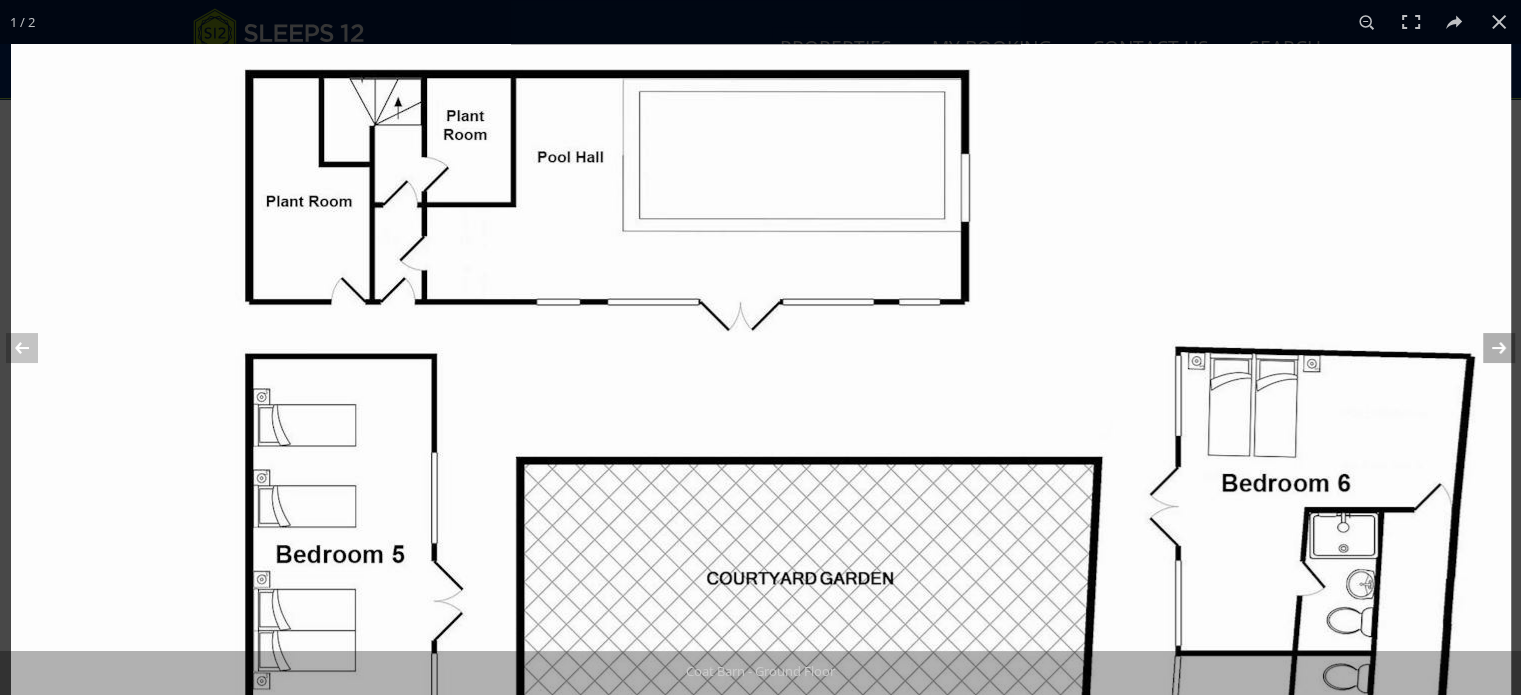 click at bounding box center [1486, 348] 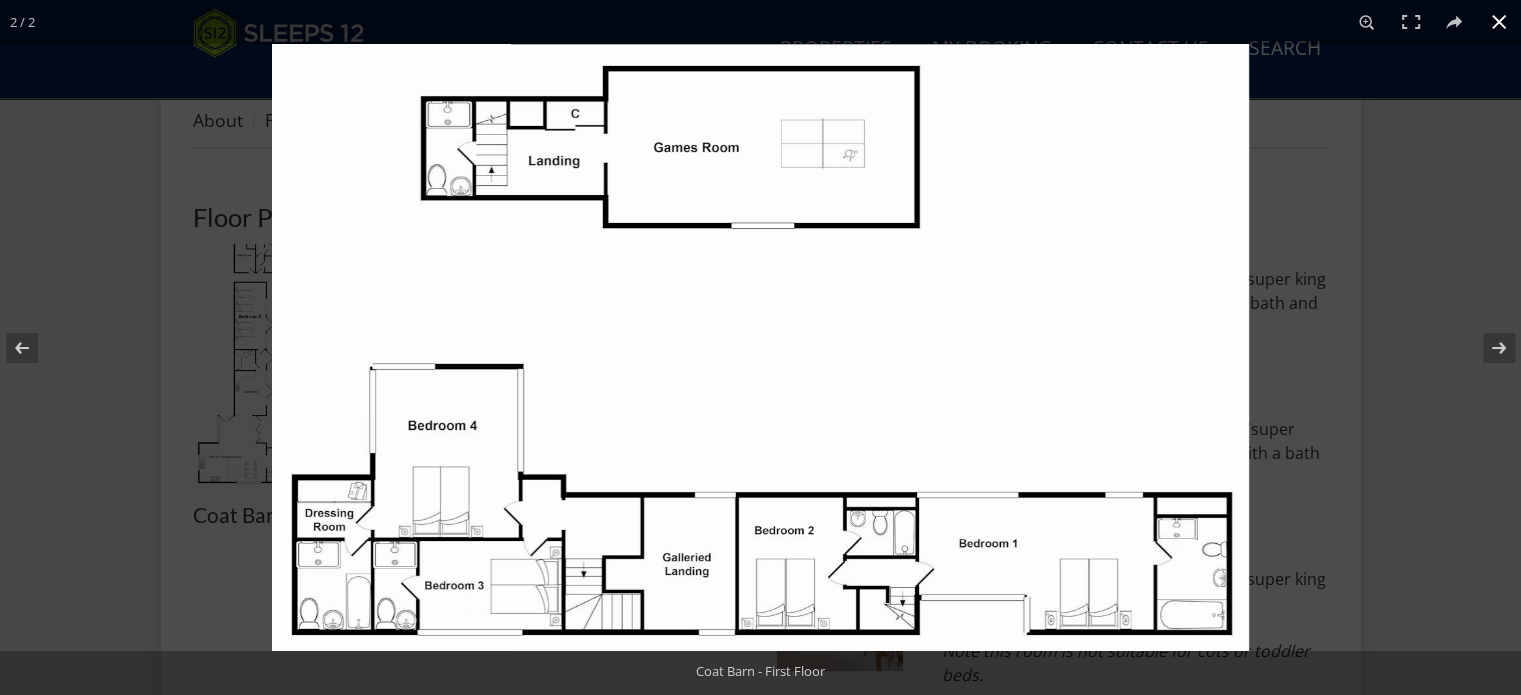 click at bounding box center [1499, 22] 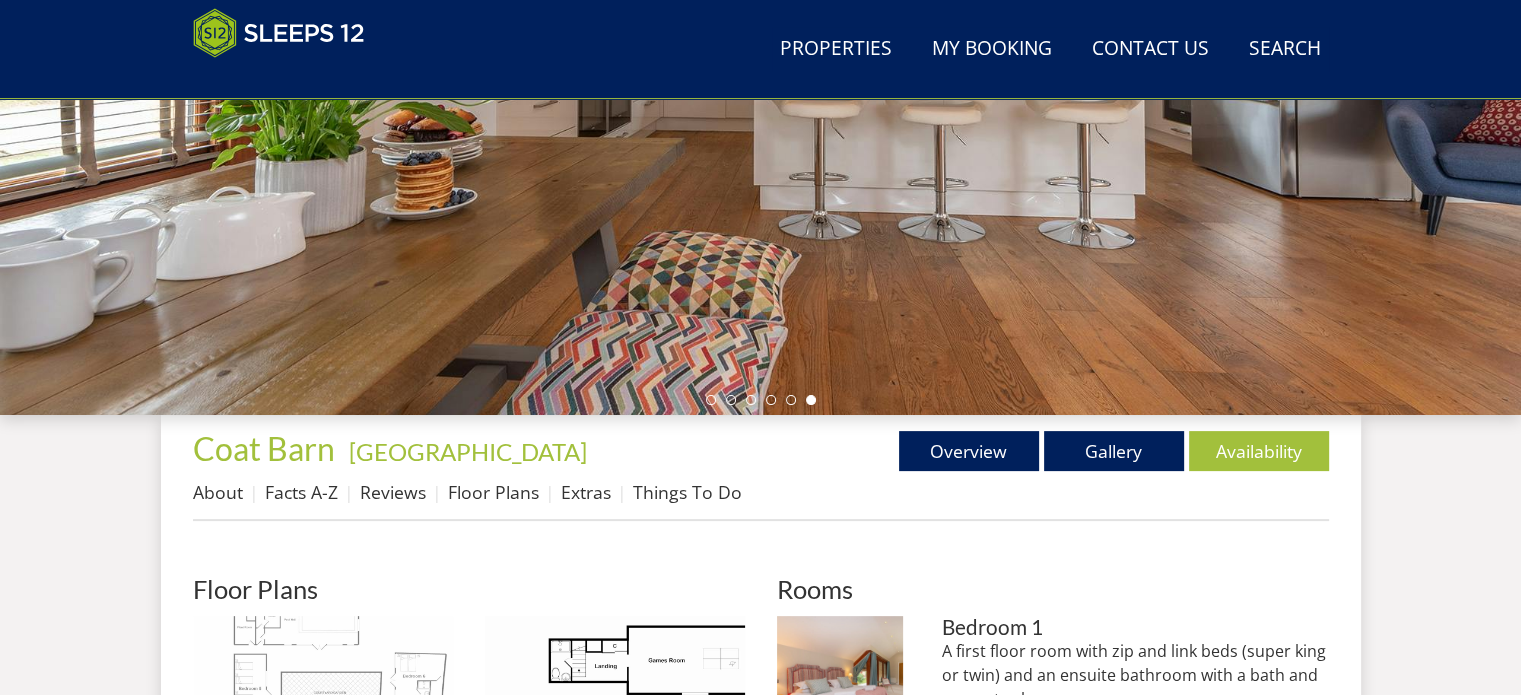 scroll, scrollTop: 400, scrollLeft: 0, axis: vertical 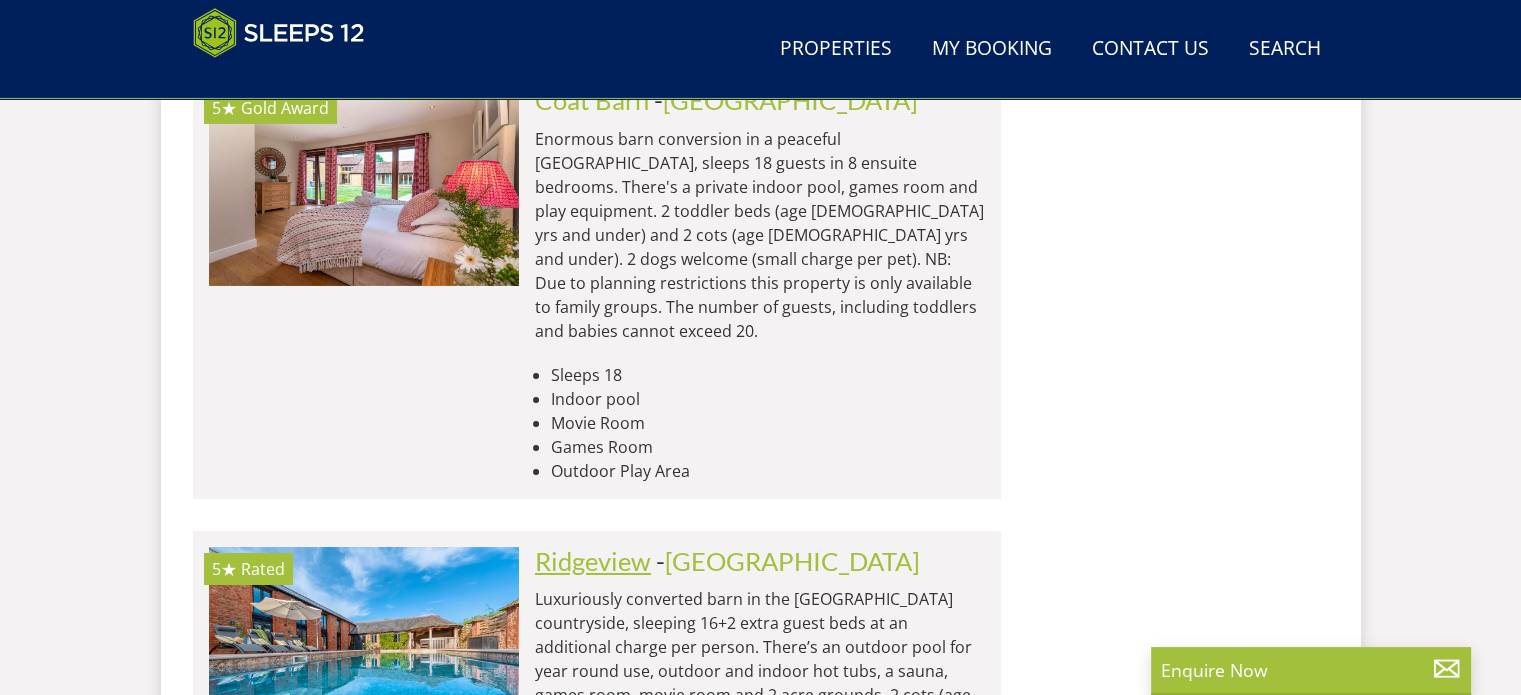 click on "Ridgeview" at bounding box center [593, 561] 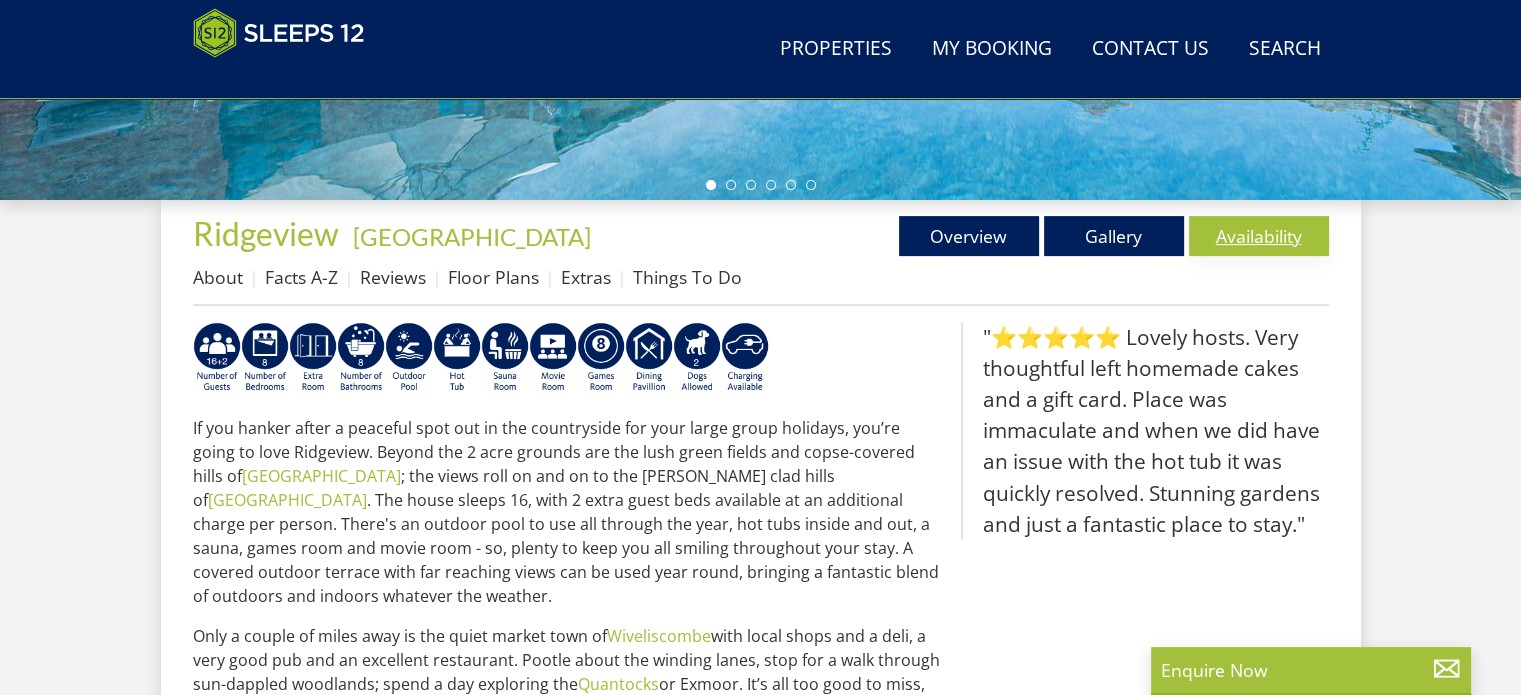 scroll, scrollTop: 600, scrollLeft: 0, axis: vertical 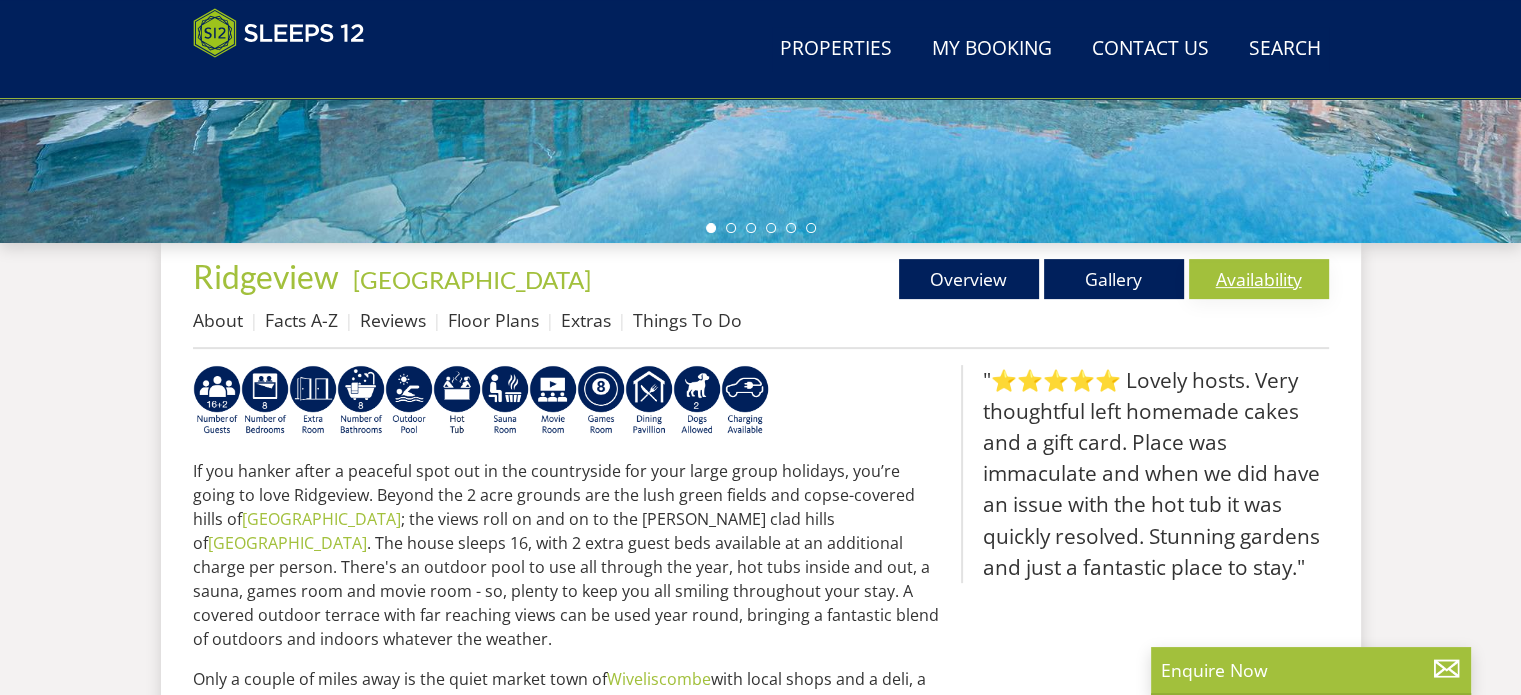click on "Availability" at bounding box center [1259, 279] 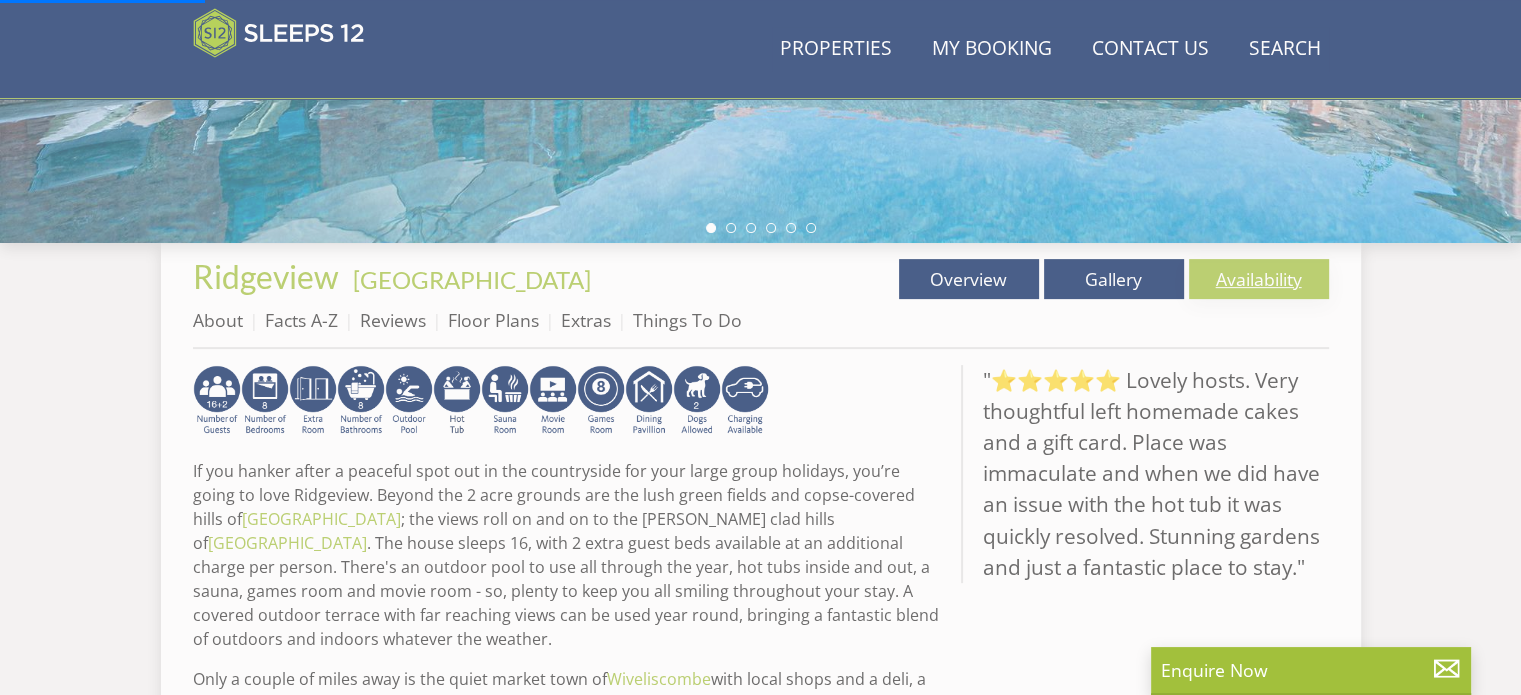 click on "Availability" at bounding box center (1259, 279) 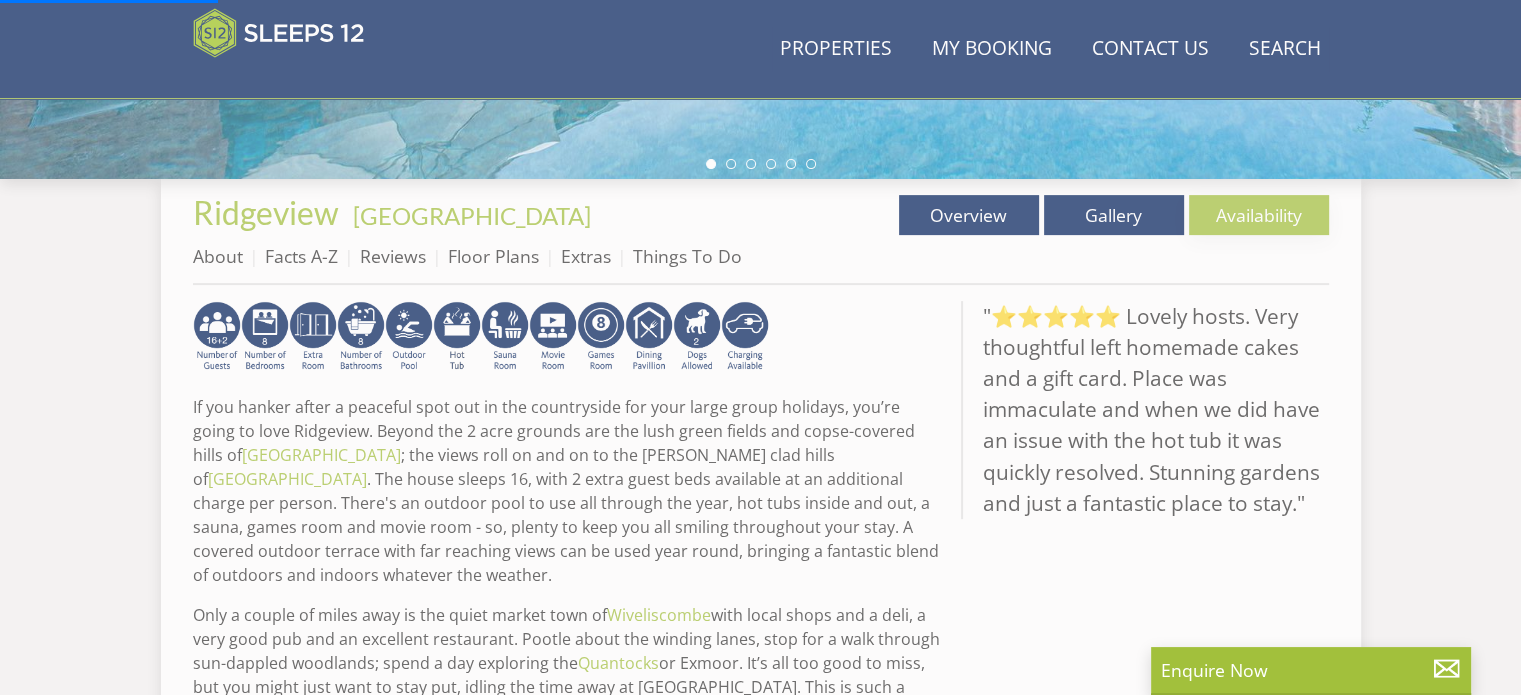 scroll, scrollTop: 600, scrollLeft: 0, axis: vertical 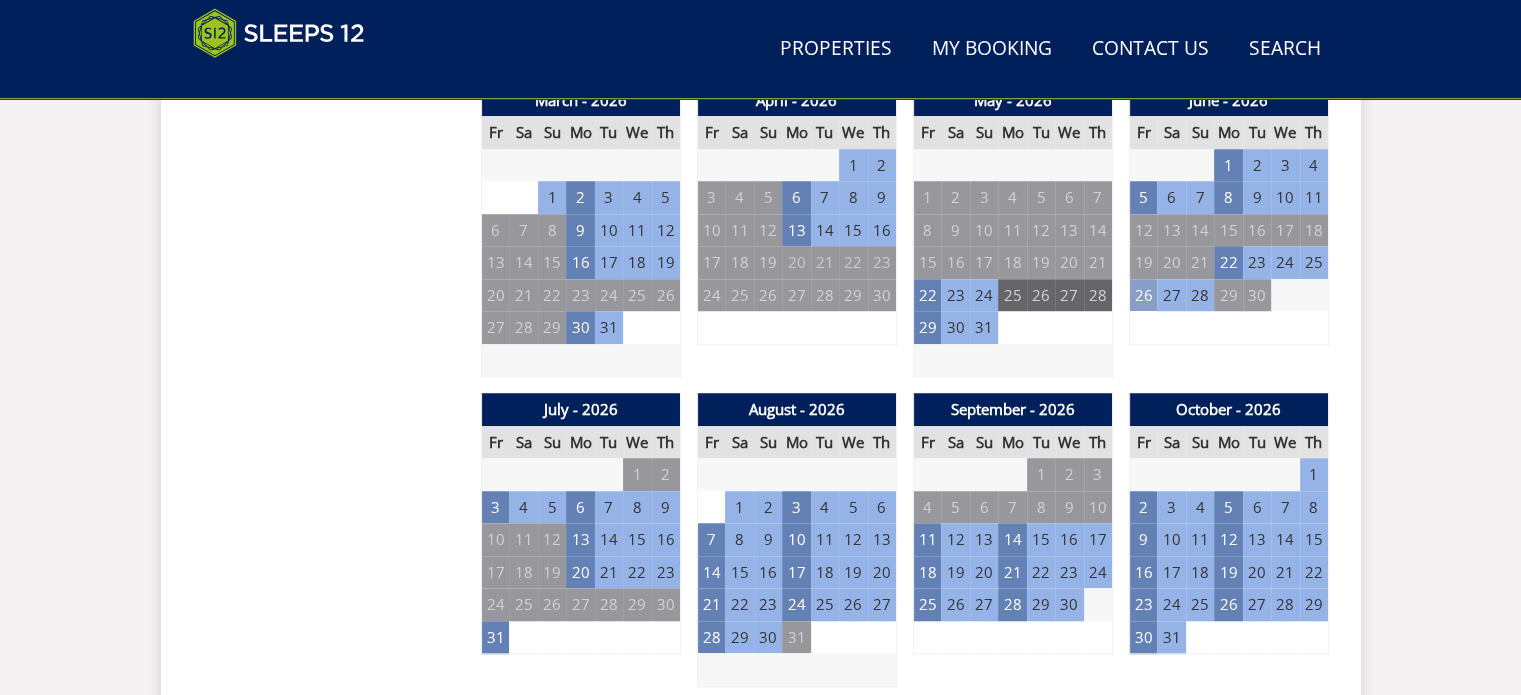 click on "26" at bounding box center (1143, 295) 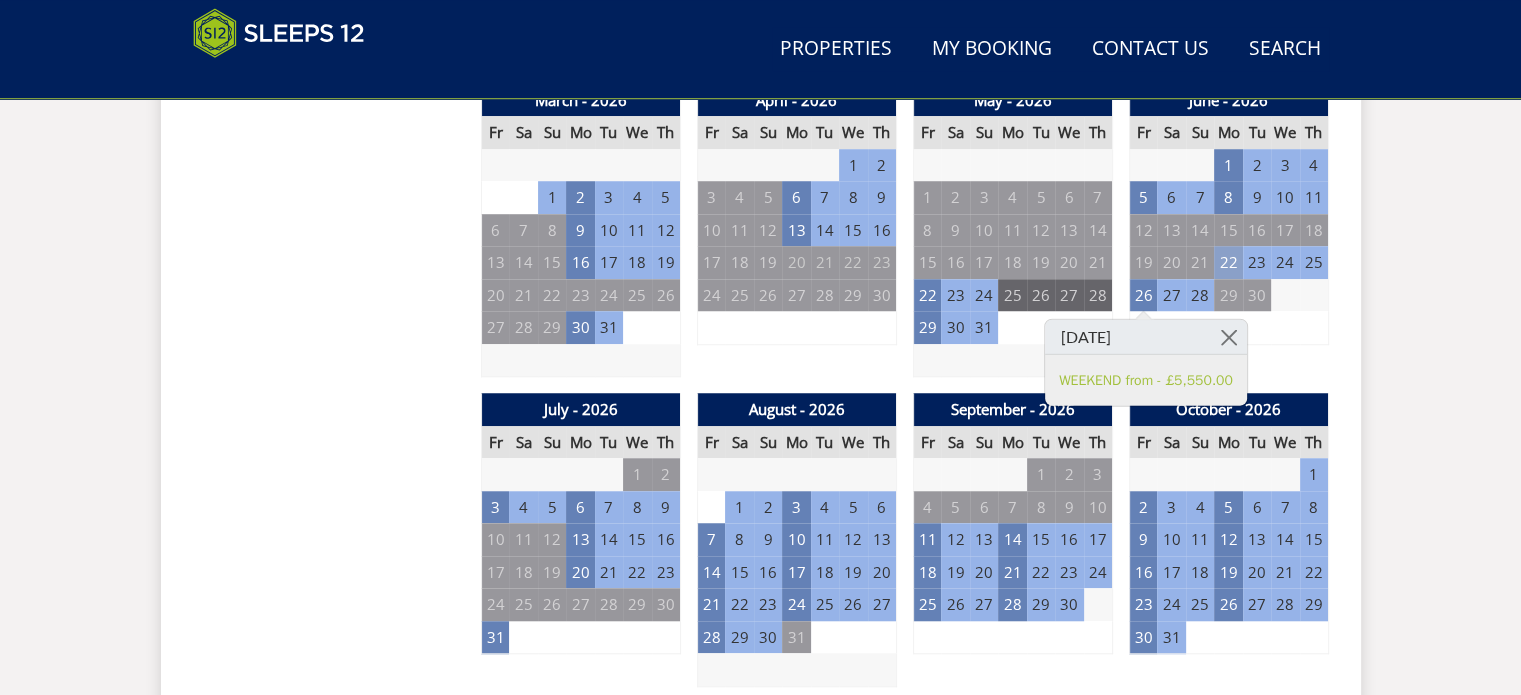 click on "22" at bounding box center (1228, 262) 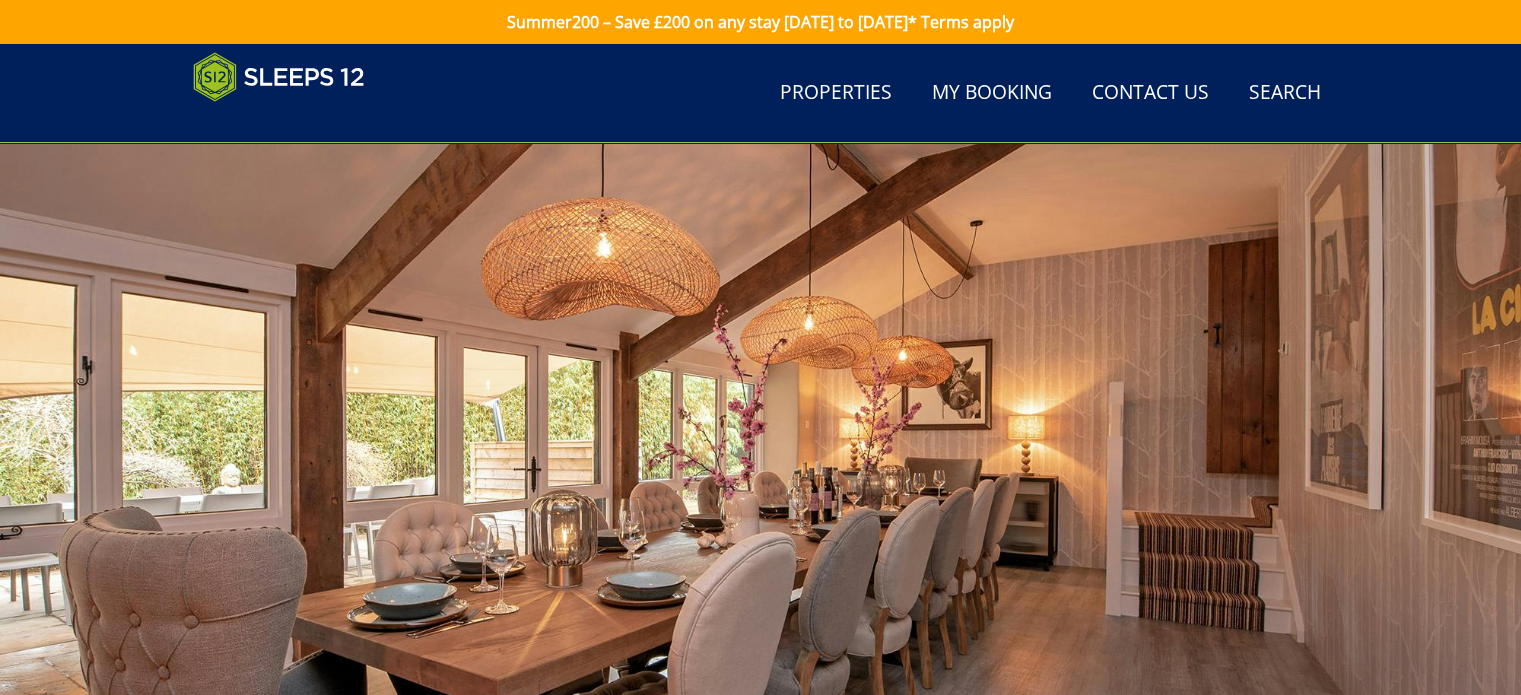 scroll, scrollTop: 1117, scrollLeft: 0, axis: vertical 